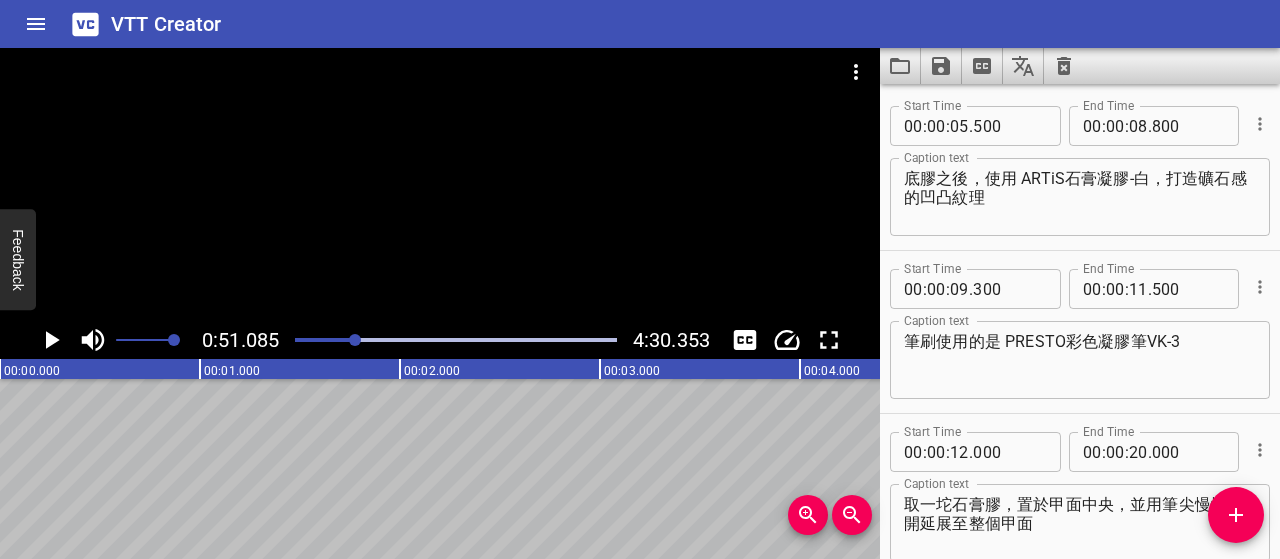 scroll, scrollTop: 0, scrollLeft: 0, axis: both 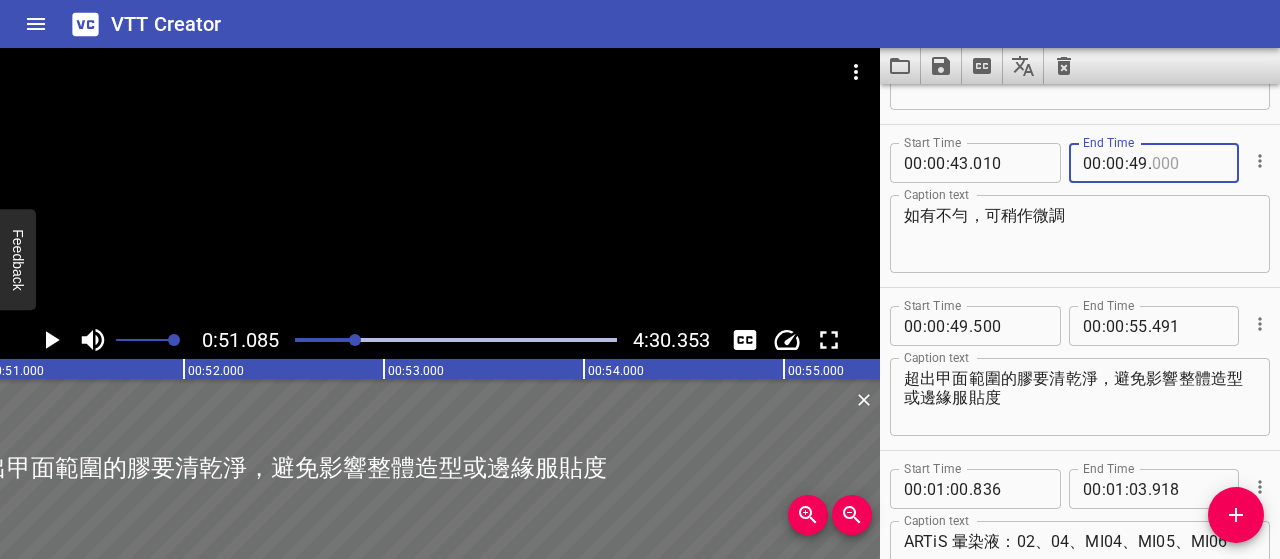 type on "000" 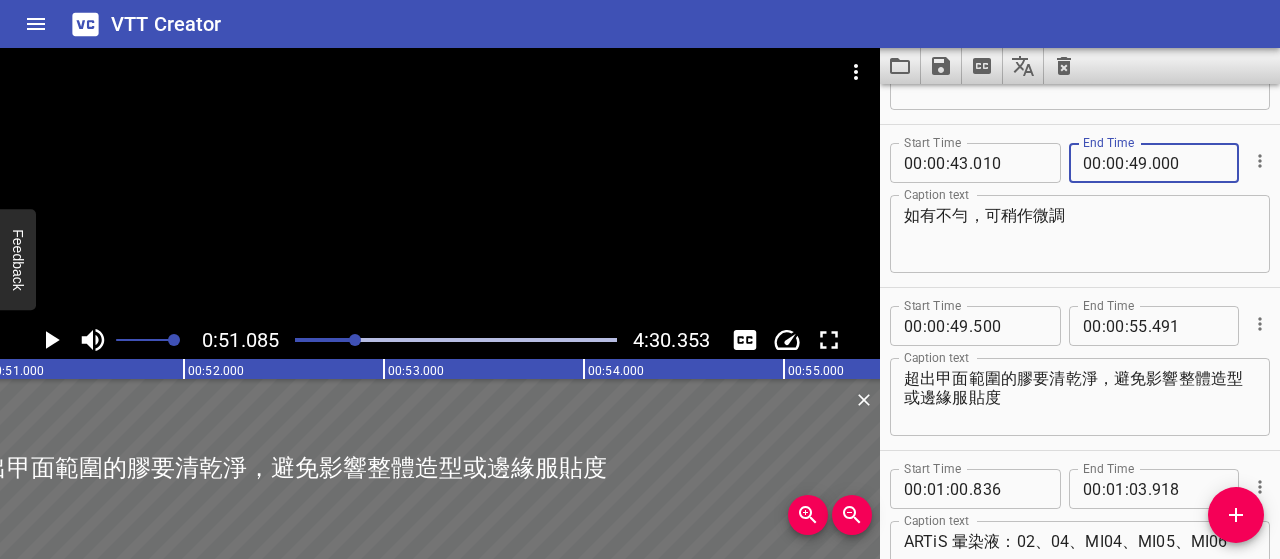 click 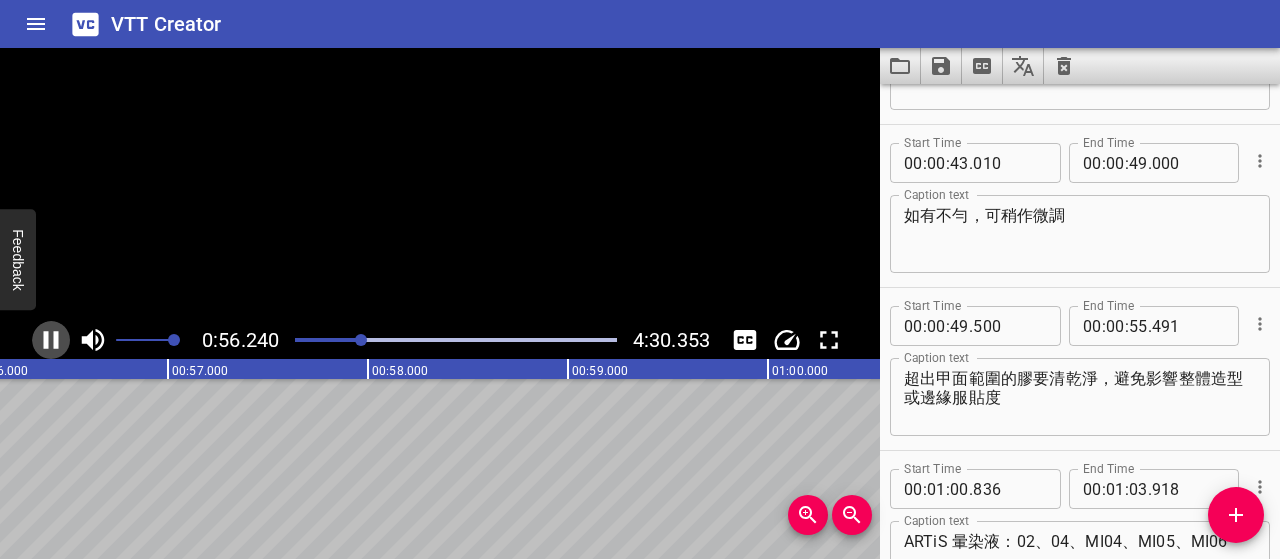 click 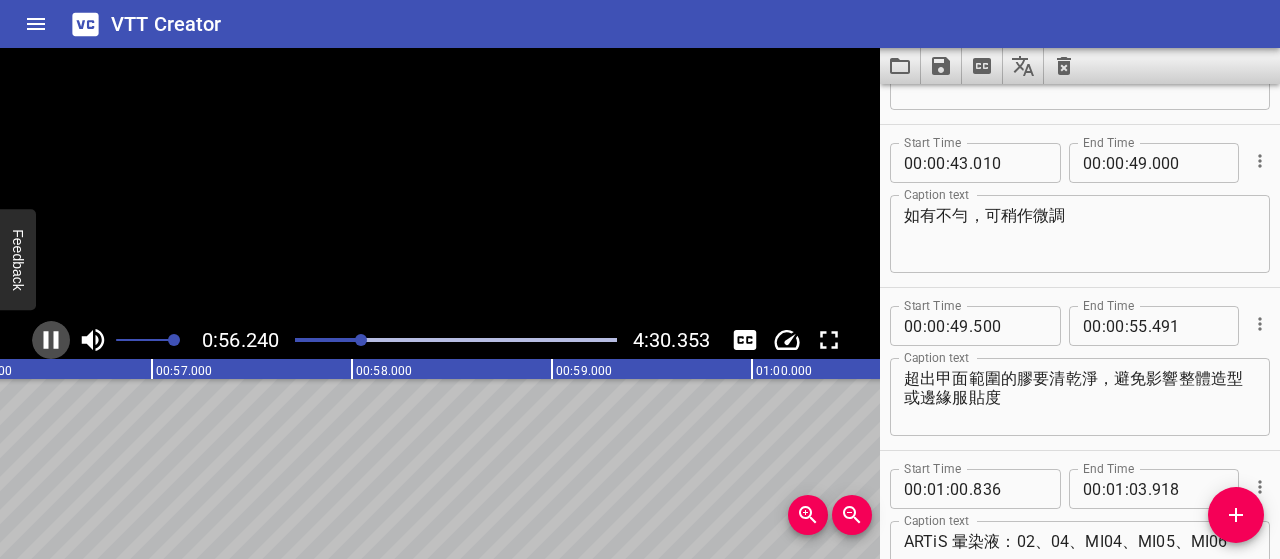 scroll, scrollTop: 0, scrollLeft: 11271, axis: horizontal 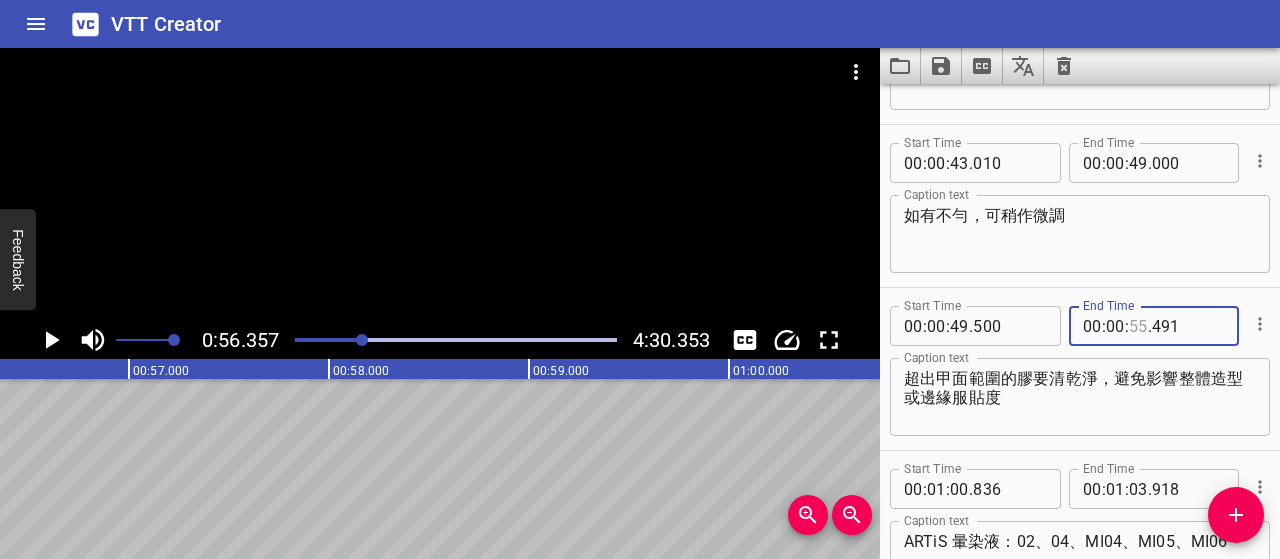 click at bounding box center (1138, 326) 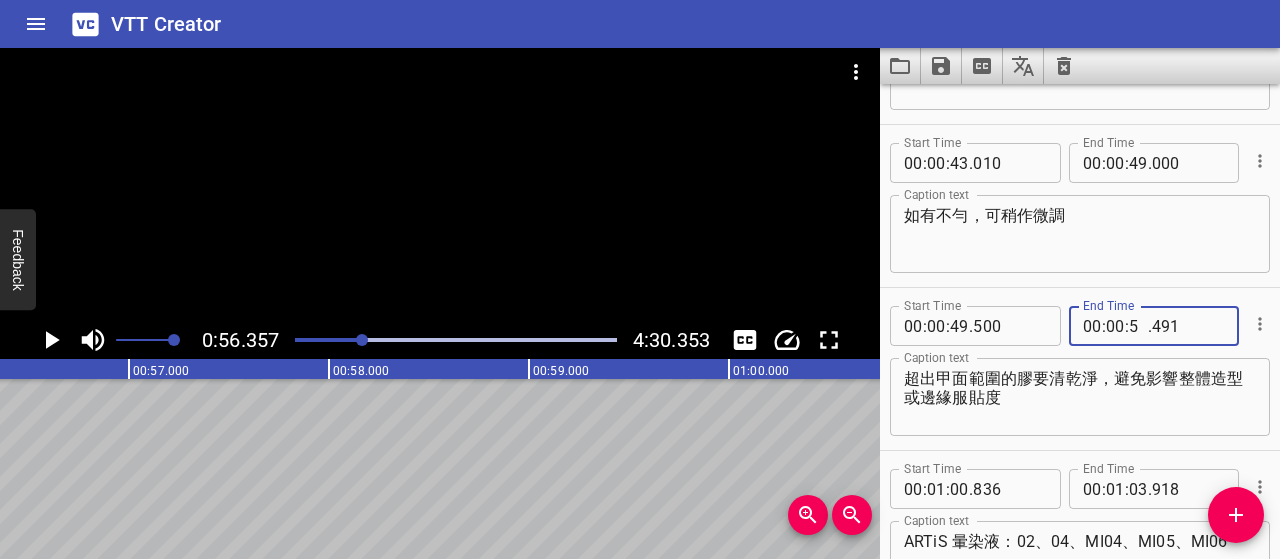 type on "56" 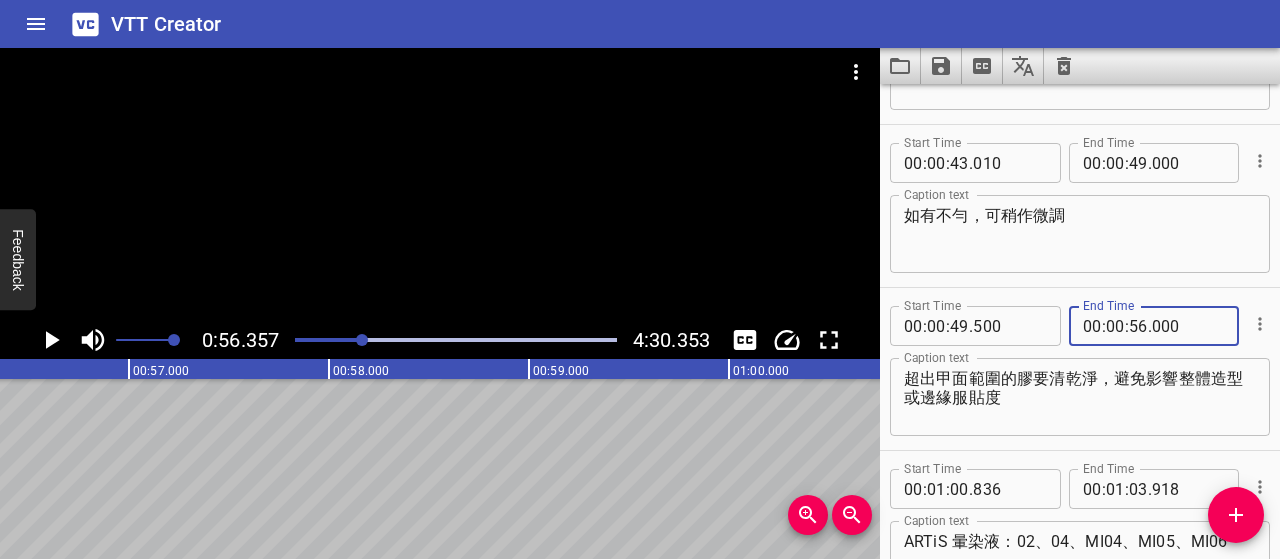 type on "000" 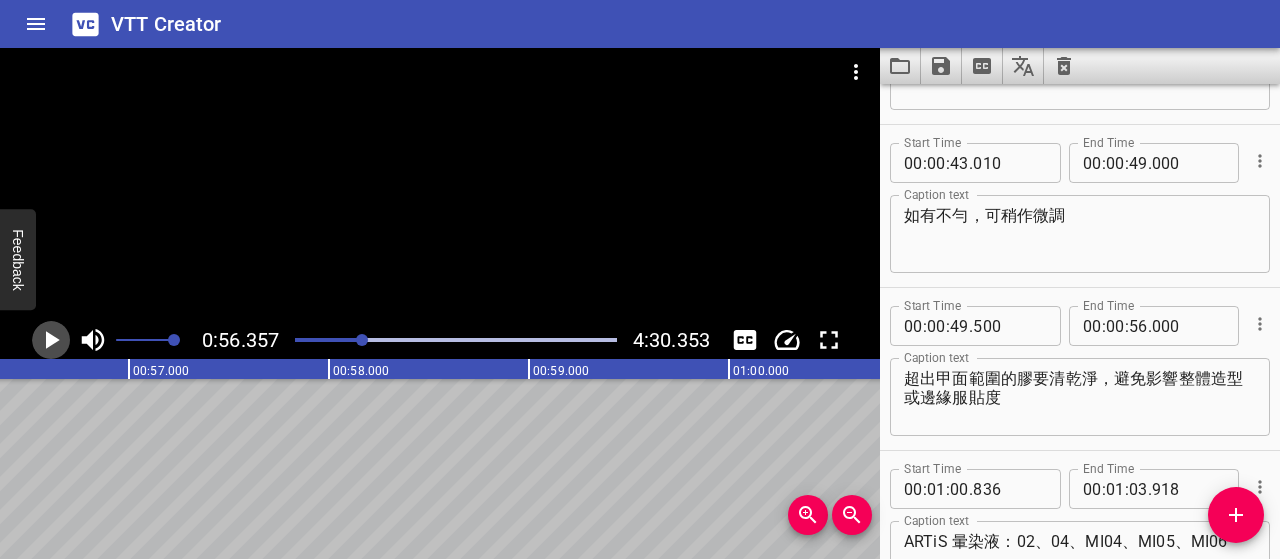 click 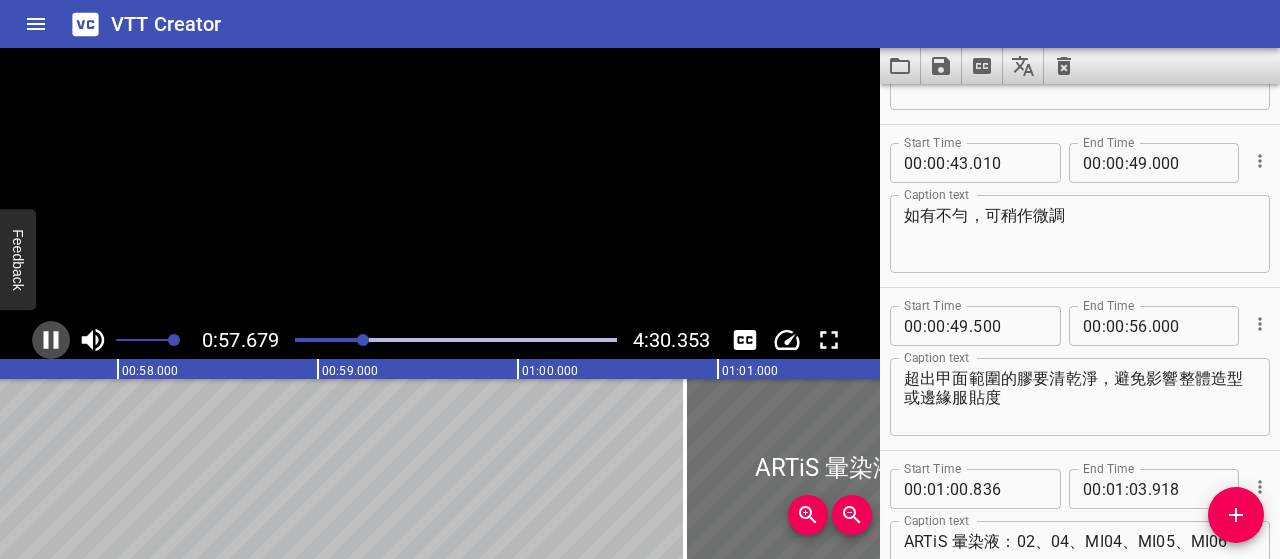 click 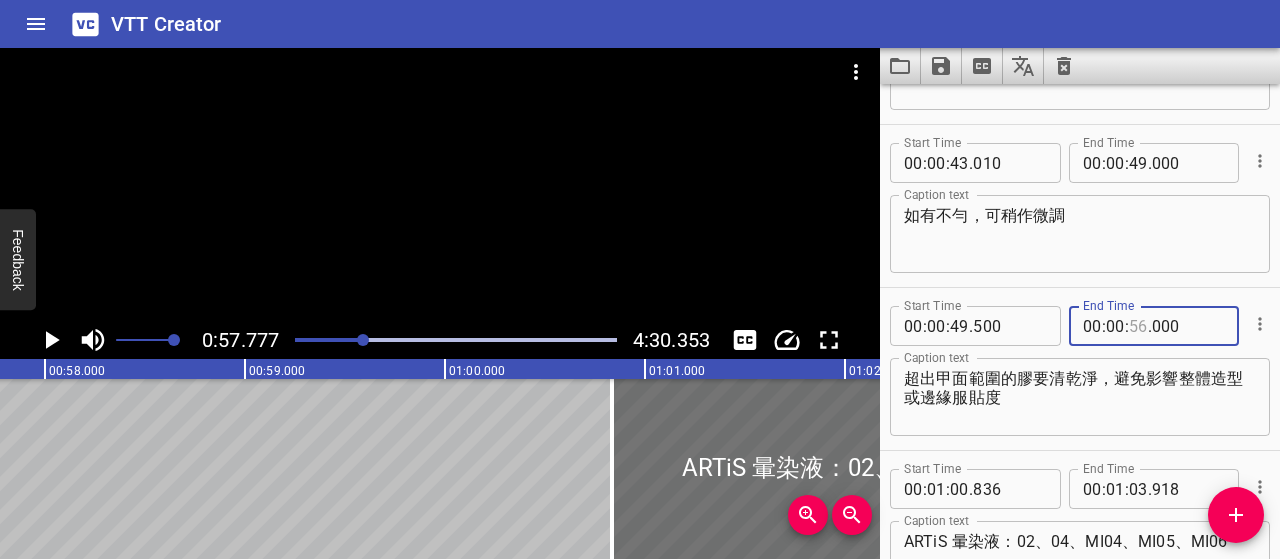 click at bounding box center [1138, 326] 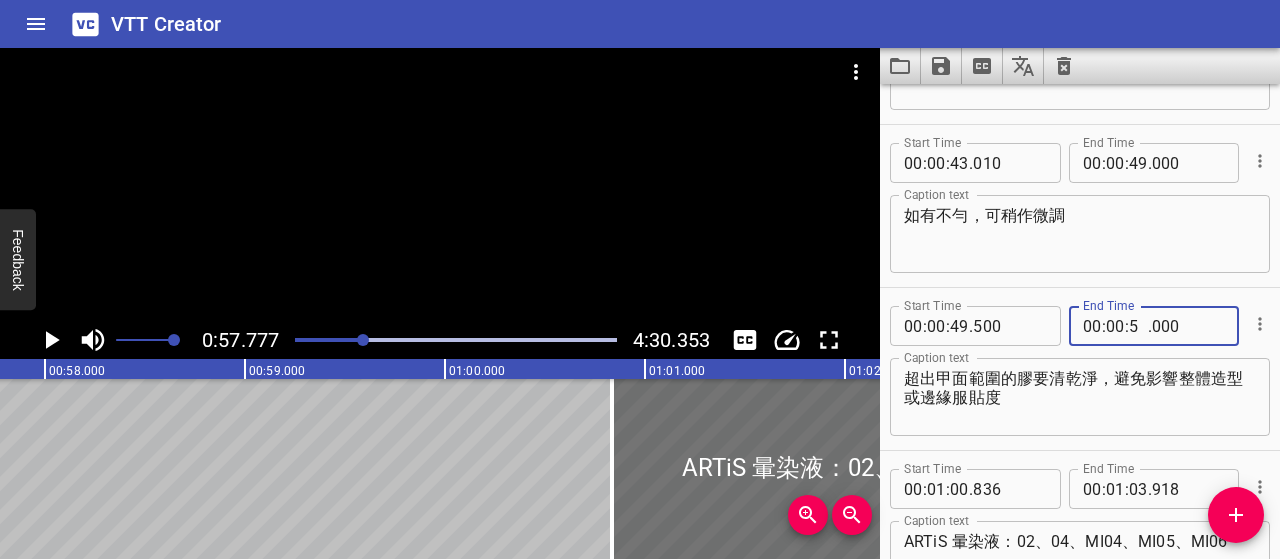 type on "57" 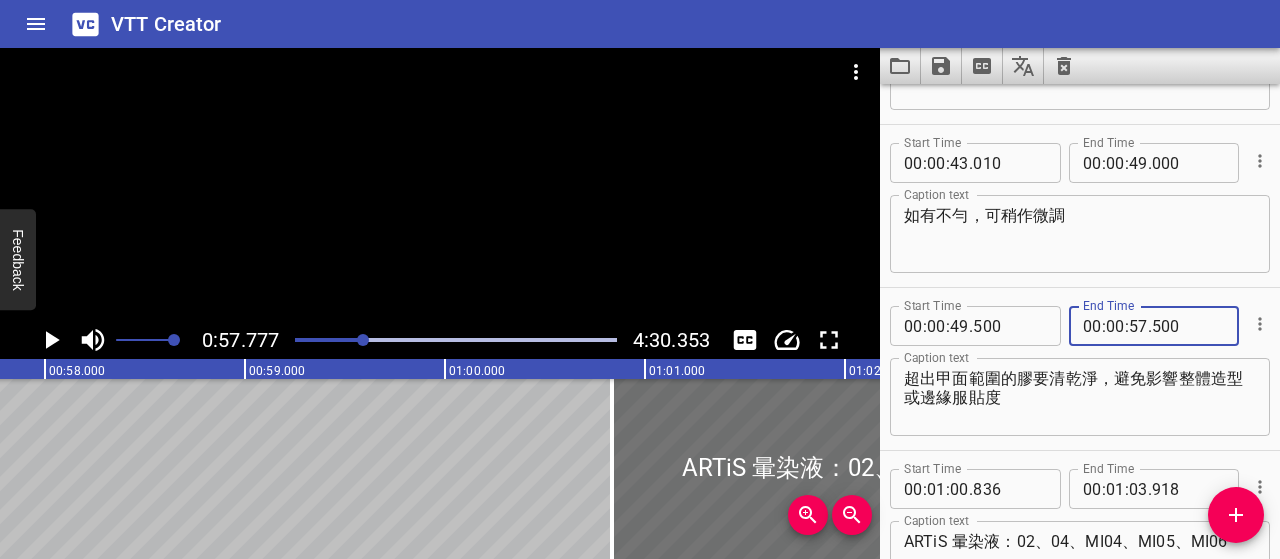 type on "500" 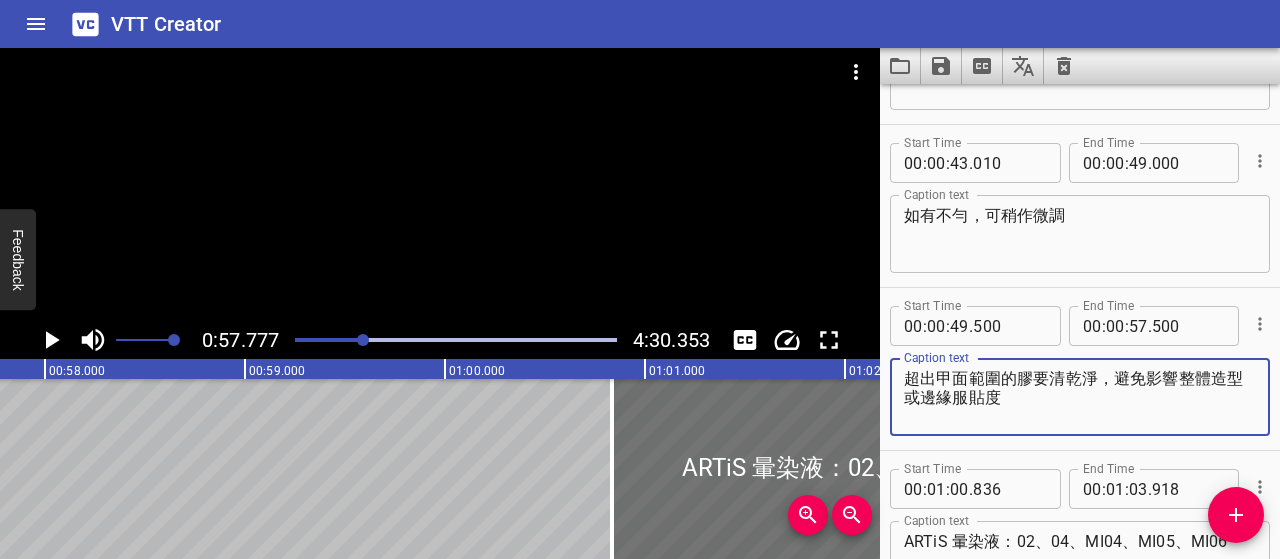 click on "超出甲面範圍的膠要清乾淨，避免影響整體造型或邊緣服貼度" at bounding box center (1080, 397) 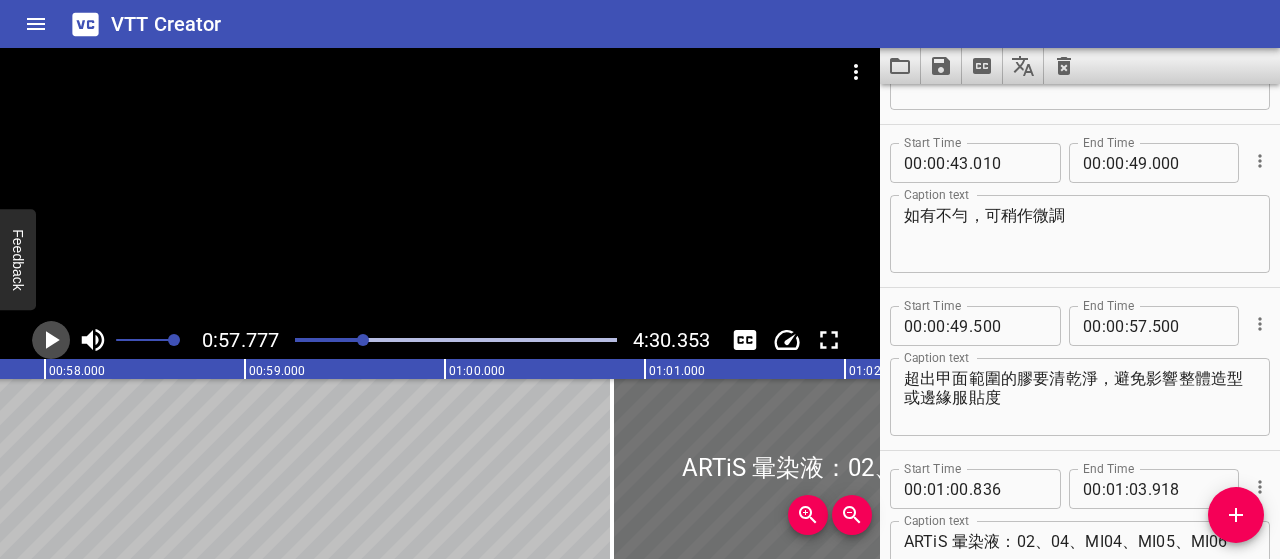 click 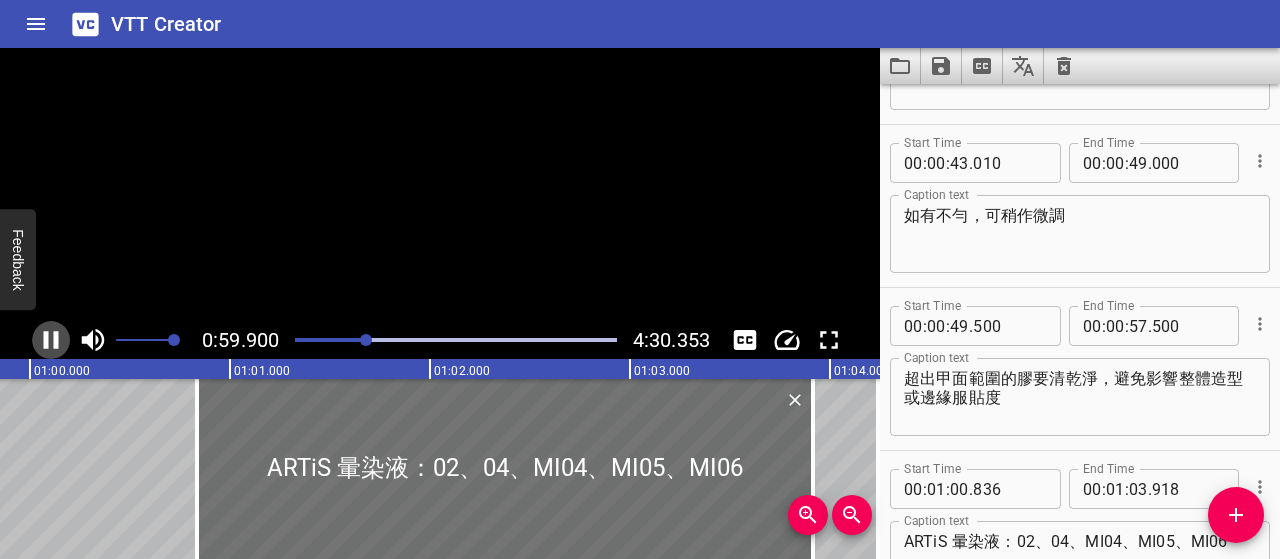 click 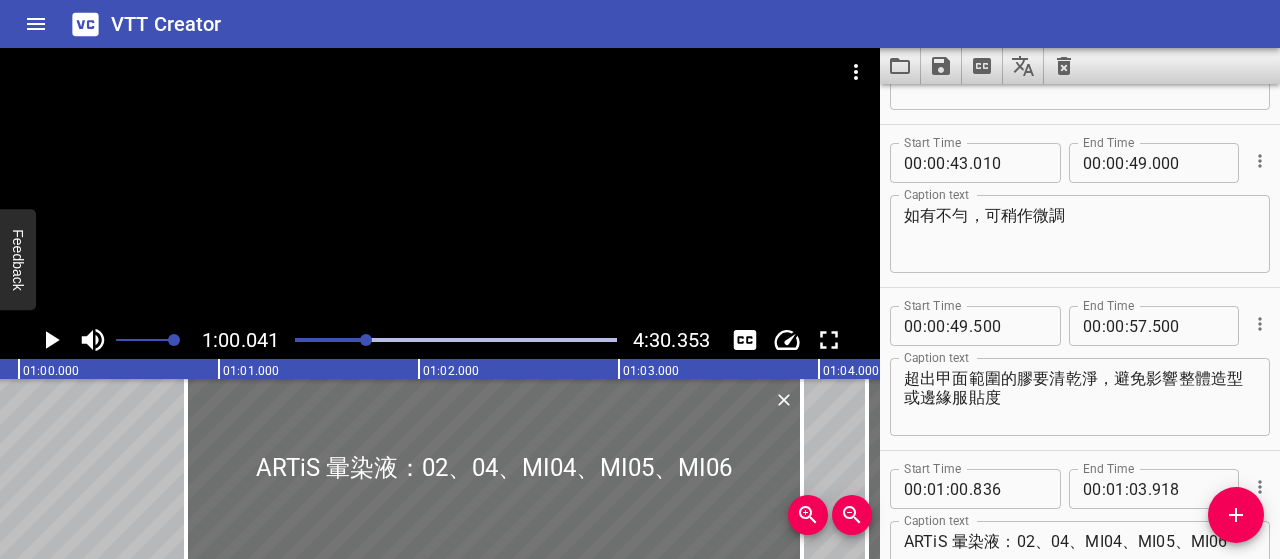scroll, scrollTop: 0, scrollLeft: 12008, axis: horizontal 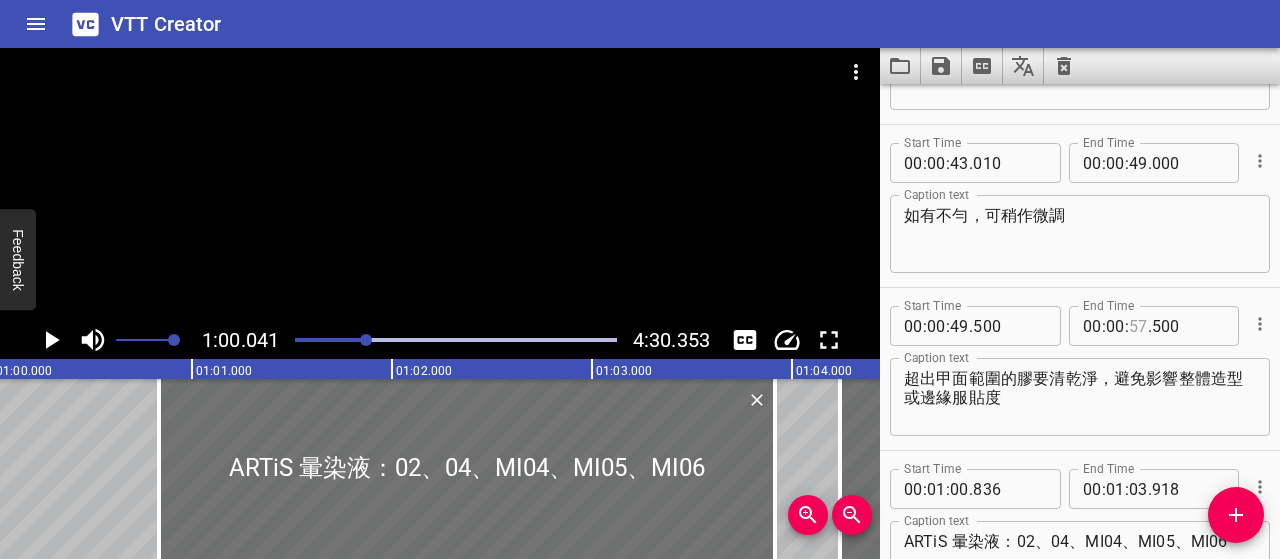 click at bounding box center (1138, 326) 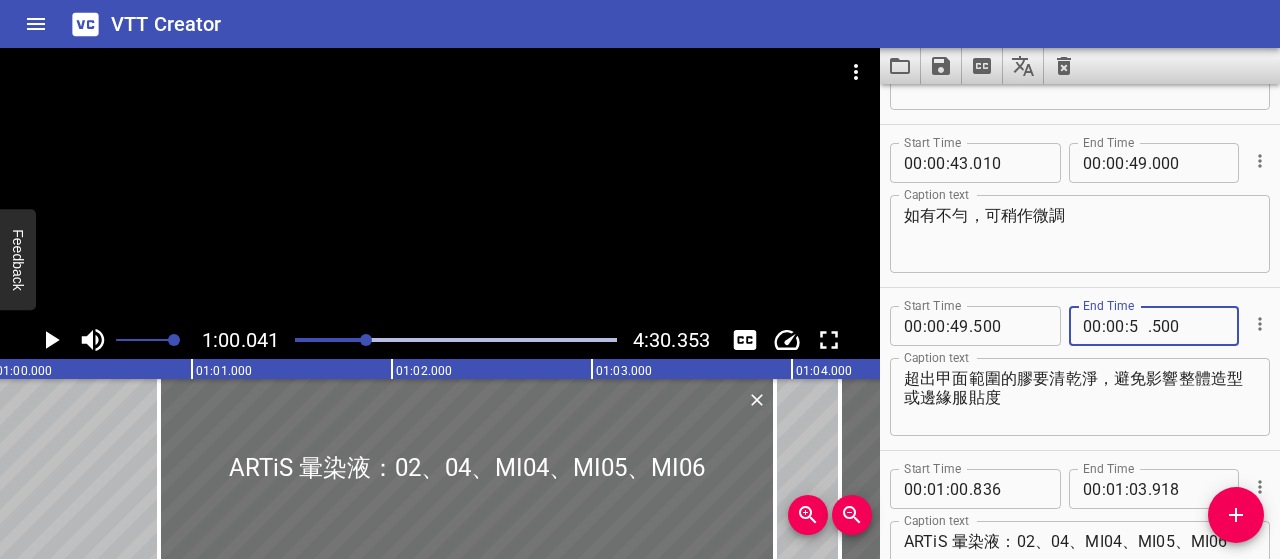 type on "58" 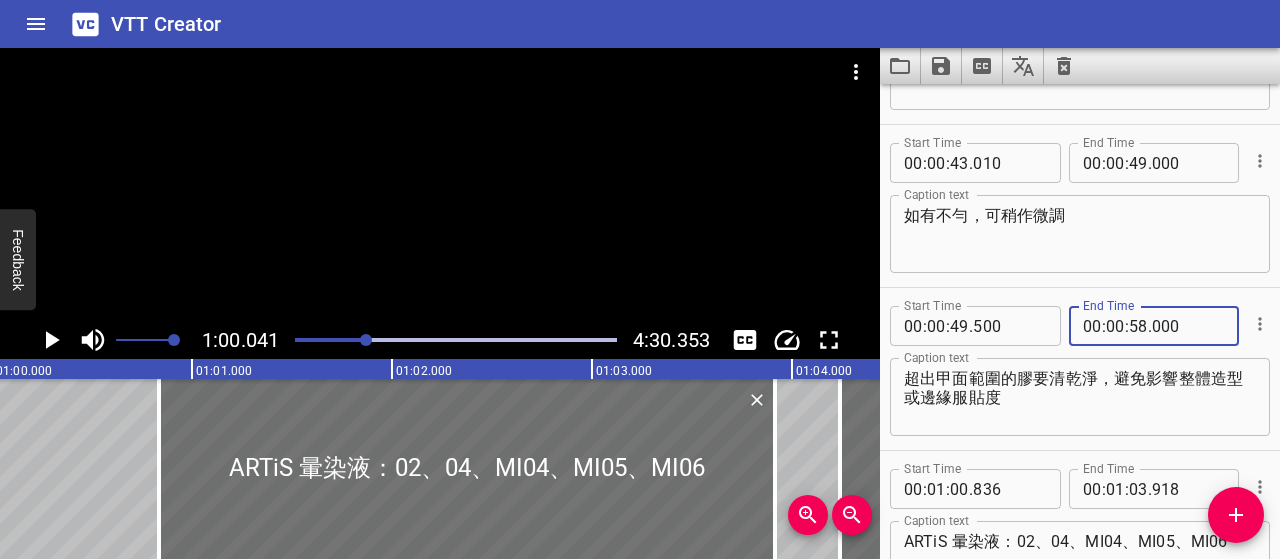 type on "000" 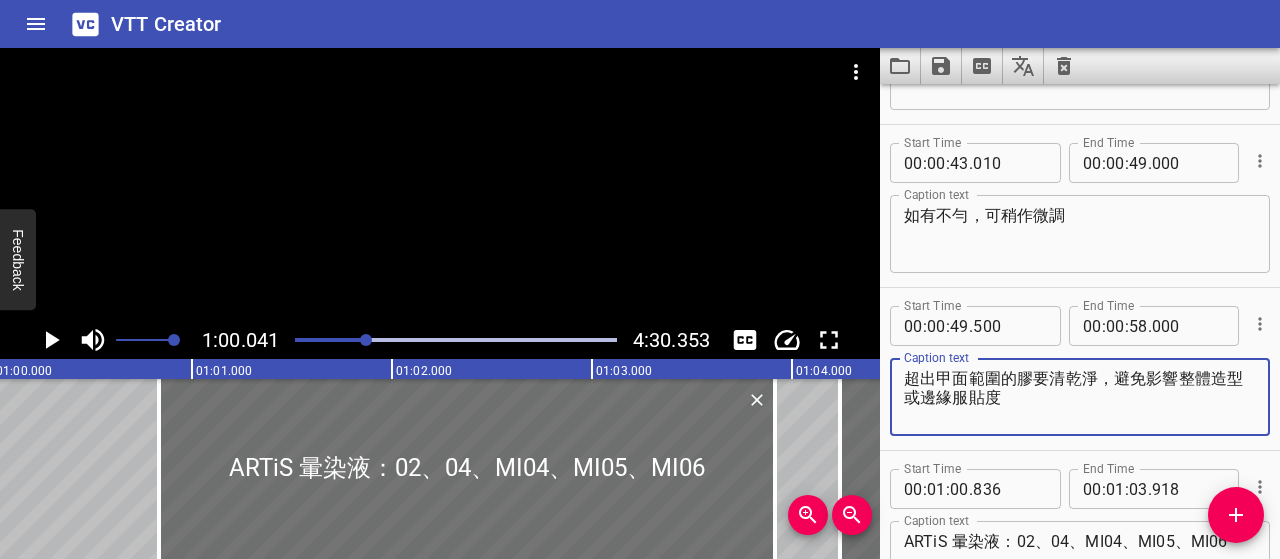 click on "超出甲面範圍的膠要清乾淨，避免影響整體造型或邊緣服貼度" at bounding box center [1080, 397] 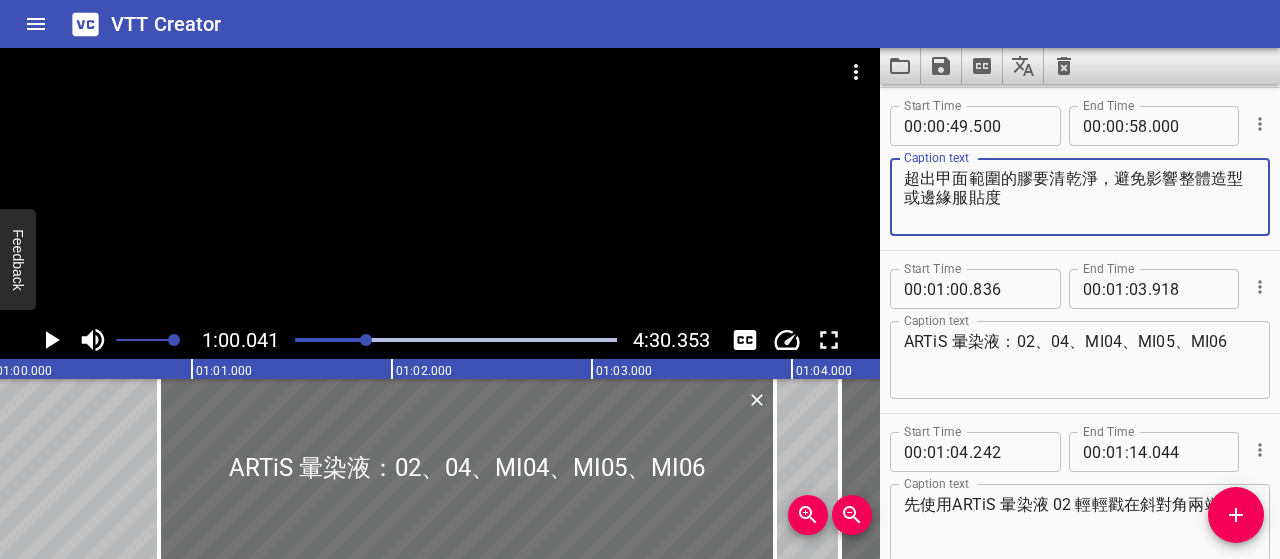 click 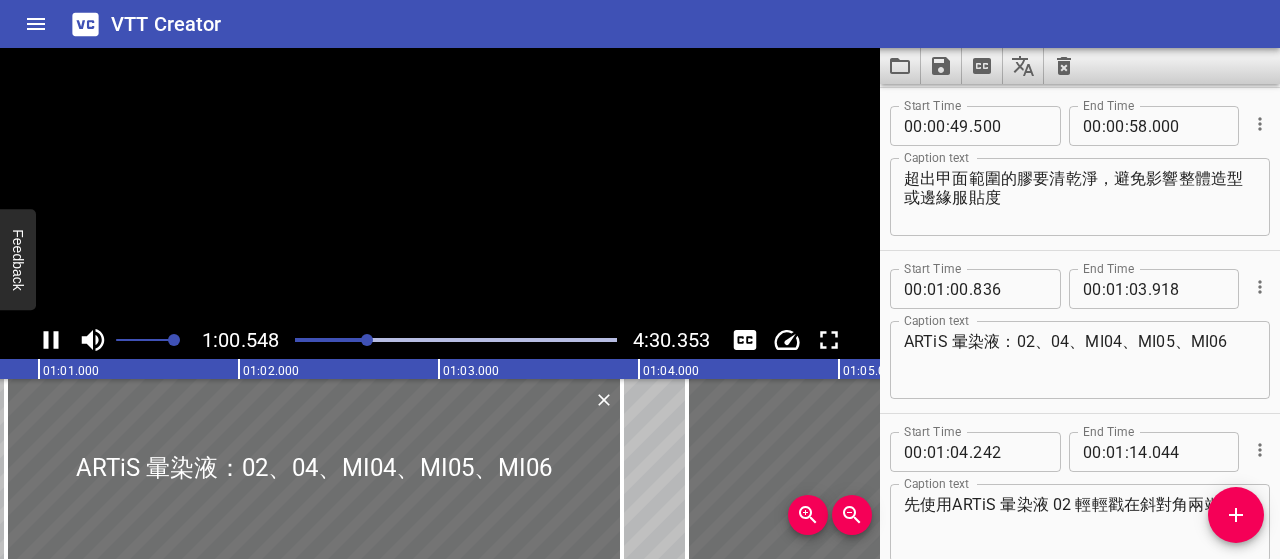 click 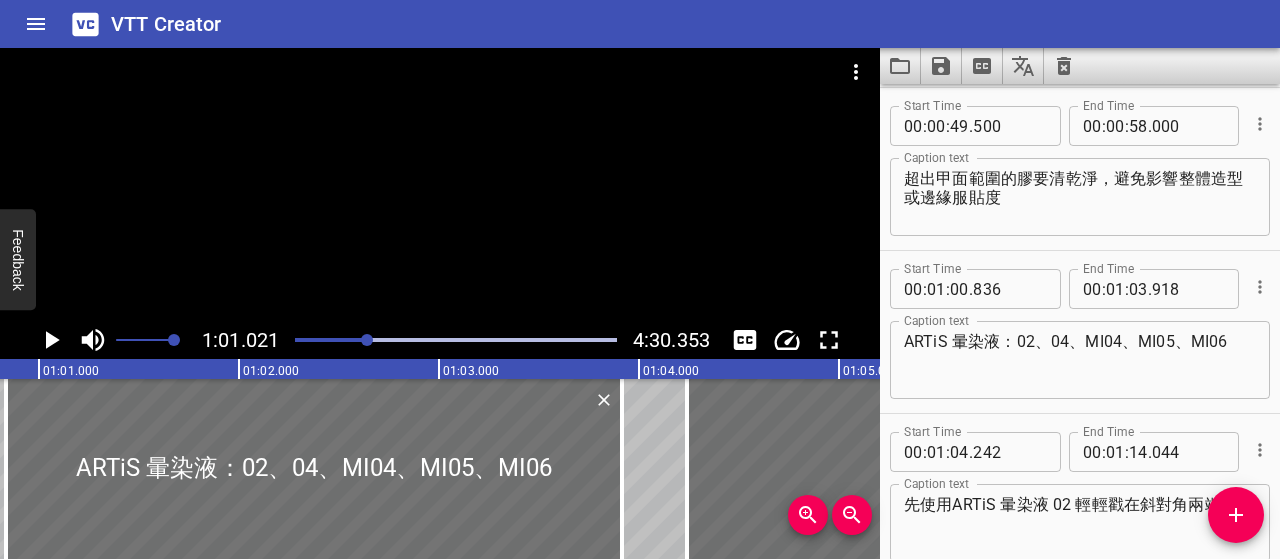 scroll, scrollTop: 0, scrollLeft: 12164, axis: horizontal 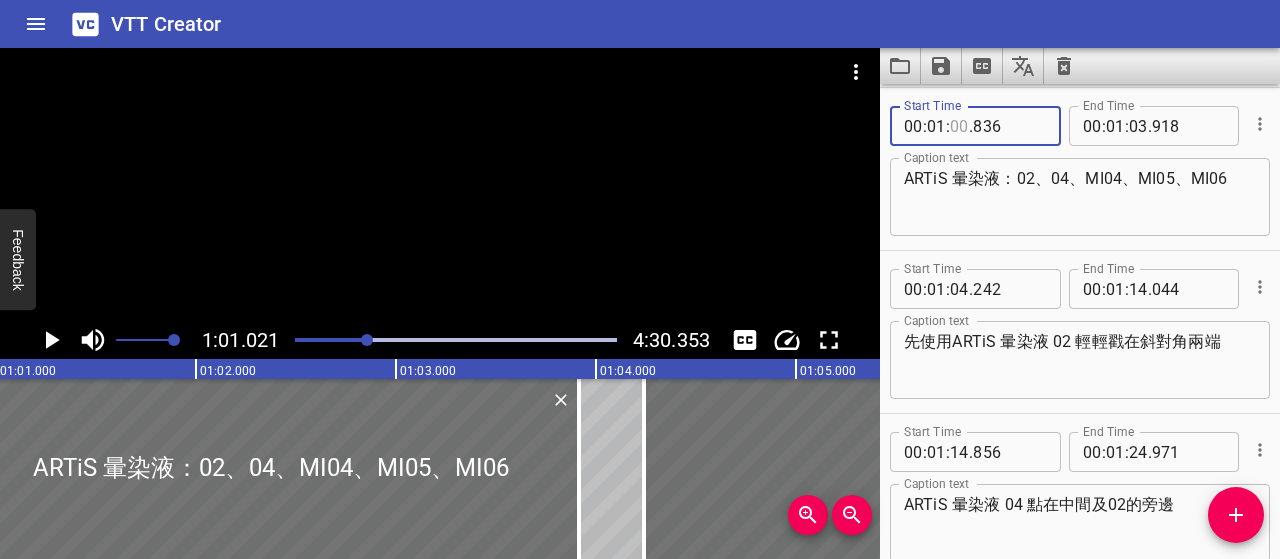 click at bounding box center (959, 126) 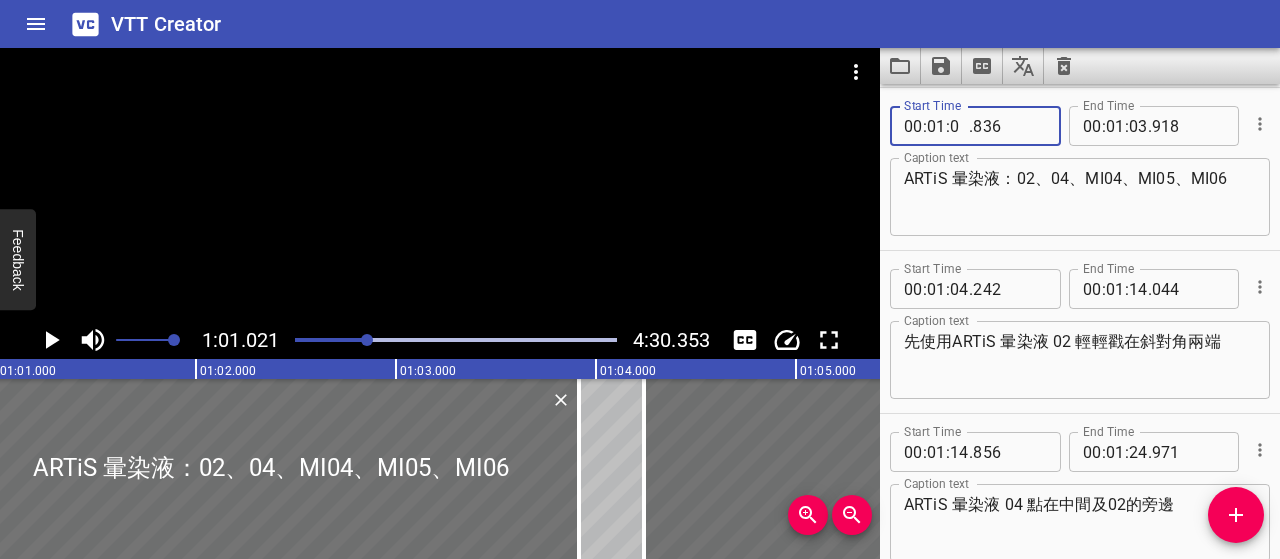 type on "01" 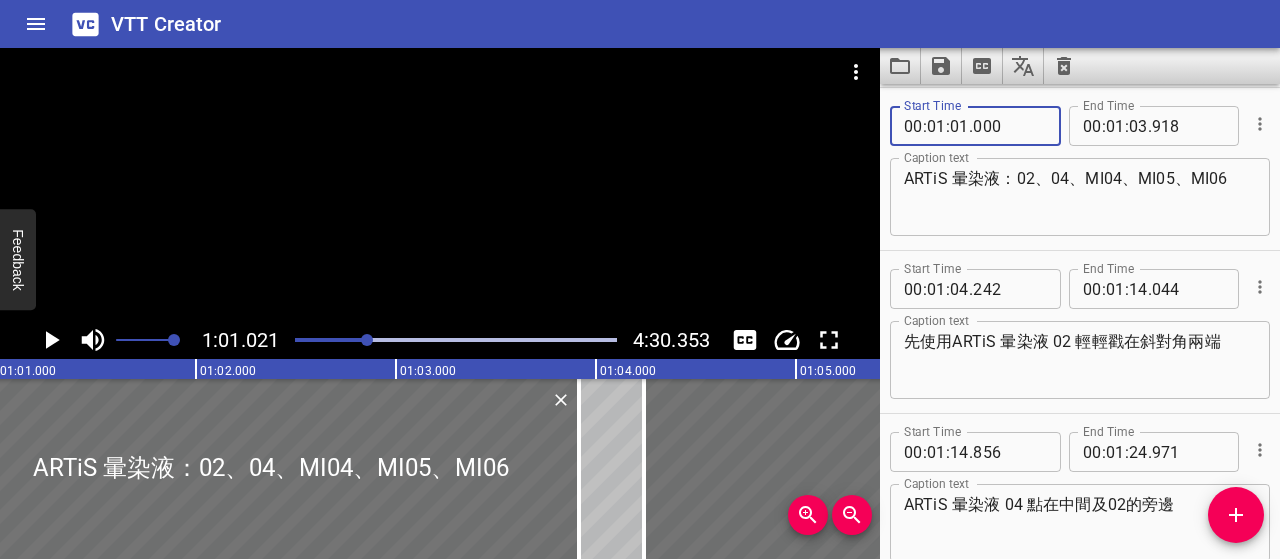 type on "000" 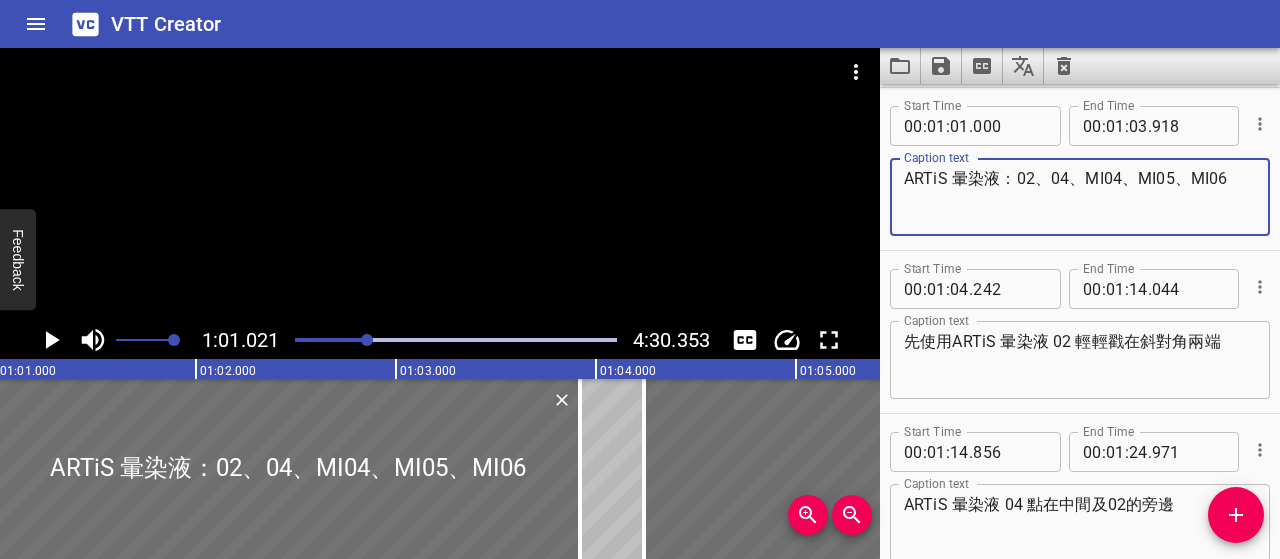 click on "ARTiS 暈染液：02、04、MI04、MI05、MI06" at bounding box center [1080, 197] 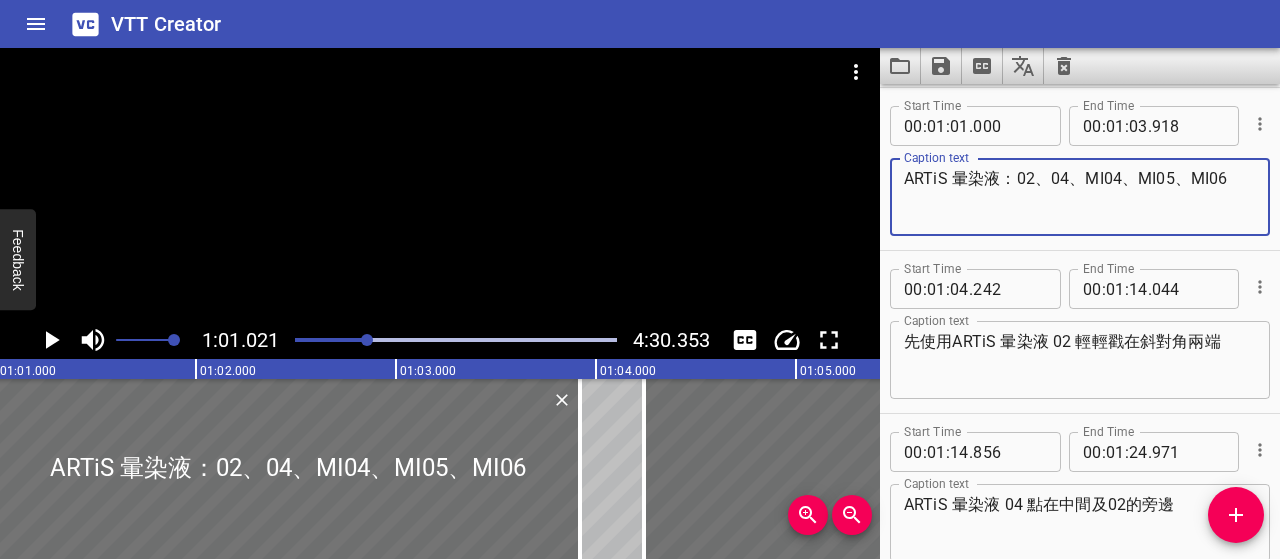 click on "ARTiS 暈染液：02、04、MI04、MI05、MI06" at bounding box center (1080, 197) 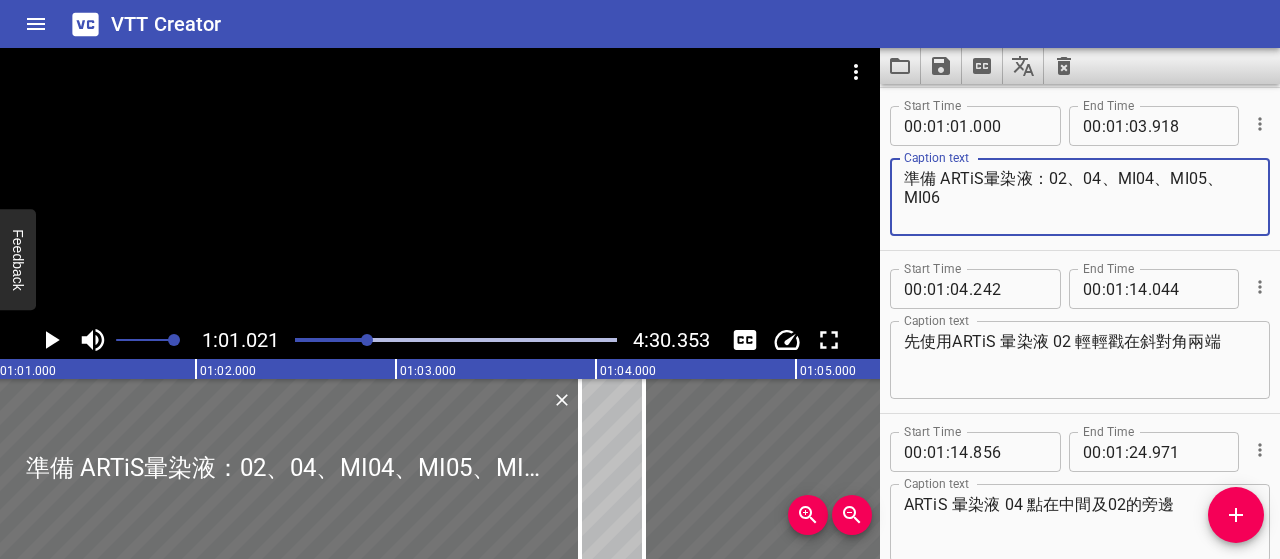 type on "準備 ARTiS暈染液：02、04、MI04、MI05、MI06" 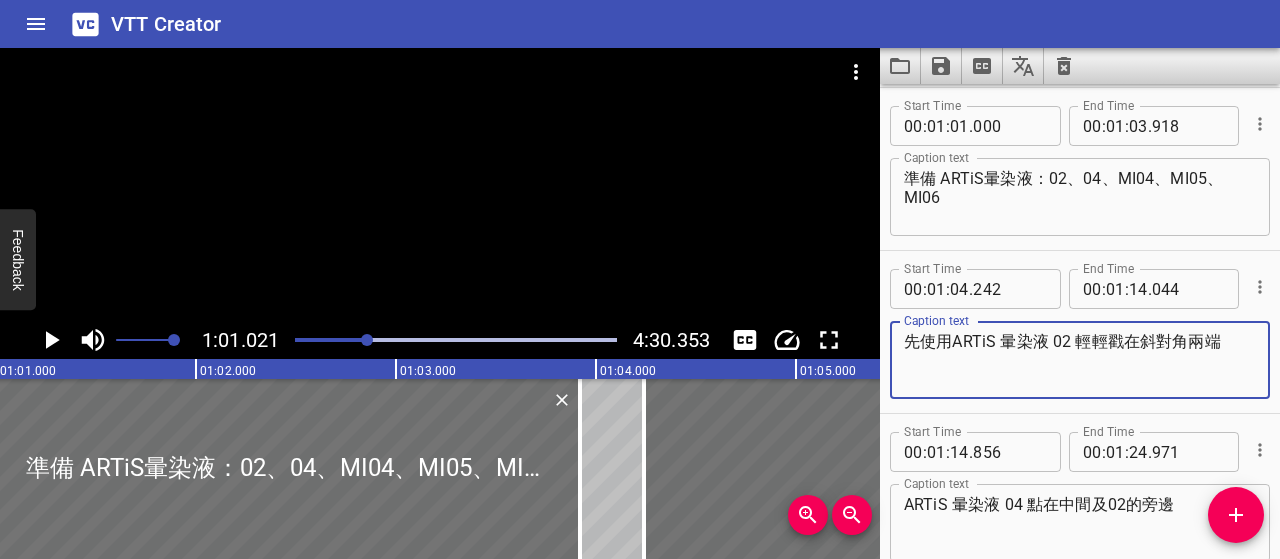 click on "先使用ARTiS 暈染液 02 輕輕戳在斜對角兩端" at bounding box center [1080, 360] 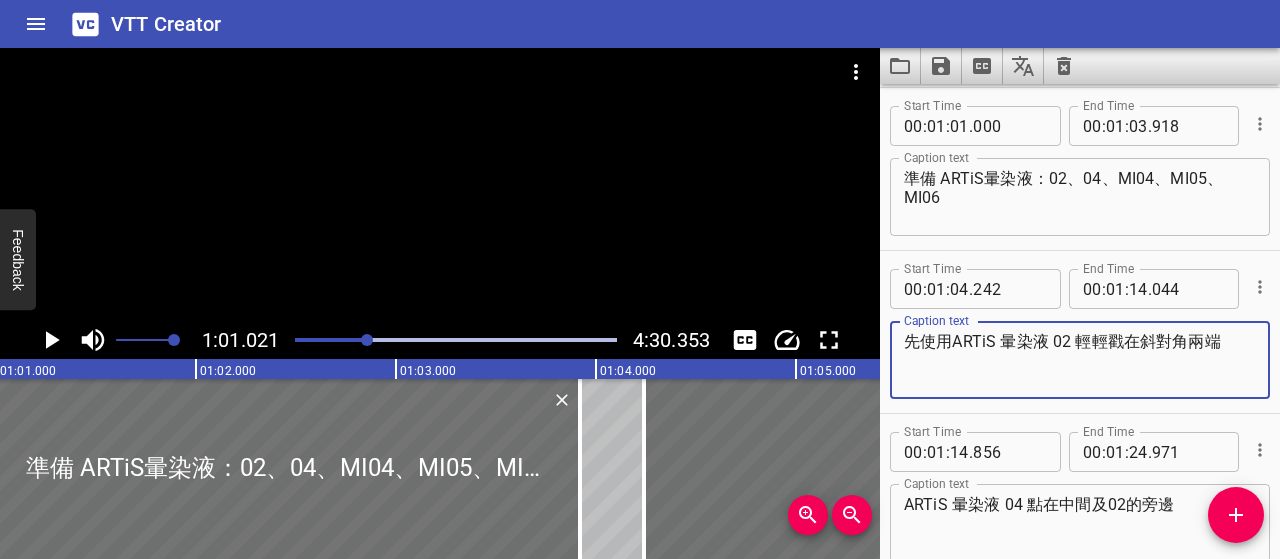 click 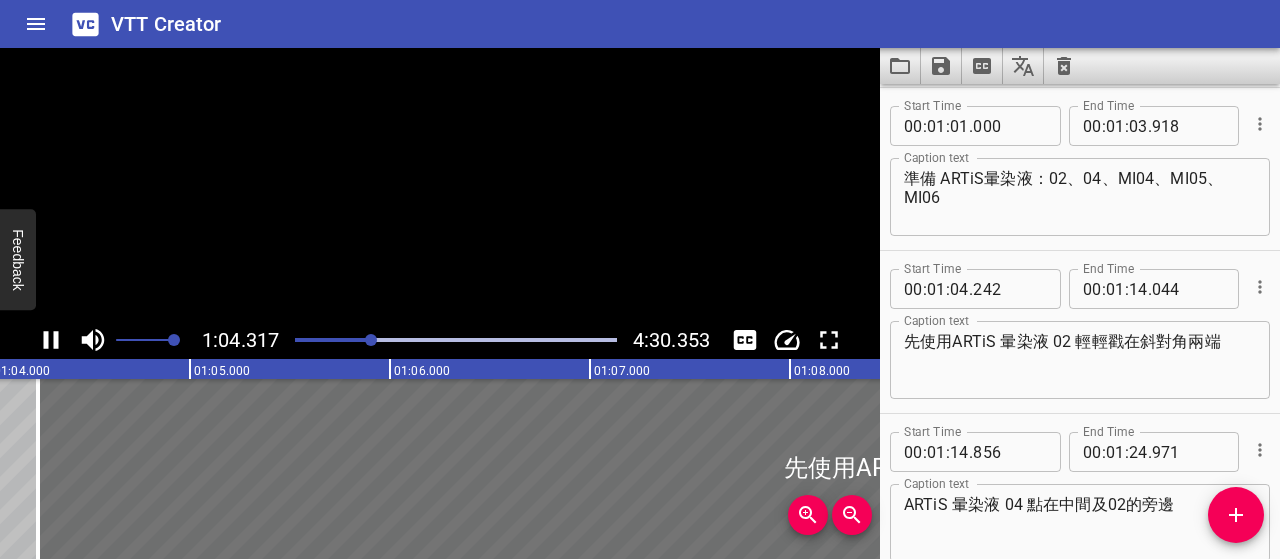scroll, scrollTop: 0, scrollLeft: 12863, axis: horizontal 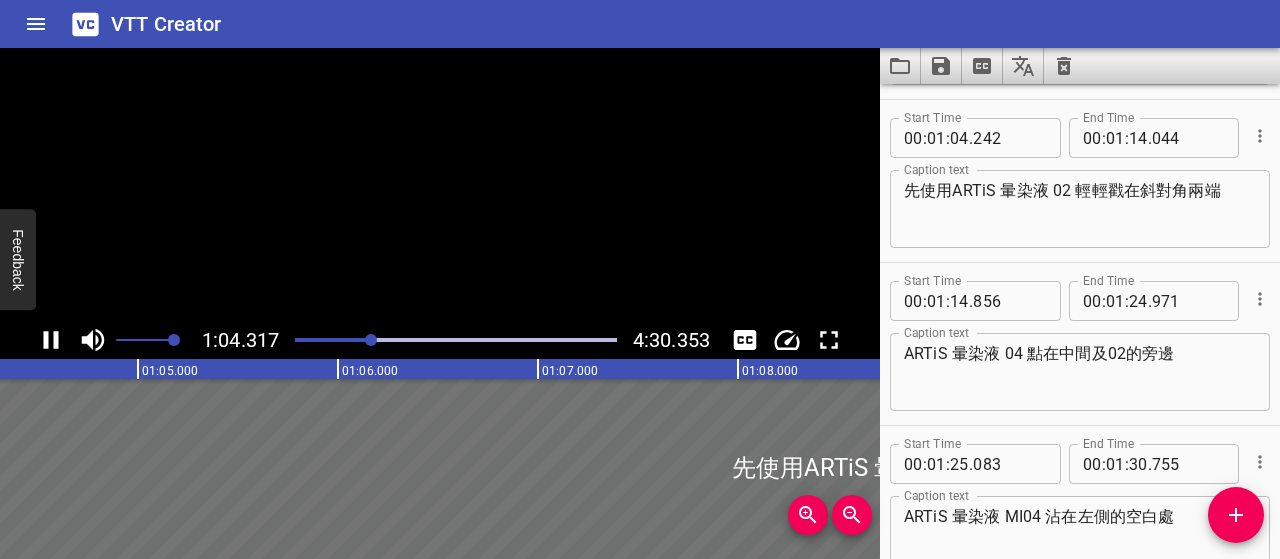 click 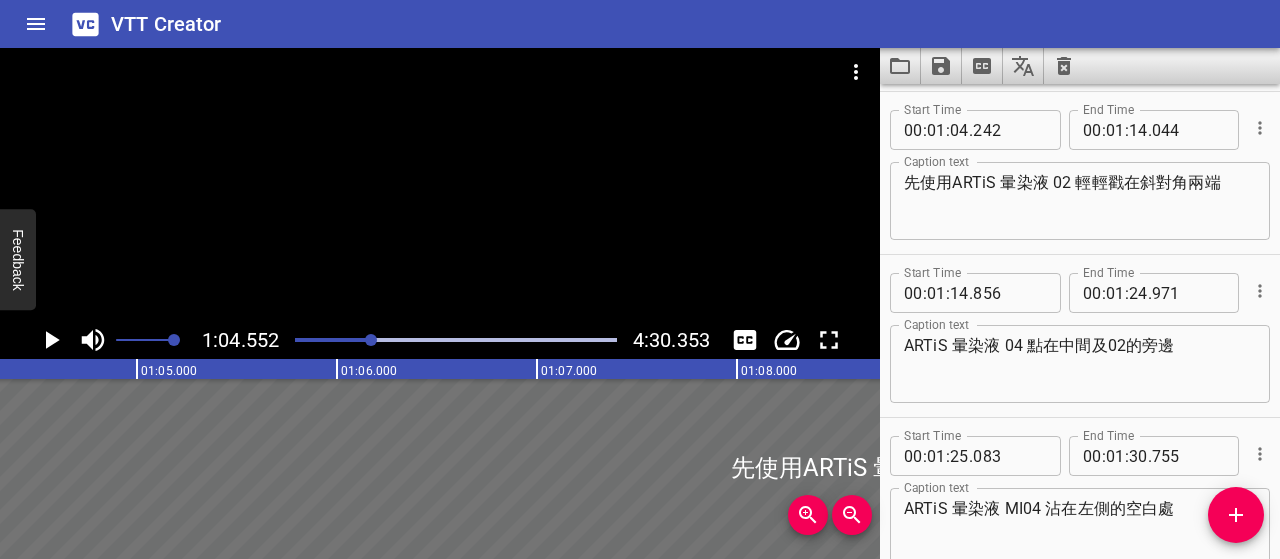 scroll, scrollTop: 1467, scrollLeft: 0, axis: vertical 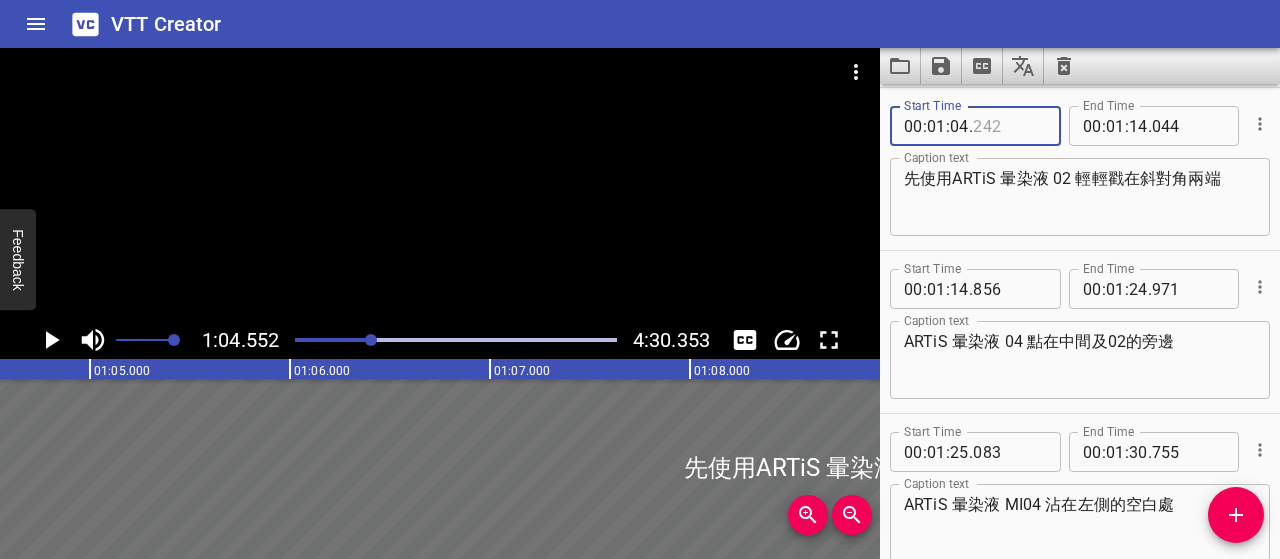 click at bounding box center [1009, 126] 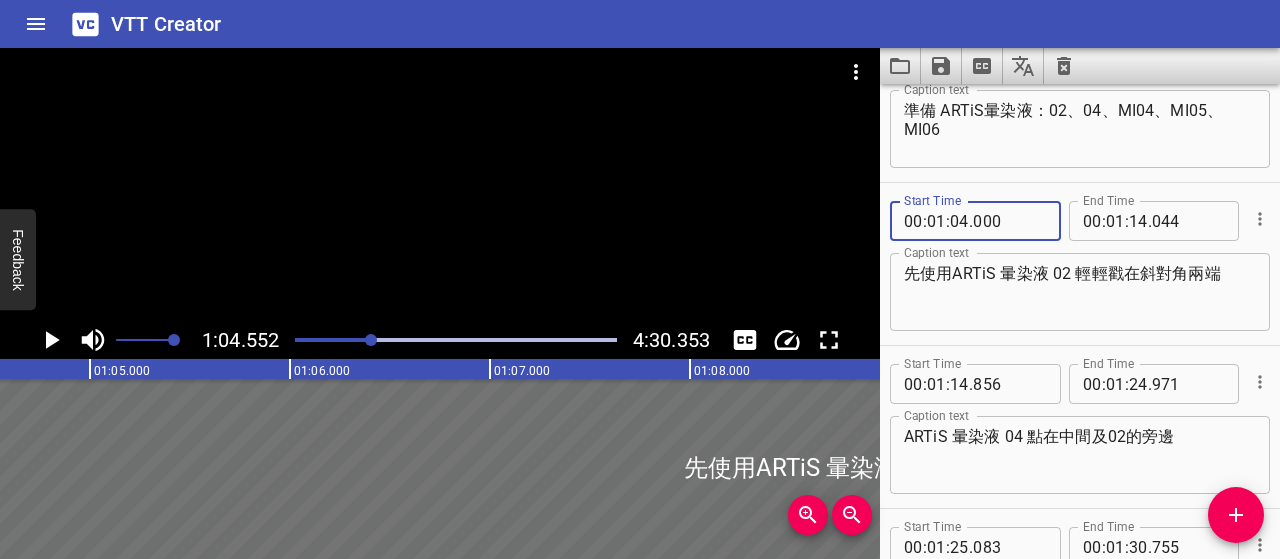 scroll, scrollTop: 1267, scrollLeft: 0, axis: vertical 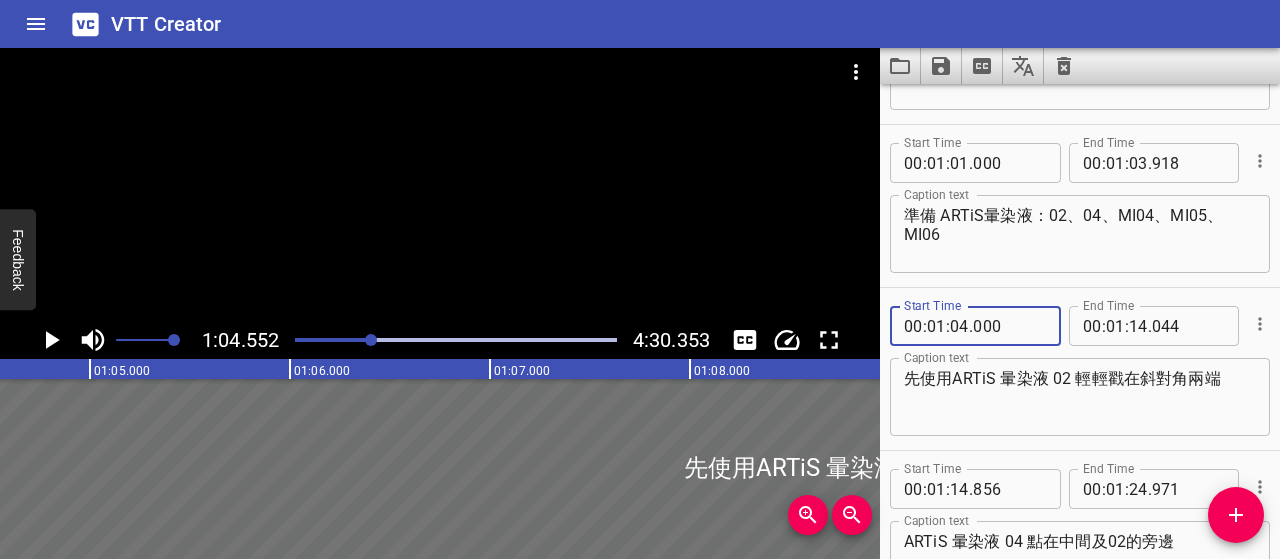 type on "000" 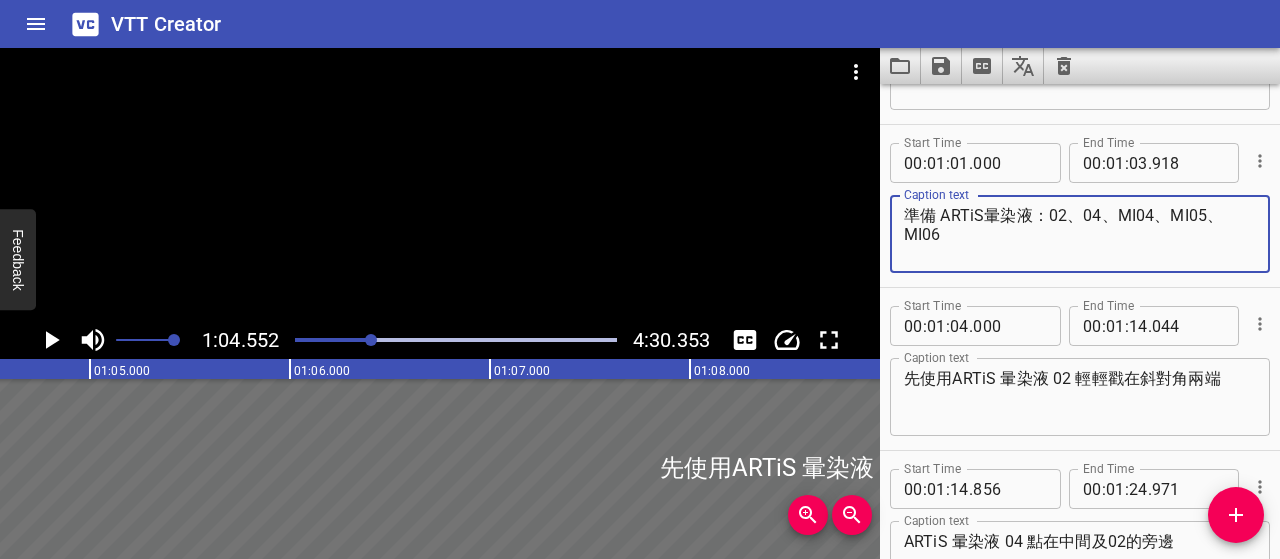 click on "準備 ARTiS暈染液：02、04、MI04、MI05、MI06" at bounding box center (1080, 234) 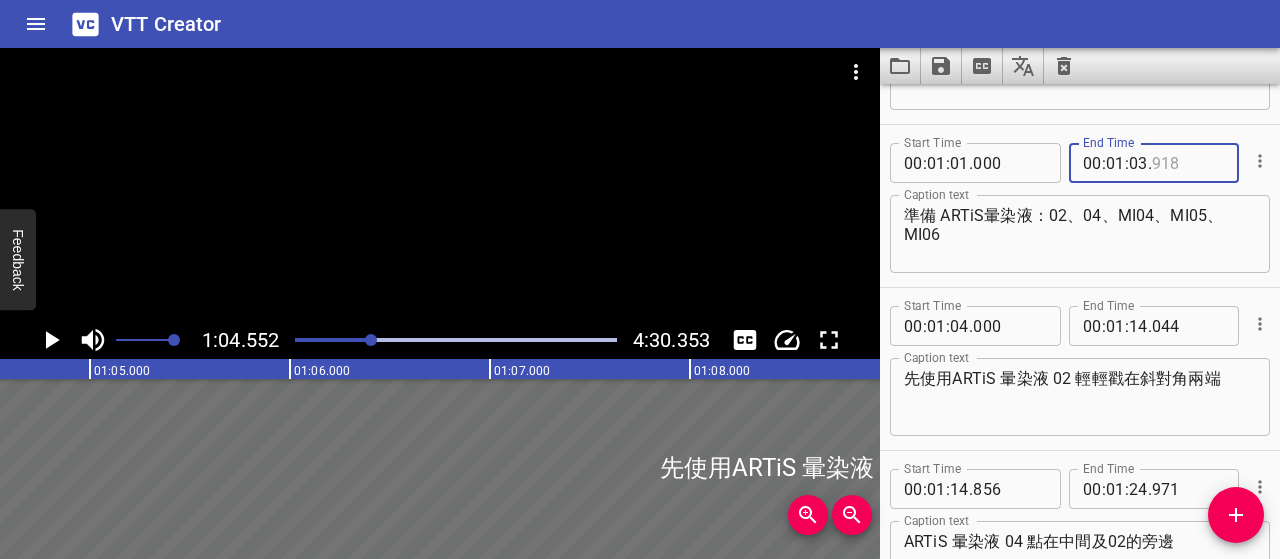 click at bounding box center (1188, 163) 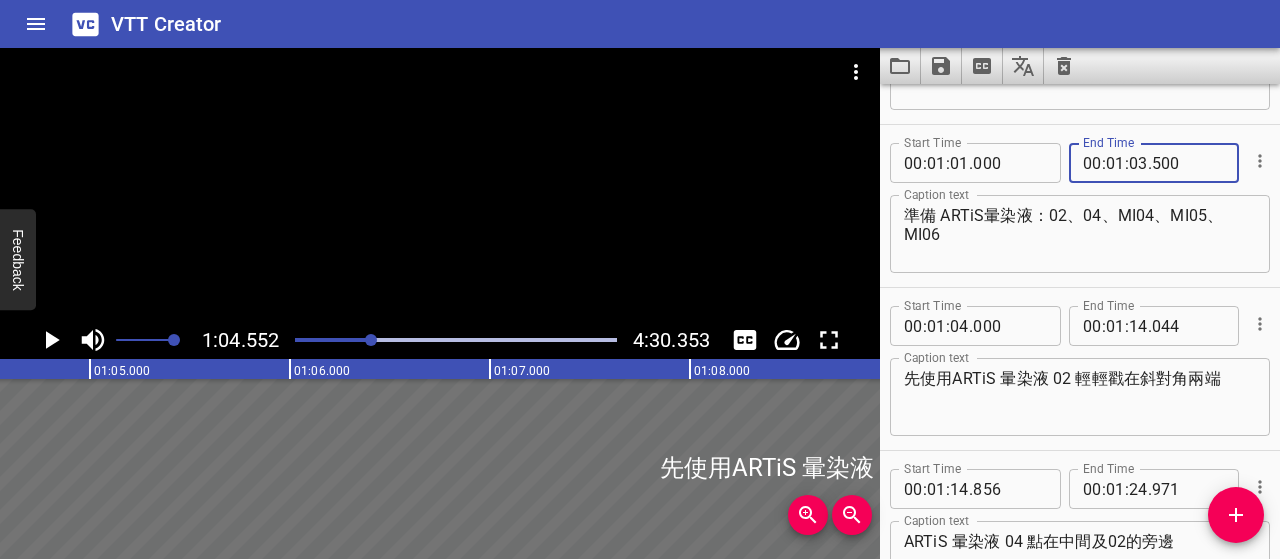 type on "500" 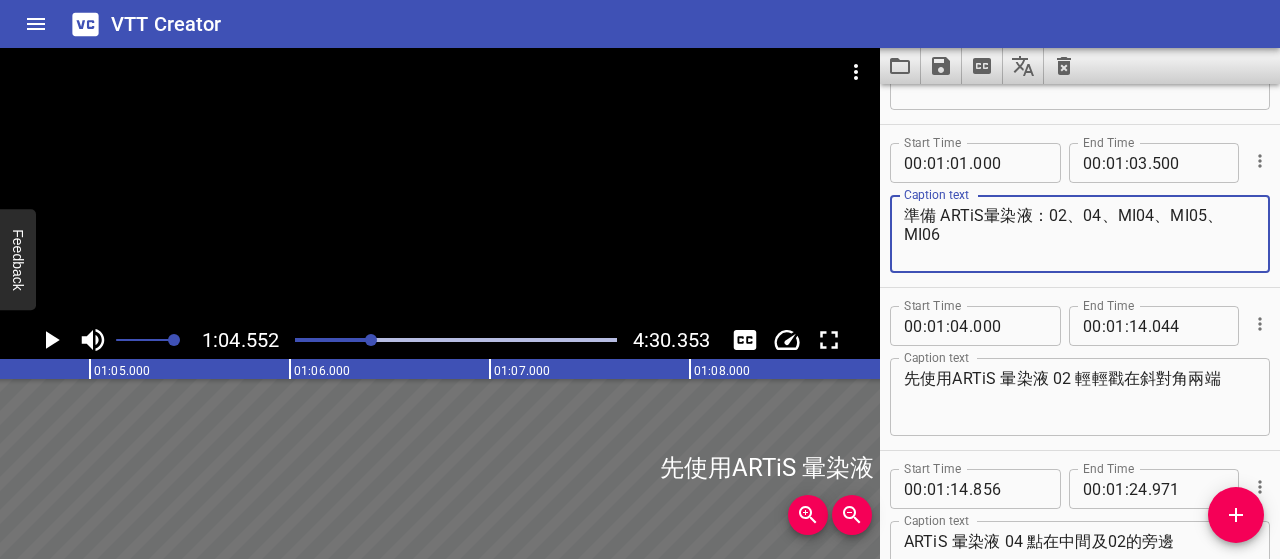 click on "準備 ARTiS暈染液：02、04、MI04、MI05、MI06" at bounding box center (1080, 234) 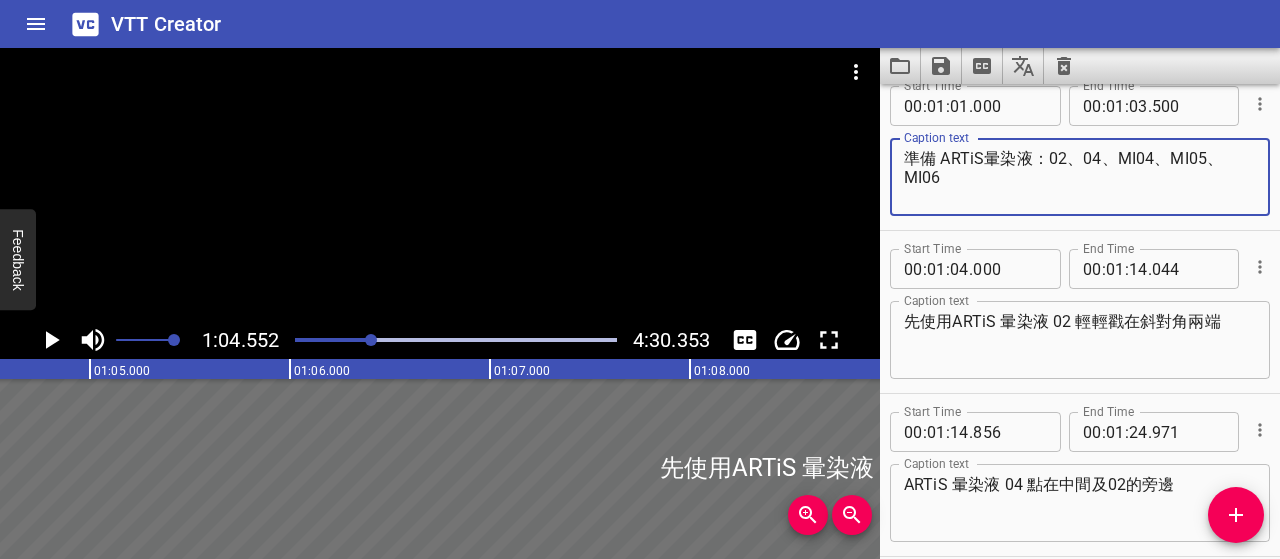 scroll, scrollTop: 1367, scrollLeft: 0, axis: vertical 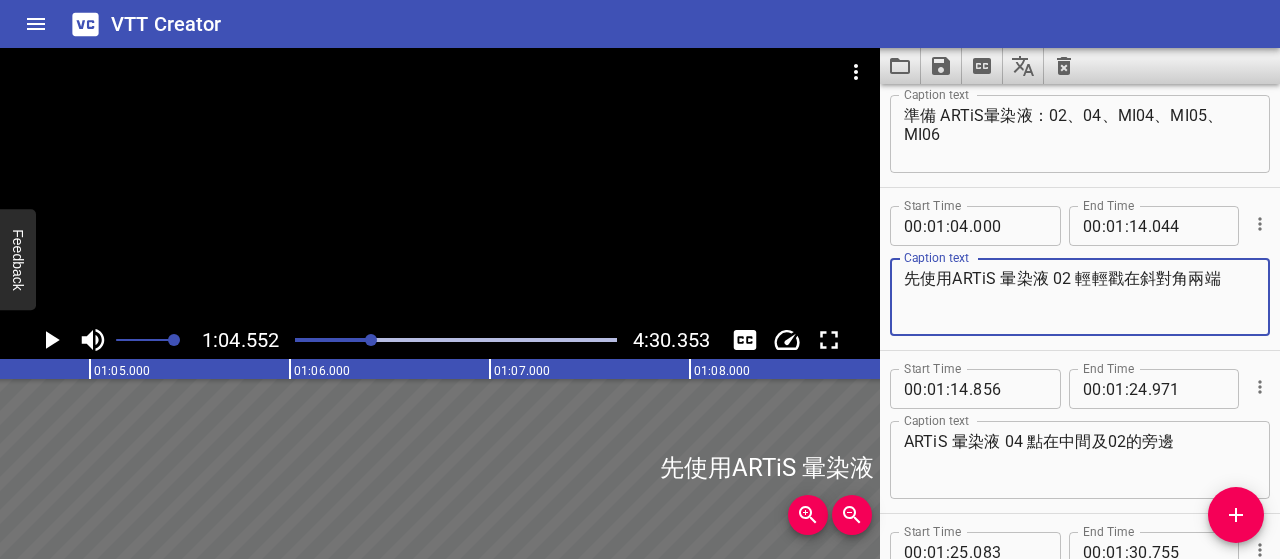 click on "先使用ARTiS 暈染液 02 輕輕戳在斜對角兩端" at bounding box center [1080, 297] 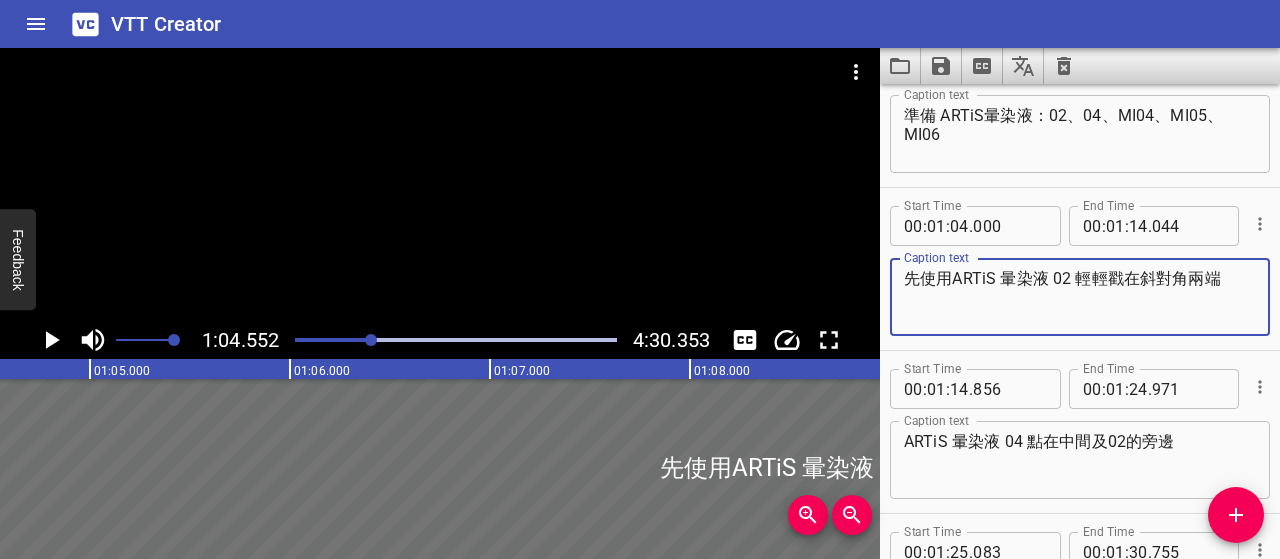 click on "先使用ARTiS 暈染液 02 輕輕戳在斜對角兩端" at bounding box center (1080, 297) 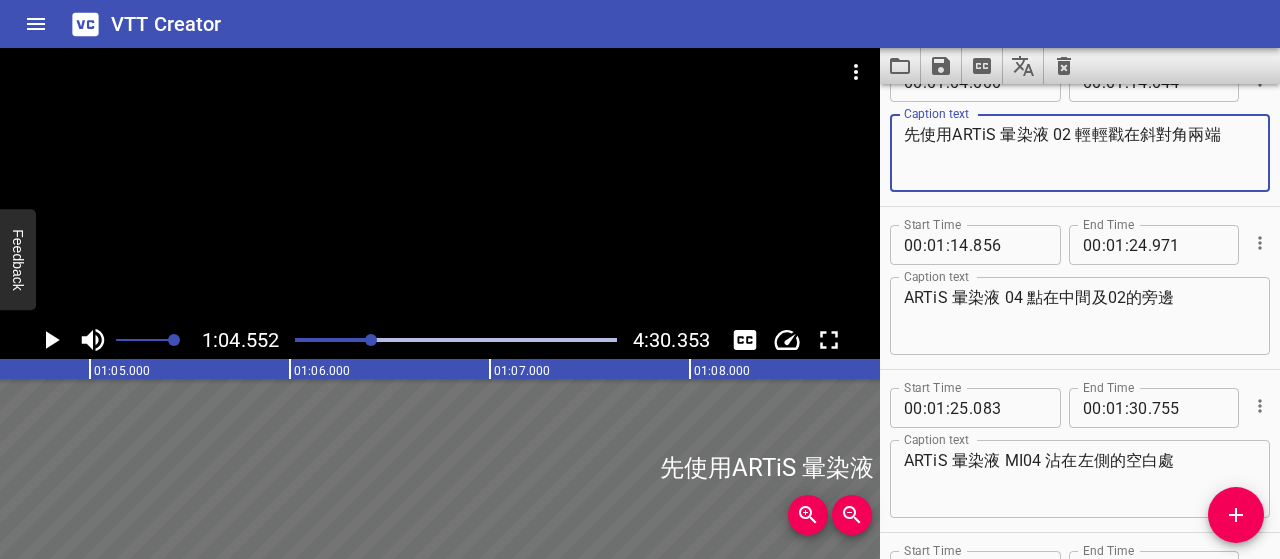 scroll, scrollTop: 1467, scrollLeft: 0, axis: vertical 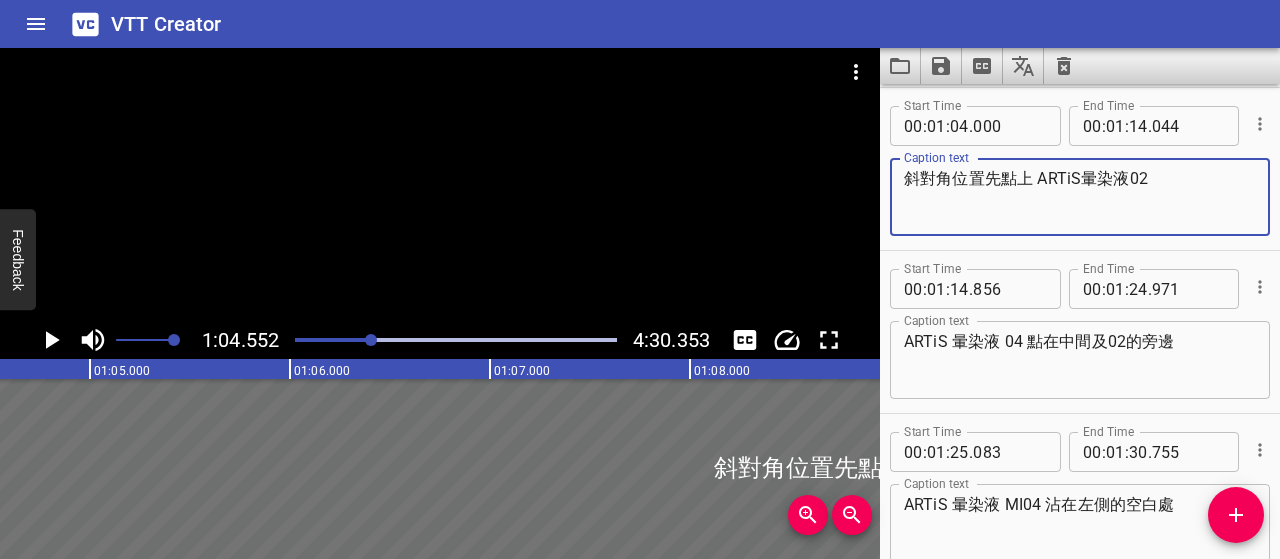 type on "斜對角位置先點上 ARTiS暈染液02" 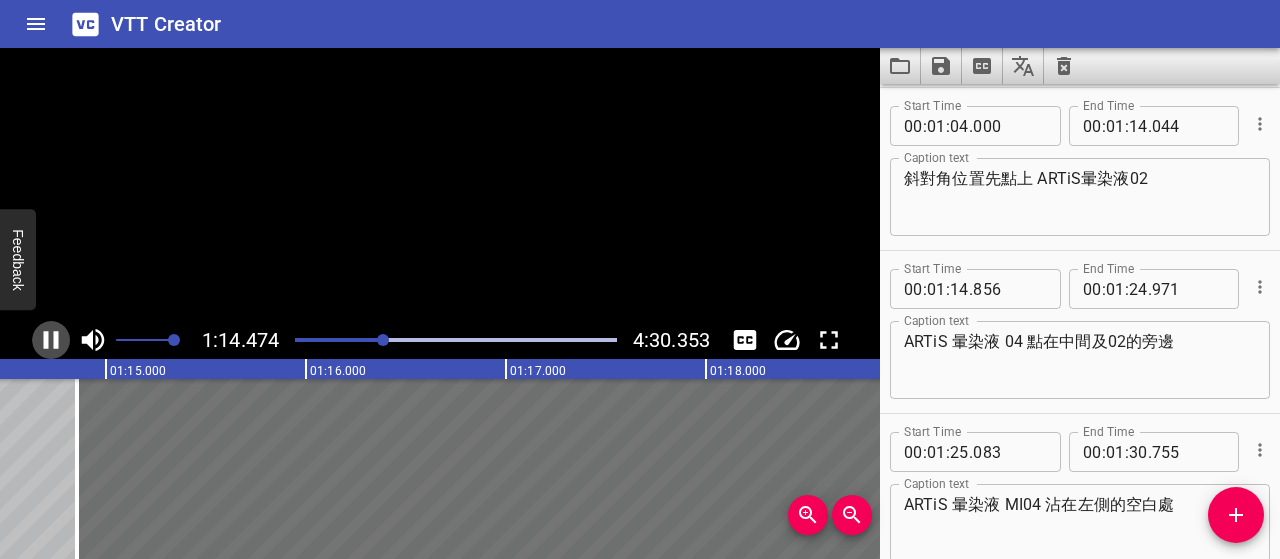 click 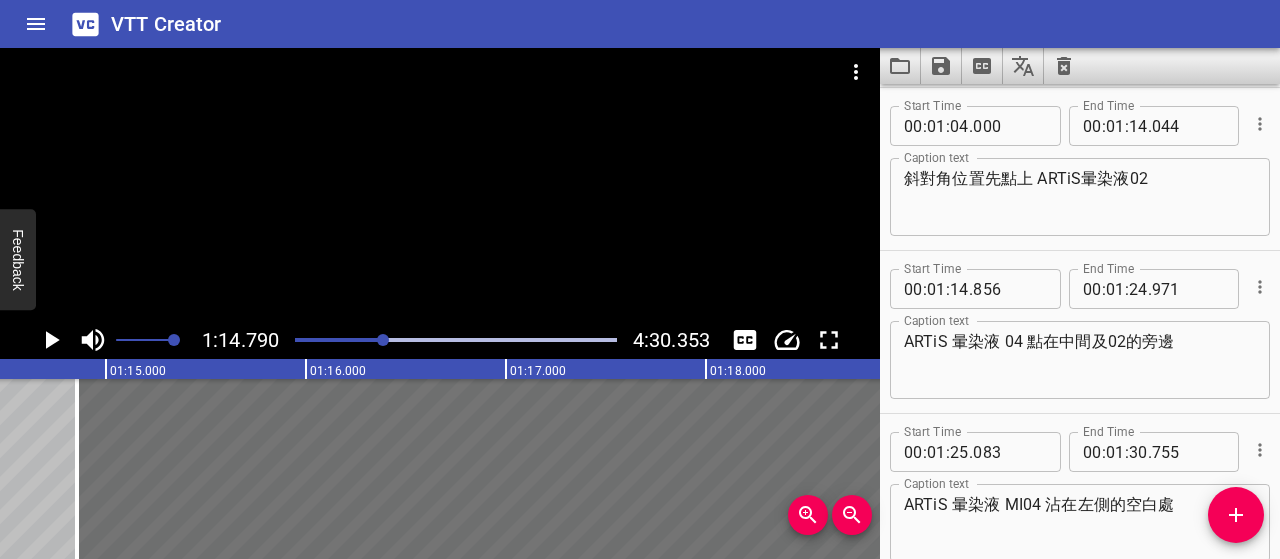 scroll, scrollTop: 0, scrollLeft: 14958, axis: horizontal 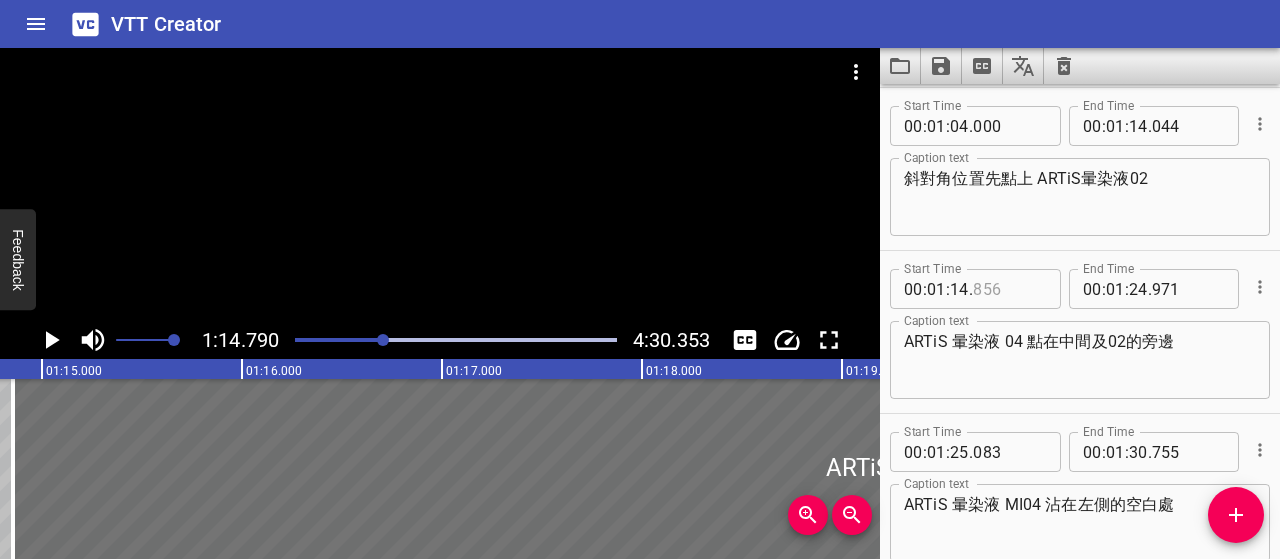 click at bounding box center (1009, 289) 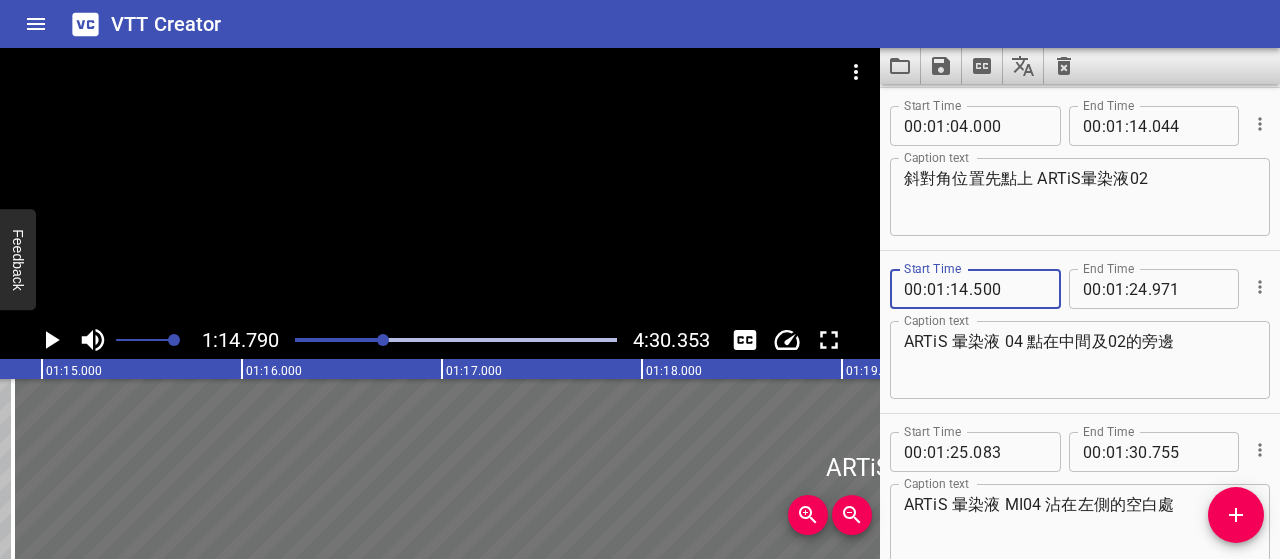 type on "500" 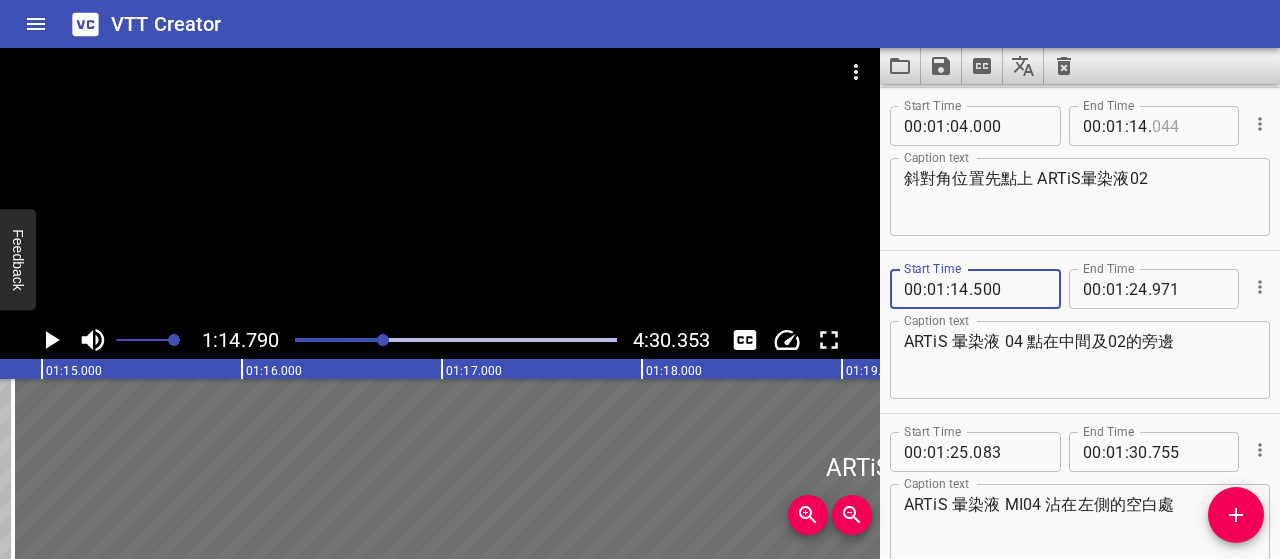 click at bounding box center [1188, 126] 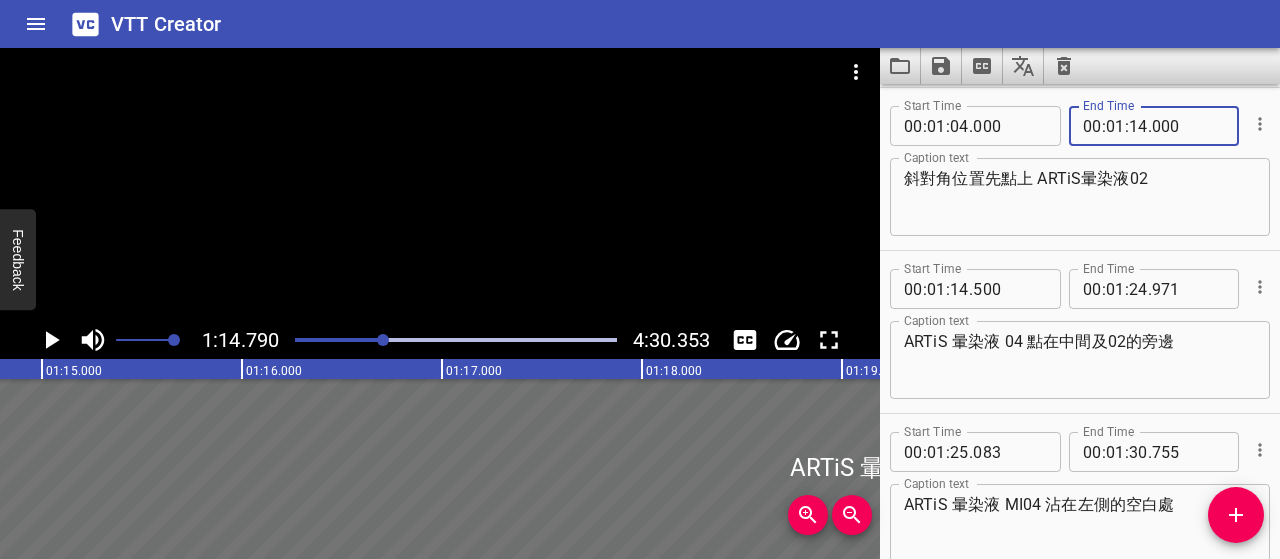 scroll, scrollTop: 1567, scrollLeft: 0, axis: vertical 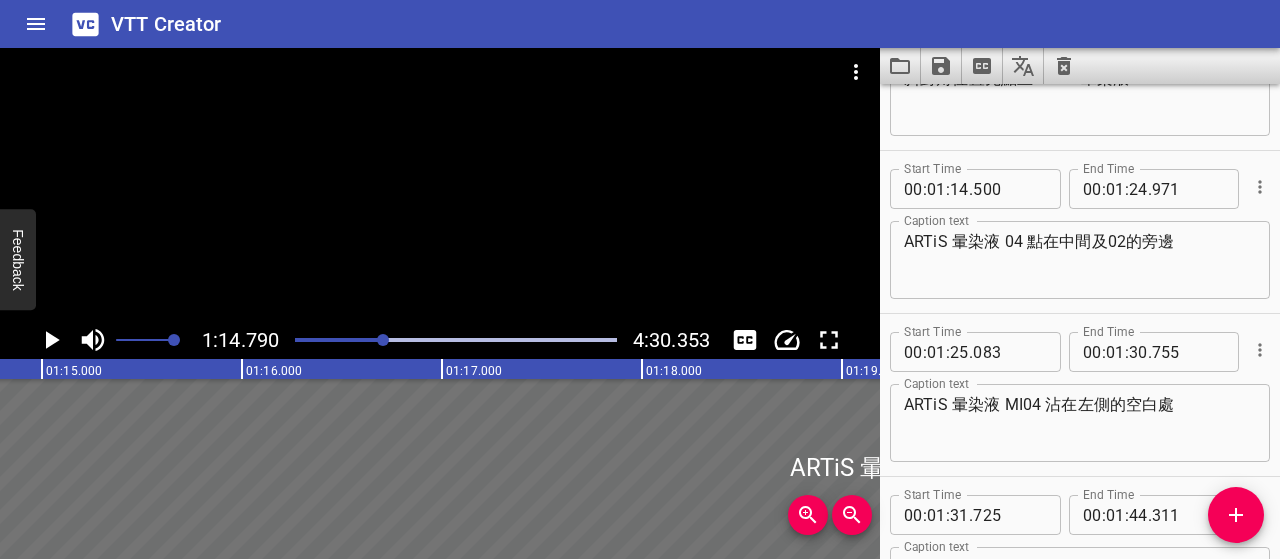 type on "000" 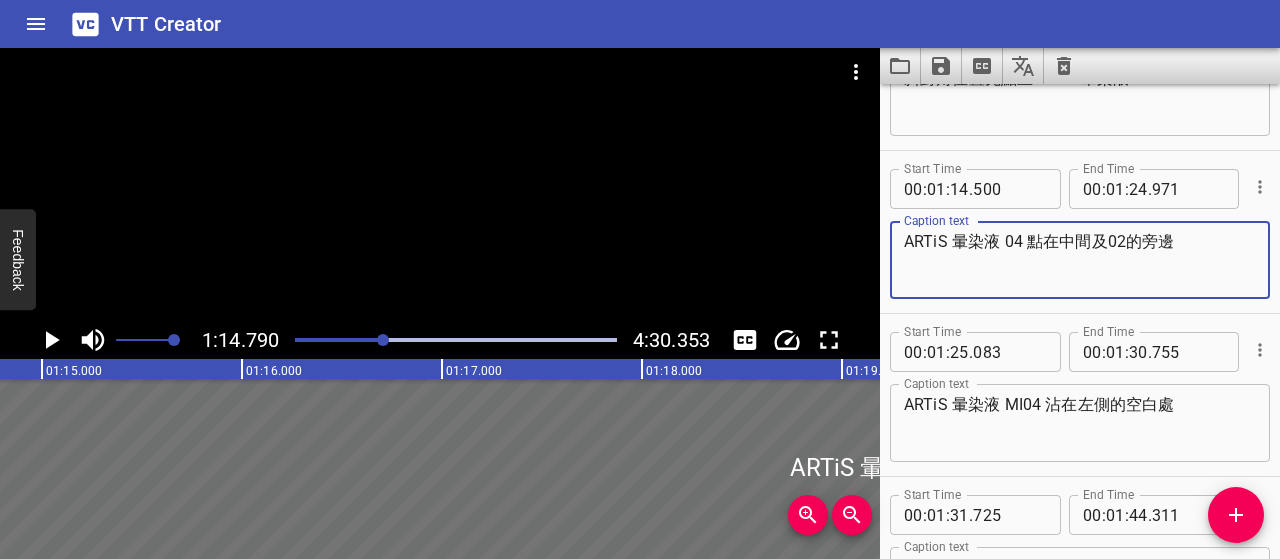 click on "ARTiS 暈染液 04 點在中間及02的旁邊" at bounding box center (1080, 260) 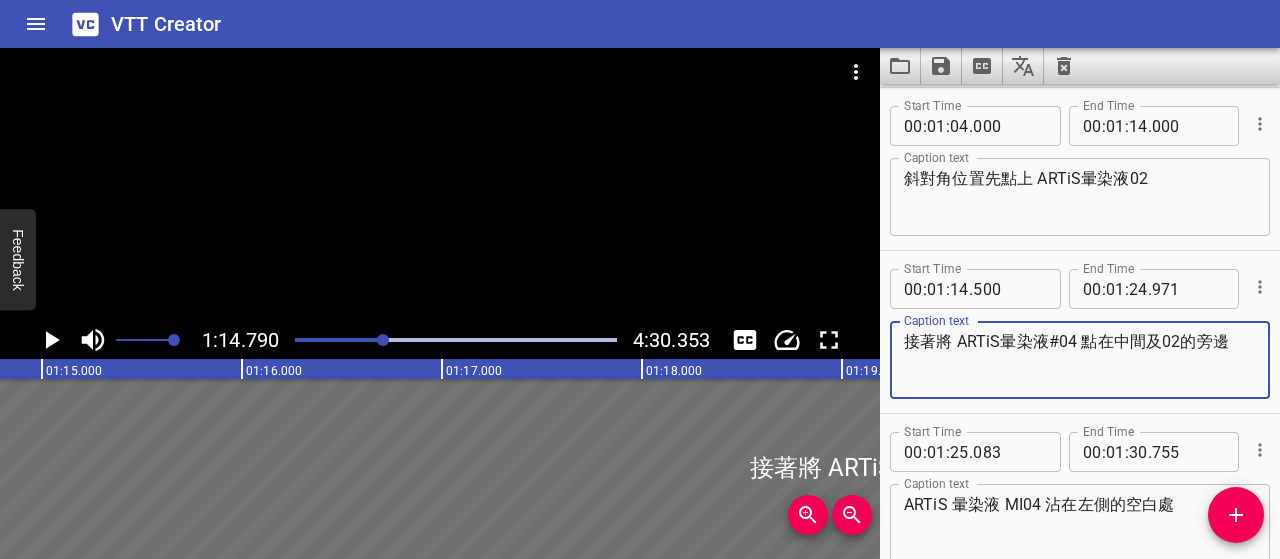 scroll, scrollTop: 1367, scrollLeft: 0, axis: vertical 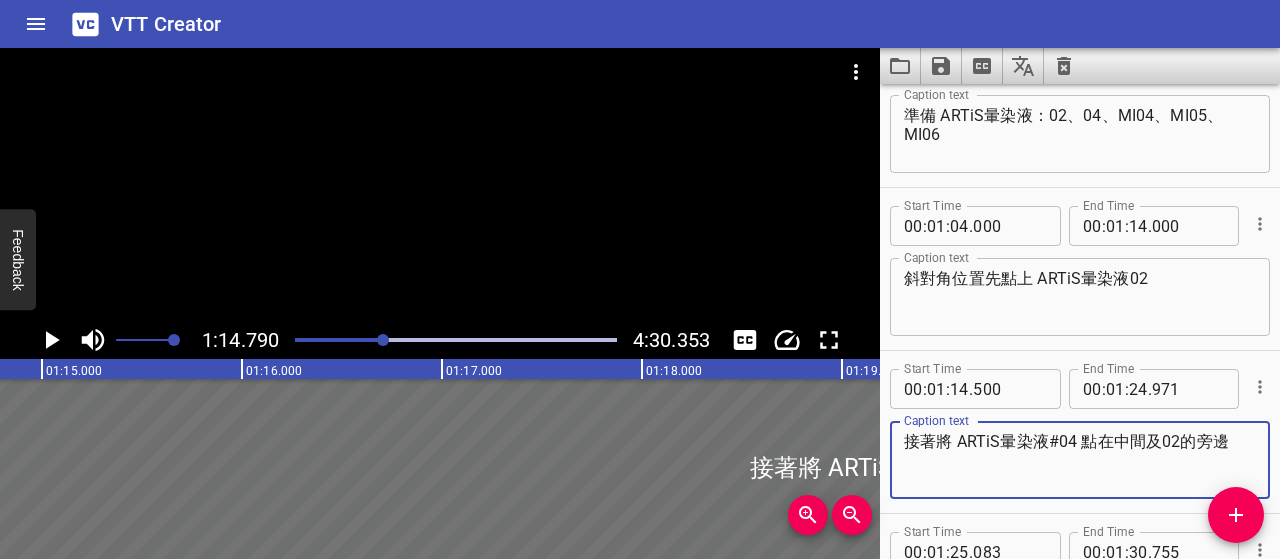 type on "接著將 ARTiS暈染液#04 點在中間及02的旁邊" 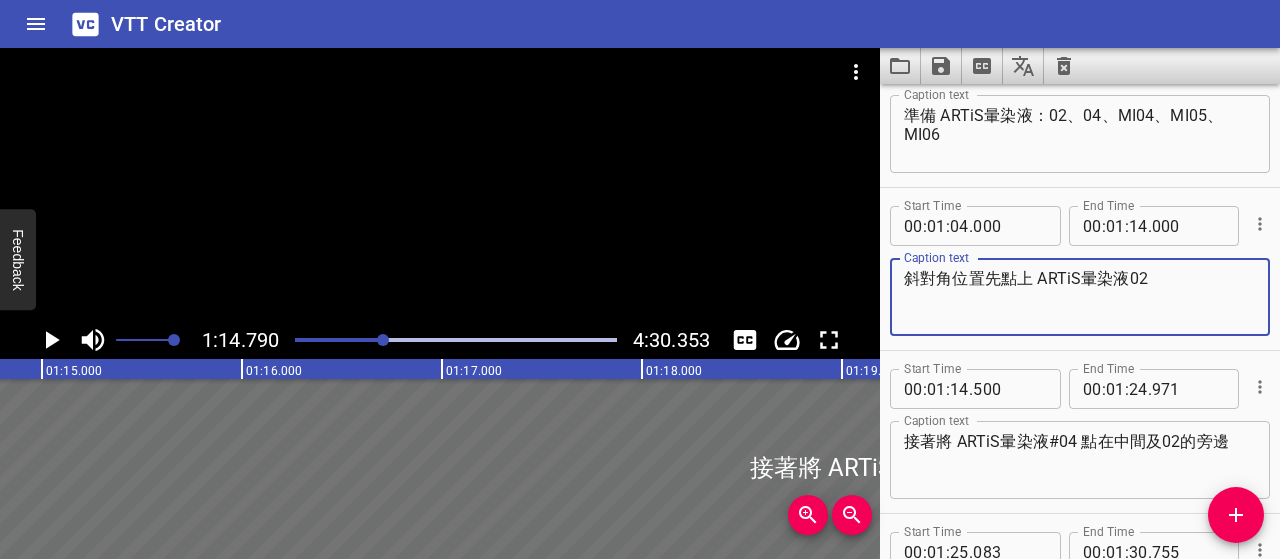 click on "斜對角位置先點上 ARTiS暈染液02" at bounding box center (1080, 297) 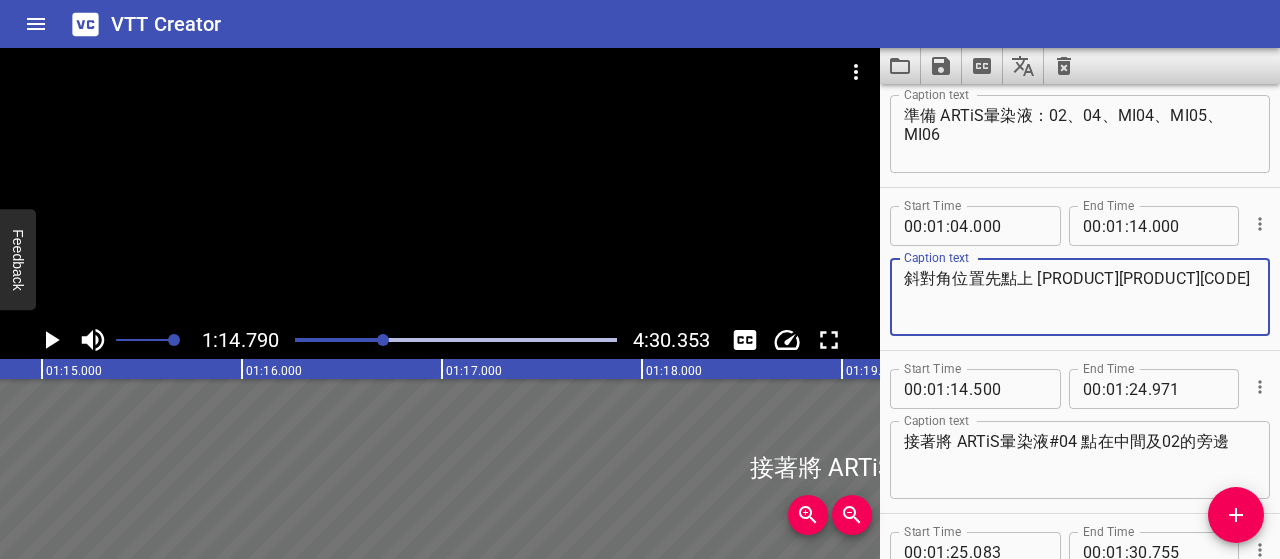 type on "斜對角位置先點上 [PRODUCT][PRODUCT][CODE]" 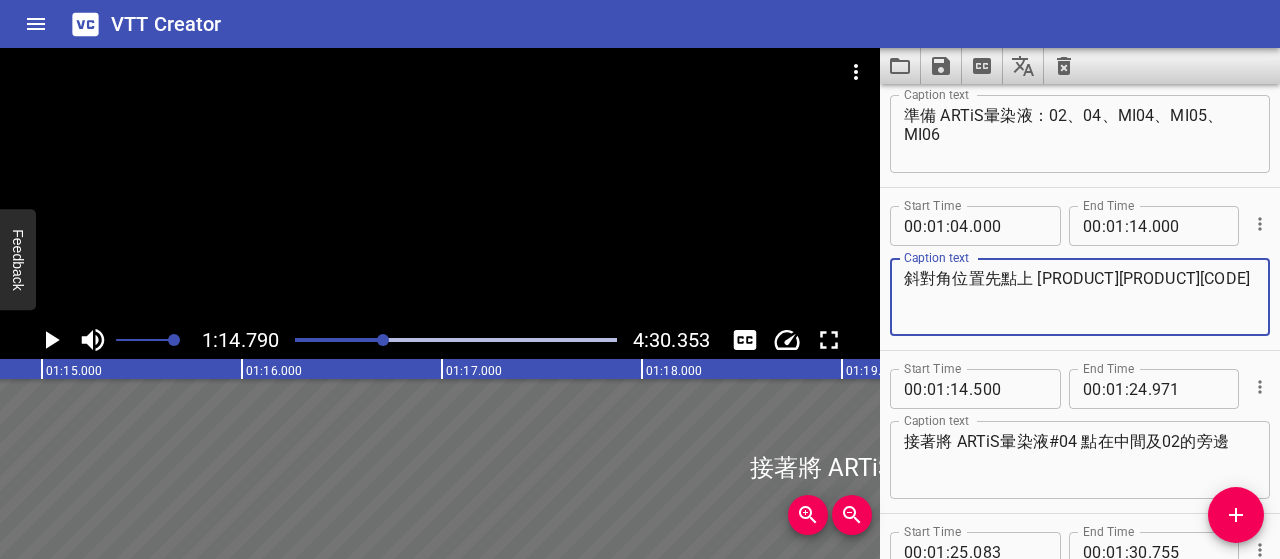 drag, startPoint x: 906, startPoint y: 277, endPoint x: 1159, endPoint y: 277, distance: 253 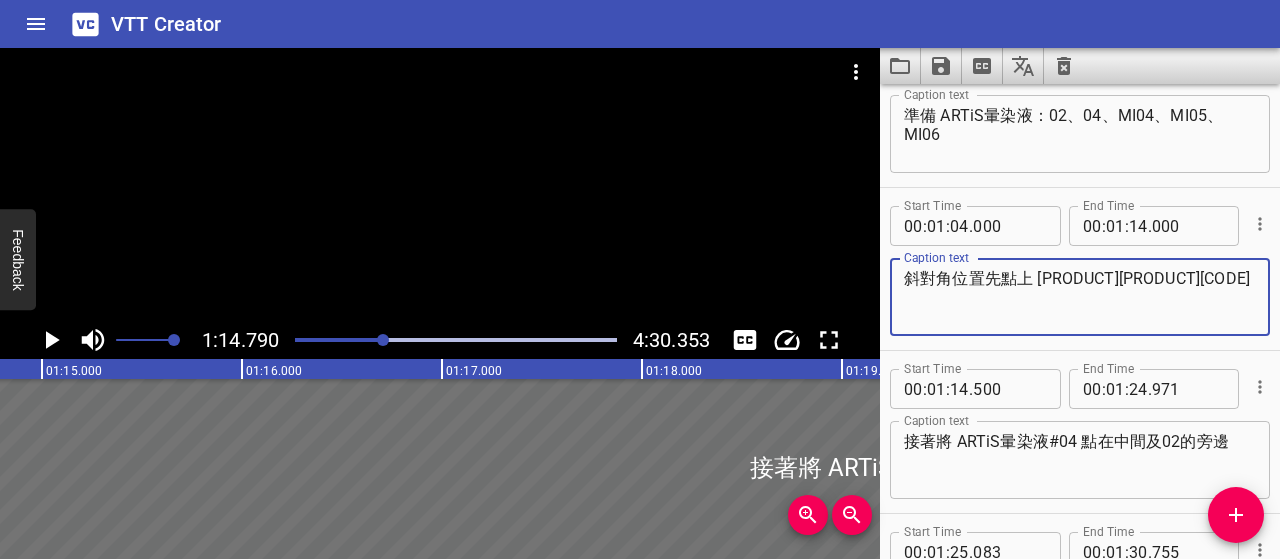 click on "接著將 ARTiS暈染液#04 點在中間及02的旁邊" at bounding box center (1080, 460) 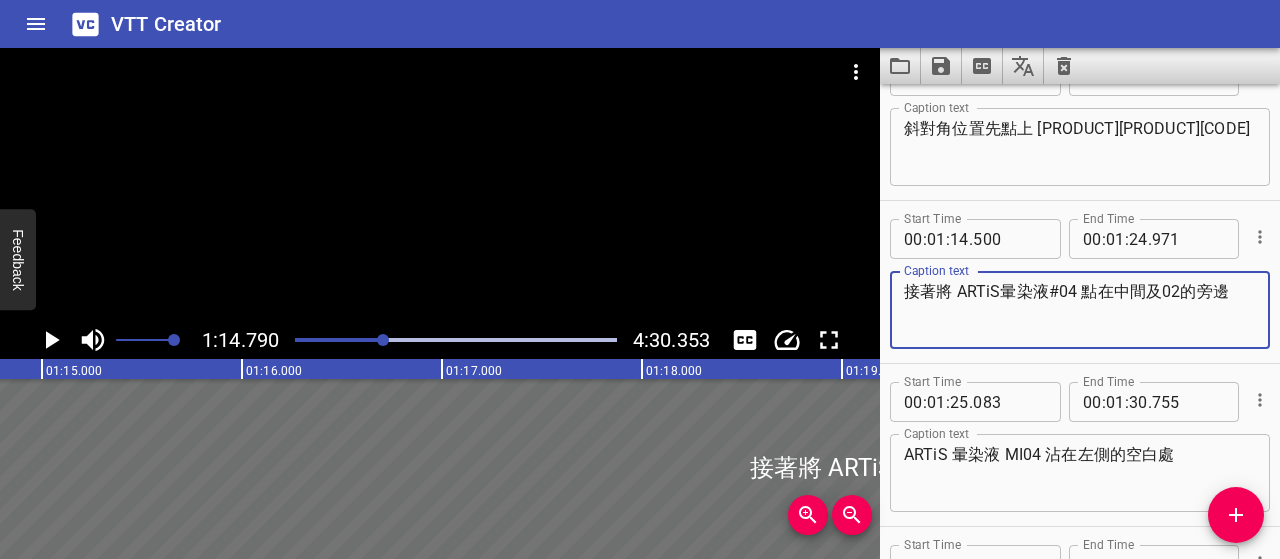 scroll, scrollTop: 1567, scrollLeft: 0, axis: vertical 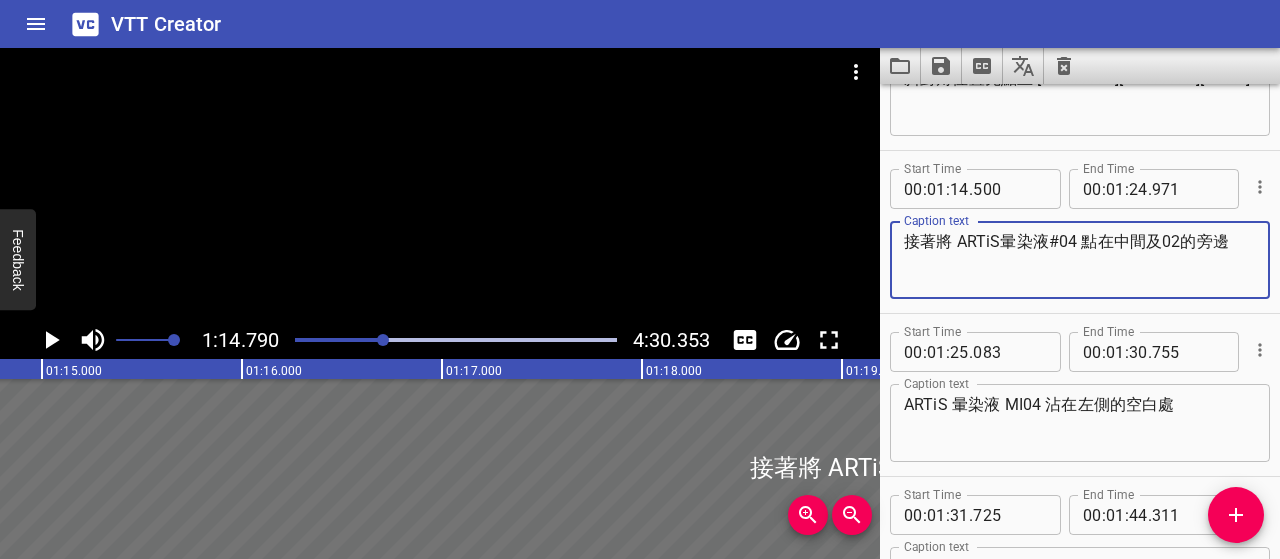 drag, startPoint x: 908, startPoint y: 241, endPoint x: 1230, endPoint y: 241, distance: 322 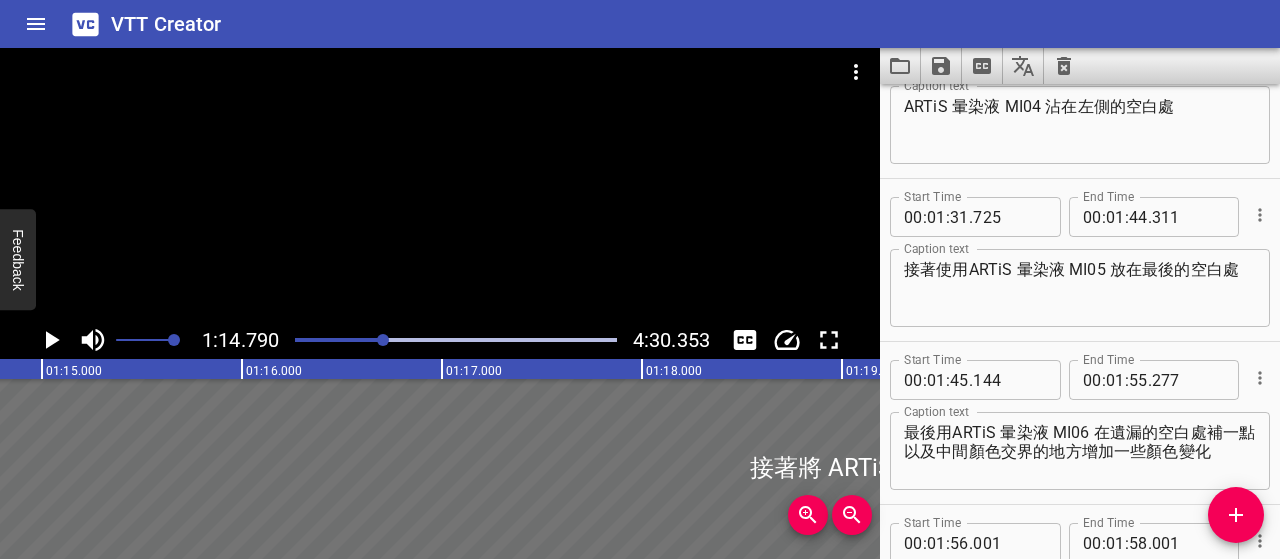 scroll, scrollTop: 1867, scrollLeft: 0, axis: vertical 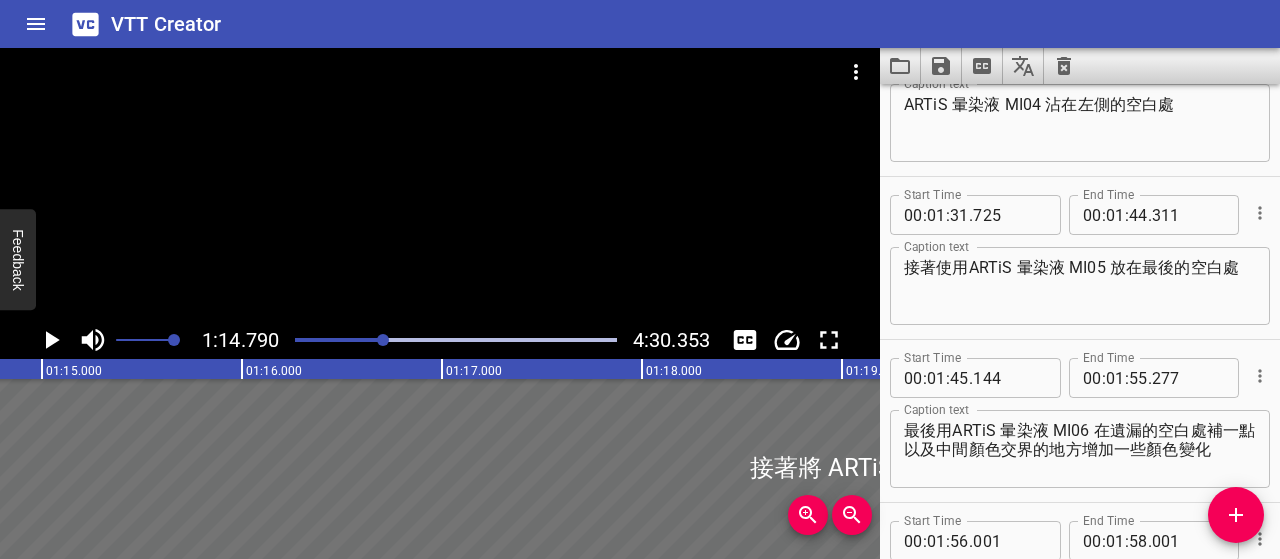 drag, startPoint x: 903, startPoint y: 99, endPoint x: 1171, endPoint y: 117, distance: 268.6038 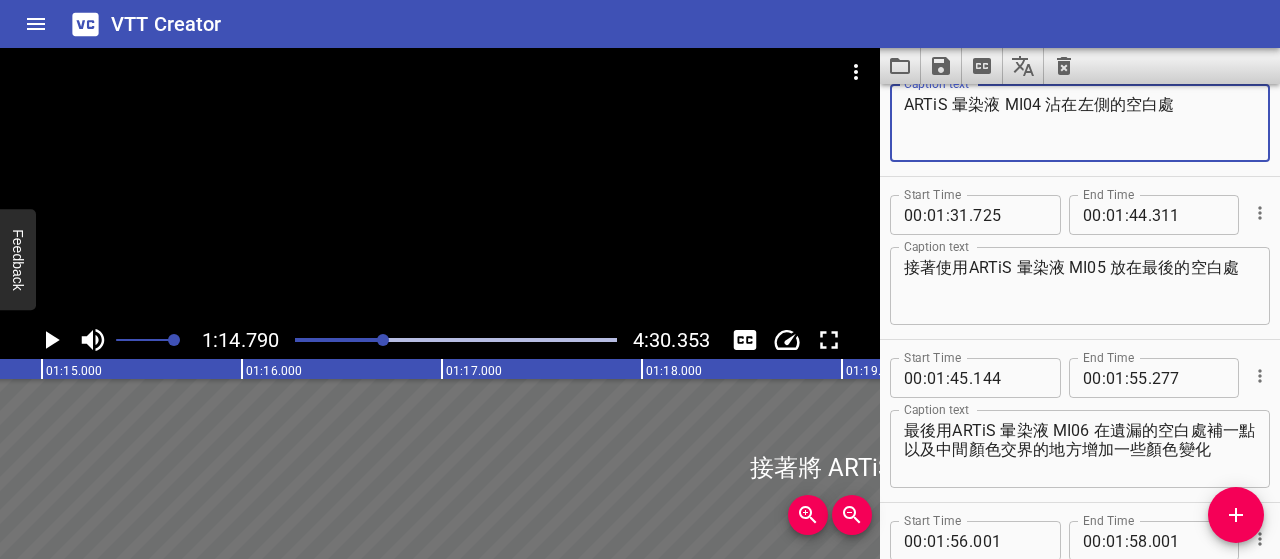 drag, startPoint x: 1186, startPoint y: 107, endPoint x: 902, endPoint y: 101, distance: 284.0634 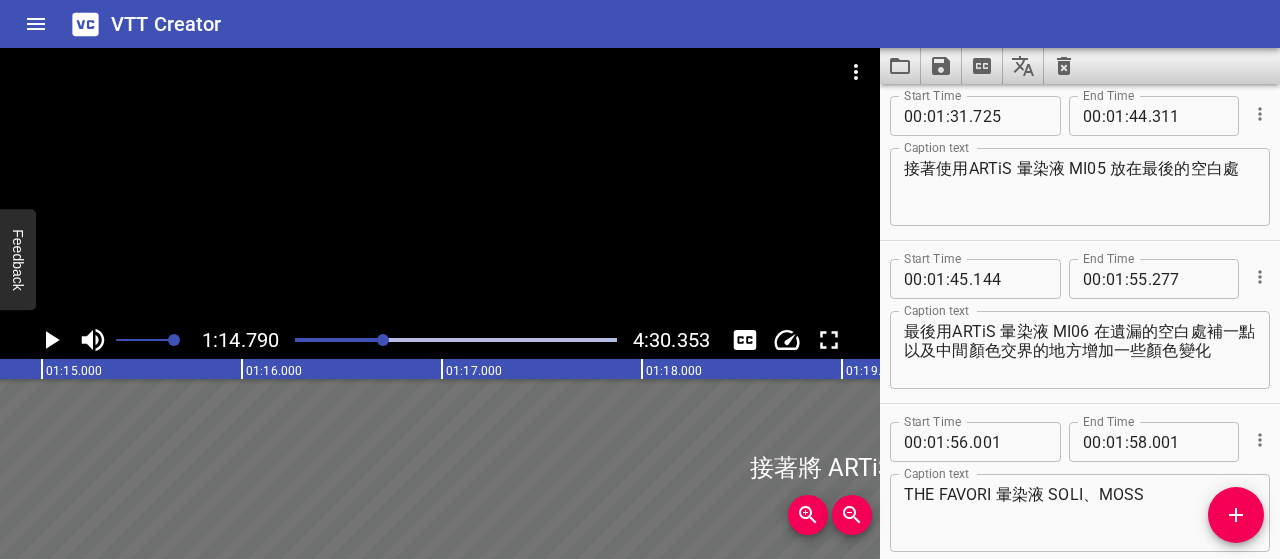 scroll, scrollTop: 1967, scrollLeft: 0, axis: vertical 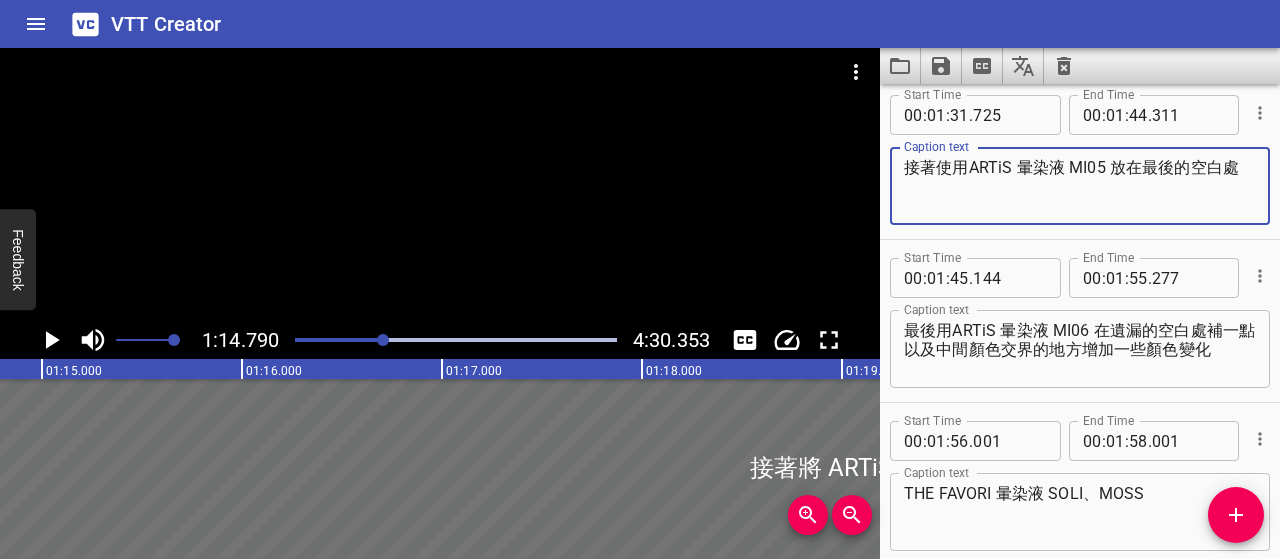 drag, startPoint x: 910, startPoint y: 166, endPoint x: 1269, endPoint y: 165, distance: 359.0014 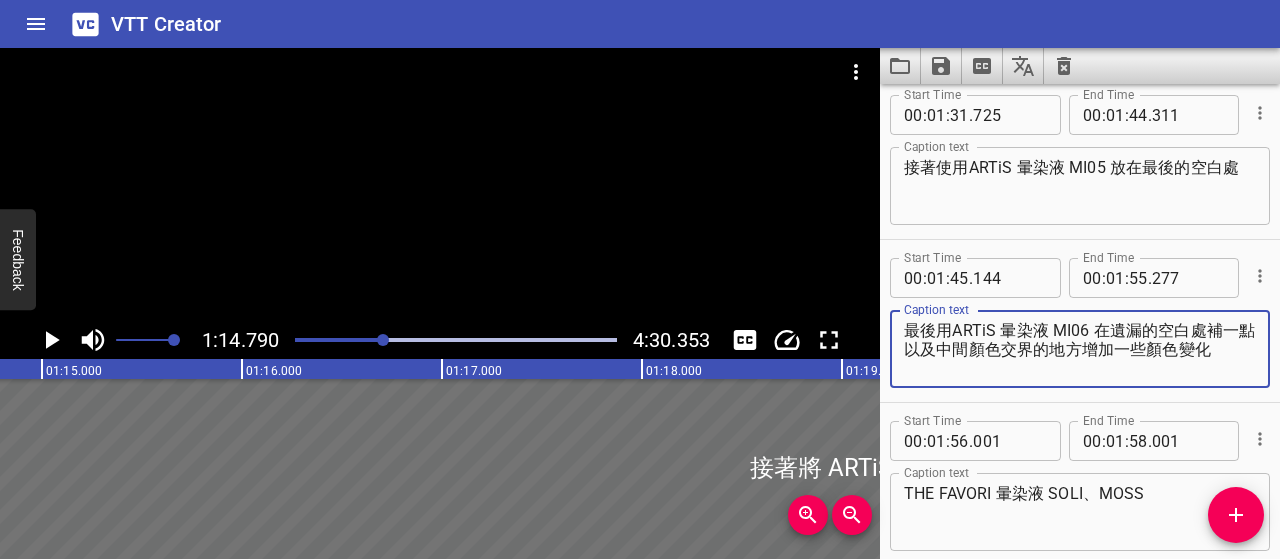 drag, startPoint x: 908, startPoint y: 323, endPoint x: 1217, endPoint y: 392, distance: 316.61017 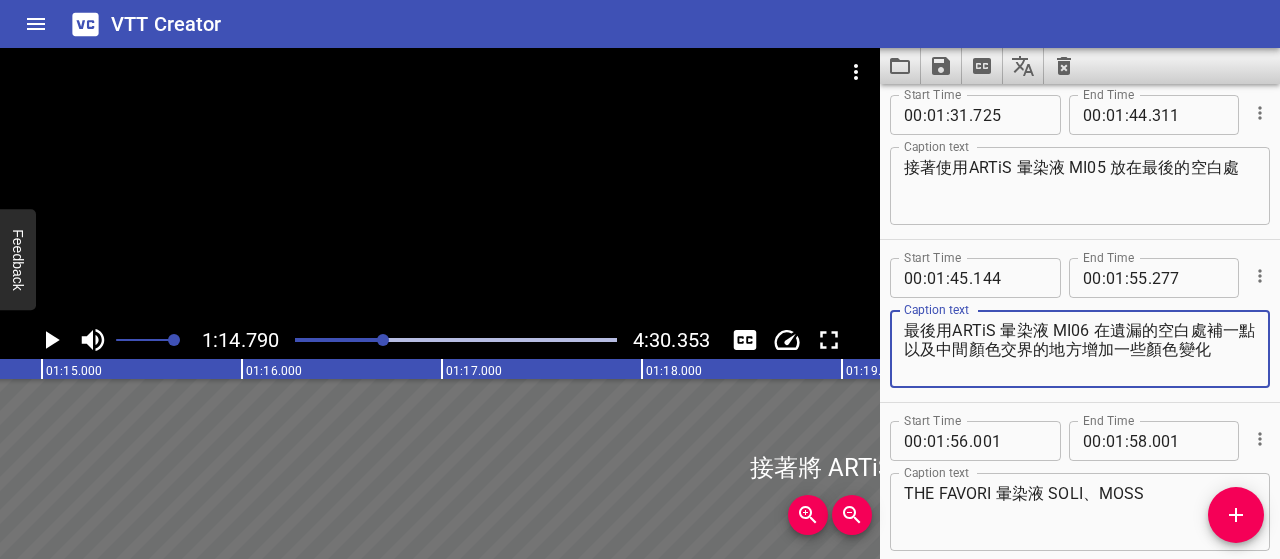 click on "Start Time 00 : 01 : 45 . 144 Start Time End Time 00 : 01 : 55 . 277 End Time Caption text 最後用[PRODUCT] [PRODUCT] [CODE] 在遺漏的空白處補一點
以及中間顏色交界的地方增加一些顏色變化  Caption text" at bounding box center (1080, 321) 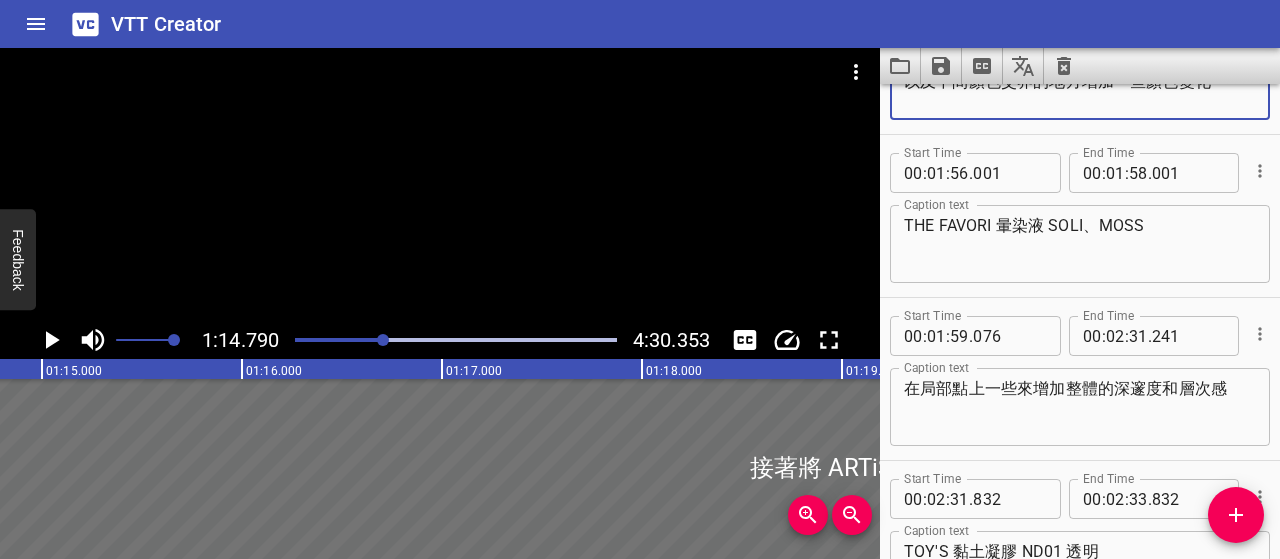 scroll, scrollTop: 2267, scrollLeft: 0, axis: vertical 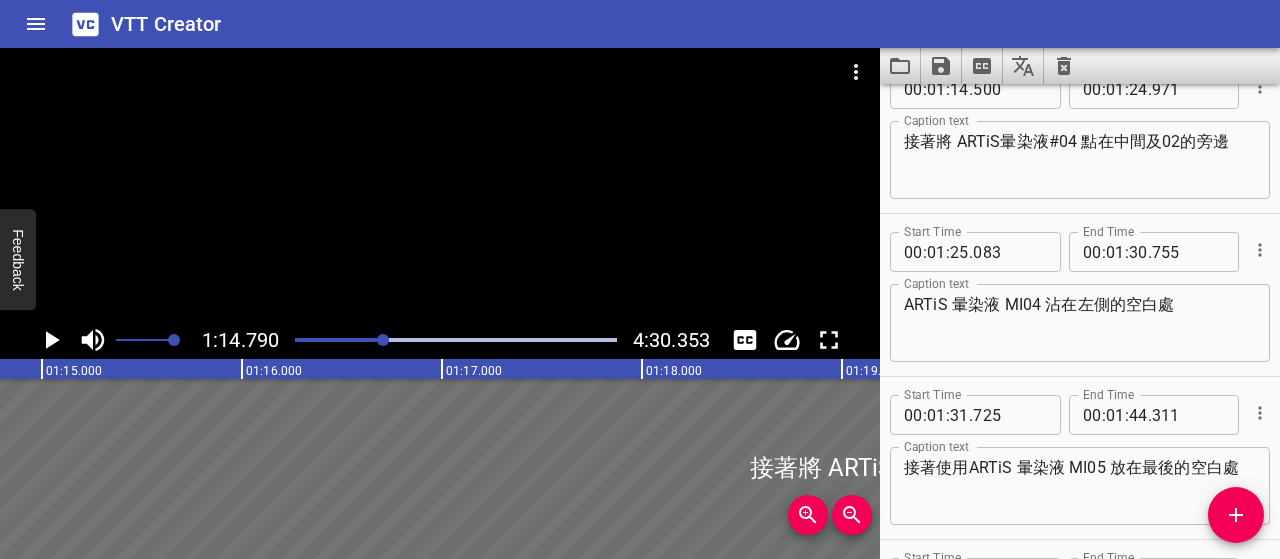 click on "接著將 ARTiS暈染液#04 點在中間及02的旁邊" at bounding box center [1080, 160] 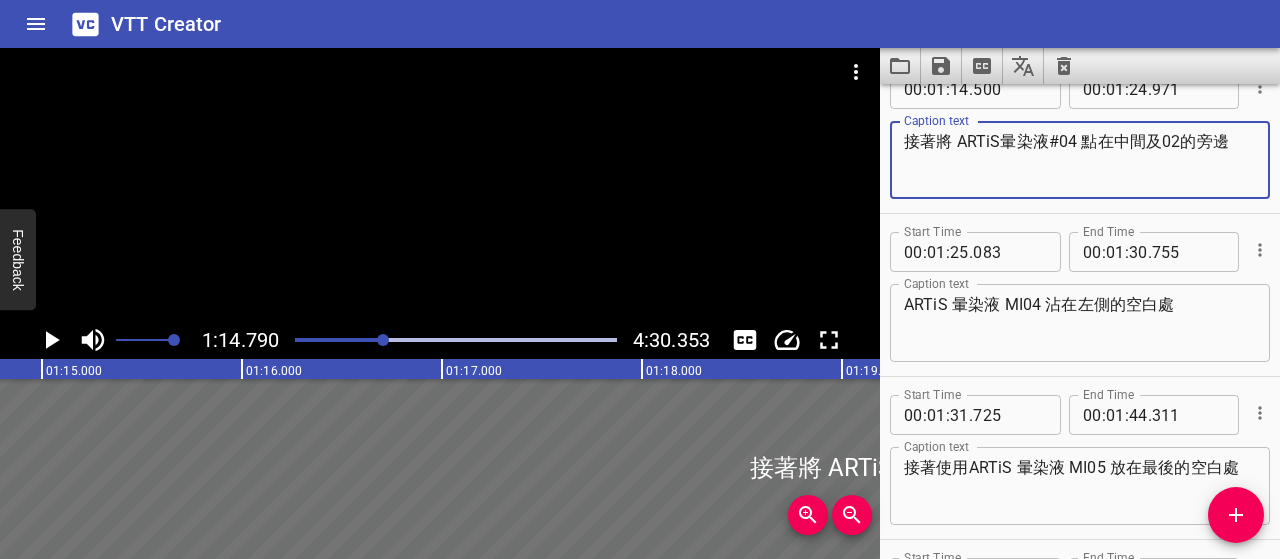 scroll, scrollTop: 1567, scrollLeft: 0, axis: vertical 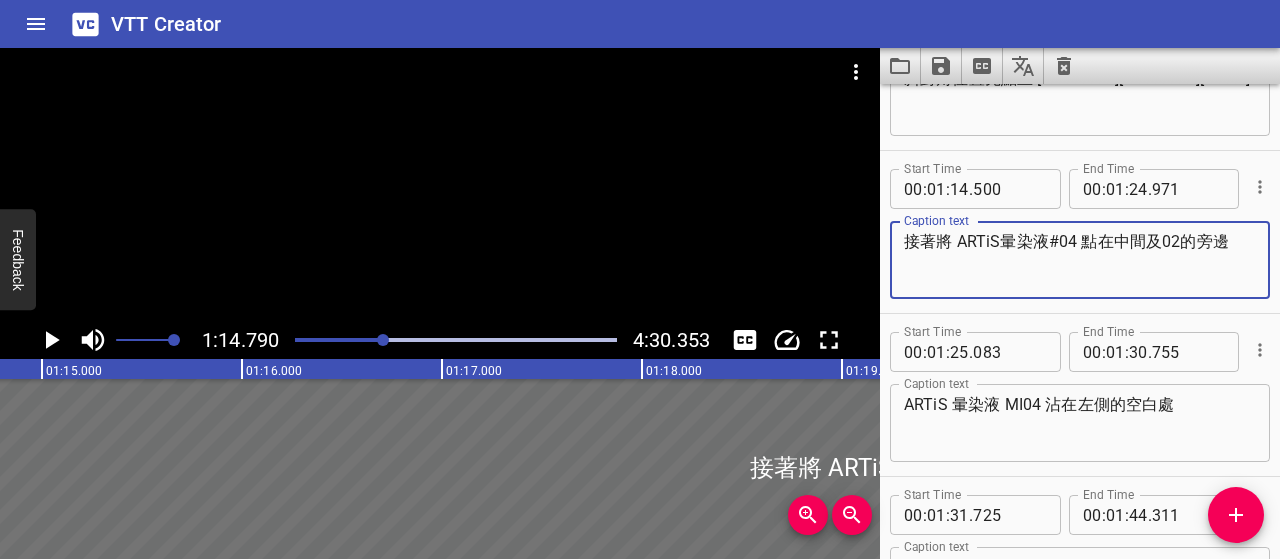 drag, startPoint x: 1226, startPoint y: 239, endPoint x: 890, endPoint y: 239, distance: 336 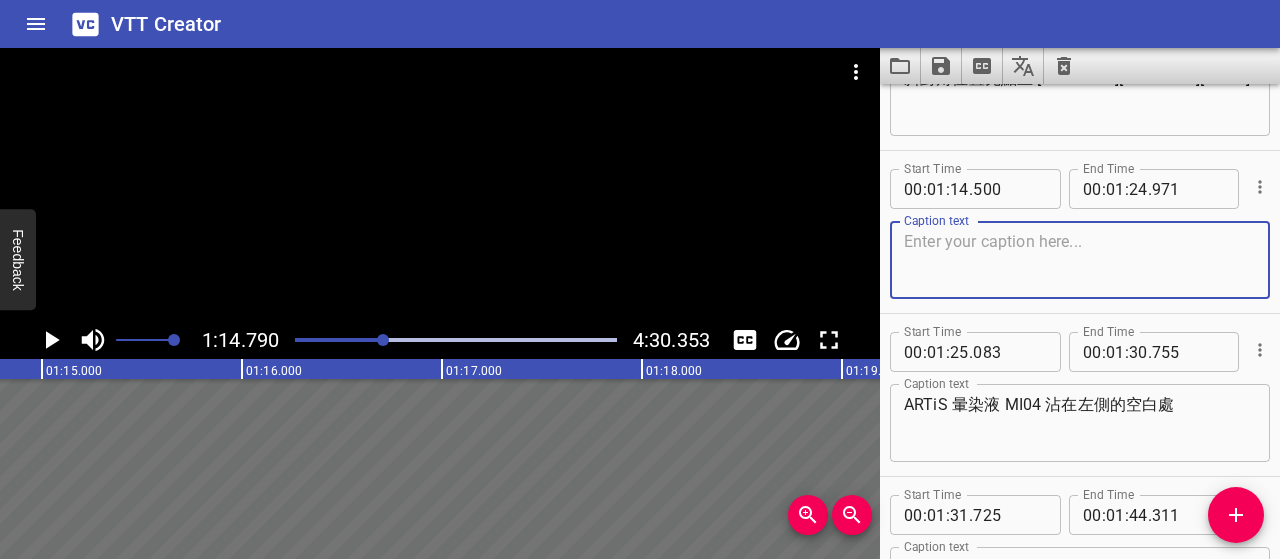 paste on "接著將 ARTiS 暈染液 04 點在甲面中央，以及 02 的旁側" 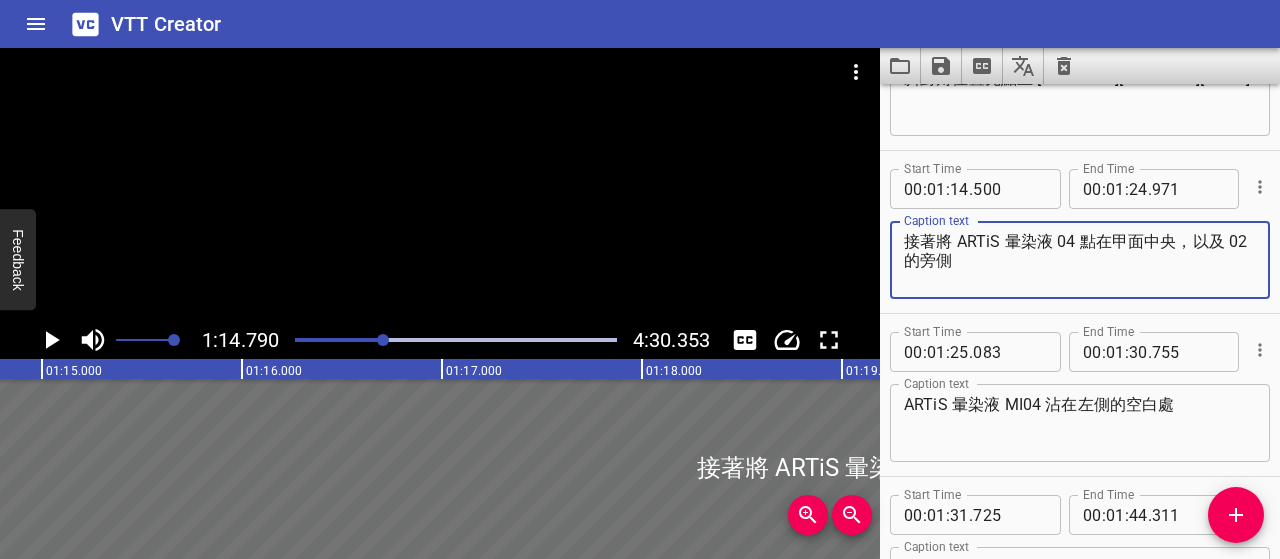 scroll, scrollTop: 1467, scrollLeft: 0, axis: vertical 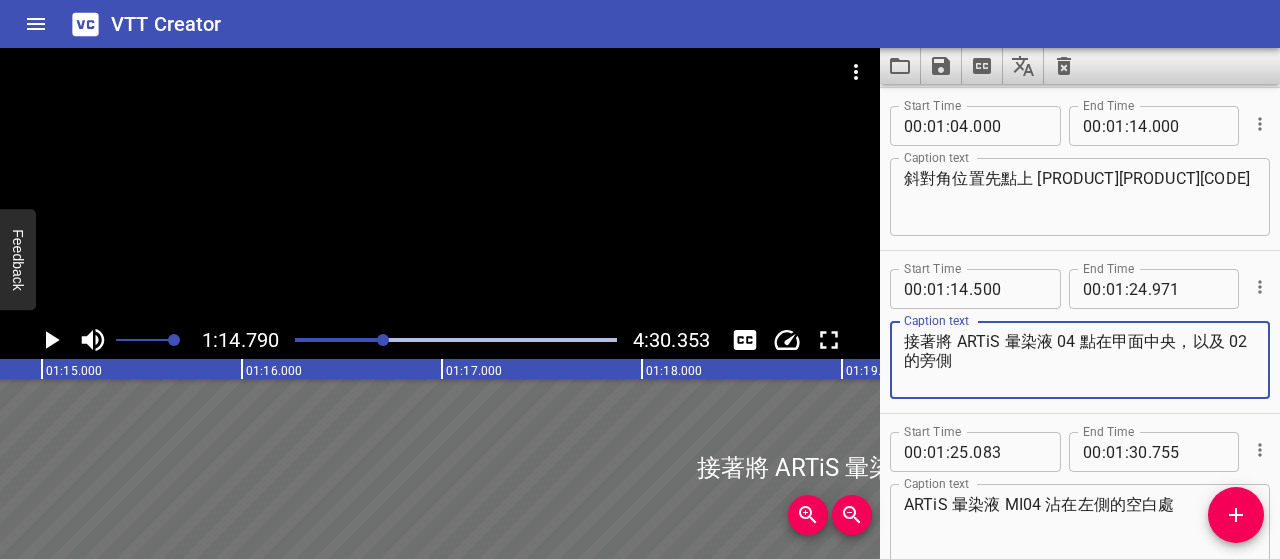 type on "接著將 ARTiS 暈染液 04 點在甲面中央，以及 02 的旁側" 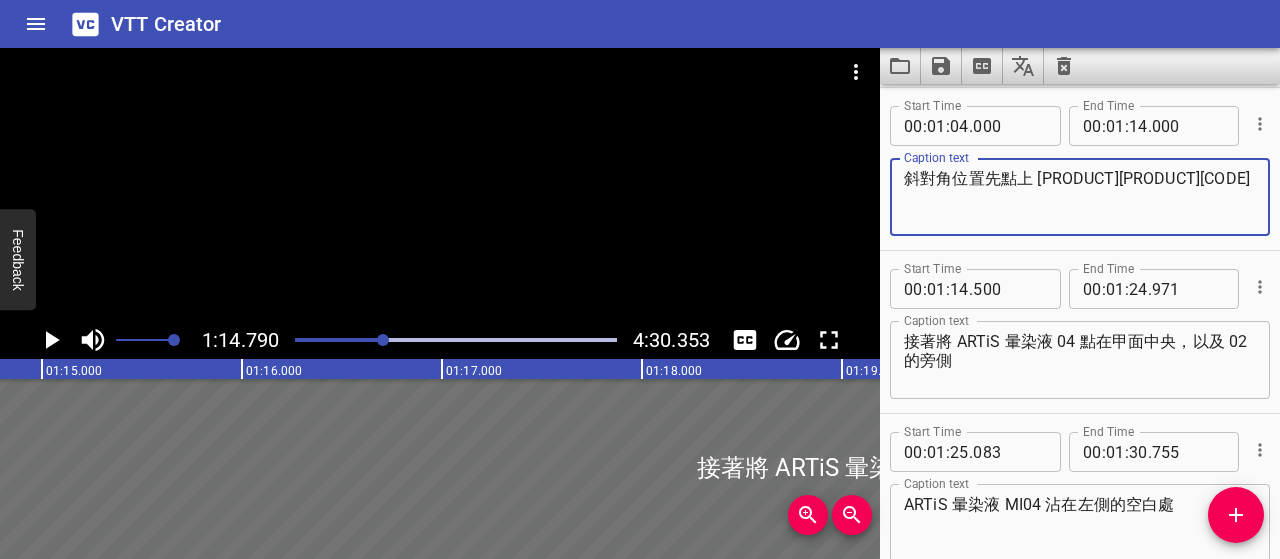 click on "斜對角位置先點上 [PRODUCT][PRODUCT][CODE]" at bounding box center (1080, 197) 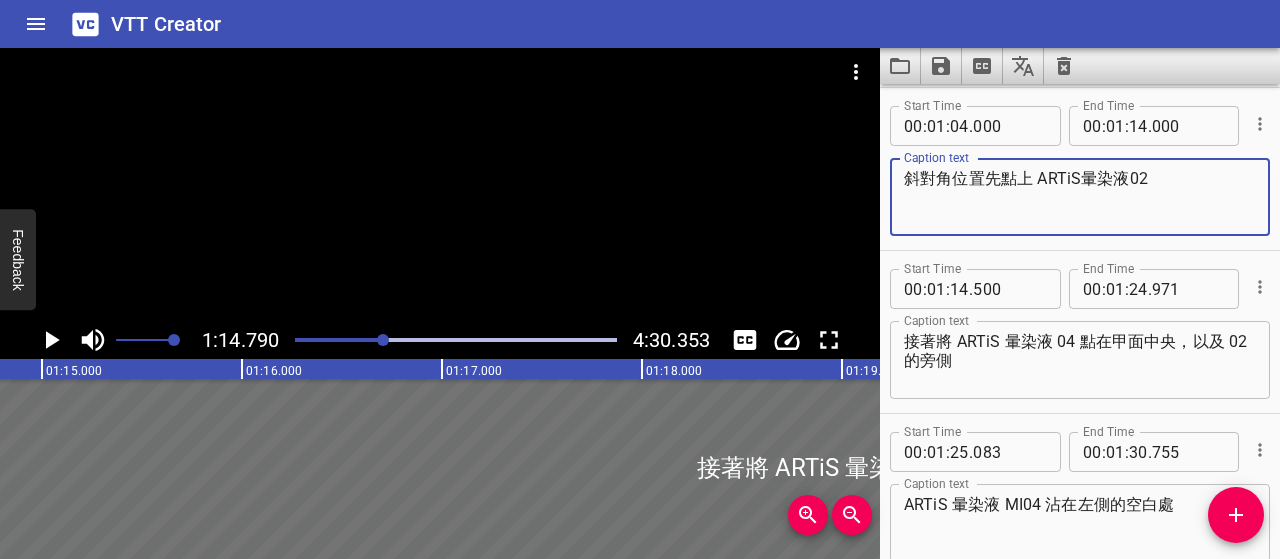 type on "斜對角位置先點上 ARTiS暈染液02" 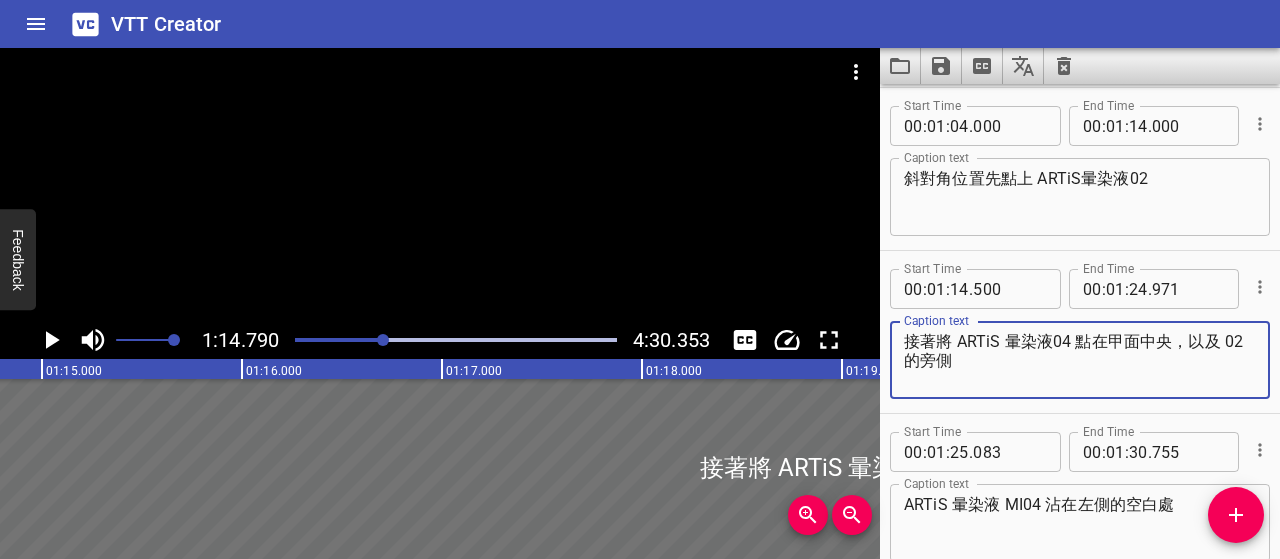 click on "接著將 ARTiS 暈染液04 點在甲面中央，以及 02 的旁側" at bounding box center [1080, 360] 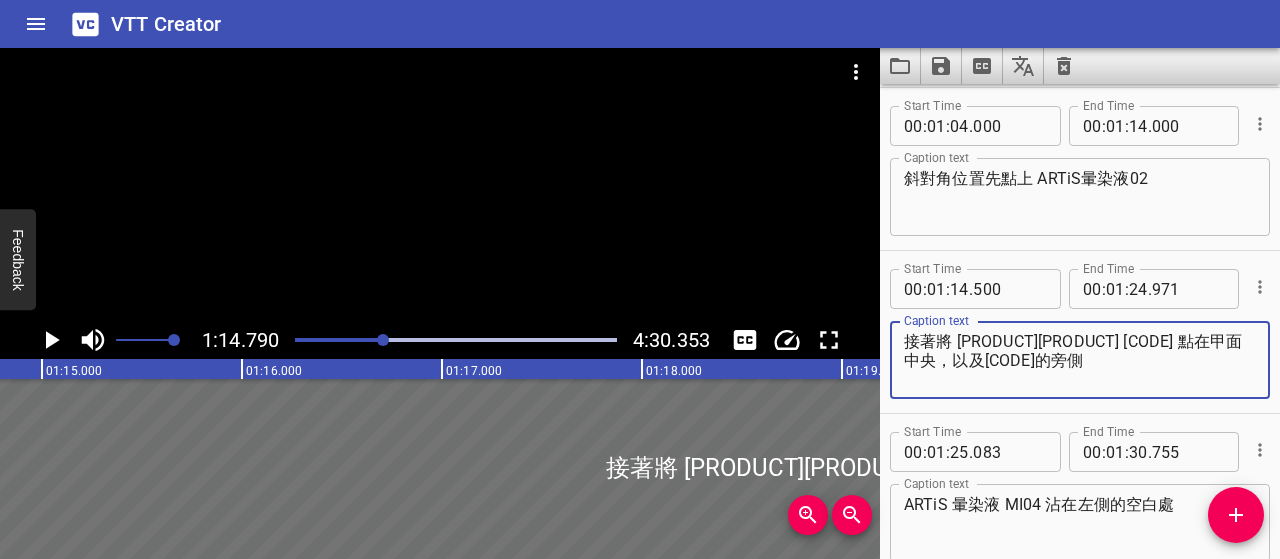 type on "接著將 [PRODUCT][PRODUCT] [CODE] 點在甲面中央，以及[CODE]的旁側" 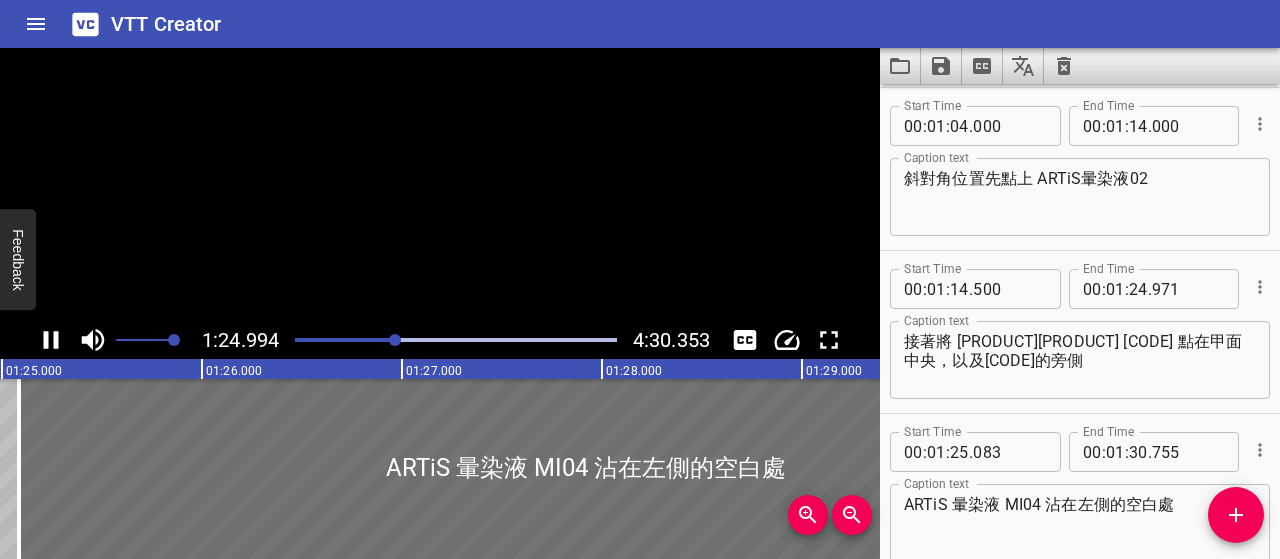 scroll, scrollTop: 0, scrollLeft: 17046, axis: horizontal 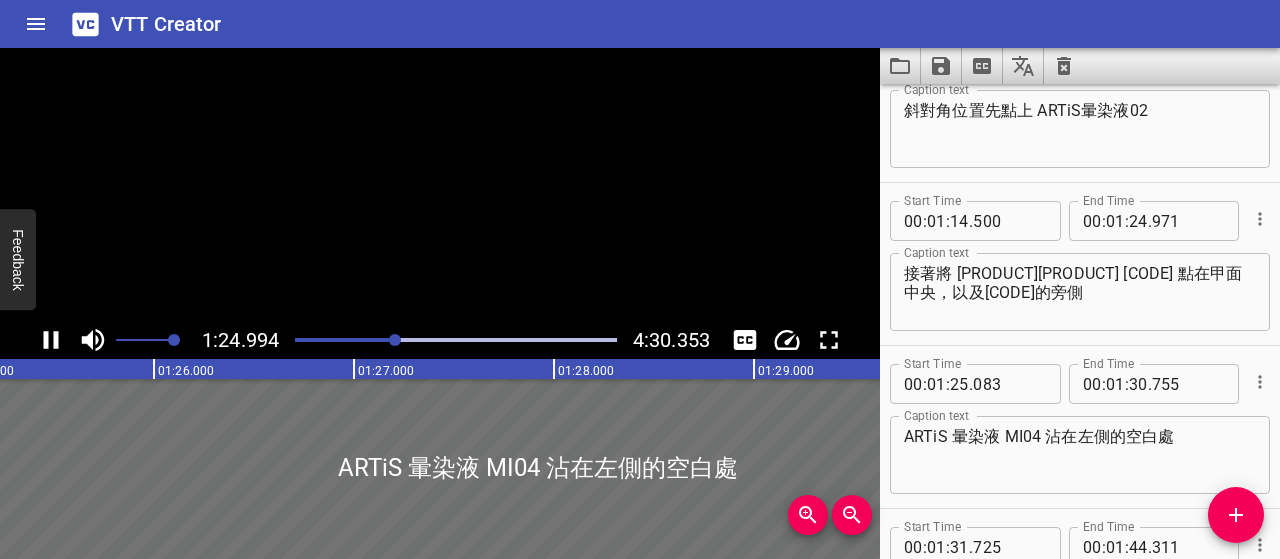 click 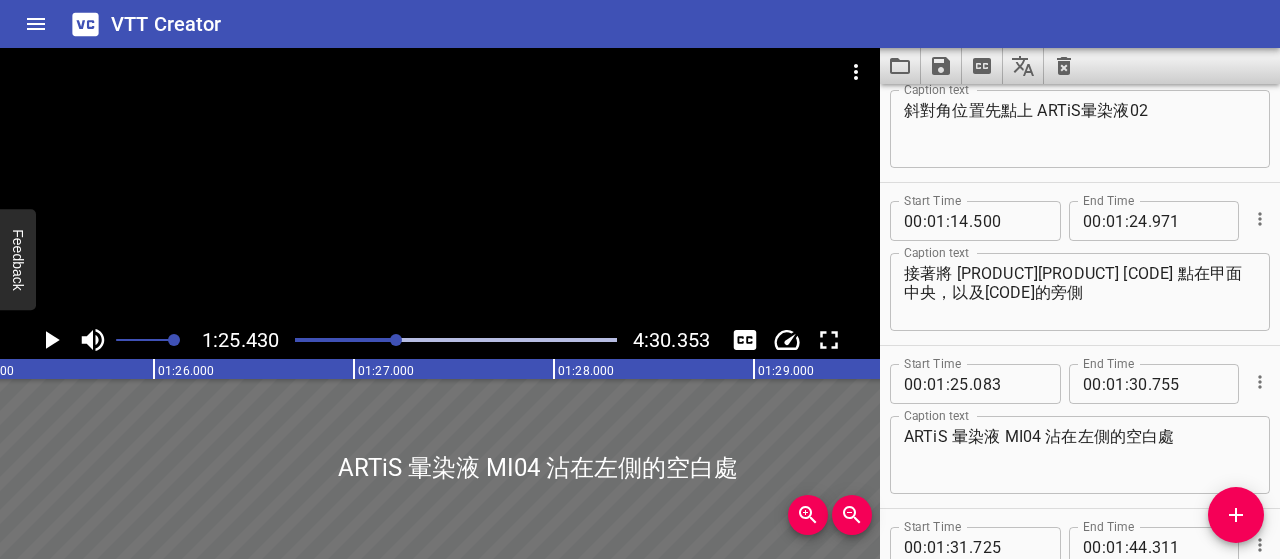 scroll, scrollTop: 0, scrollLeft: 17053, axis: horizontal 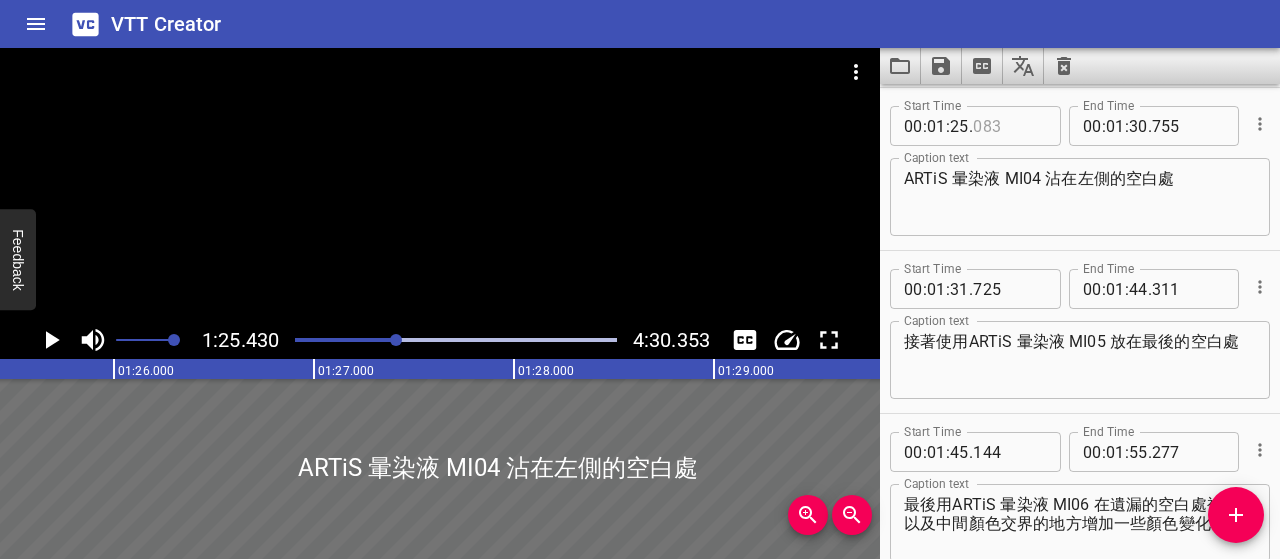 click at bounding box center (1009, 126) 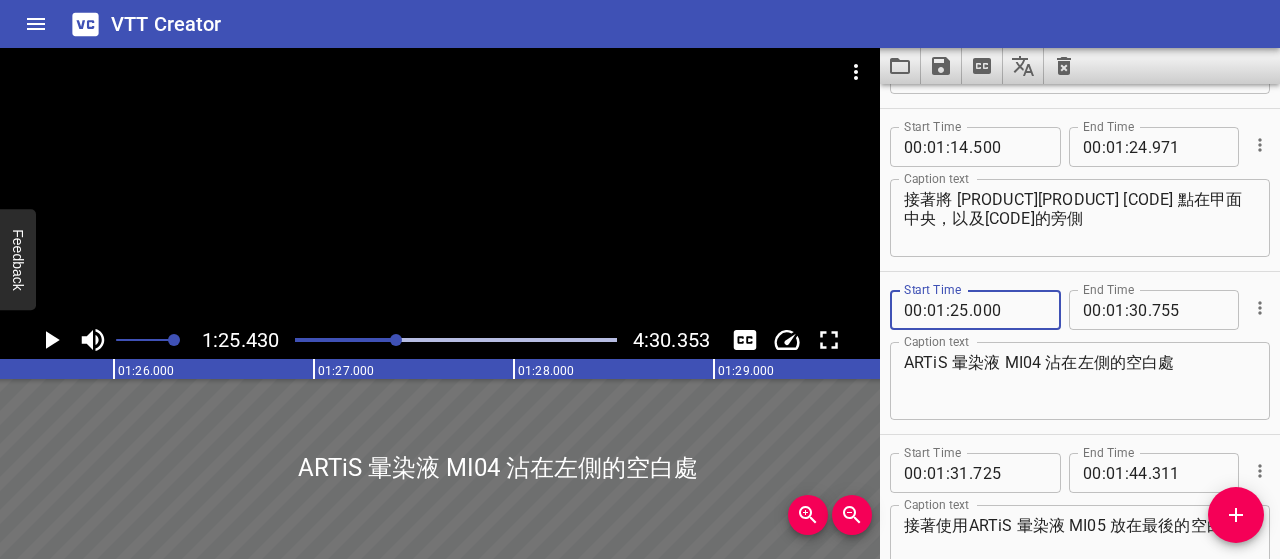 scroll, scrollTop: 1593, scrollLeft: 0, axis: vertical 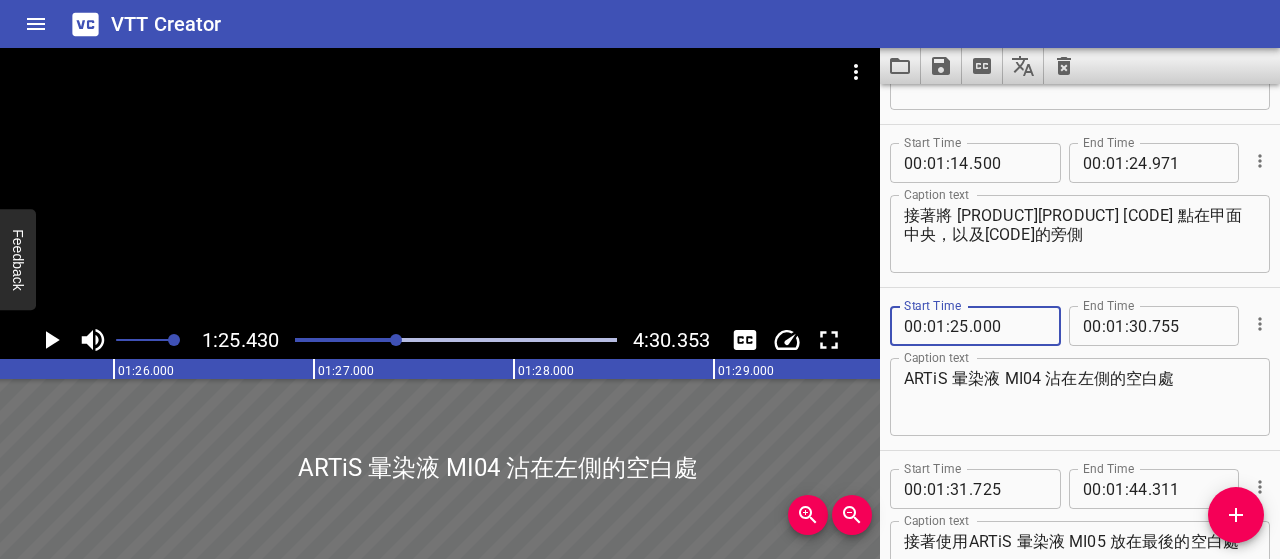 type on "000" 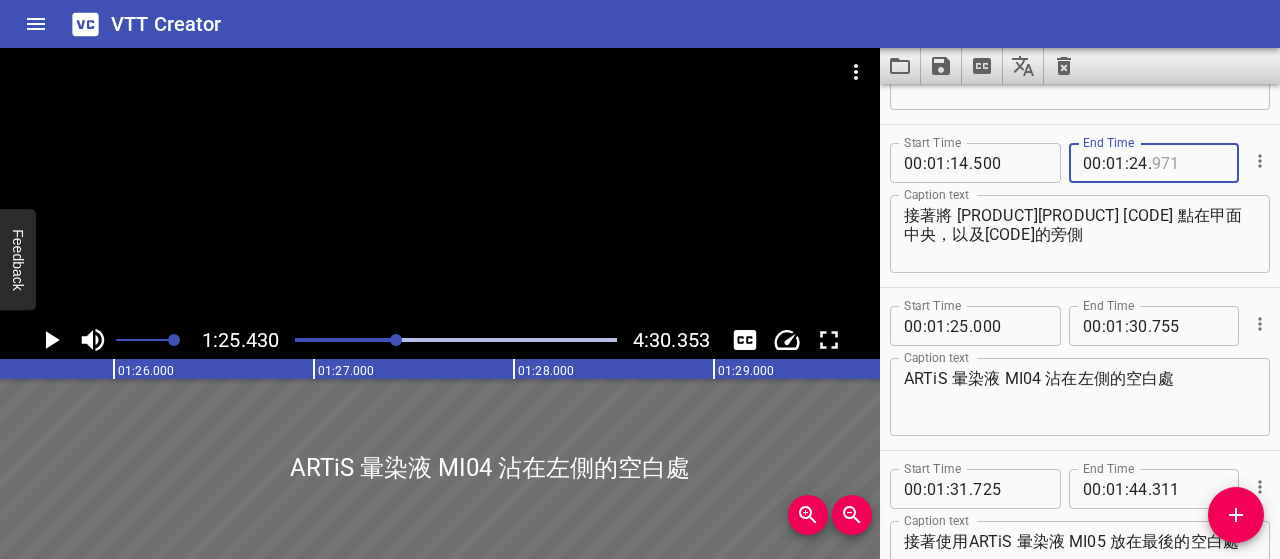 click at bounding box center [1188, 163] 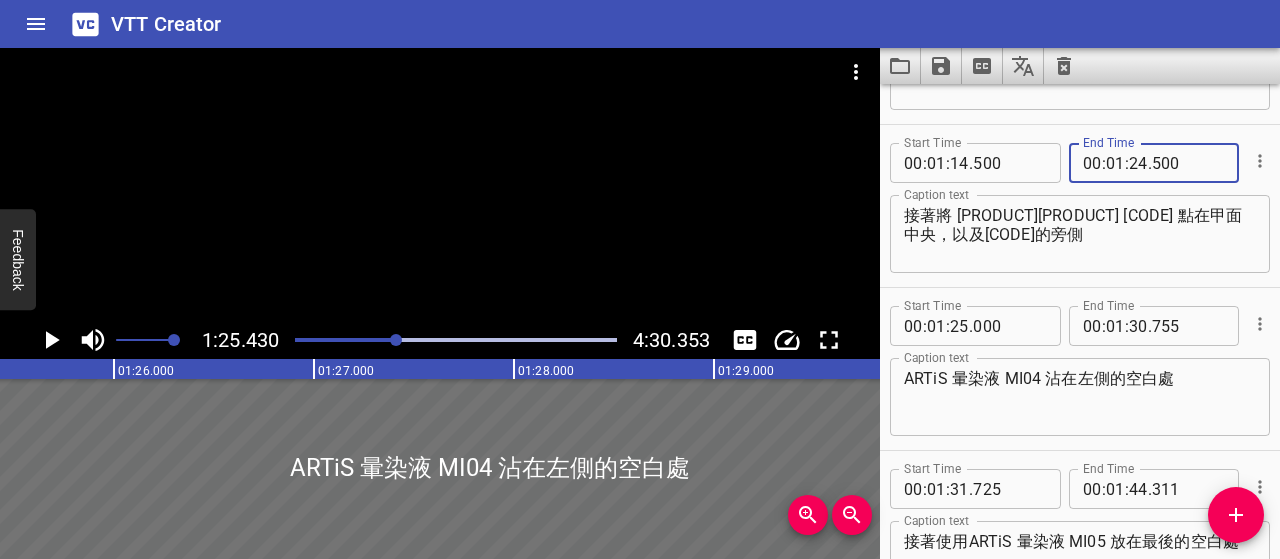 type on "500" 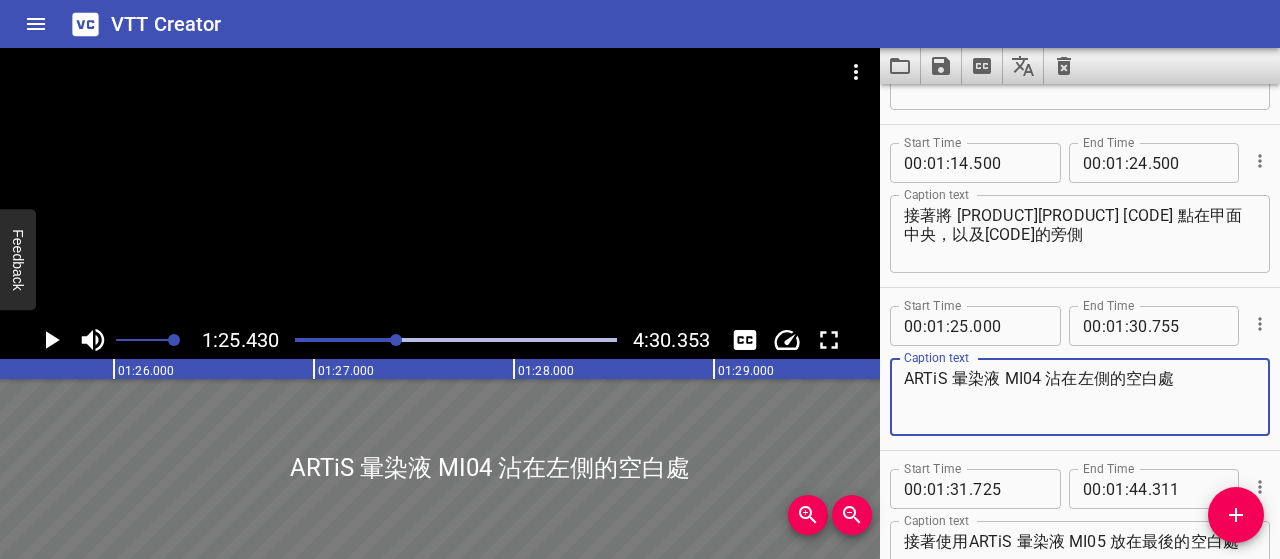 drag, startPoint x: 1178, startPoint y: 373, endPoint x: 834, endPoint y: 386, distance: 344.24554 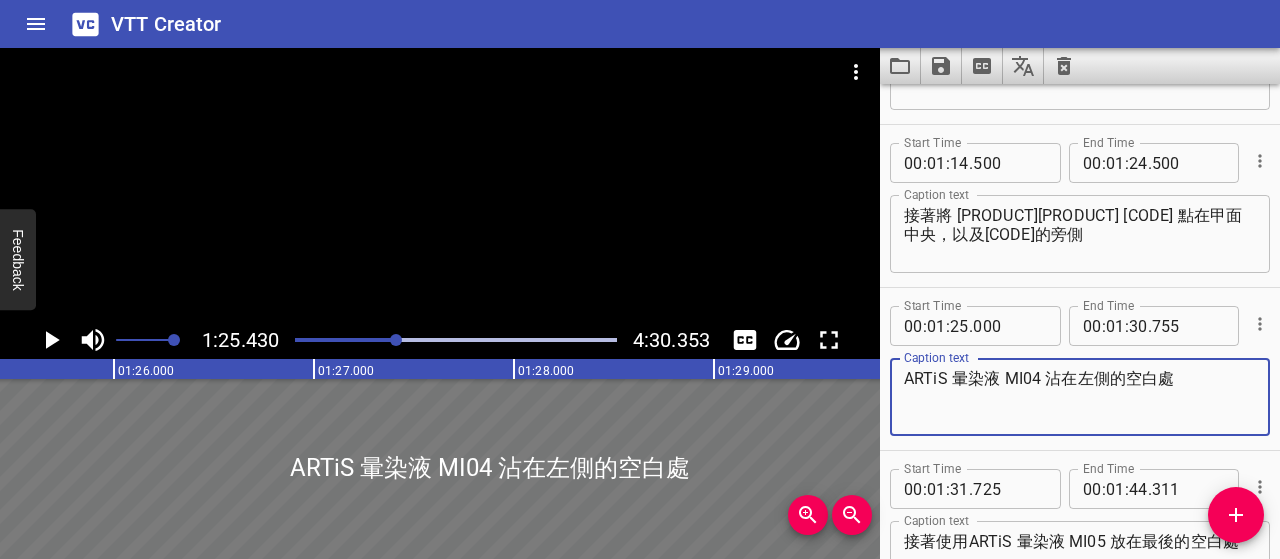 click on "1:25.430 4:30.353 00:00.000 00:01.000 00:02.000 00:03.000 00:04.000 00:05.000 00:06.000 00:07.000 00:08.000 00:09.000 00:10.000 00:11.000 00:12.000 00:13.000 00:14.000 00:15.000 00:16.000 00:17.000 00:18.000 00:19.000 00:20.000 00:21.000 00:22.000 00:23.000 00:24.000 00:25.000 00:25.000 00:26.000 00:27.000 00:28.000 00:29.000 00:30.000 00:31.000 00:32.000 00:33.000 00:34.000 00:35.000 00:36.000 00:37.000 00:38.000 00:39.000 00:40.000 00:41.000 00:42.000 00:43.000 00:44.000 00:45.000 00:46.000 00:47.000 00:48.000 00:49.000 00:50.000 00:50.000 00:51.000 00:52.000 00:53.000 00:54.000 00:55.000 00:56.000 00:57.000 00:58.000 00:59.000 01:00.000 01:01.000 01:02.000 01:03.000 01:04.000 01:05.000 01:06.000 01:07.000 01:08.000 01:09.000 01:10.000 01:11.000 01:12.000 01:13.000 01:14.000 01:15.000 01:15.000 01:16.000 01:17.000 01:18.000 01:19.000 01:20.000 01:21.000 01:22.000 01:23.000 01:24.000 01:25.000 01:26.000 01:27.000 01:28.000 01:29.000 01:30.000 01:31.000 01:32.000 01:33.000 01:34.000 01:35.000 01:36.000 [PRODUCT]" at bounding box center [640, 303] 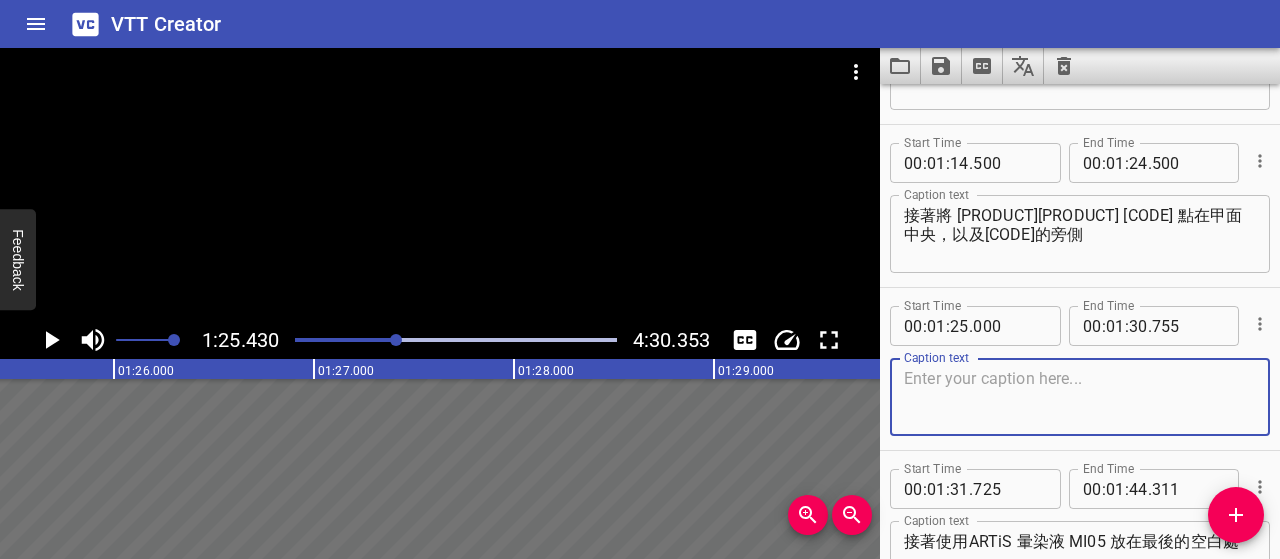 paste on "左側空白處點上" 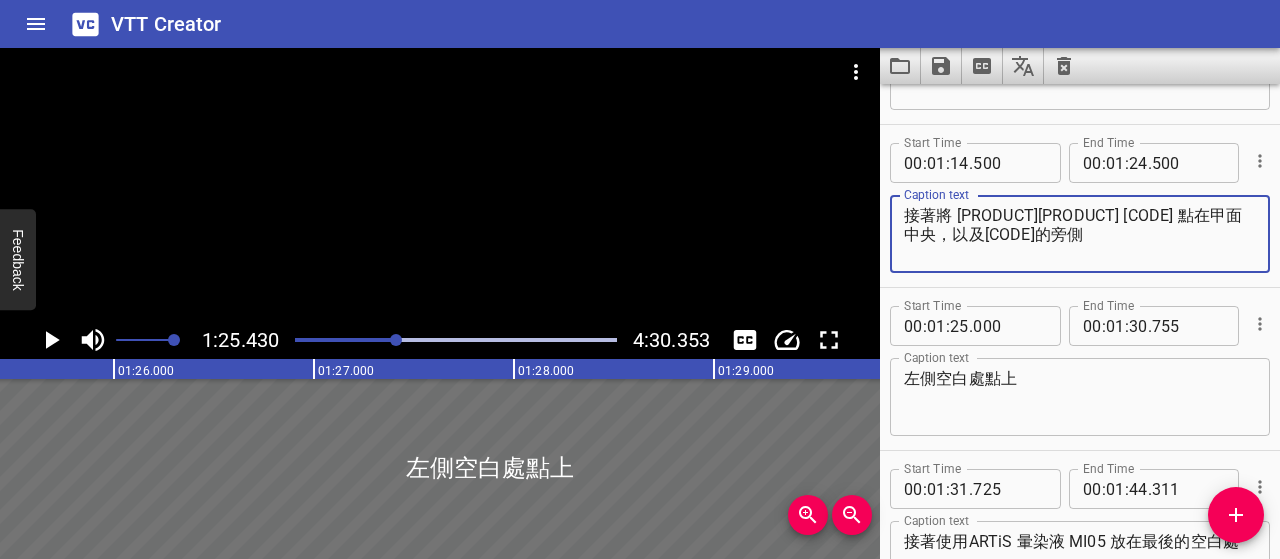 drag, startPoint x: 960, startPoint y: 215, endPoint x: 1046, endPoint y: 215, distance: 86 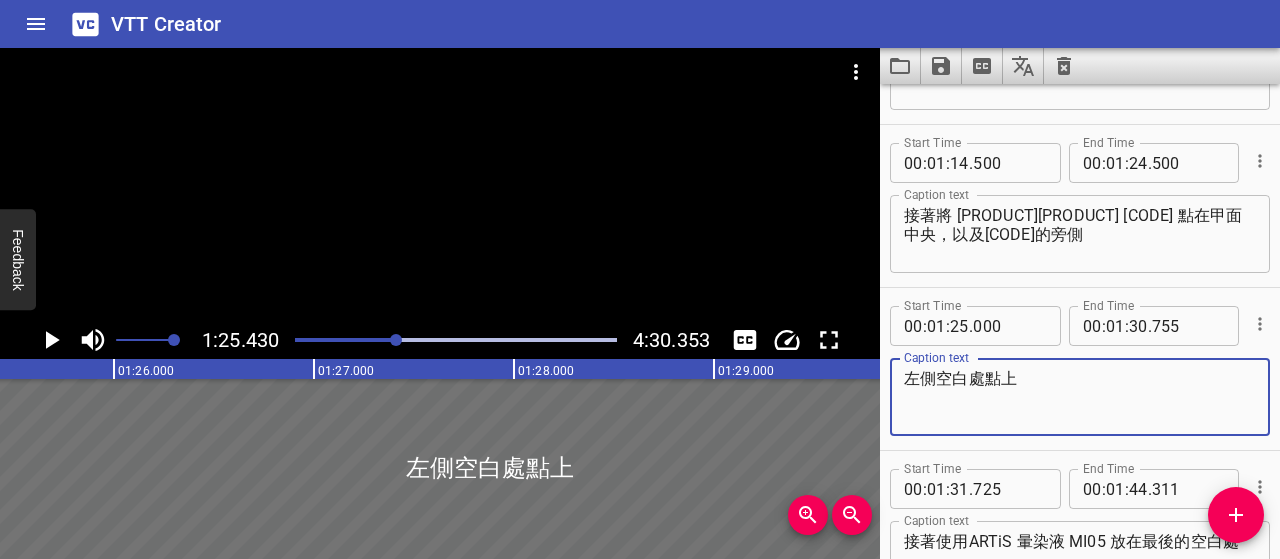 click on "左側空白處點上" at bounding box center [1080, 397] 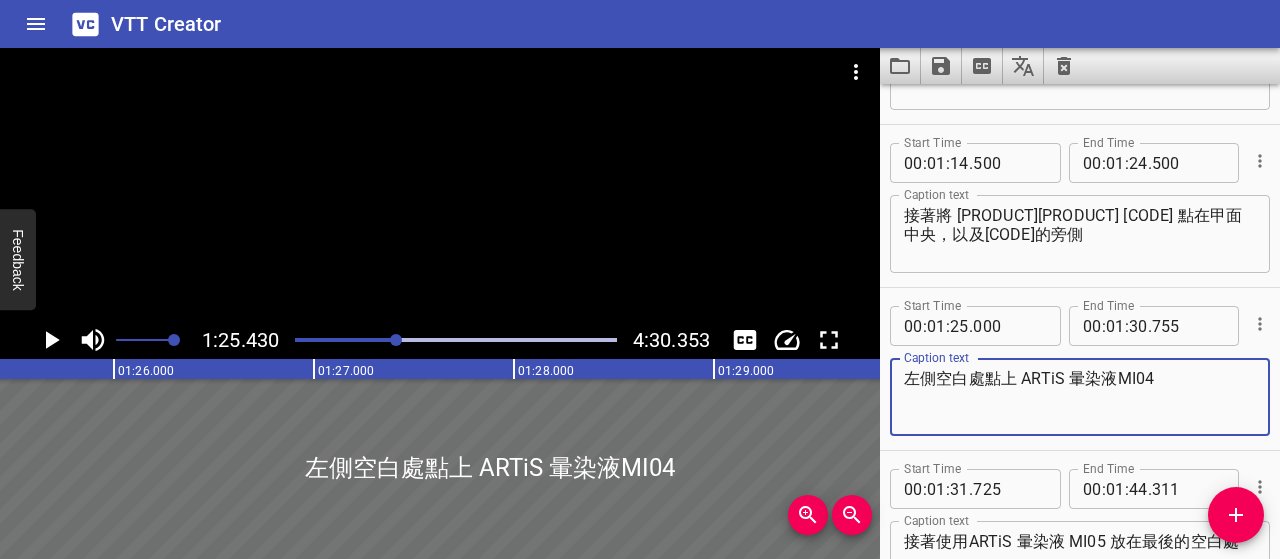 scroll, scrollTop: 1693, scrollLeft: 0, axis: vertical 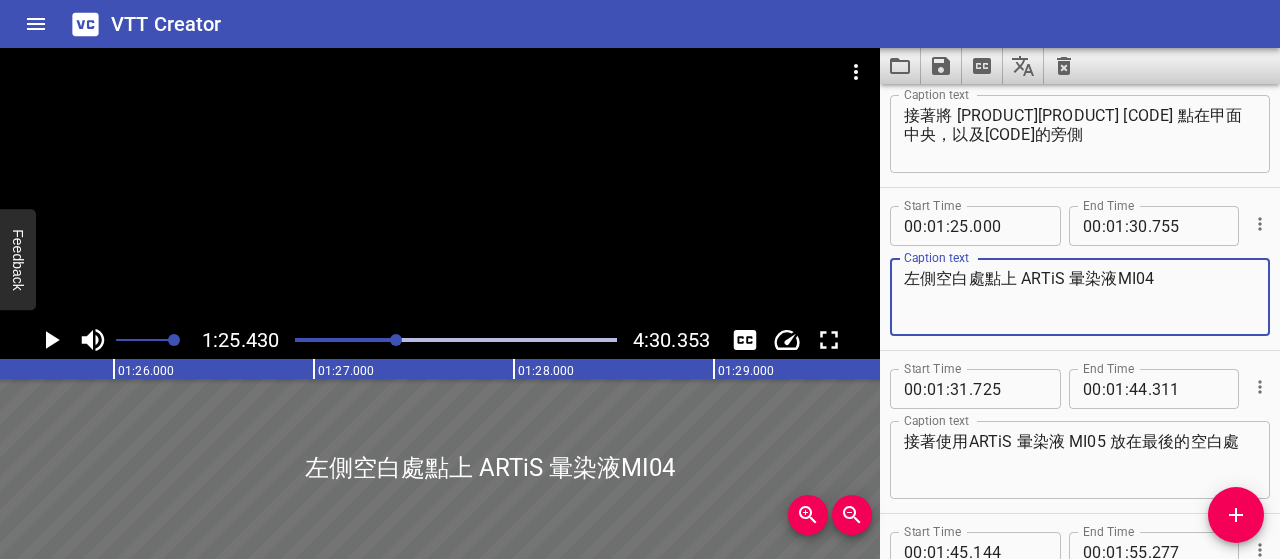 type on "左側空白處點上 ARTiS 暈染液MI04" 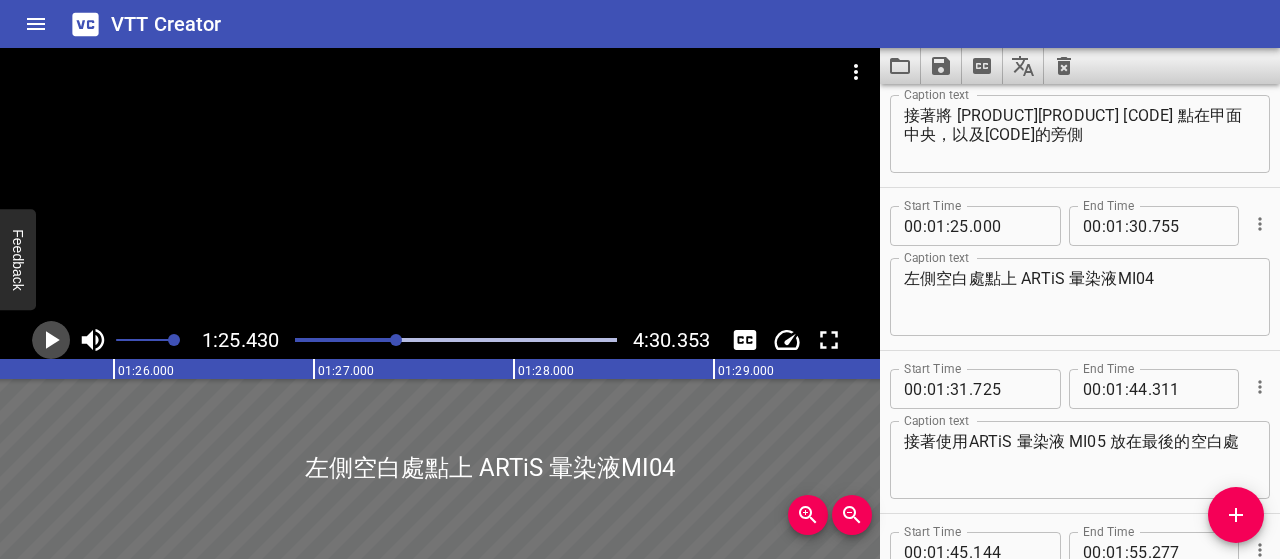 click 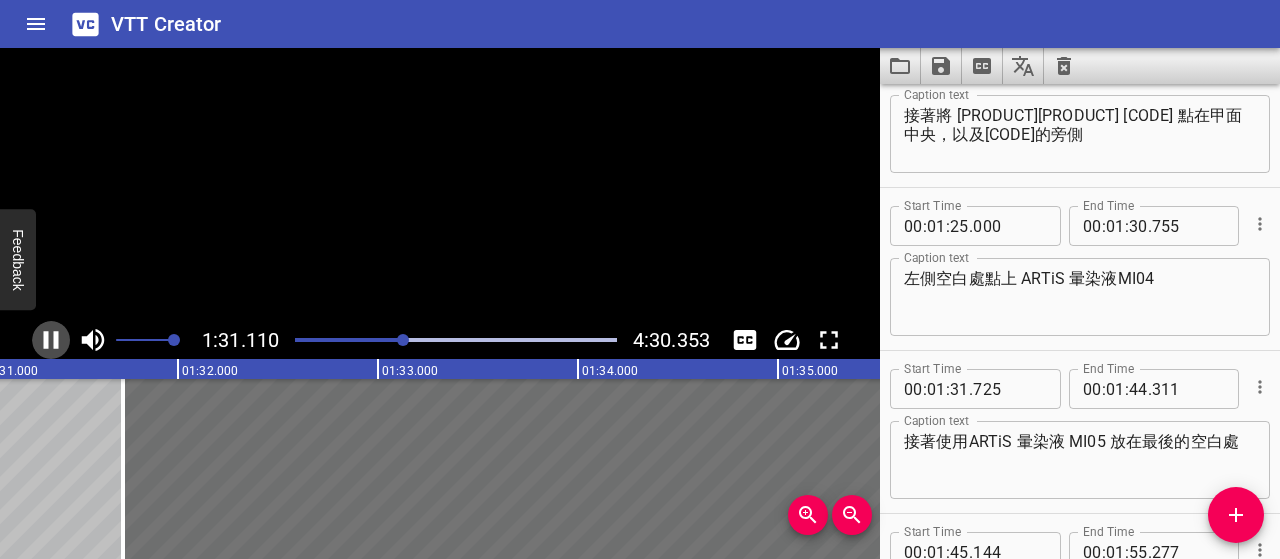 click 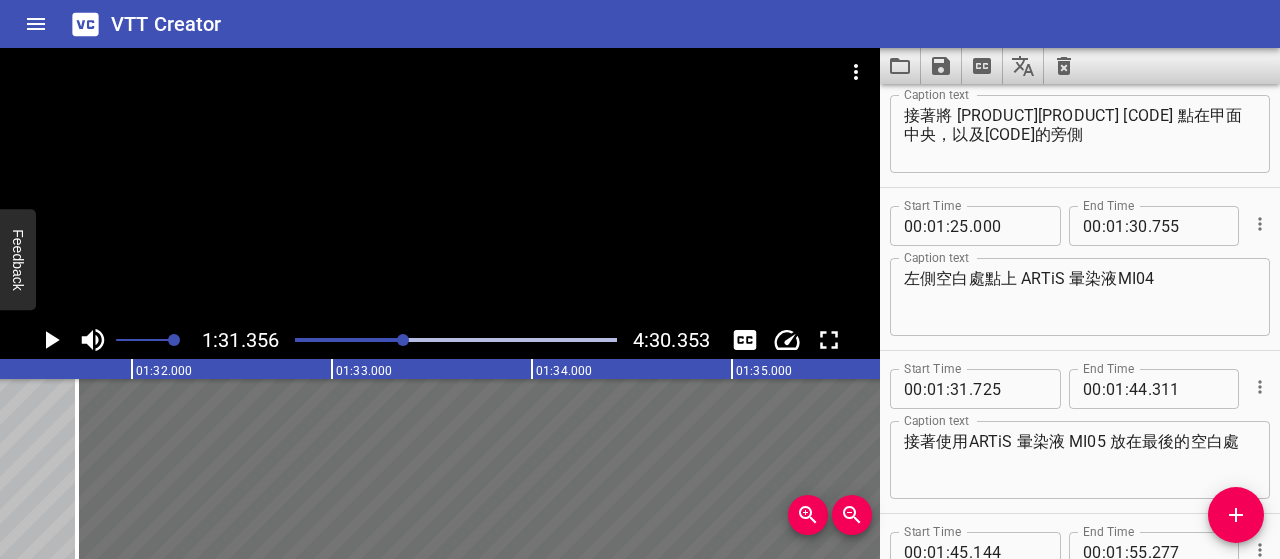 scroll, scrollTop: 0, scrollLeft: 18271, axis: horizontal 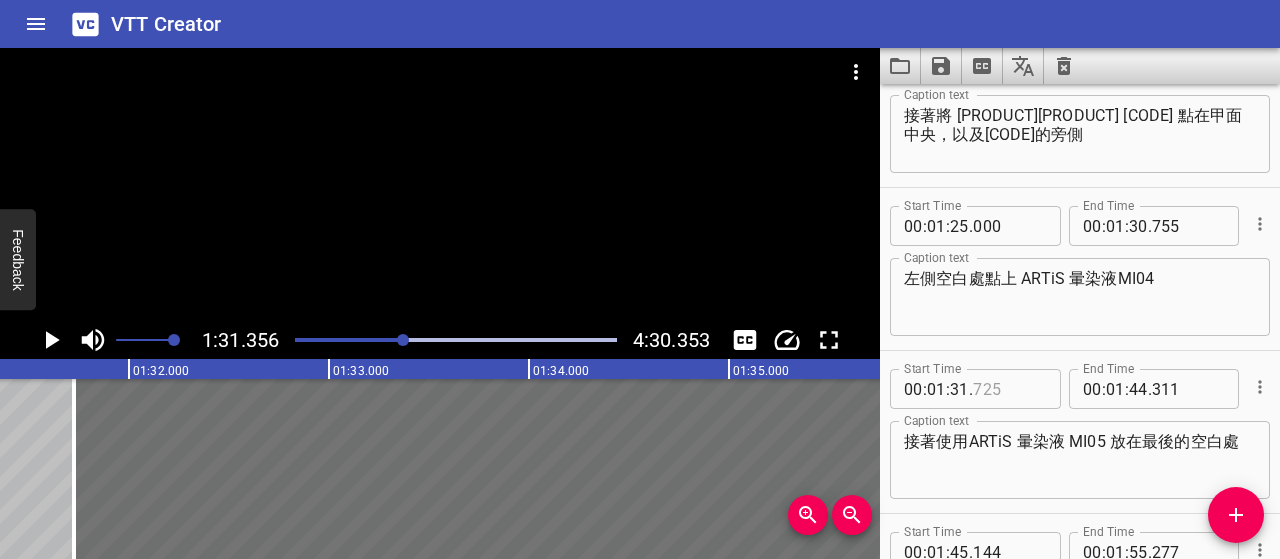 click at bounding box center (1009, 389) 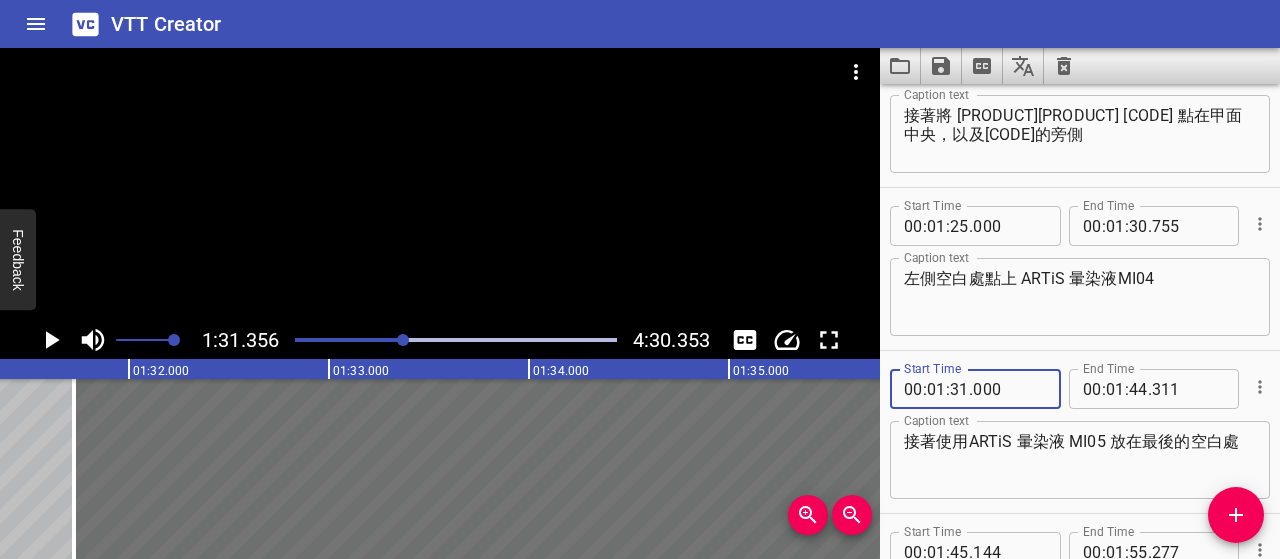 type on "000" 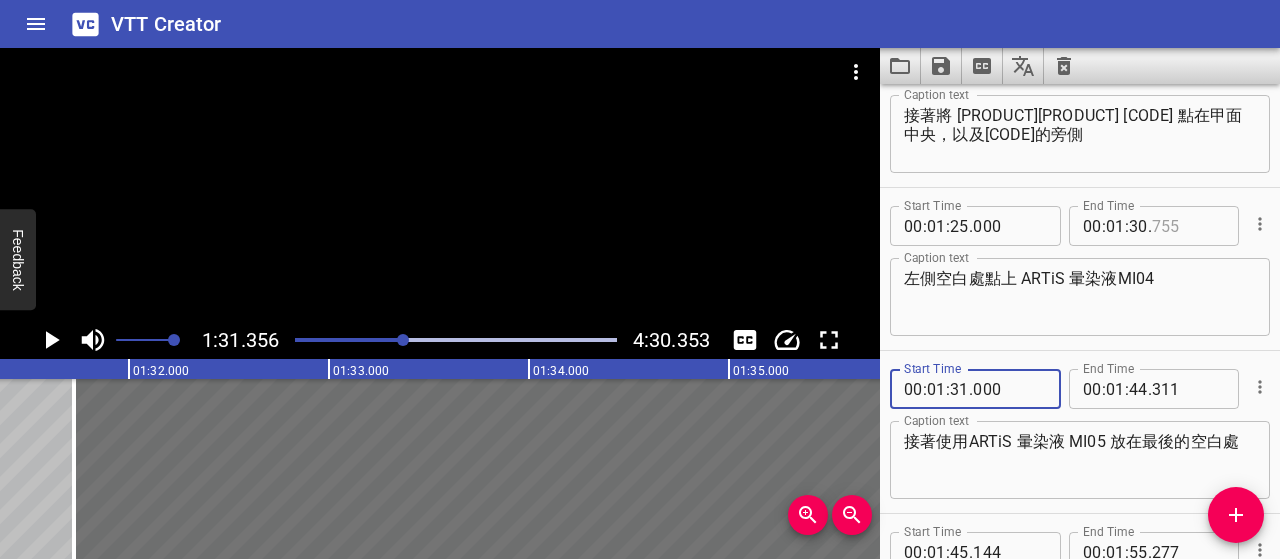 click at bounding box center [1188, 226] 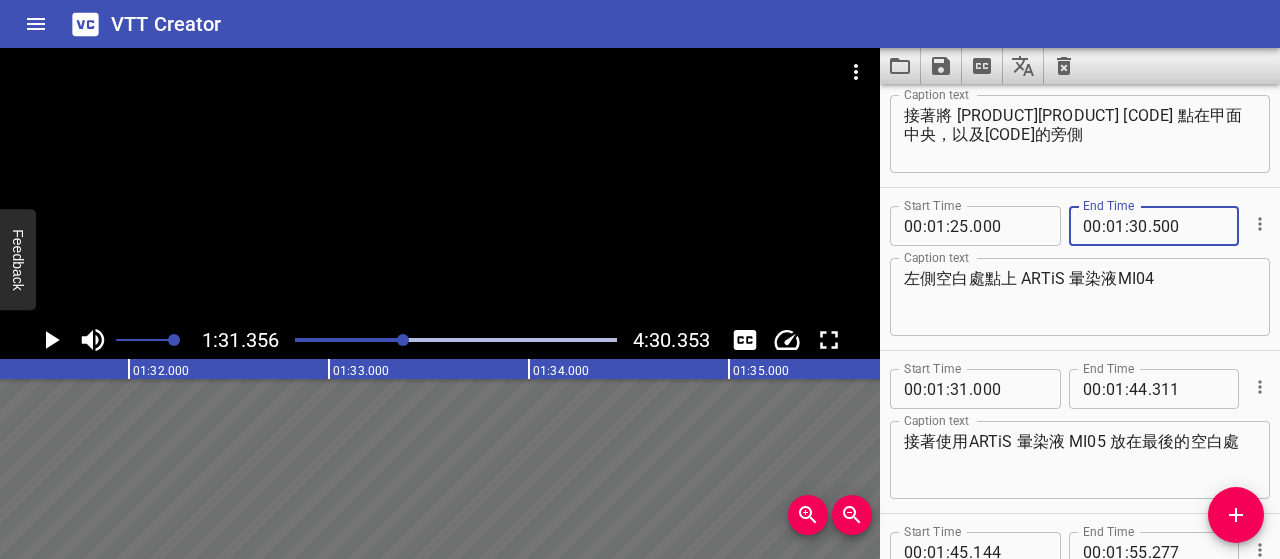 type on "500" 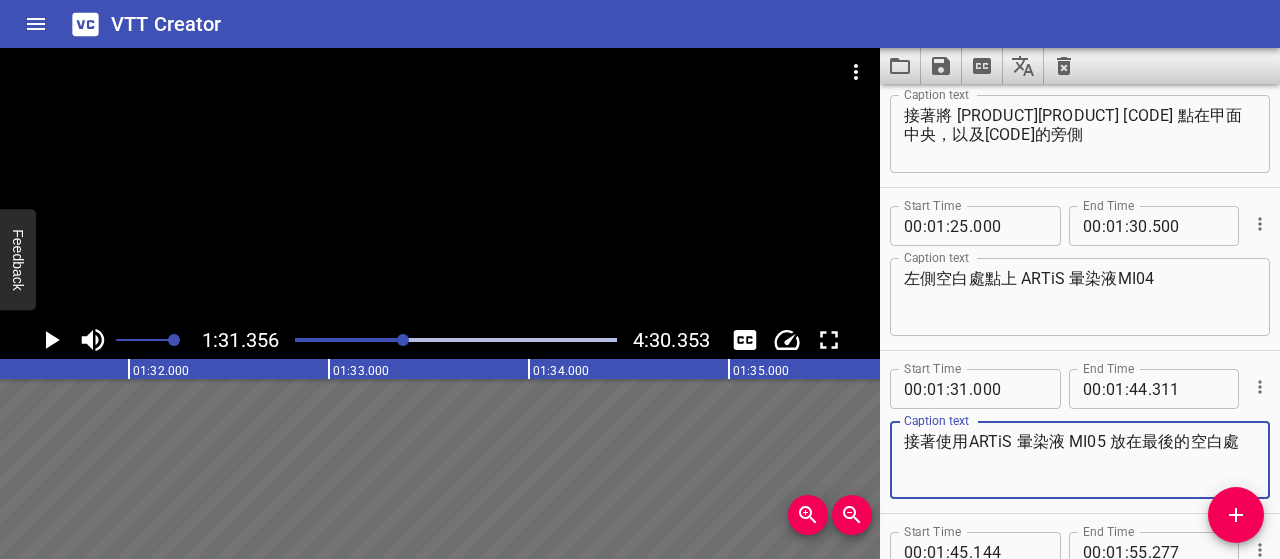 click on "接著使用ARTiS 暈染液 MI05 放在最後的空白處" at bounding box center [1080, 460] 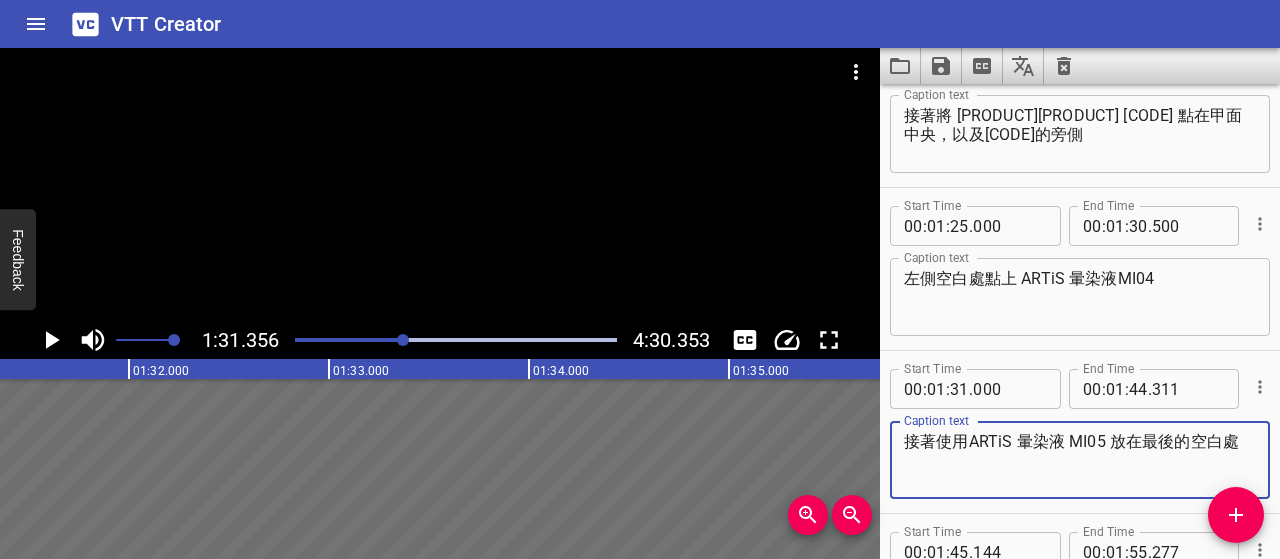 click on "接著使用ARTiS 暈染液 MI05 放在最後的空白處" at bounding box center [1080, 460] 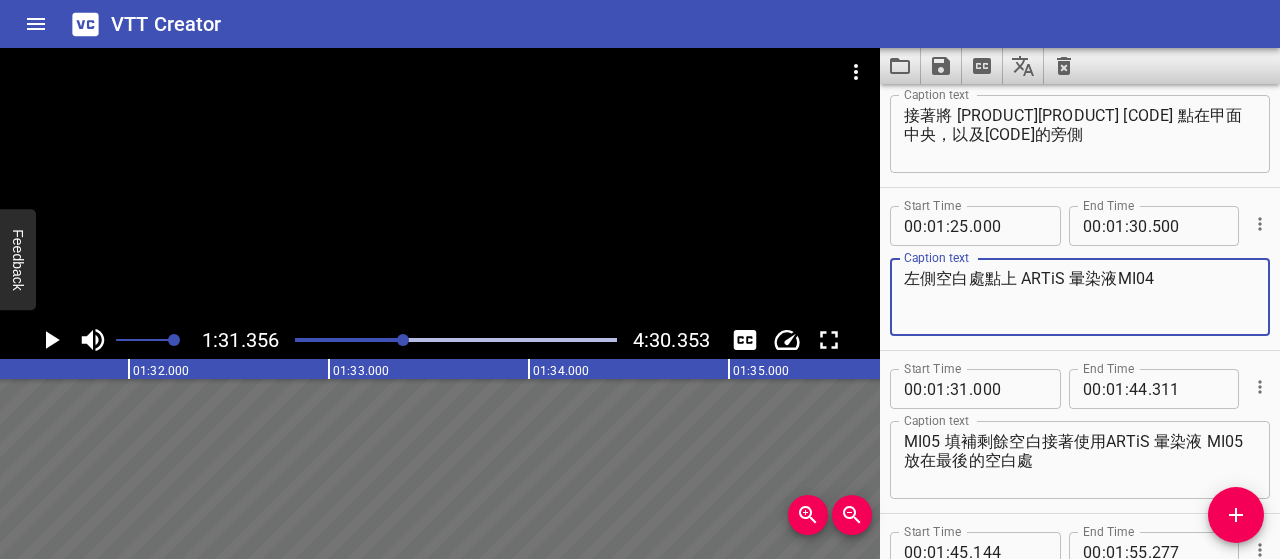 drag, startPoint x: 1021, startPoint y: 280, endPoint x: 1111, endPoint y: 285, distance: 90.13878 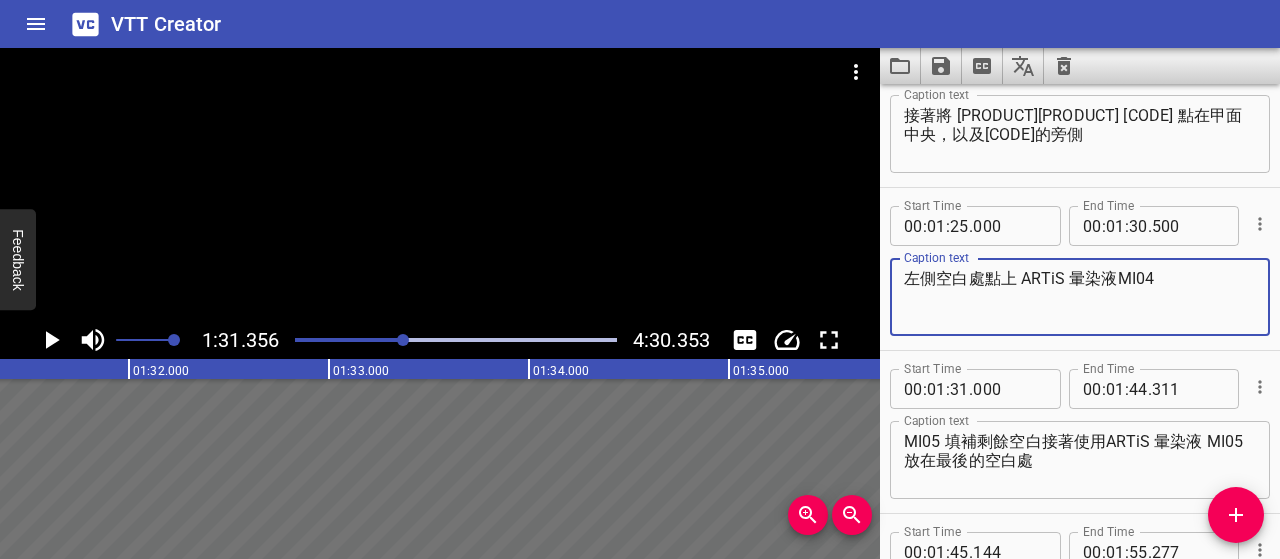 click on "[CODE] 填補剩餘空白接著使用[PRODUCT] [PRODUCT] [CODE] 放在最後的空白處 Caption text" at bounding box center (1080, 460) 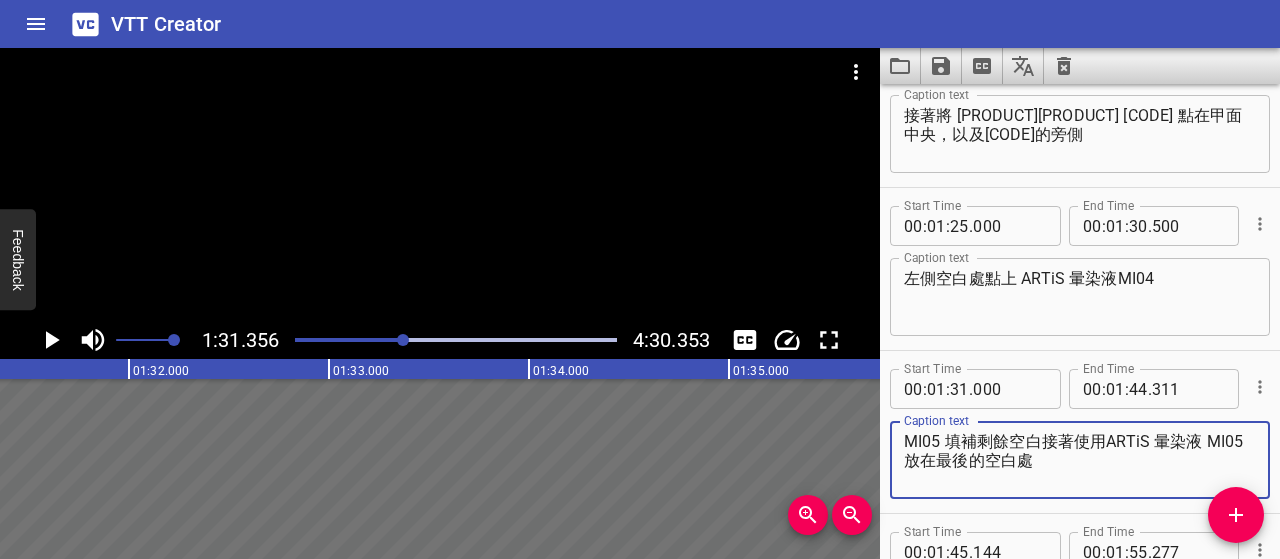 click on "MI05 填補剩餘空白接著使用ARTiS 暈染液 MI05 放在最後的空白處" at bounding box center [1080, 460] 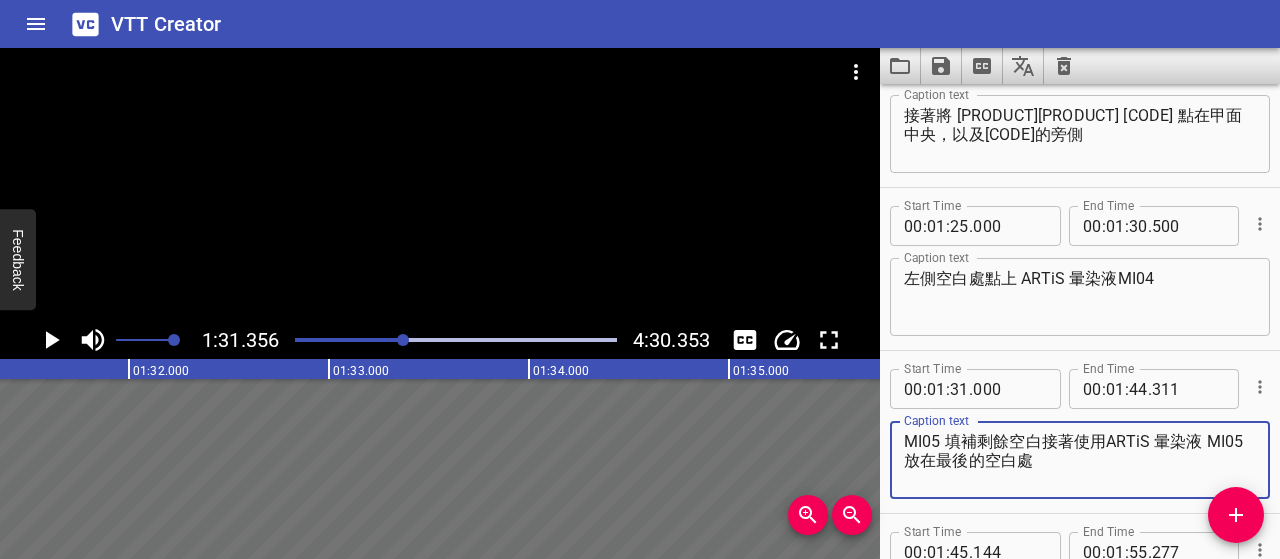 paste on "ARTiS 暈染液" 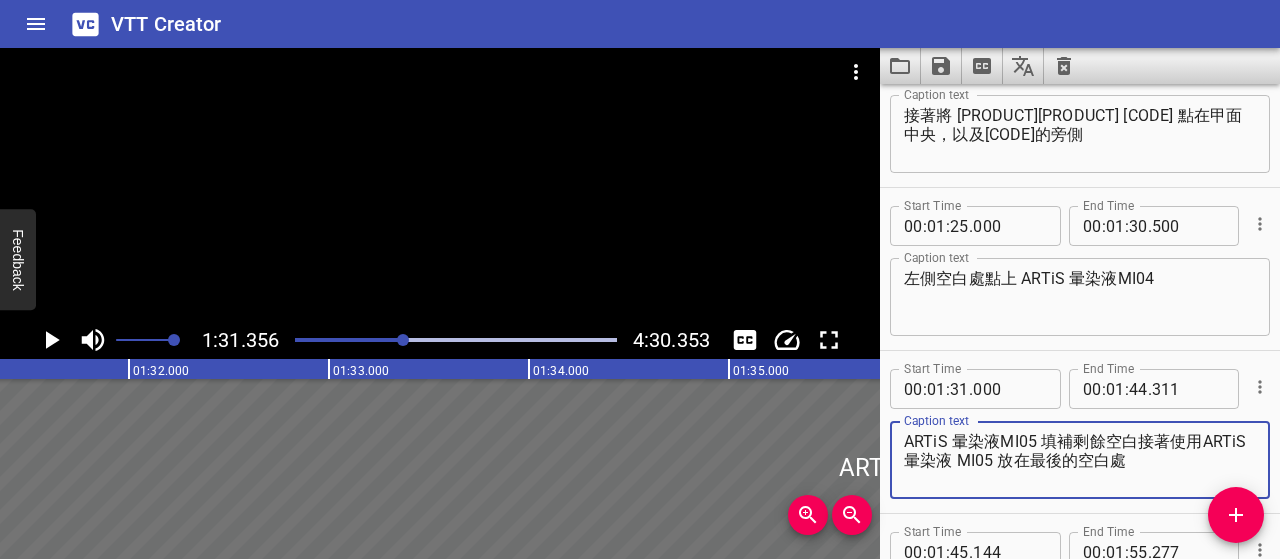 drag, startPoint x: 1141, startPoint y: 436, endPoint x: 1196, endPoint y: 459, distance: 59.615433 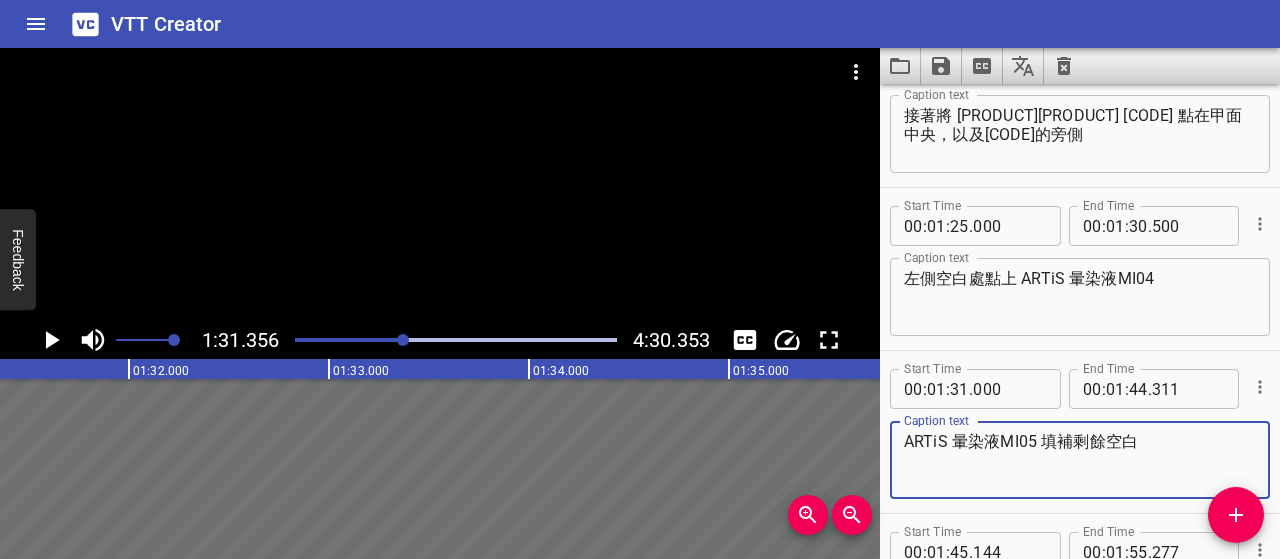 scroll, scrollTop: 1793, scrollLeft: 0, axis: vertical 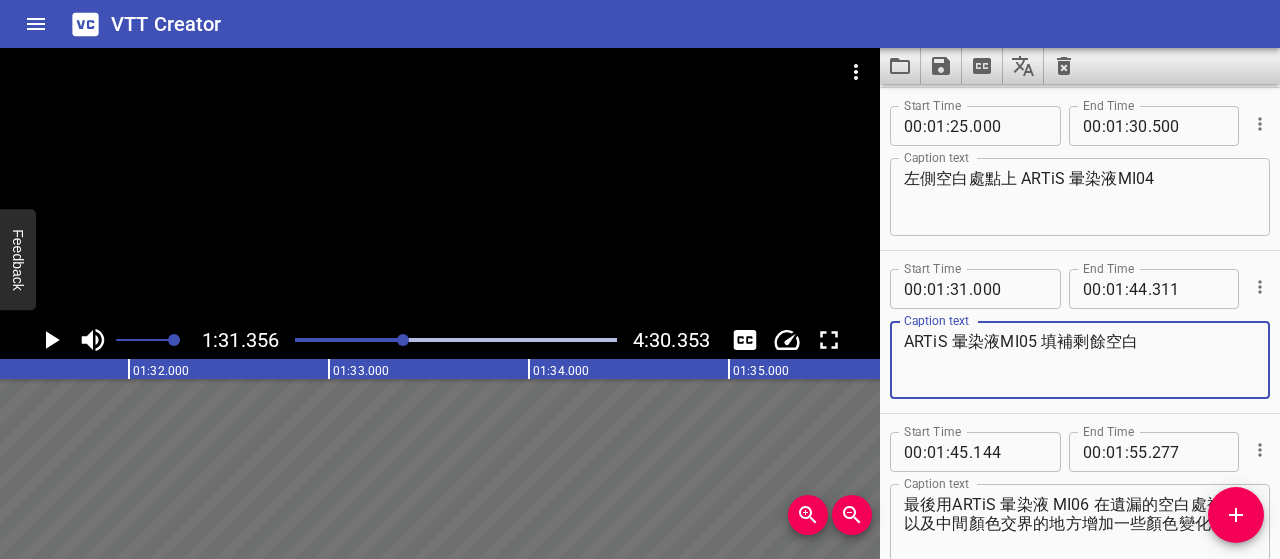 type on "ARTiS 暈染液MI05 填補剩餘空白" 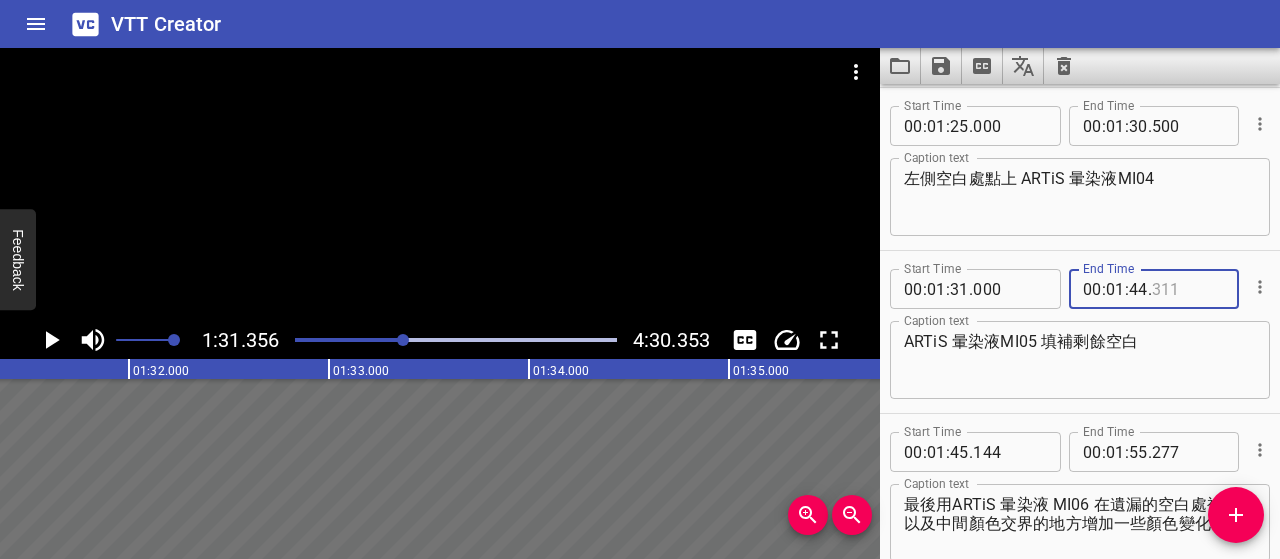 click at bounding box center [1188, 289] 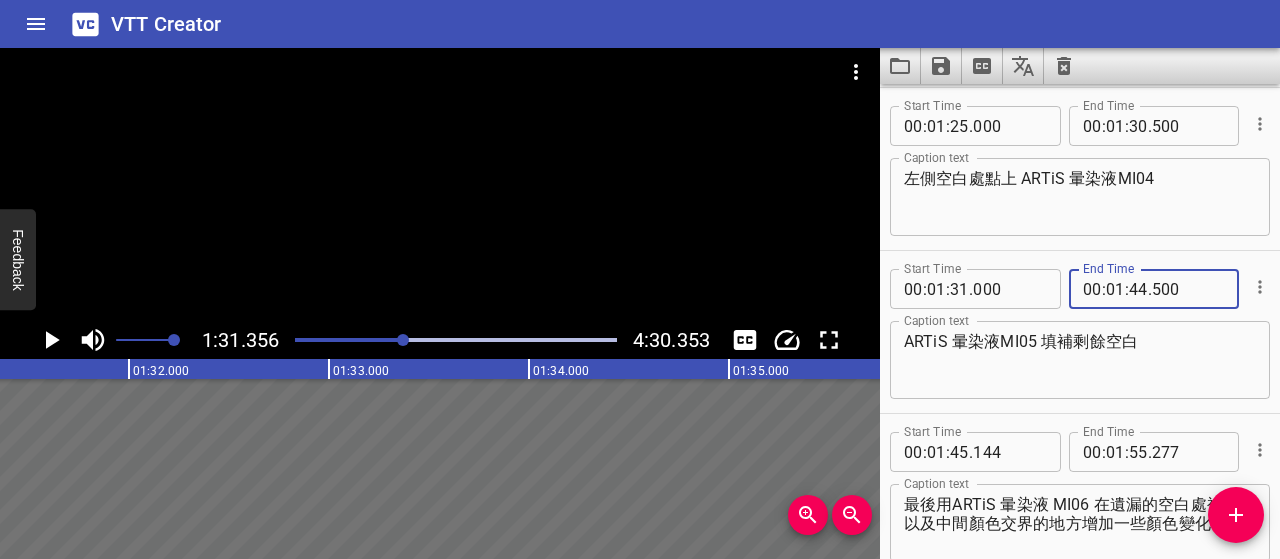 type on "500" 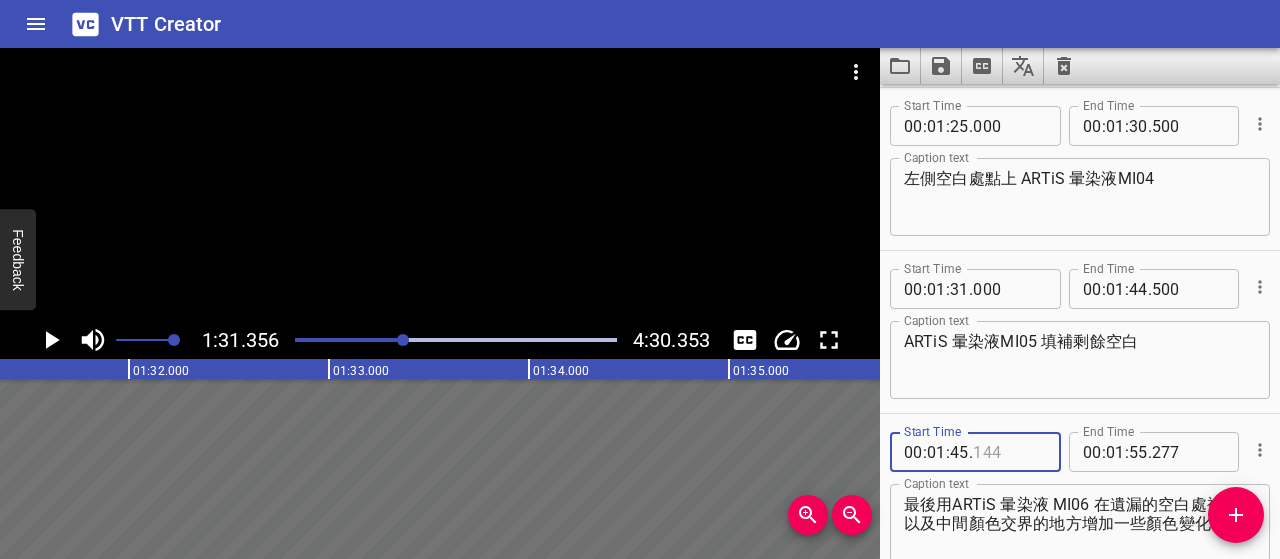 click at bounding box center (1009, 452) 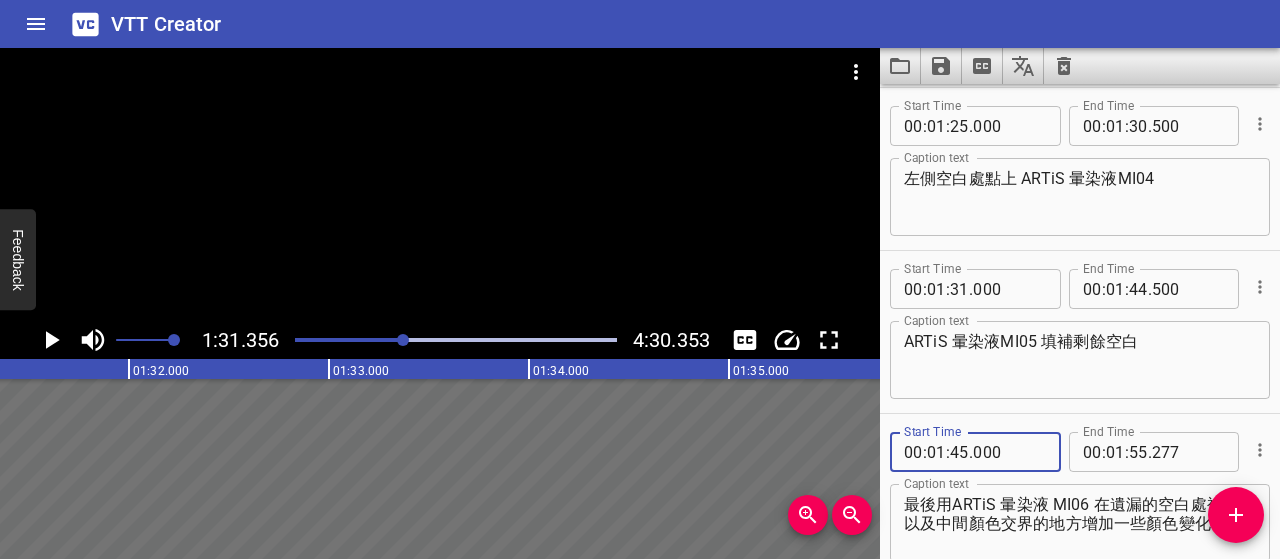 type on "000" 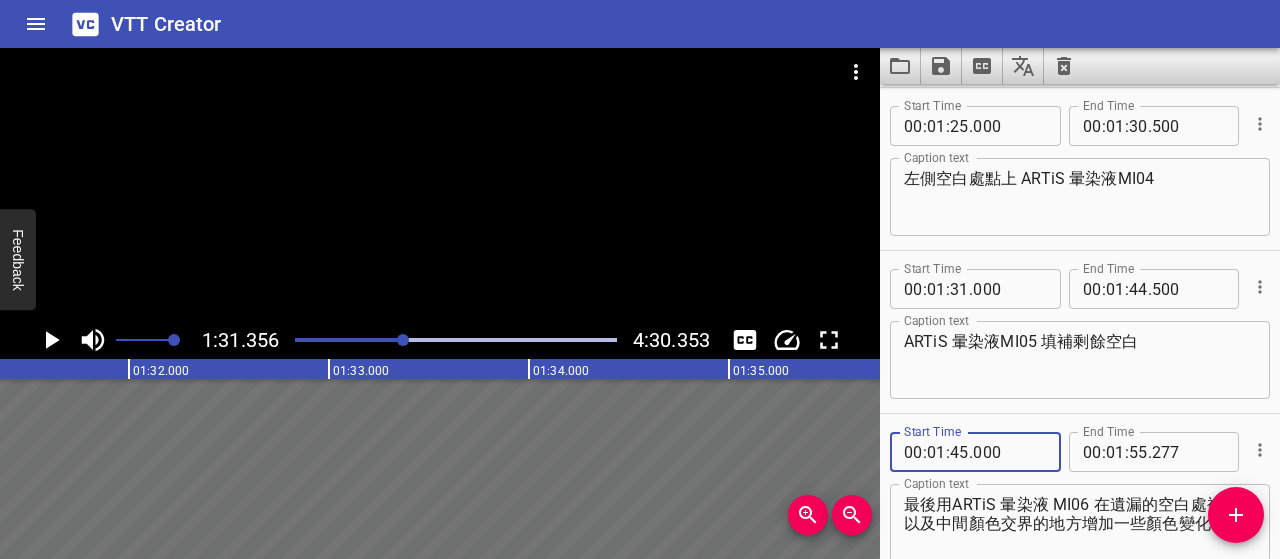 click on "最後用ARTiS 暈染液 MI06 在遺漏的空白處補一點
以及中間顏色交界的地方增加一些顏色變化" at bounding box center (1080, 523) 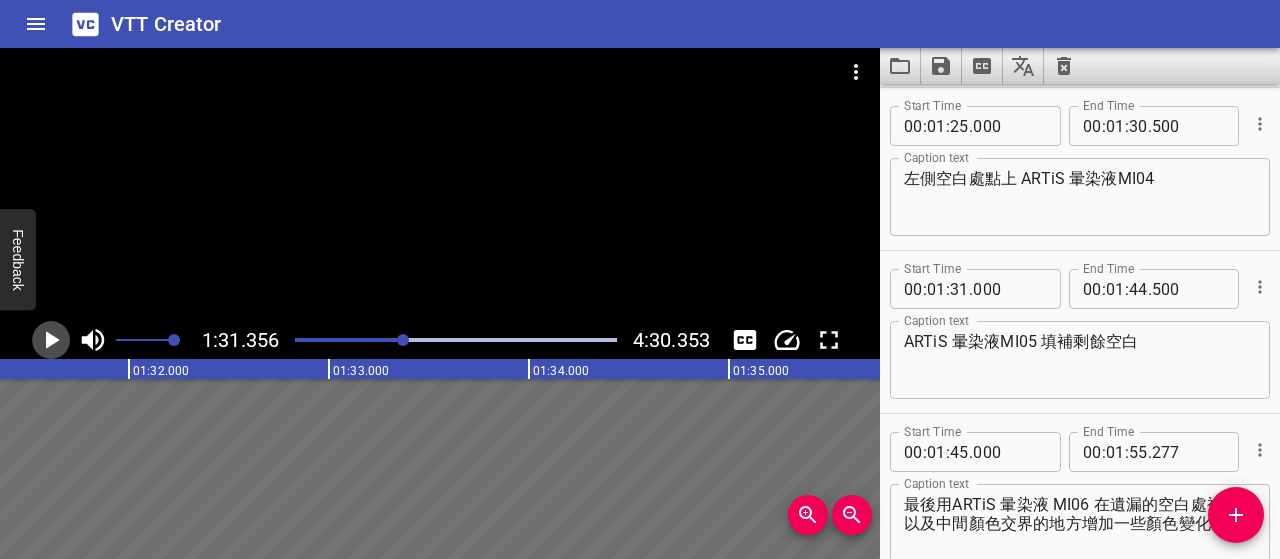 click 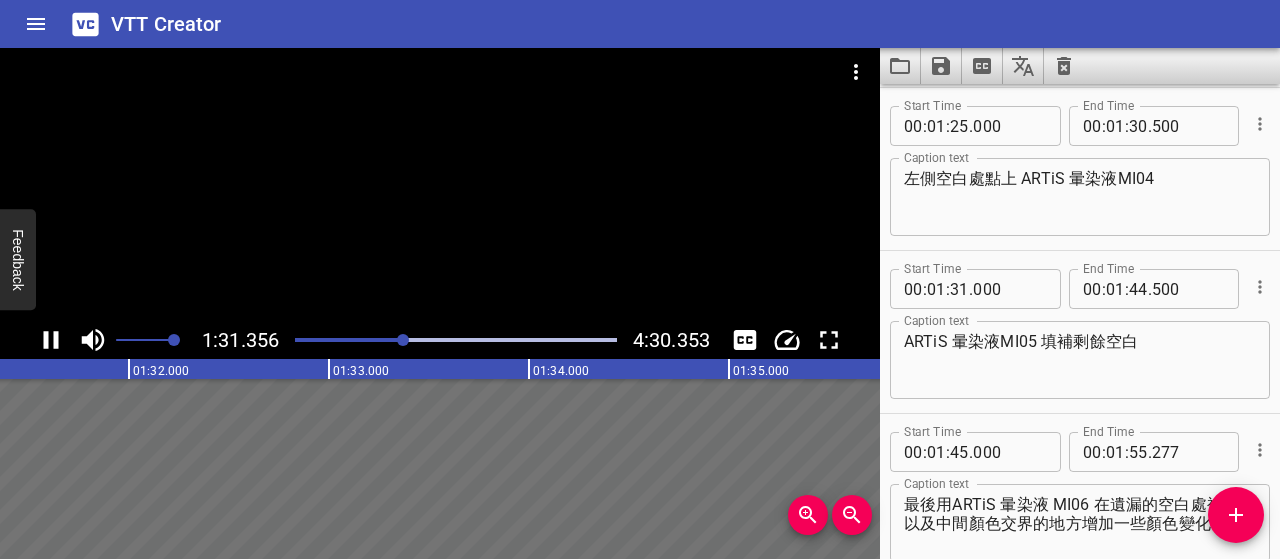 click 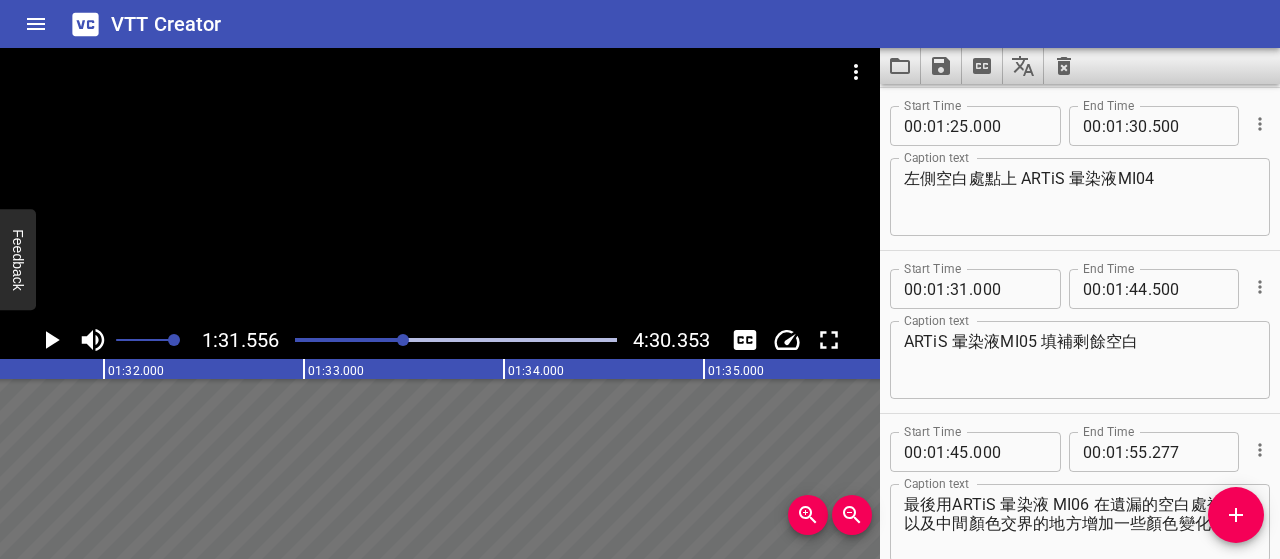 scroll, scrollTop: 0, scrollLeft: 18311, axis: horizontal 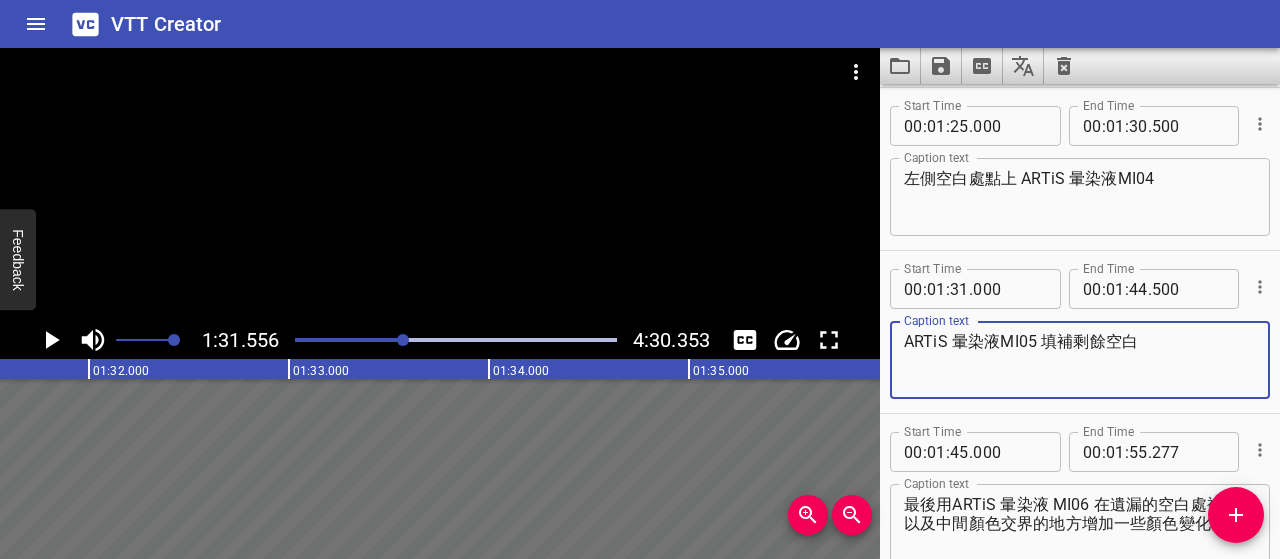 click on "ARTiS 暈染液MI05 填補剩餘空白" at bounding box center (1080, 360) 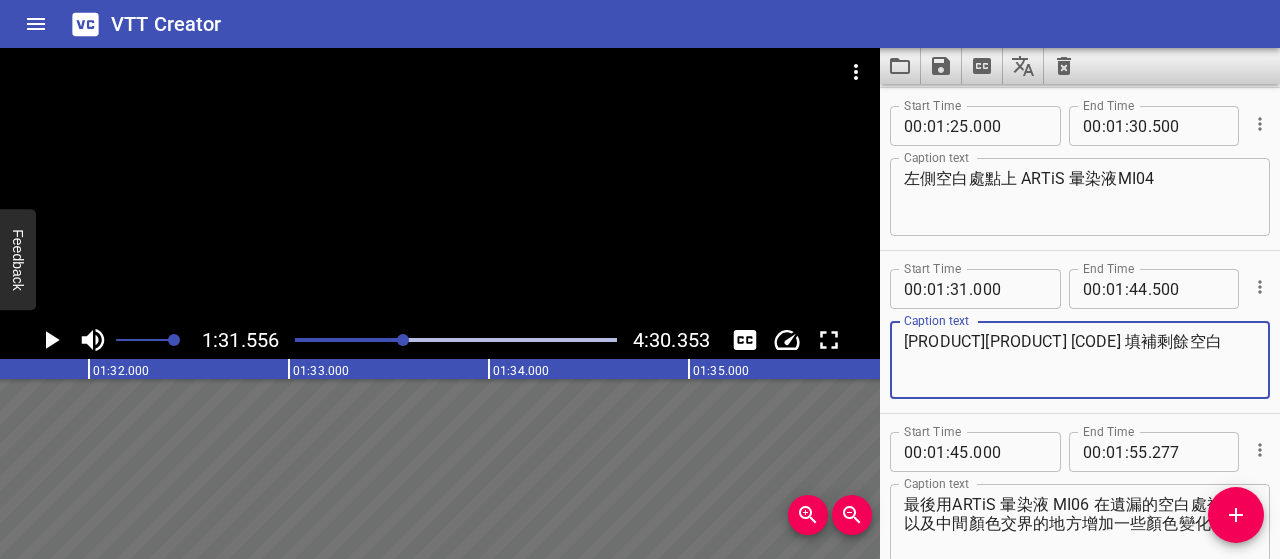 type on "[PRODUCT][PRODUCT] [CODE] 填補剩餘空白" 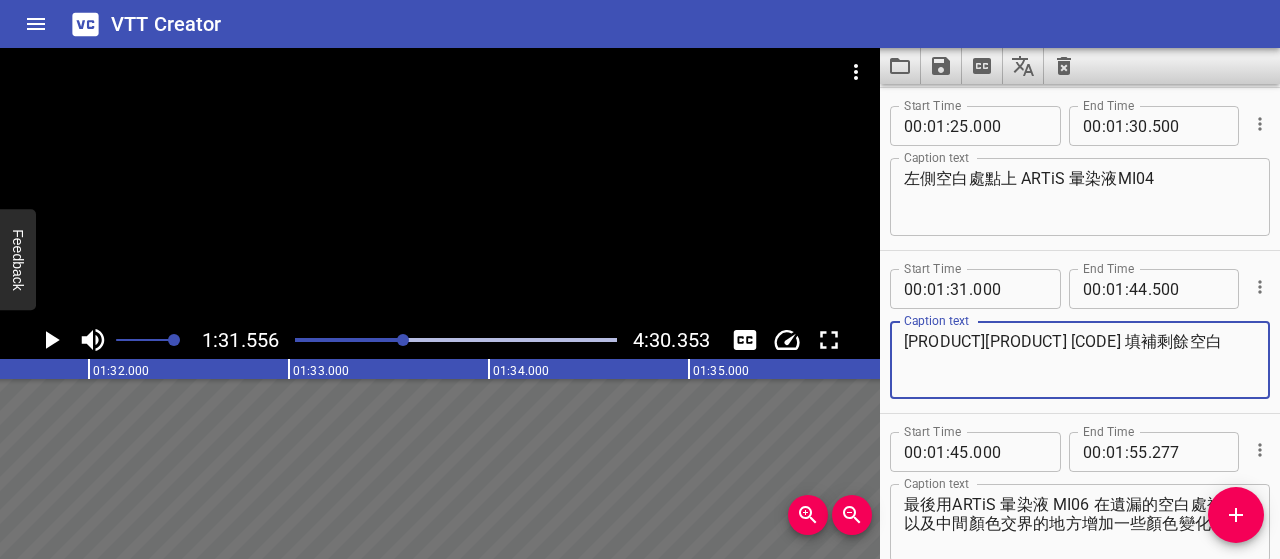 click on "左側空白處點上 ARTiS 暈染液MI04" at bounding box center [1080, 197] 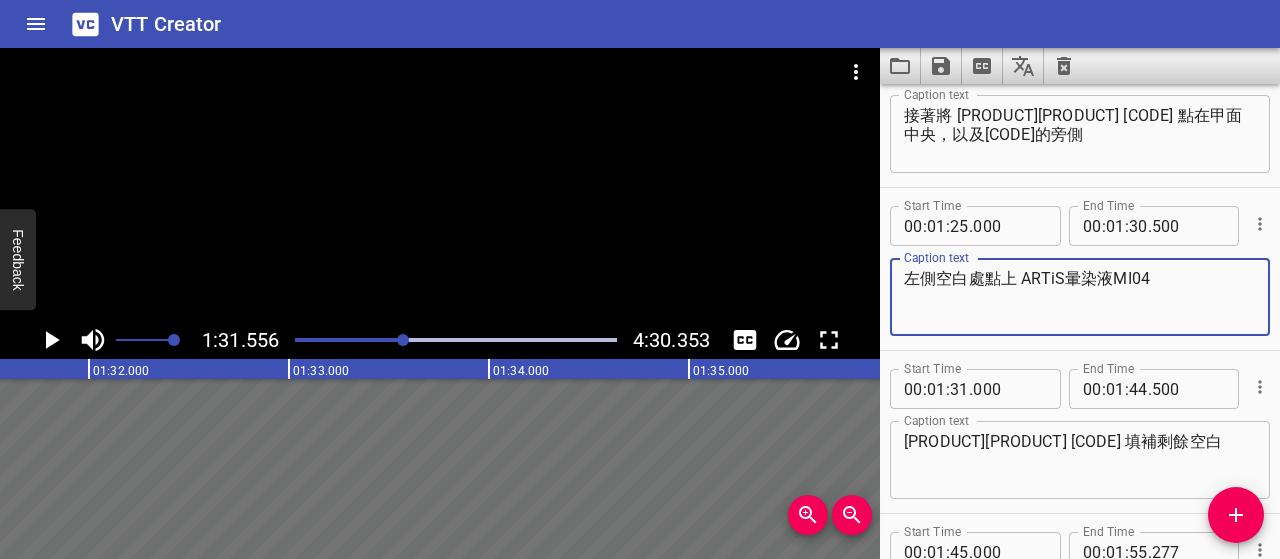 scroll, scrollTop: 1593, scrollLeft: 0, axis: vertical 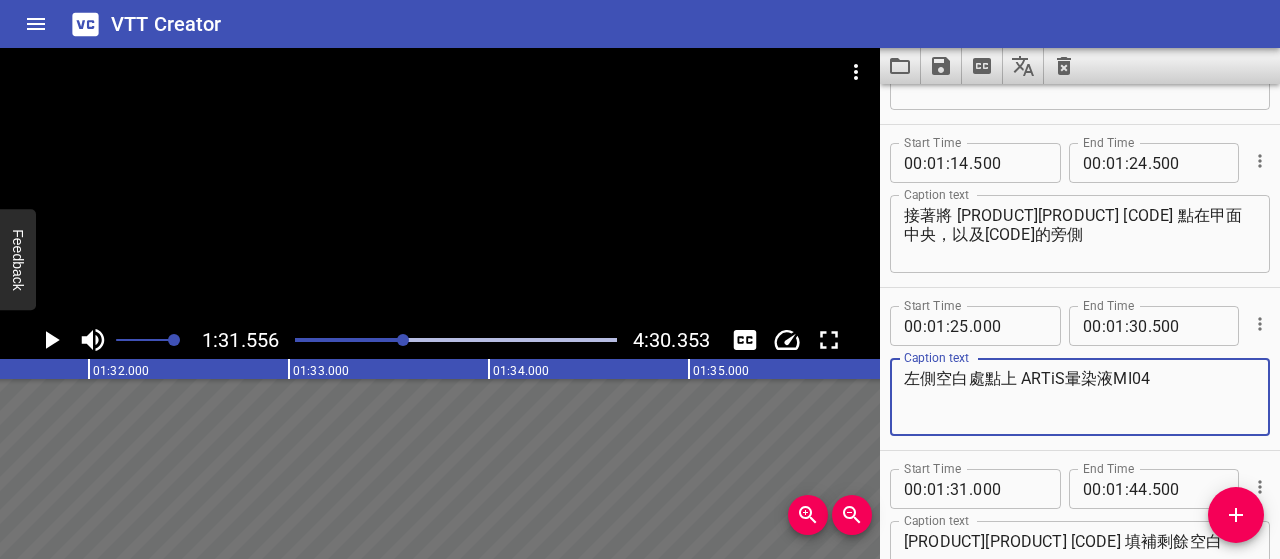 type on "左側空白處點上 ARTiS暈染液MI04" 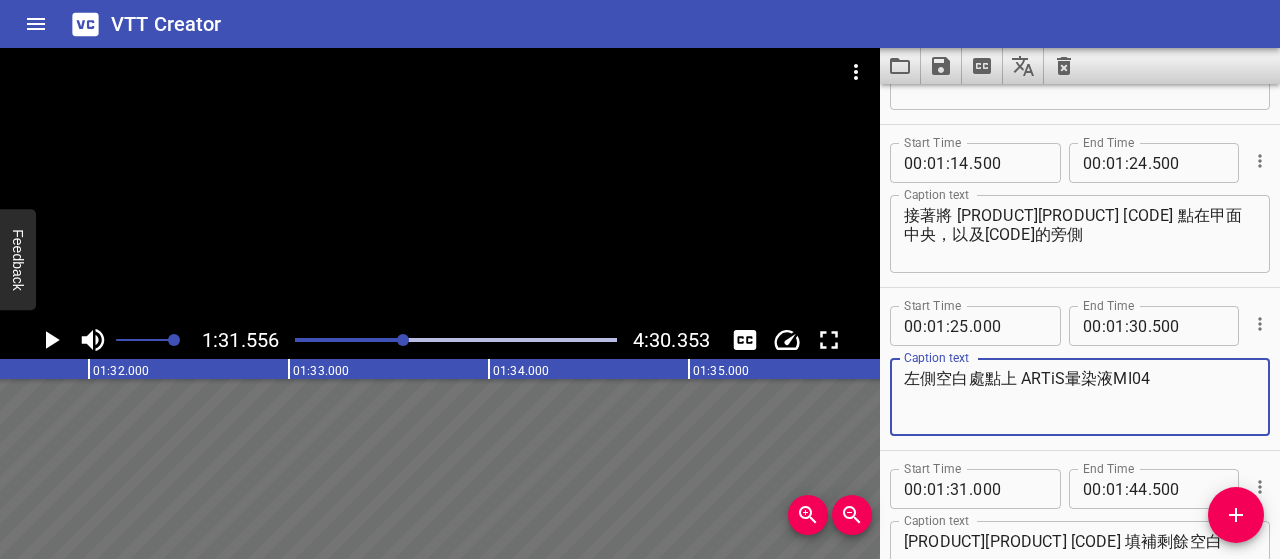 click on "接著將 [PRODUCT][PRODUCT] [CODE] 點在甲面中央，以及[CODE]的旁側" at bounding box center (1080, 234) 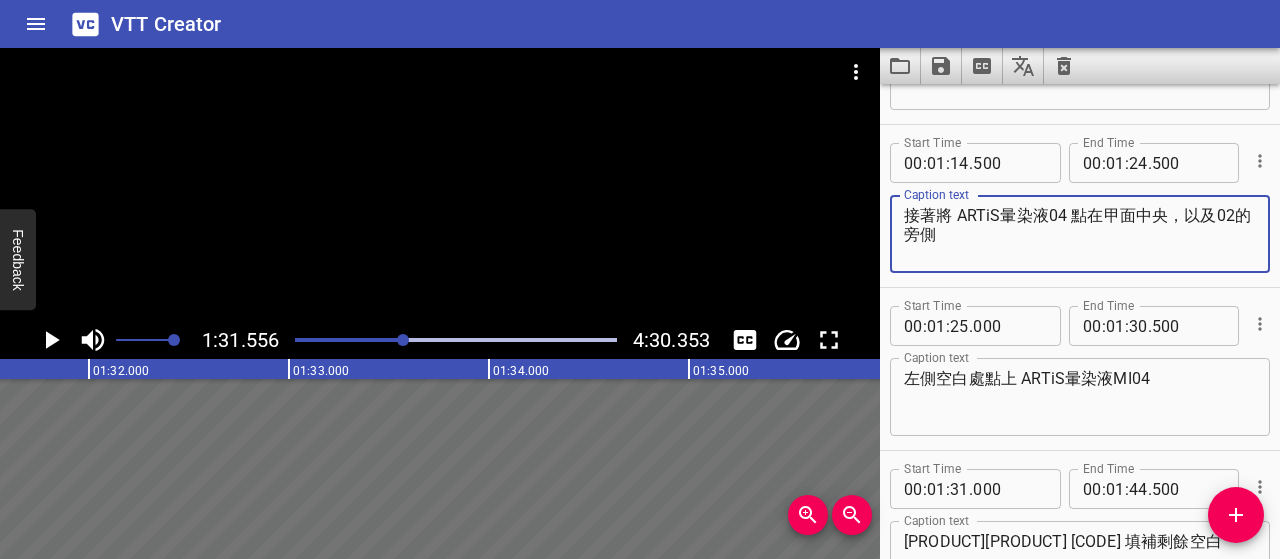 scroll, scrollTop: 1393, scrollLeft: 0, axis: vertical 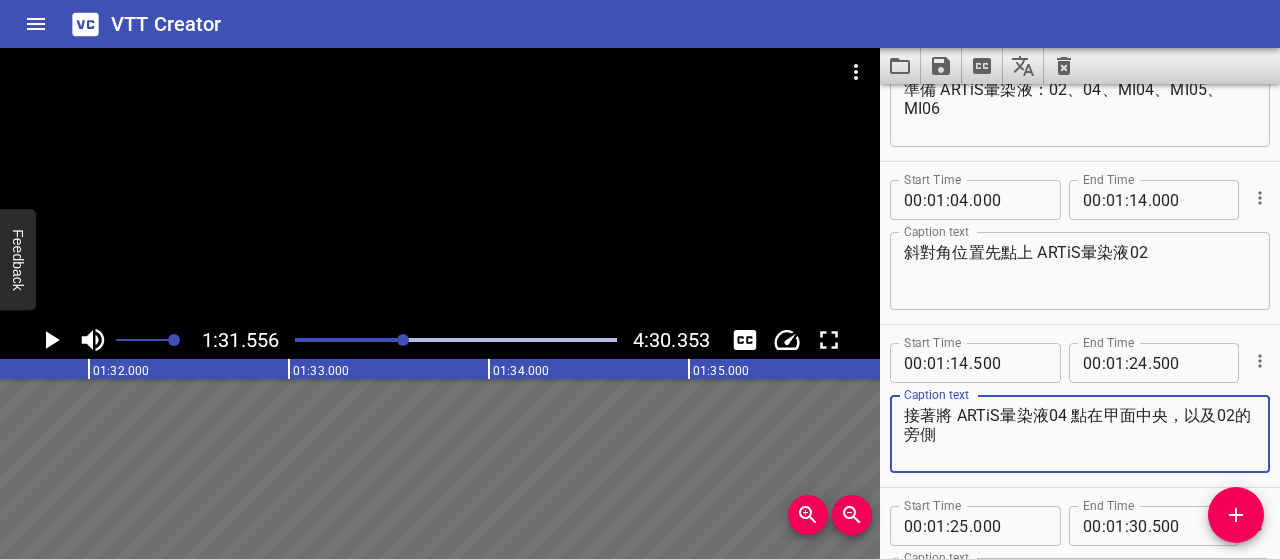 type on "接著將 ARTiS暈染液04 點在甲面中央，以及02的旁側" 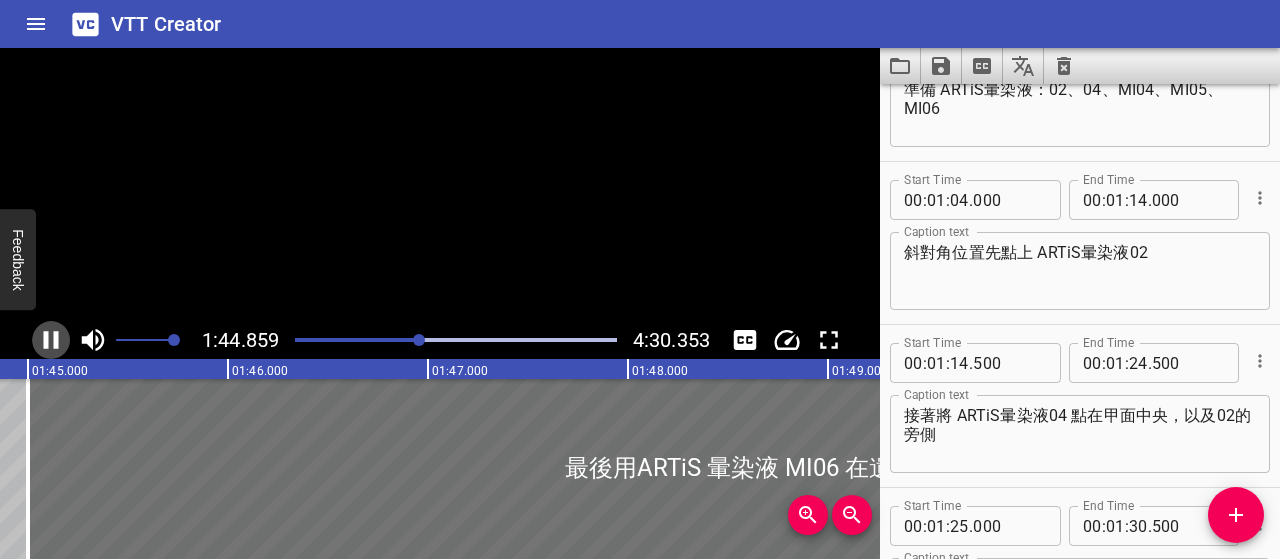 click 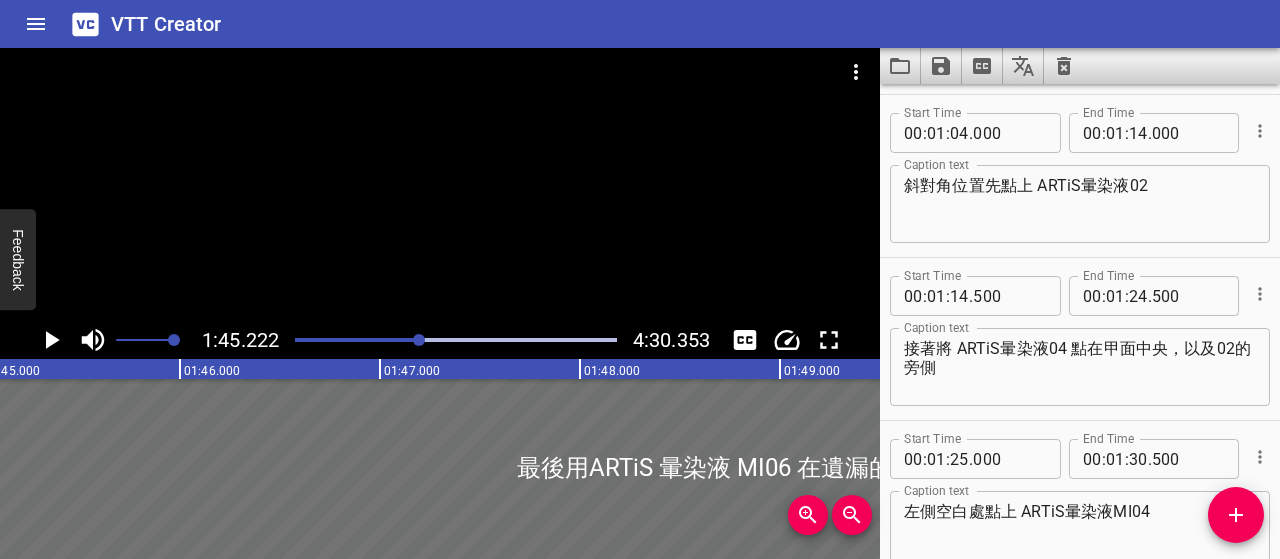 scroll, scrollTop: 0, scrollLeft: 21044, axis: horizontal 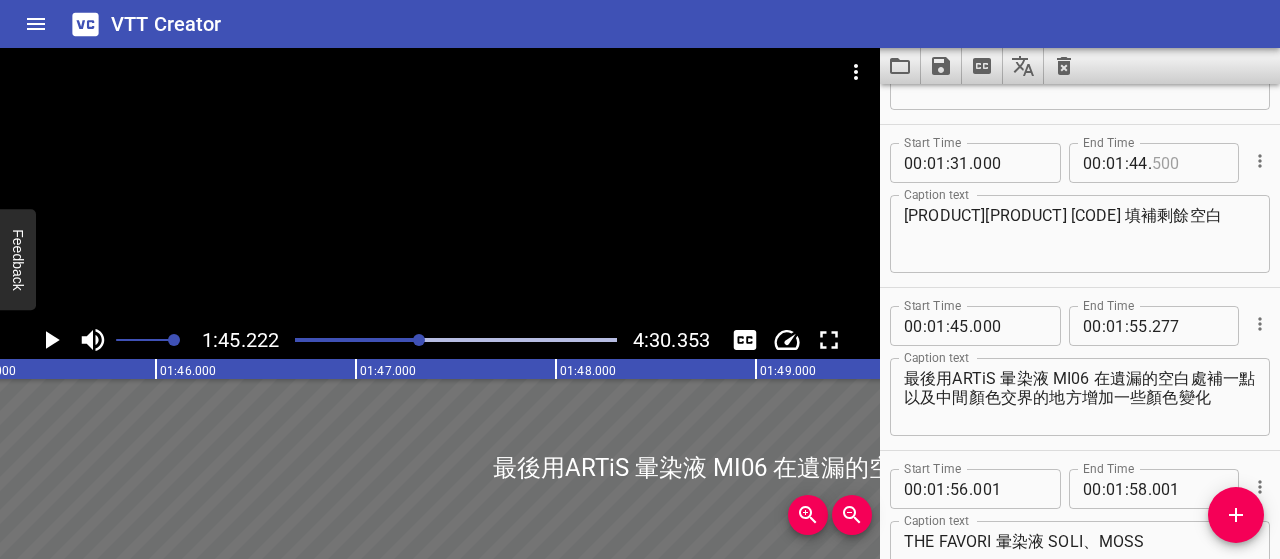 click at bounding box center [1188, 163] 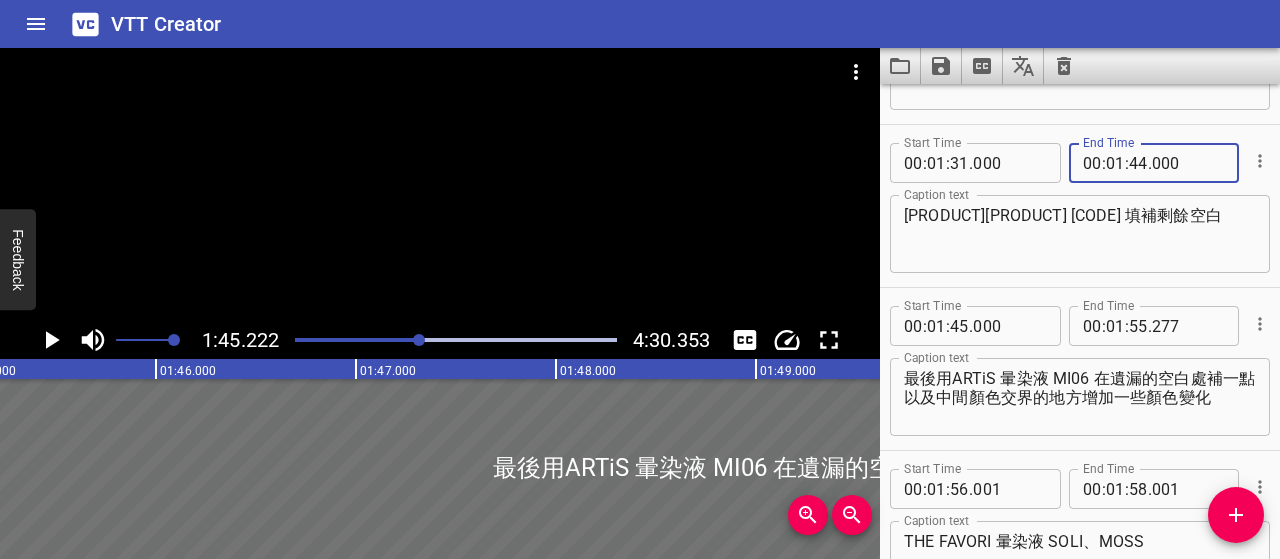 type on "000" 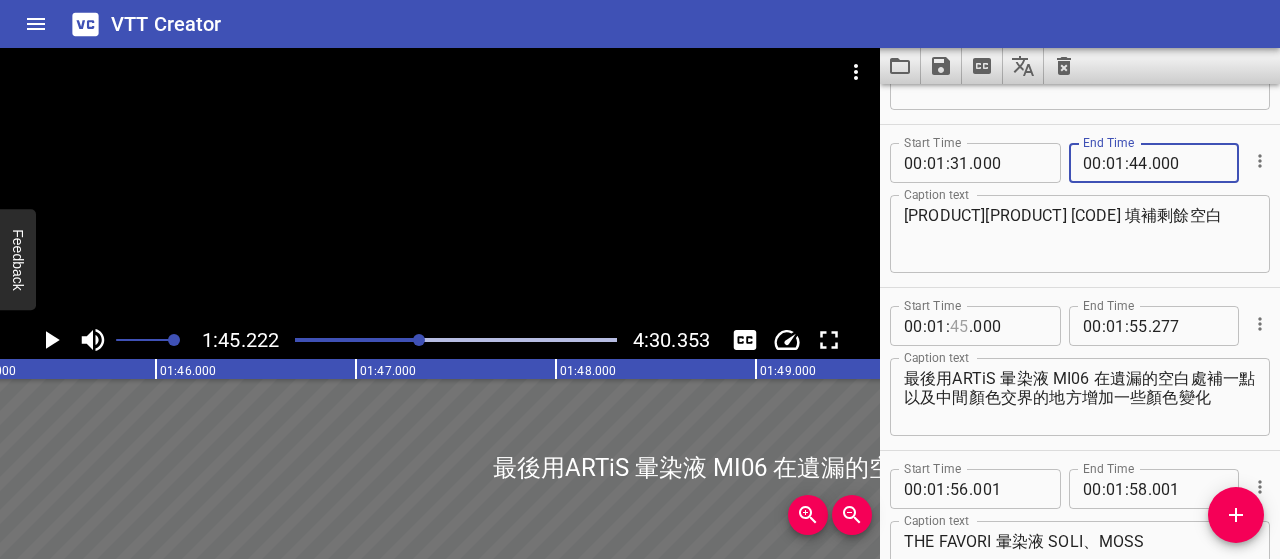 click at bounding box center (959, 326) 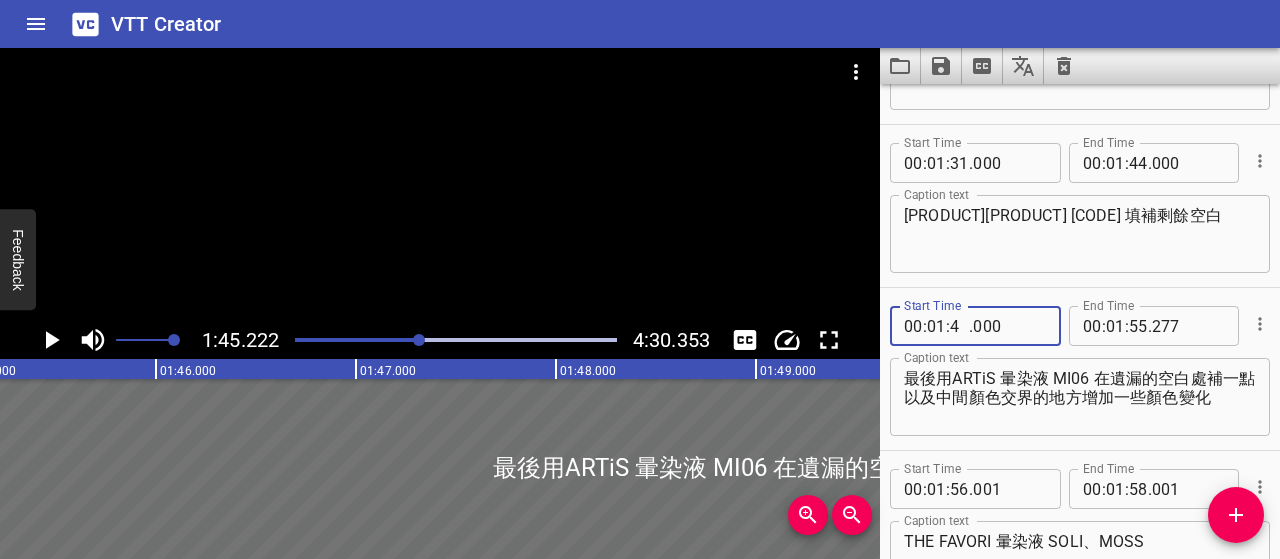 type on "44" 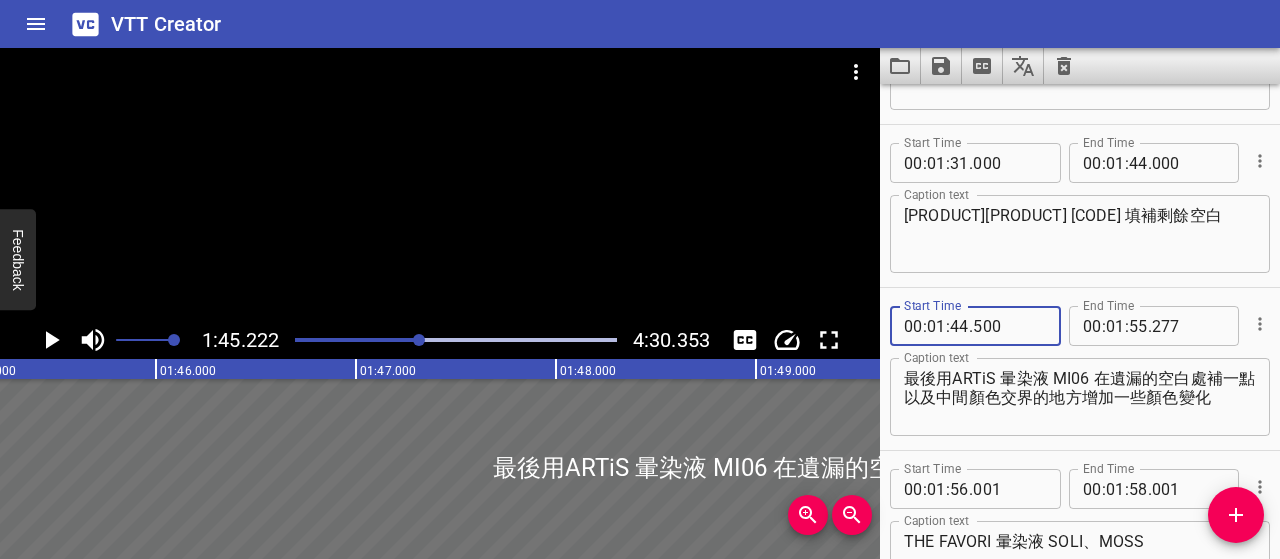 type on "500" 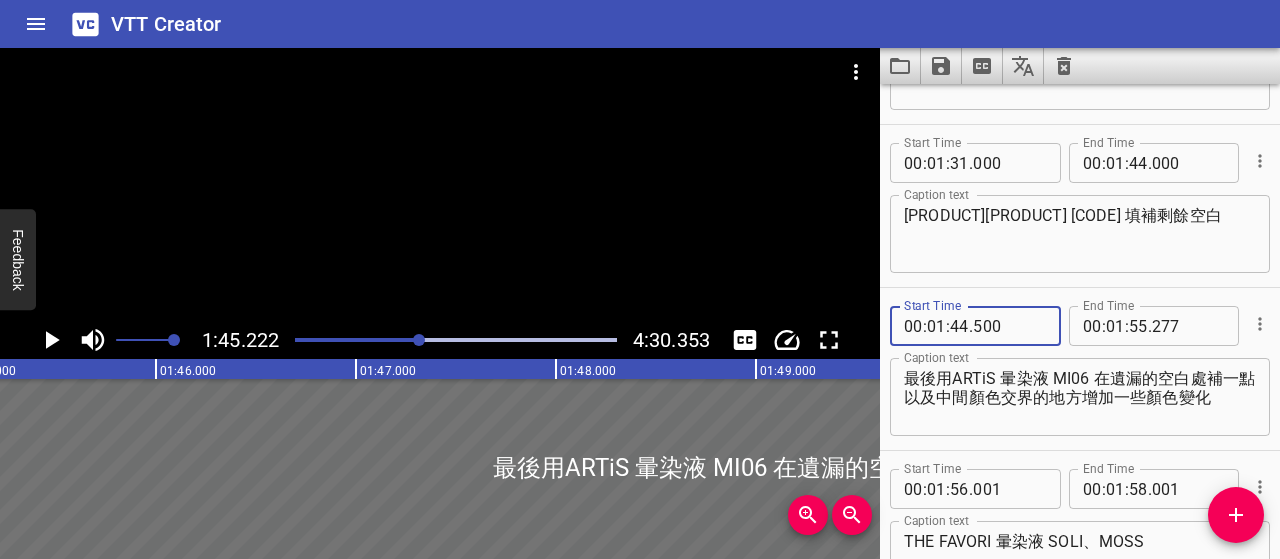 click on "最後用ARTiS 暈染液 MI06 在遺漏的空白處補一點
以及中間顏色交界的地方增加一些顏色變化" at bounding box center [1080, 397] 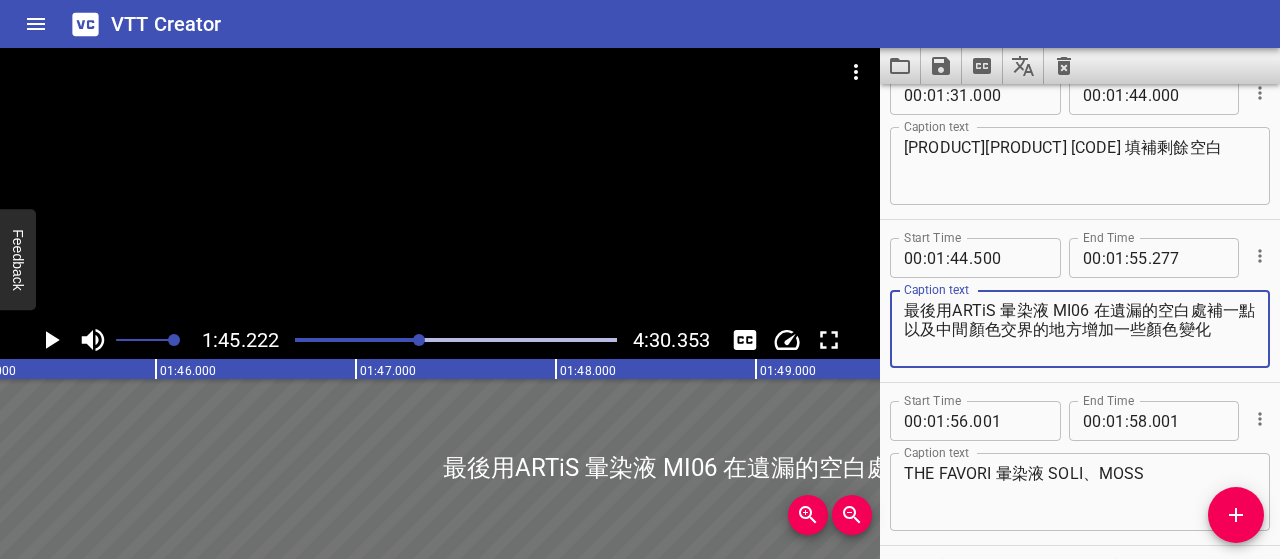 scroll, scrollTop: 2019, scrollLeft: 0, axis: vertical 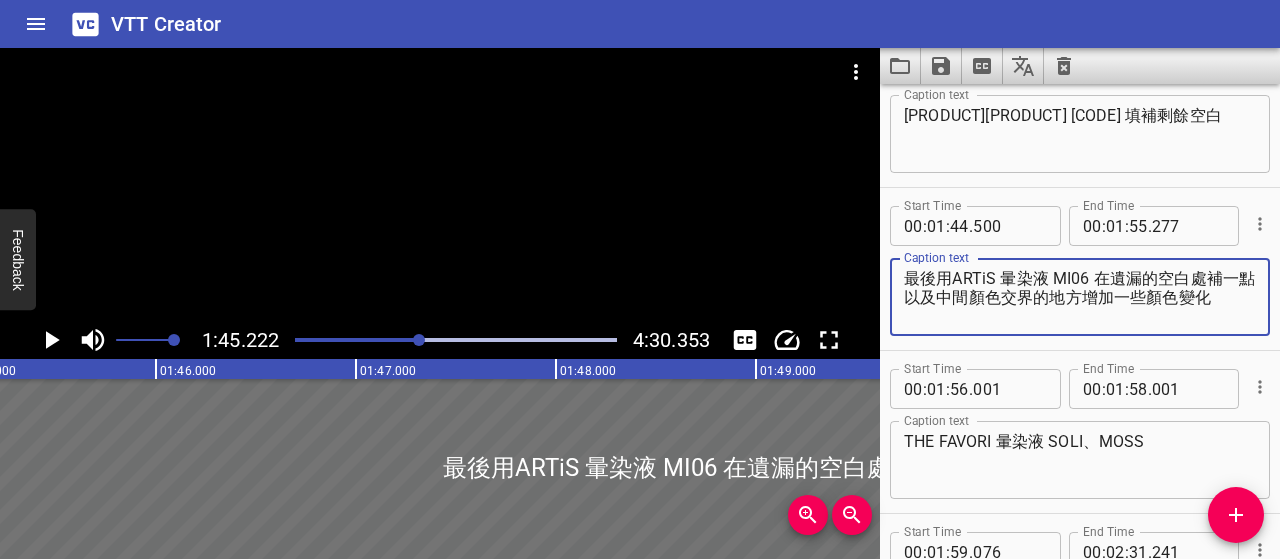 drag, startPoint x: 1222, startPoint y: 317, endPoint x: 890, endPoint y: 270, distance: 335.3103 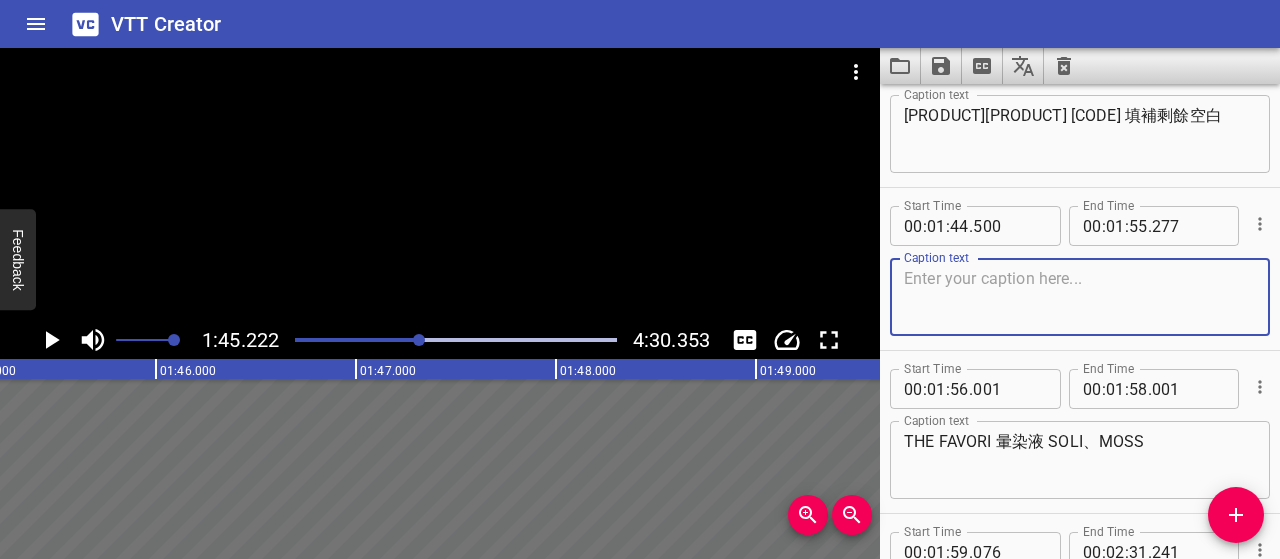 paste on "最後，使用 [PRODUCT] [PRODUCT] [CODE]，在遺漏的小空白區及顏色交界處輕點，
為整體暈染效果增添自然的色彩變化與層次感。" 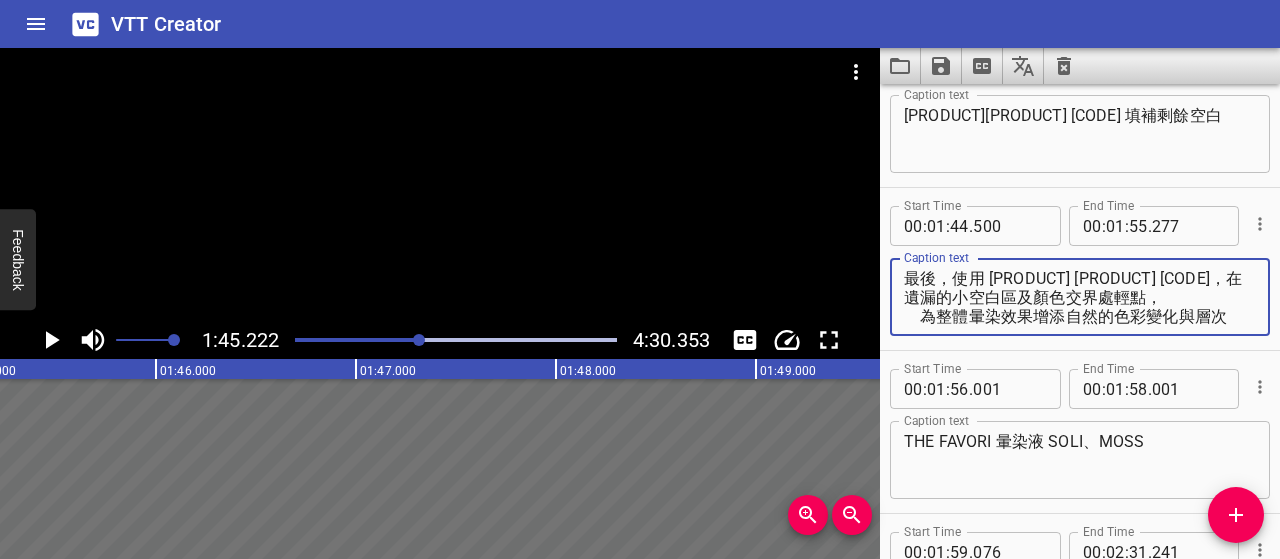 scroll, scrollTop: 18, scrollLeft: 0, axis: vertical 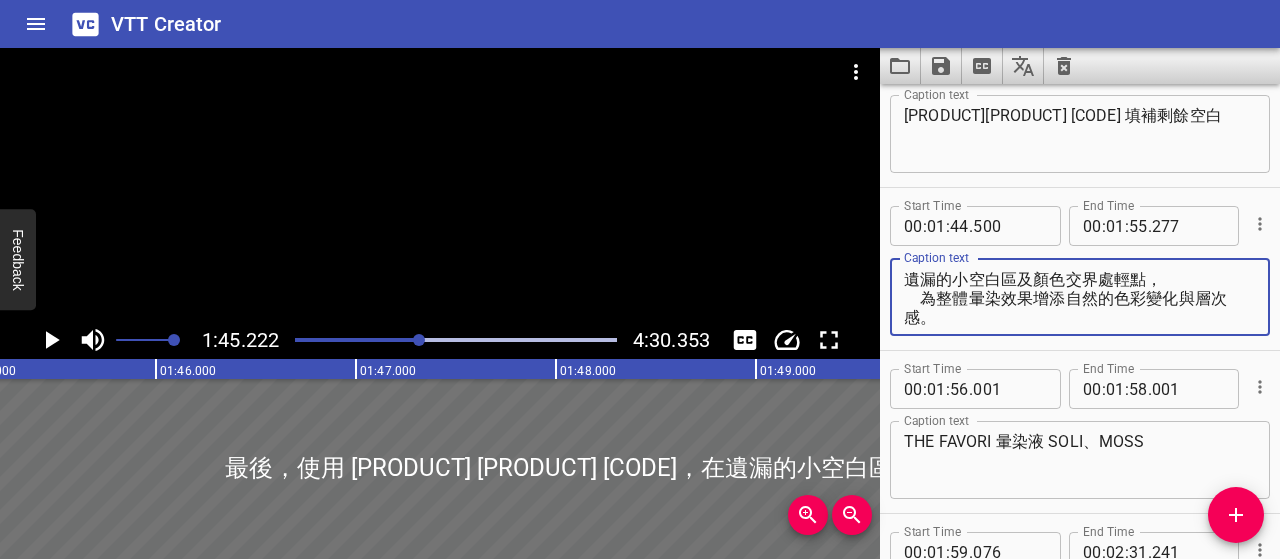 click on "最後，使用 [PRODUCT] [PRODUCT] [CODE]，在遺漏的小空白區及顏色交界處輕點，
為整體暈染效果增添自然的色彩變化與層次感。" at bounding box center (1080, 297) 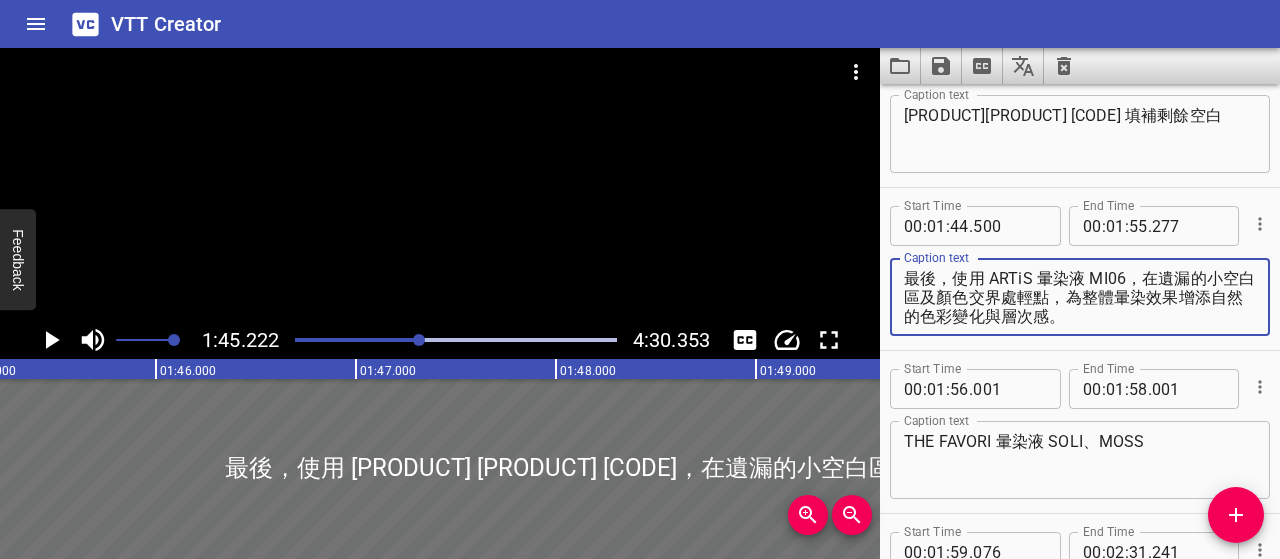 scroll, scrollTop: 0, scrollLeft: 0, axis: both 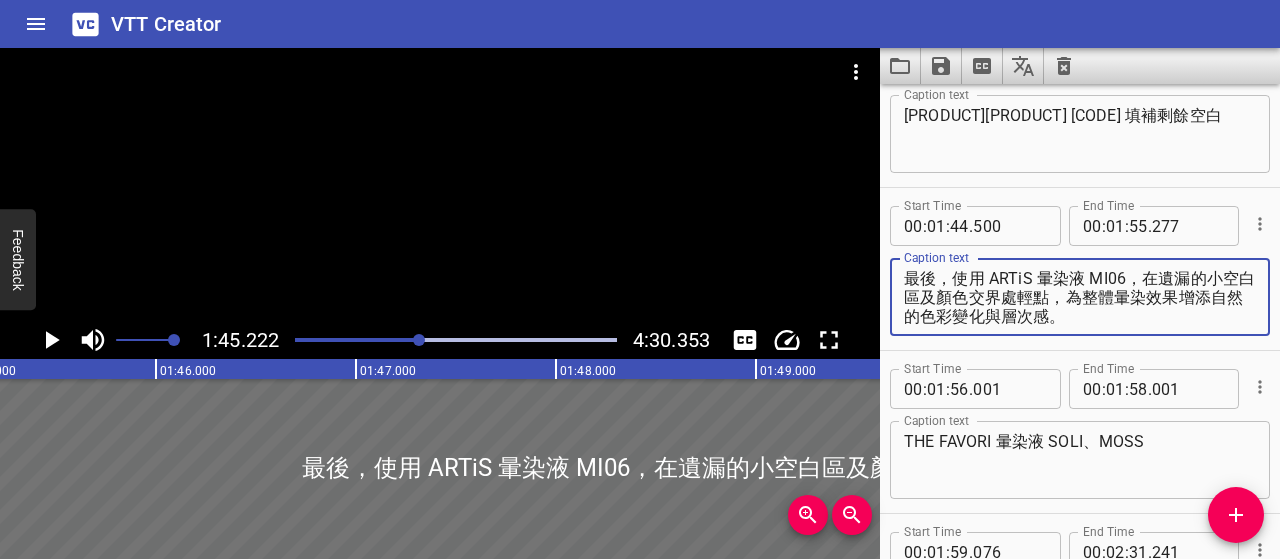 click on "最後，使用 ARTiS 暈染液 MI06，在遺漏的小空白區及顏色交界處輕點，為整體暈染效果增添自然的色彩變化與層次感。" at bounding box center (1080, 297) 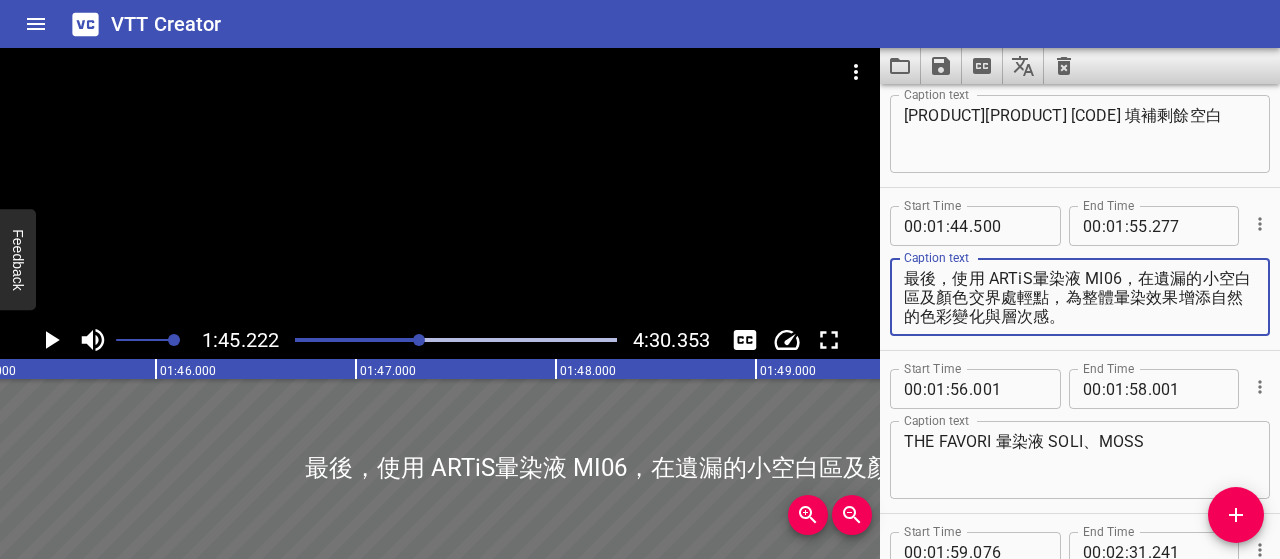 click on "最後，使用 ARTiS暈染液 MI06，在遺漏的小空白區及顏色交界處輕點，為整體暈染效果增添自然的色彩變化與層次感。" at bounding box center [1080, 297] 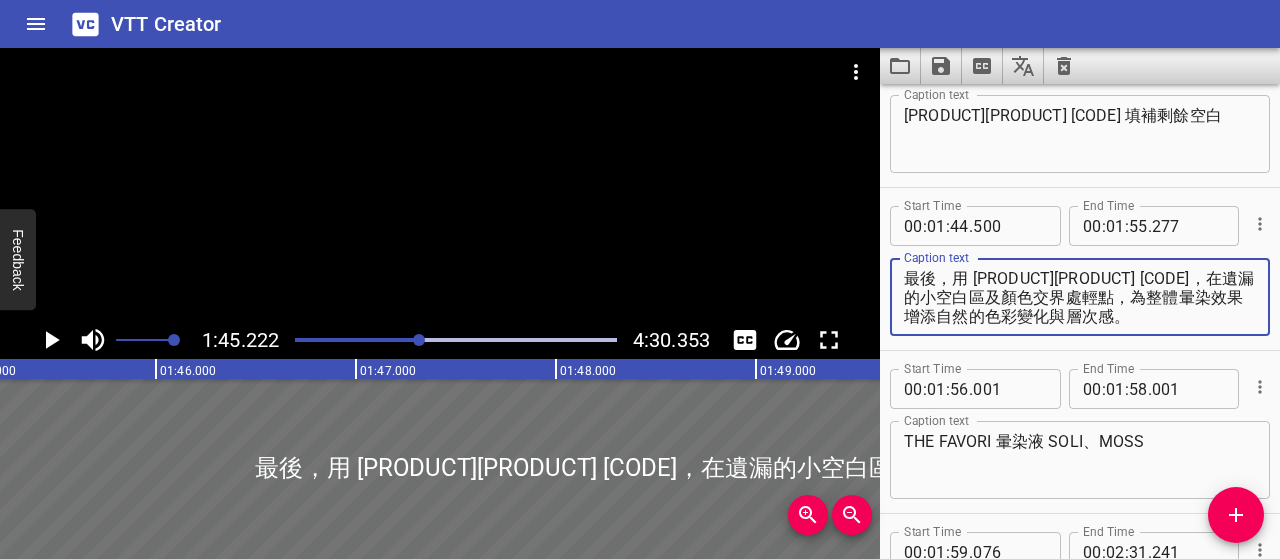 click on "最後，用 [PRODUCT][PRODUCT] [CODE]，在遺漏的小空白區及顏色交界處輕點，為整體暈染效果增添自然的色彩變化與層次感。" at bounding box center [1080, 297] 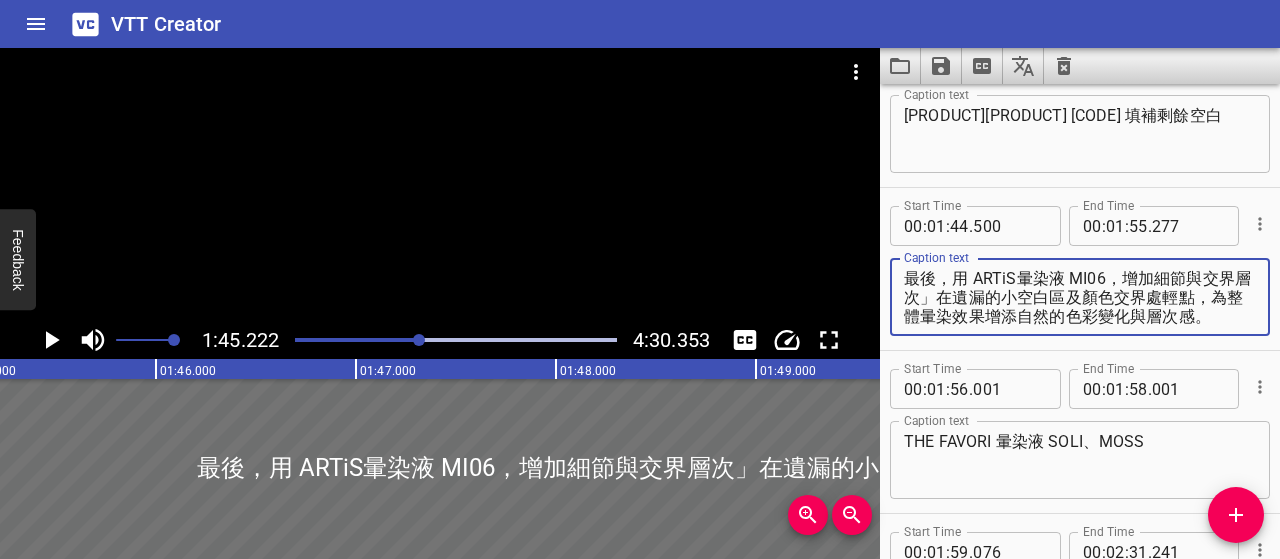 scroll, scrollTop: 18, scrollLeft: 0, axis: vertical 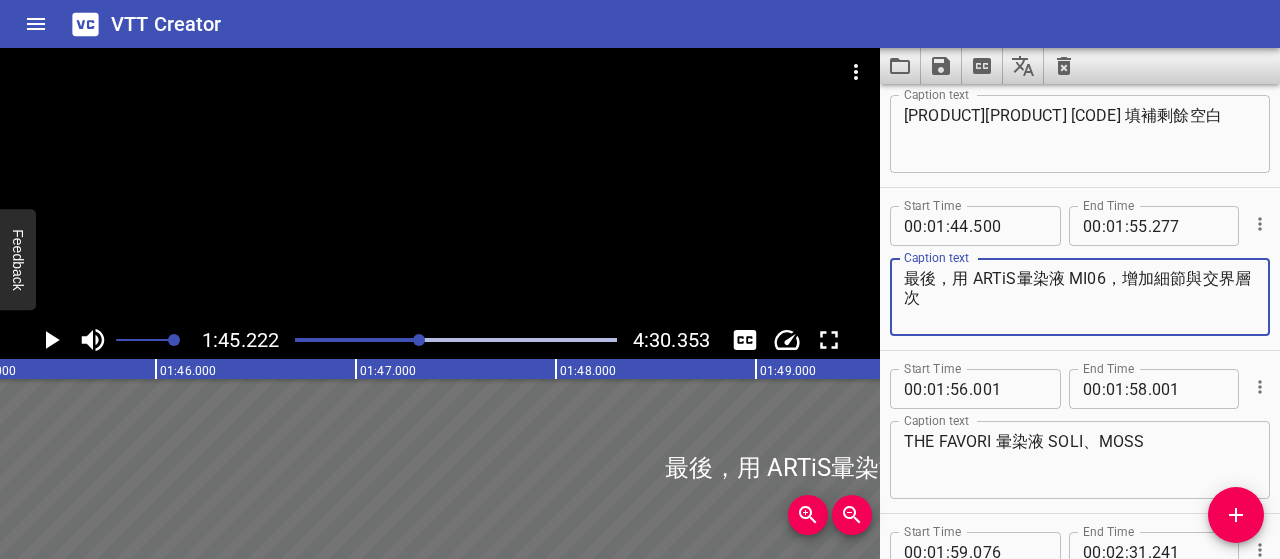 type on "最後，用 ARTiS暈染液 MI06，增加細節與交界層次" 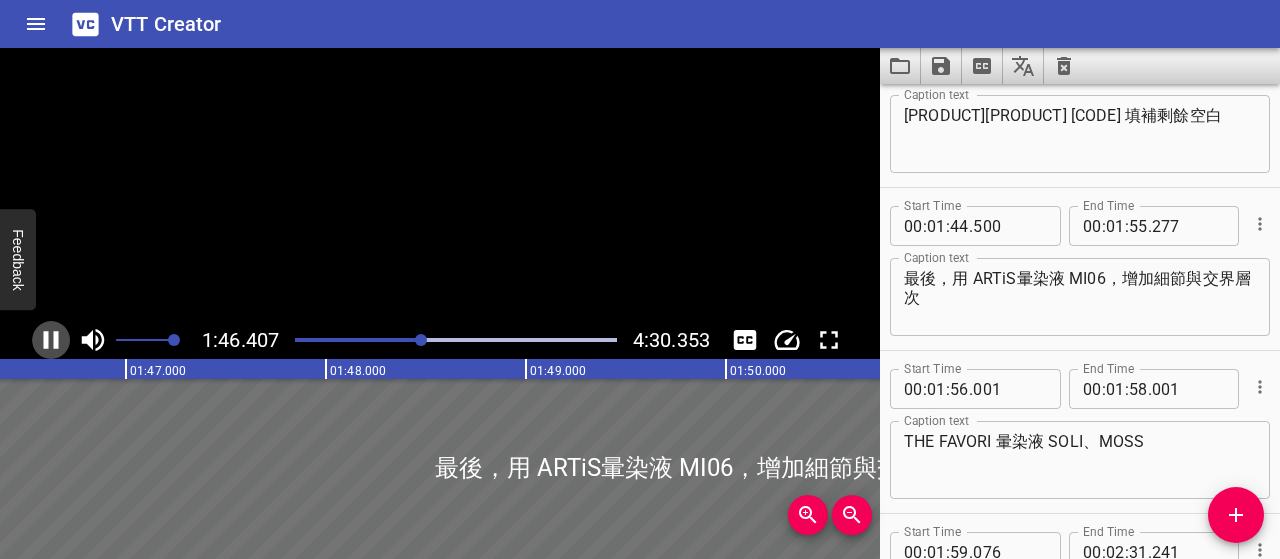 click 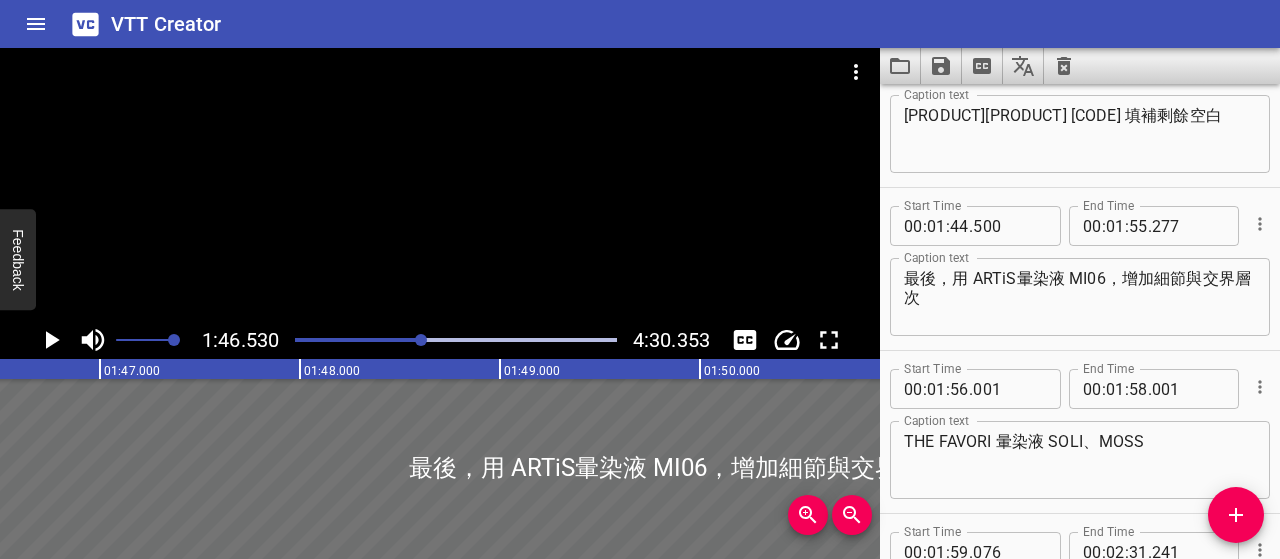 scroll, scrollTop: 0, scrollLeft: 21306, axis: horizontal 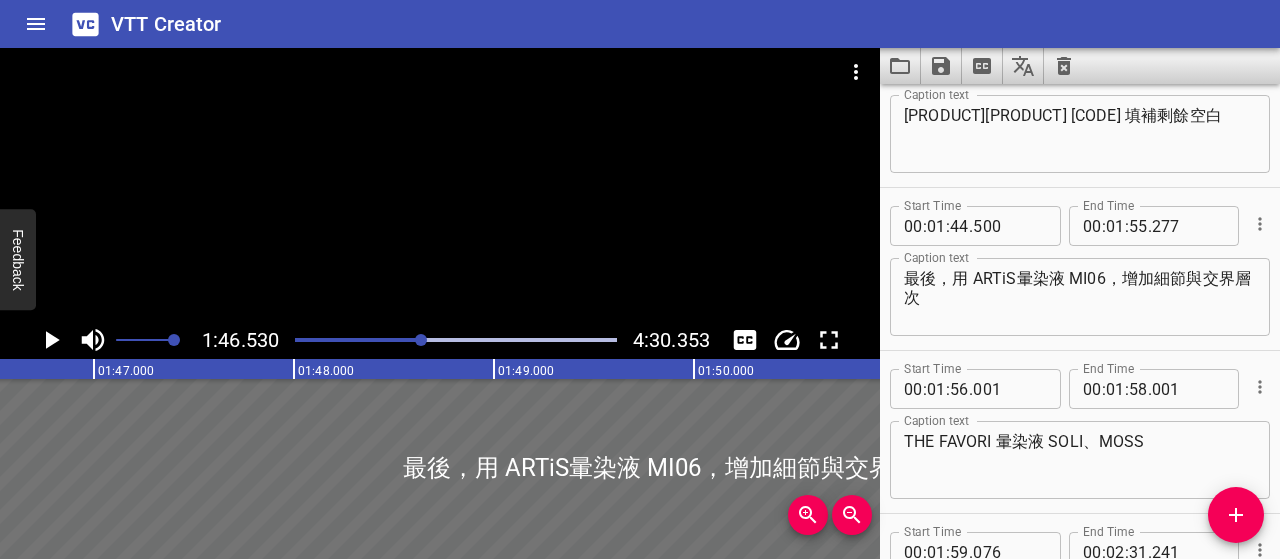 click on "最後，用 ARTiS暈染液 MI06，增加細節與交界層次" at bounding box center [1080, 297] 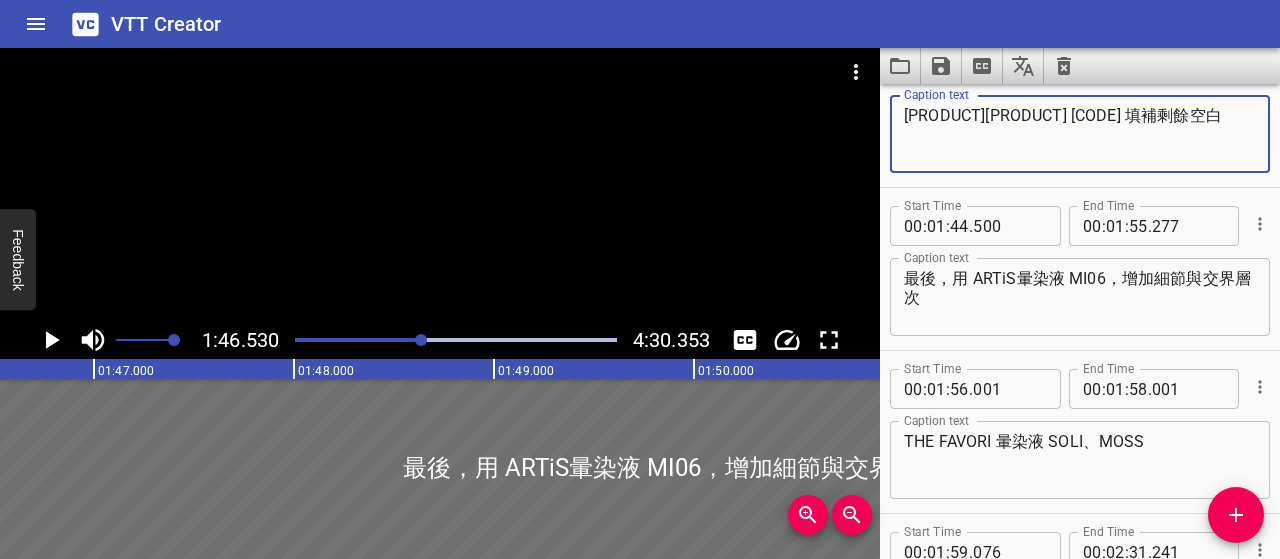 click on "[PRODUCT][PRODUCT] [CODE] 填補剩餘空白" at bounding box center (1080, 134) 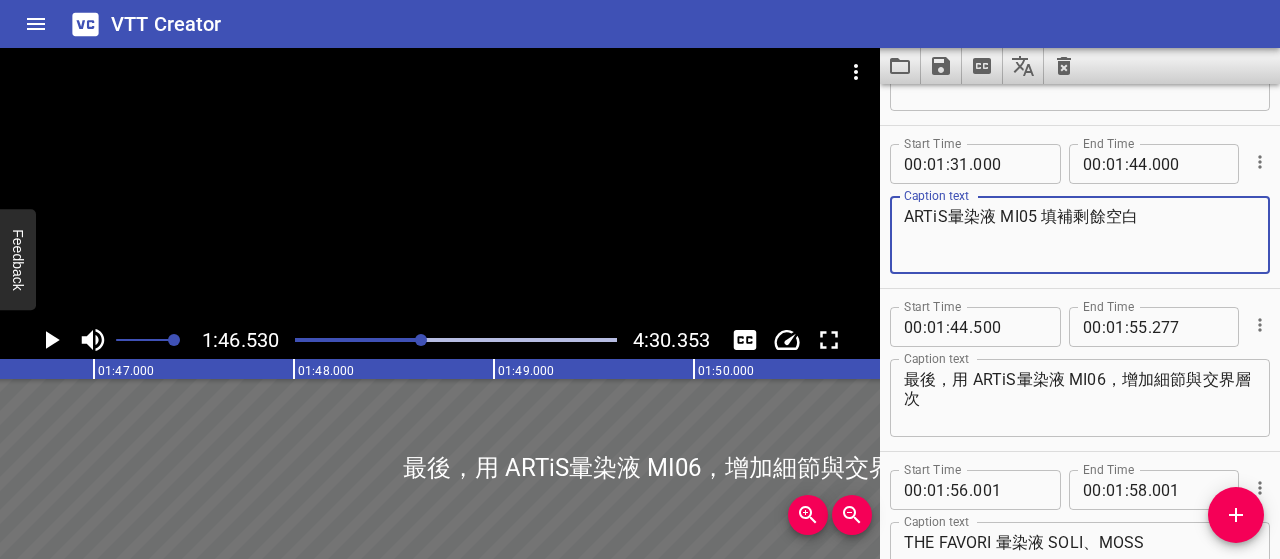 scroll, scrollTop: 1819, scrollLeft: 0, axis: vertical 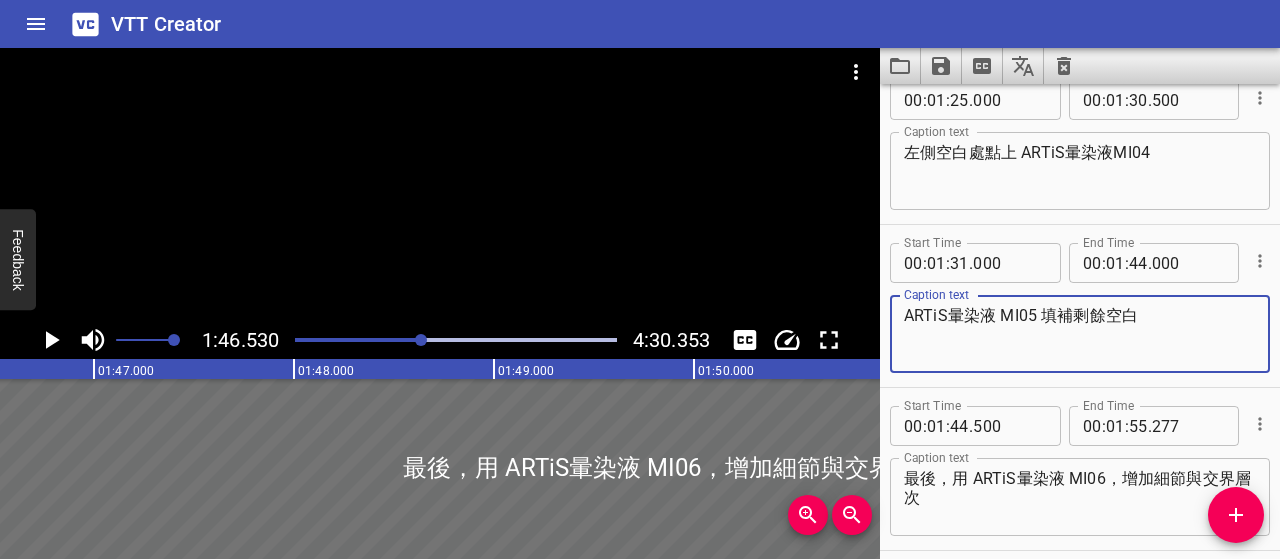 type on "ARTiS暈染液 MI05 填補剩餘空白" 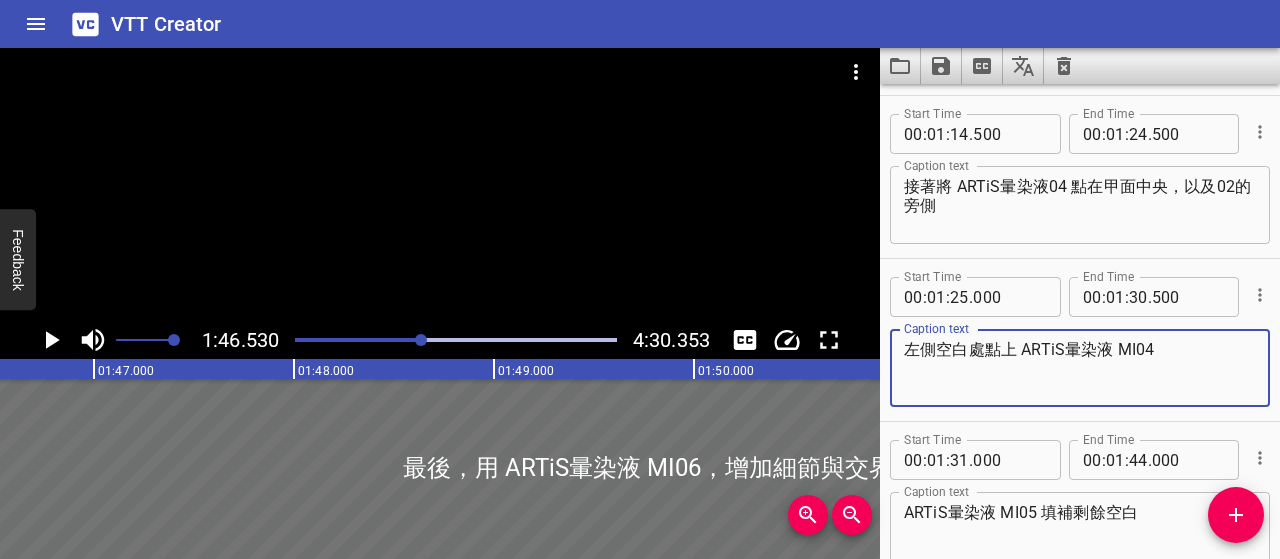 scroll, scrollTop: 1619, scrollLeft: 0, axis: vertical 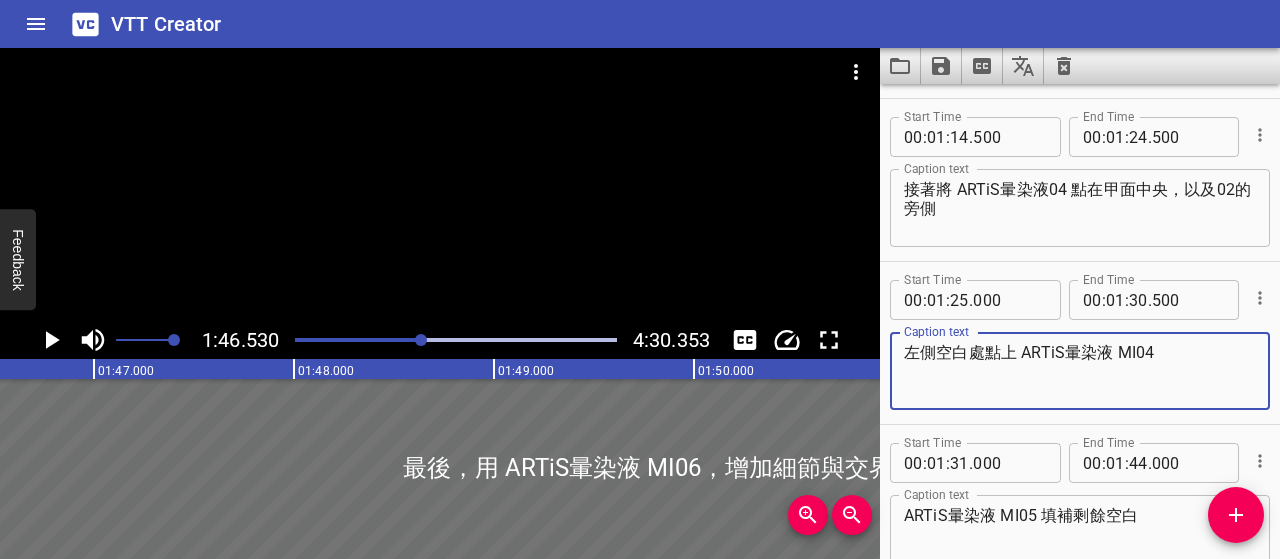 type on "左側空白處點上 ARTiS暈染液 MI04" 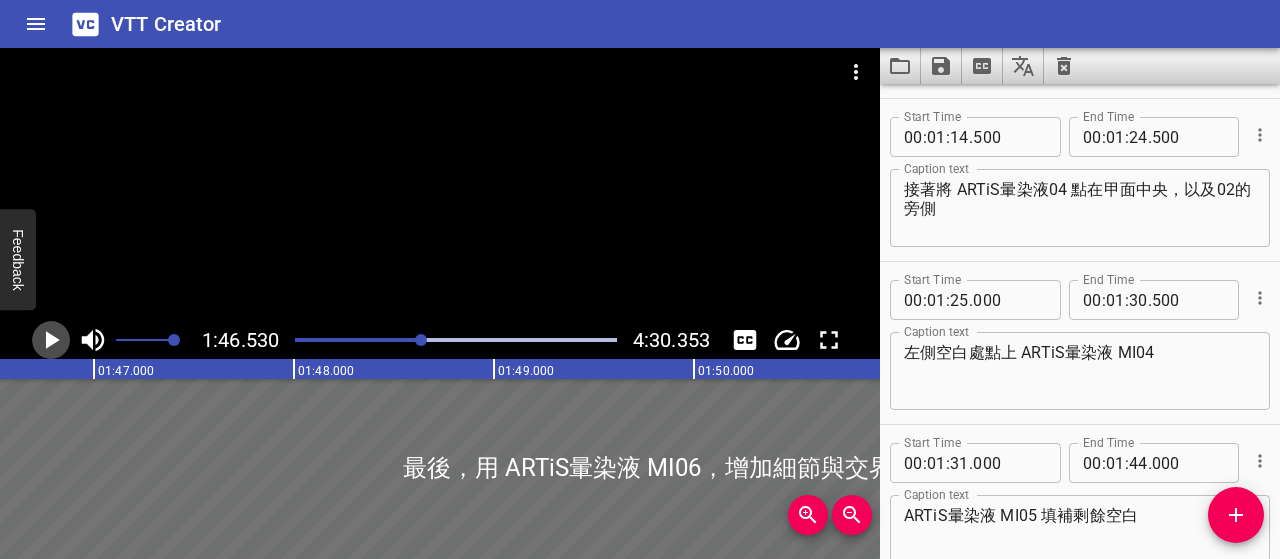 click 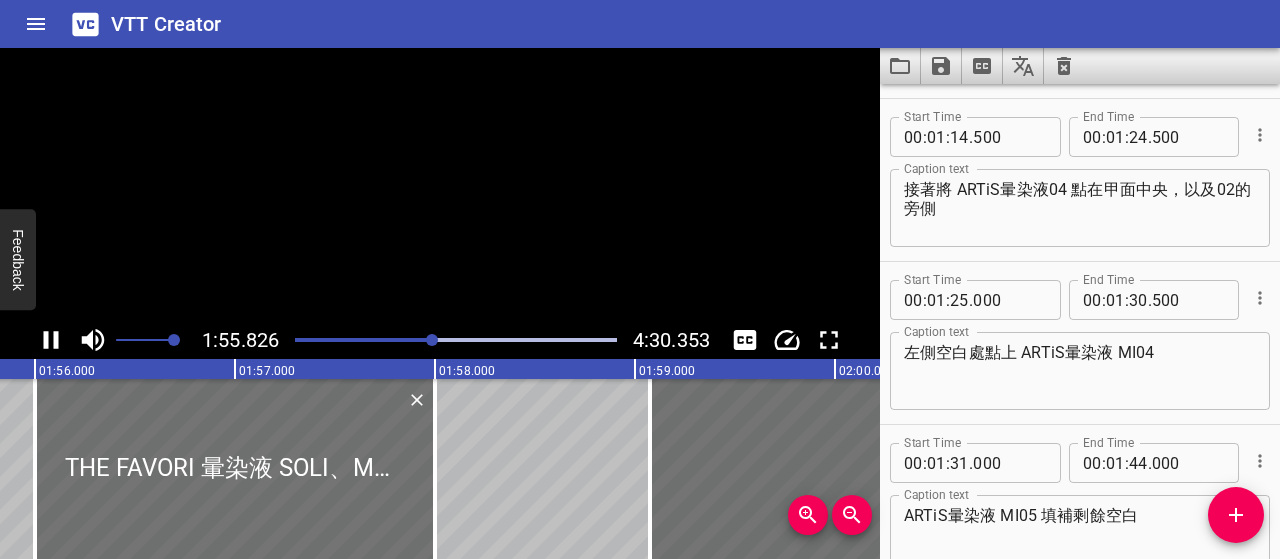 scroll, scrollTop: 0, scrollLeft: 23213, axis: horizontal 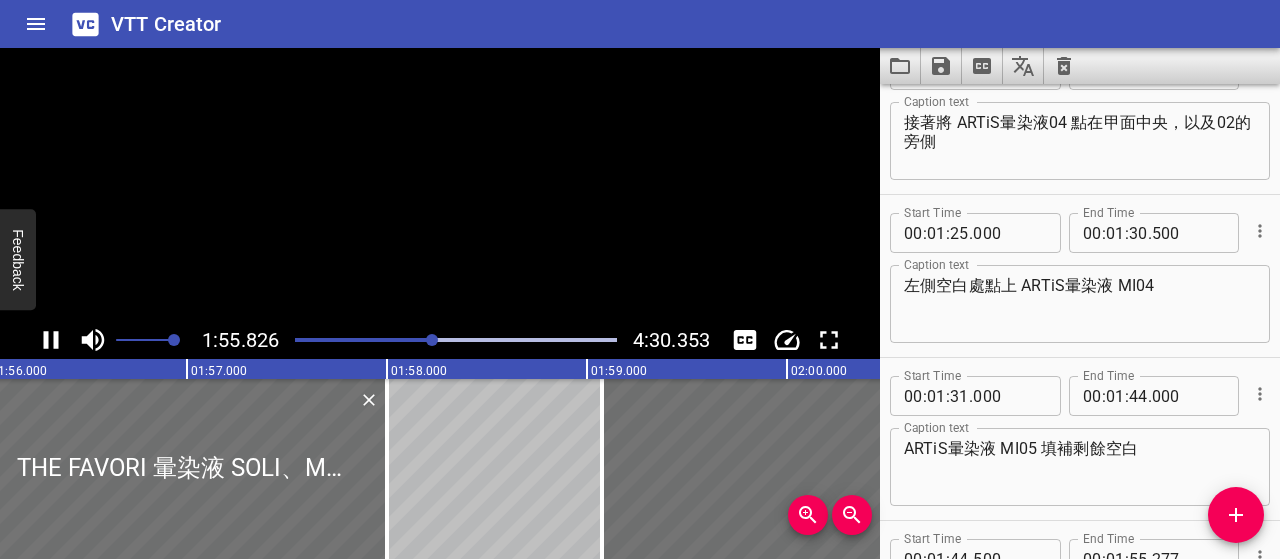 click 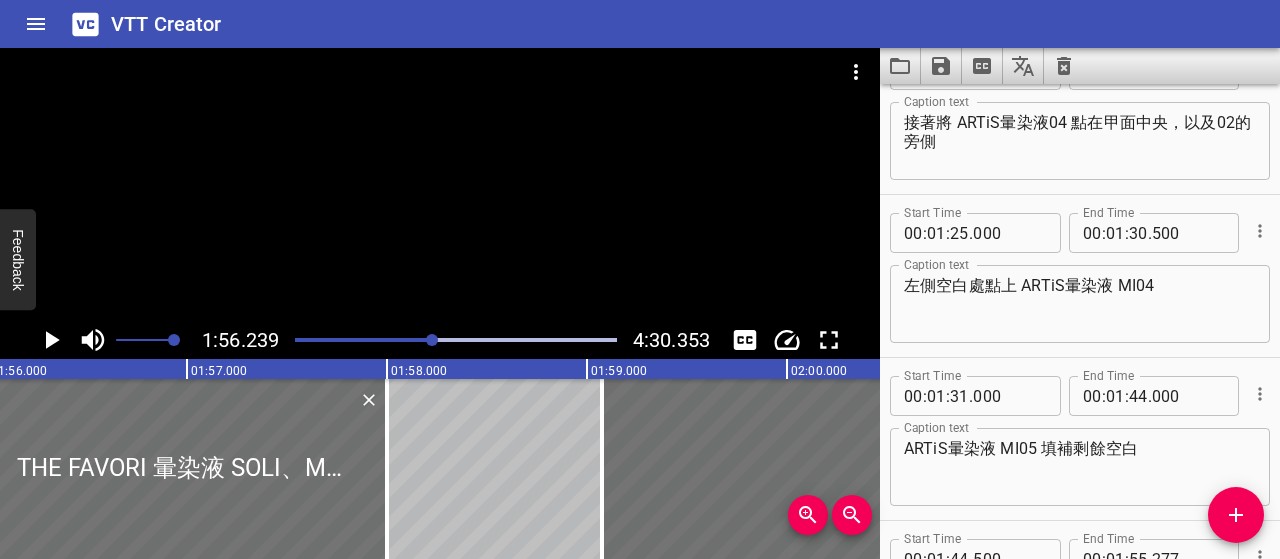 scroll, scrollTop: 0, scrollLeft: 23238, axis: horizontal 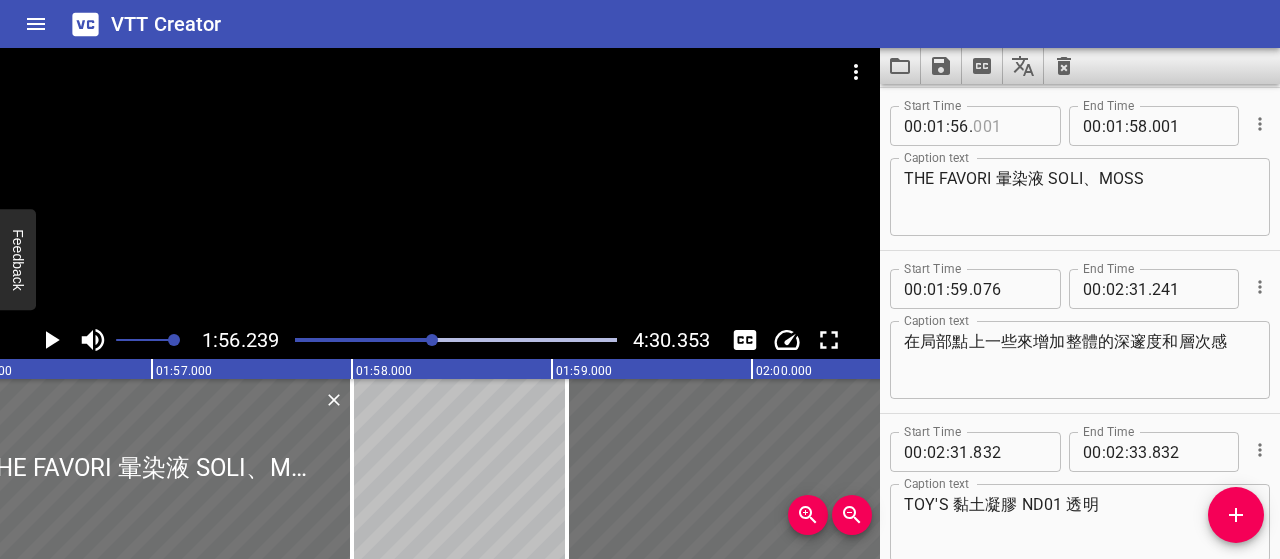 click at bounding box center [1009, 126] 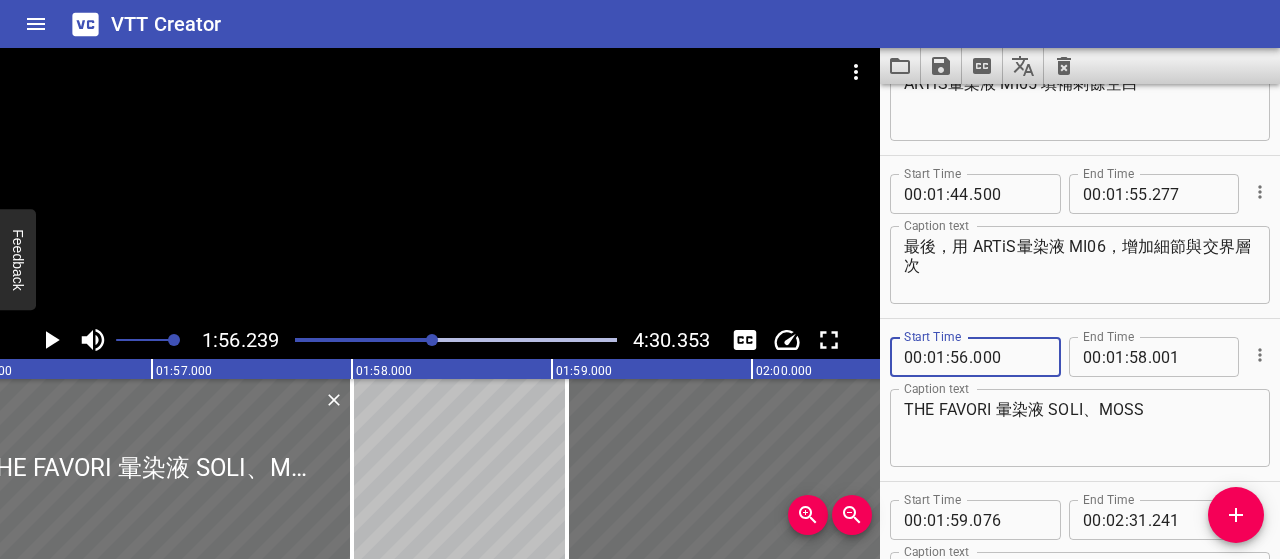 scroll, scrollTop: 1982, scrollLeft: 0, axis: vertical 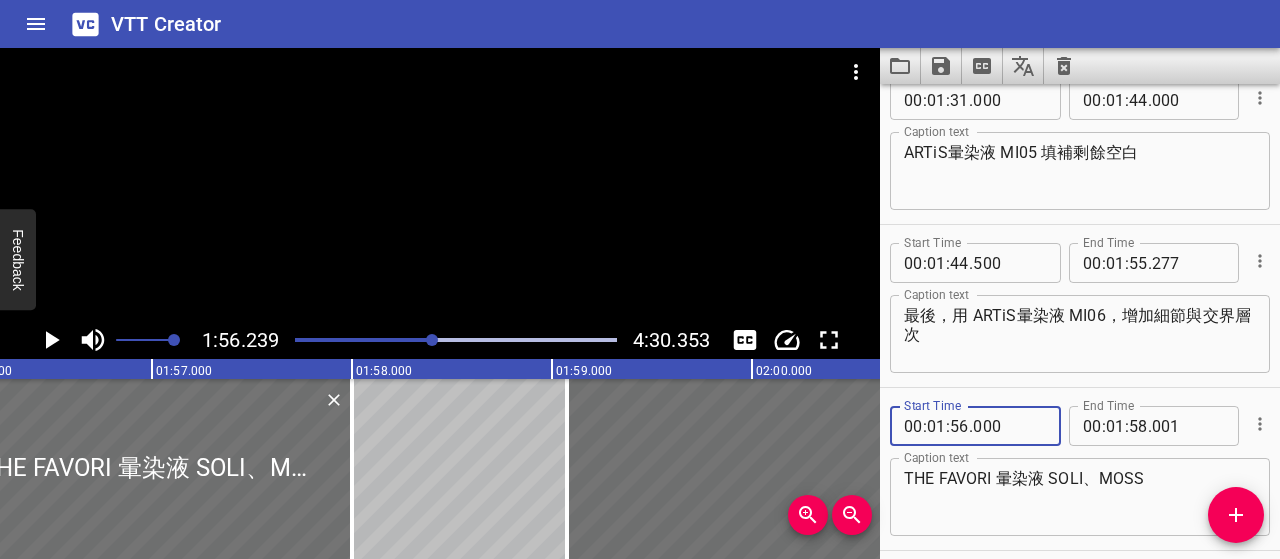 type on "000" 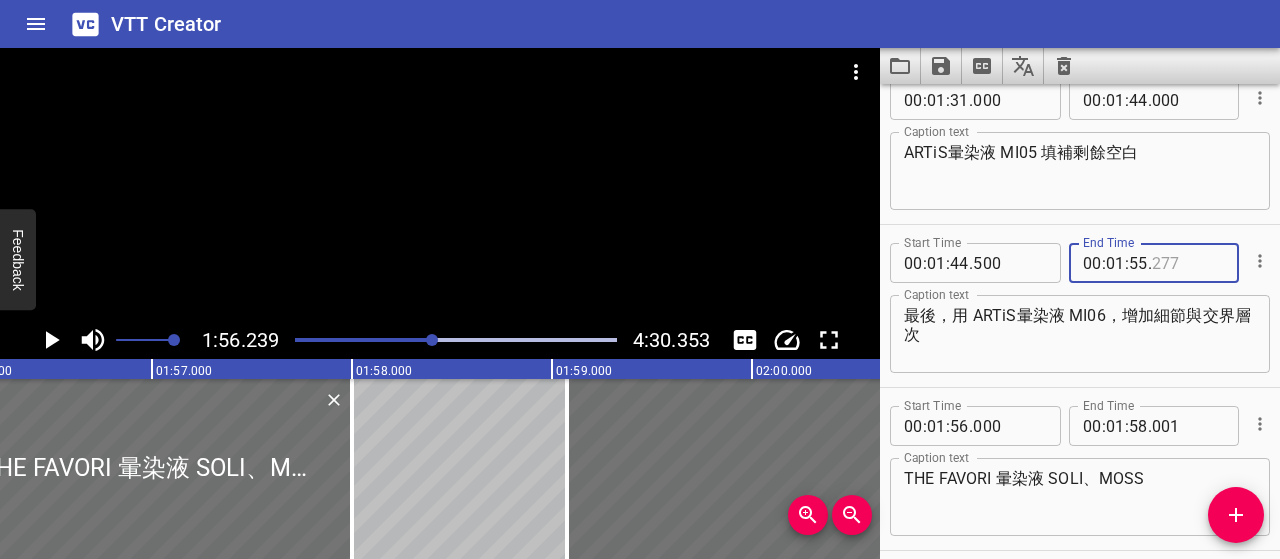 click at bounding box center [1188, 263] 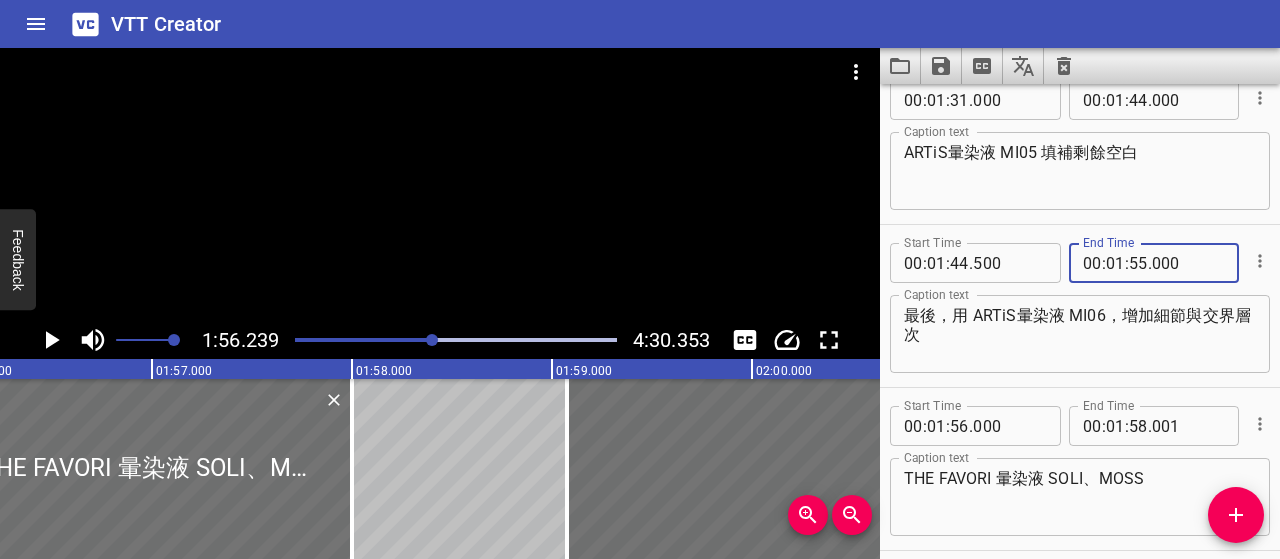 type on "000" 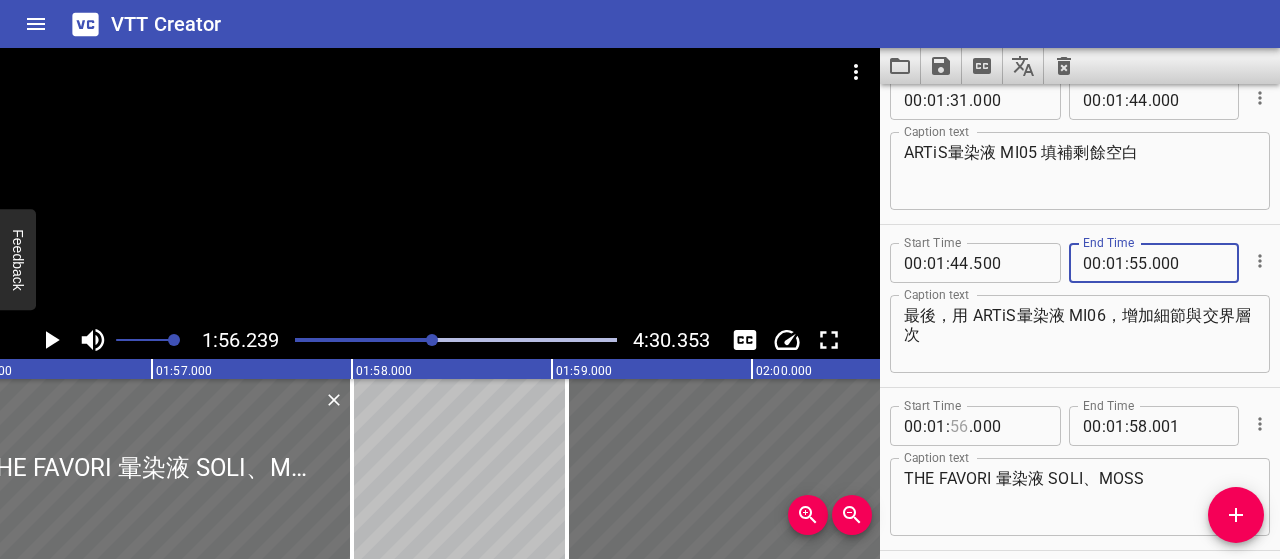 click at bounding box center (959, 426) 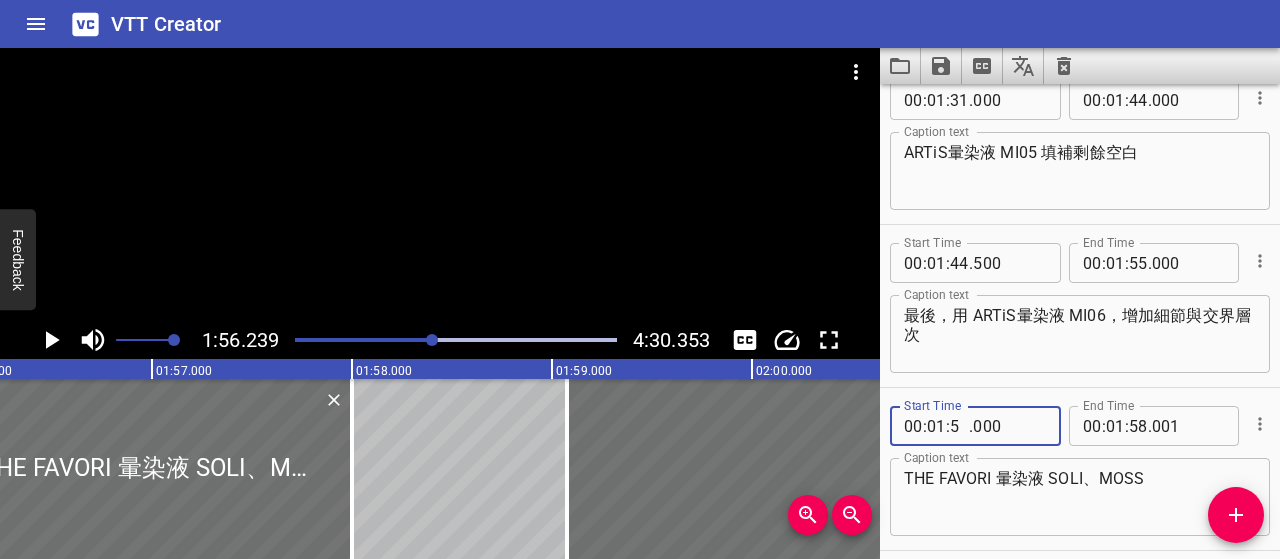 type on "55" 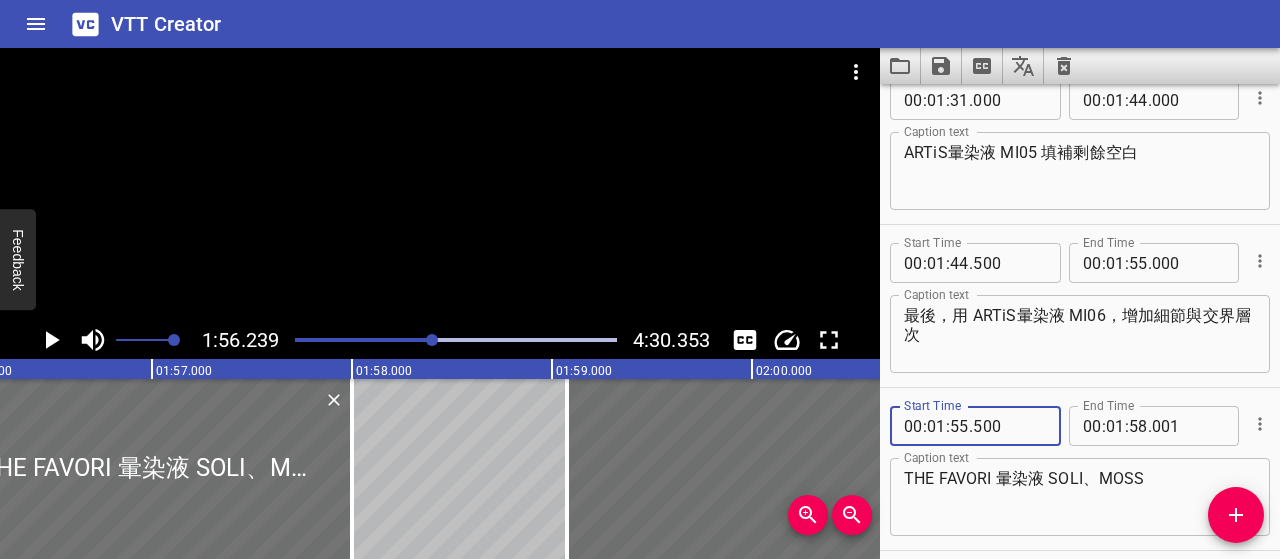 type on "500" 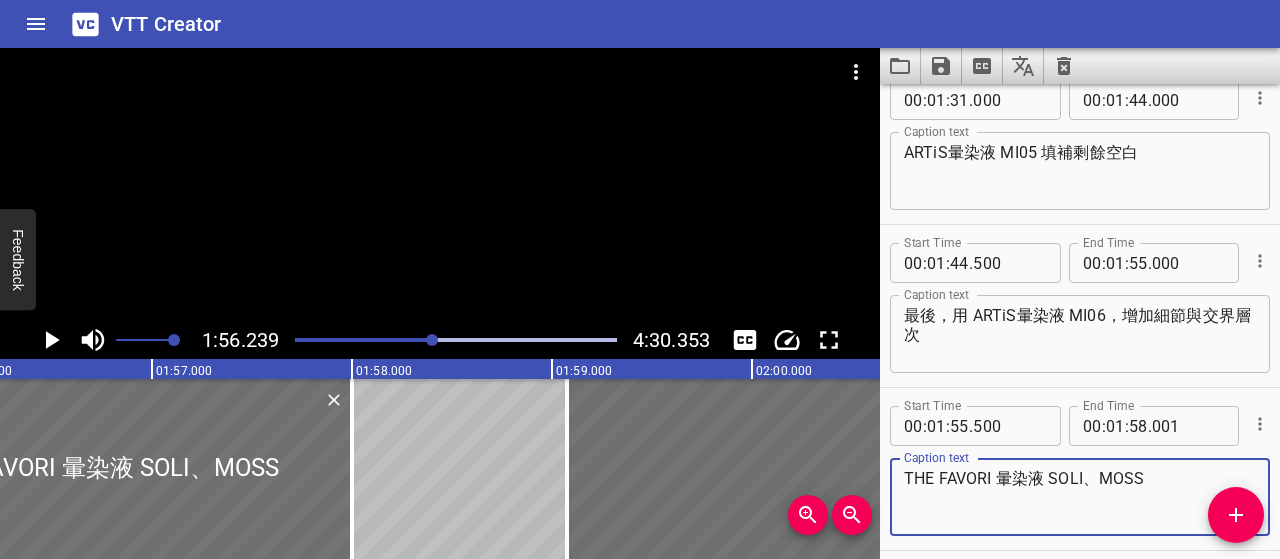 click on "THE FAVORI 暈染液 SOLI、MOSS" at bounding box center [1080, 497] 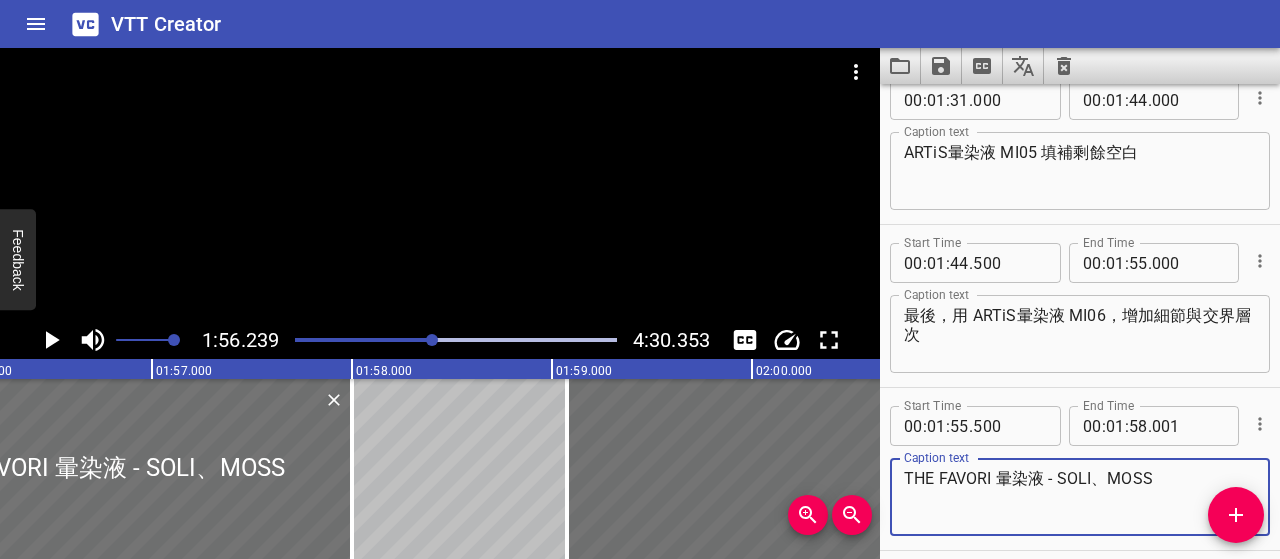 type on "THE FAVORI 暈染液 - SOLI、MOSS" 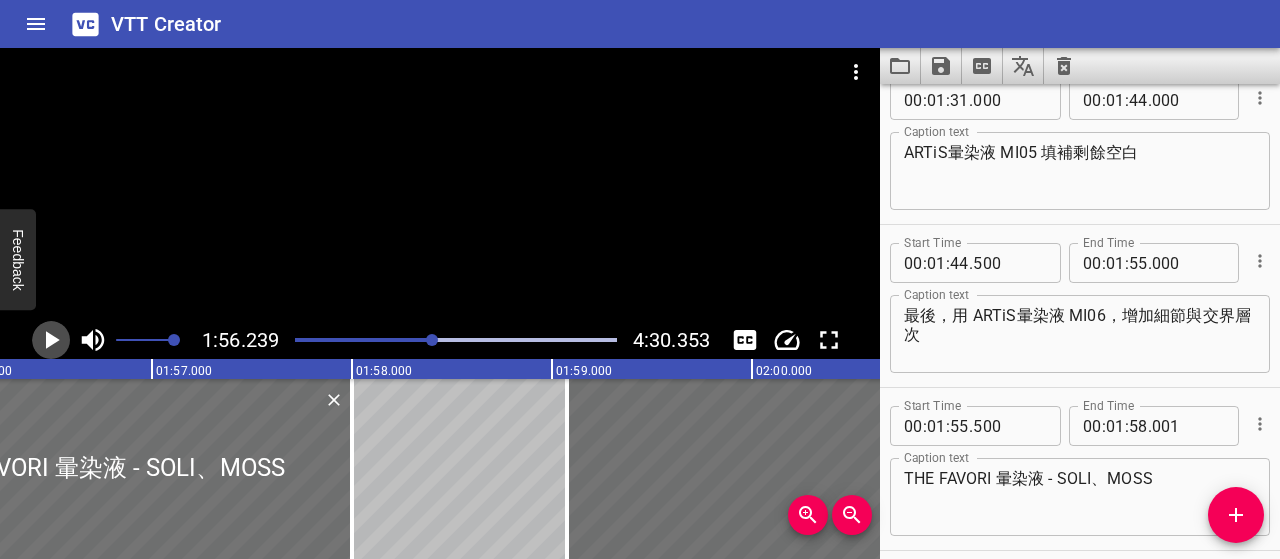 click 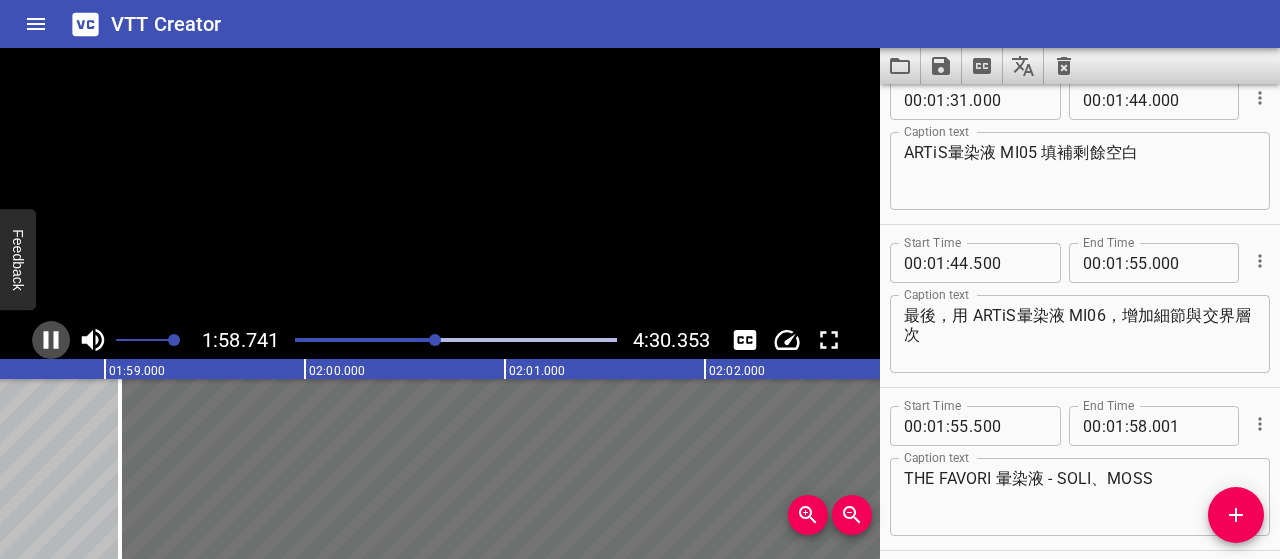 click 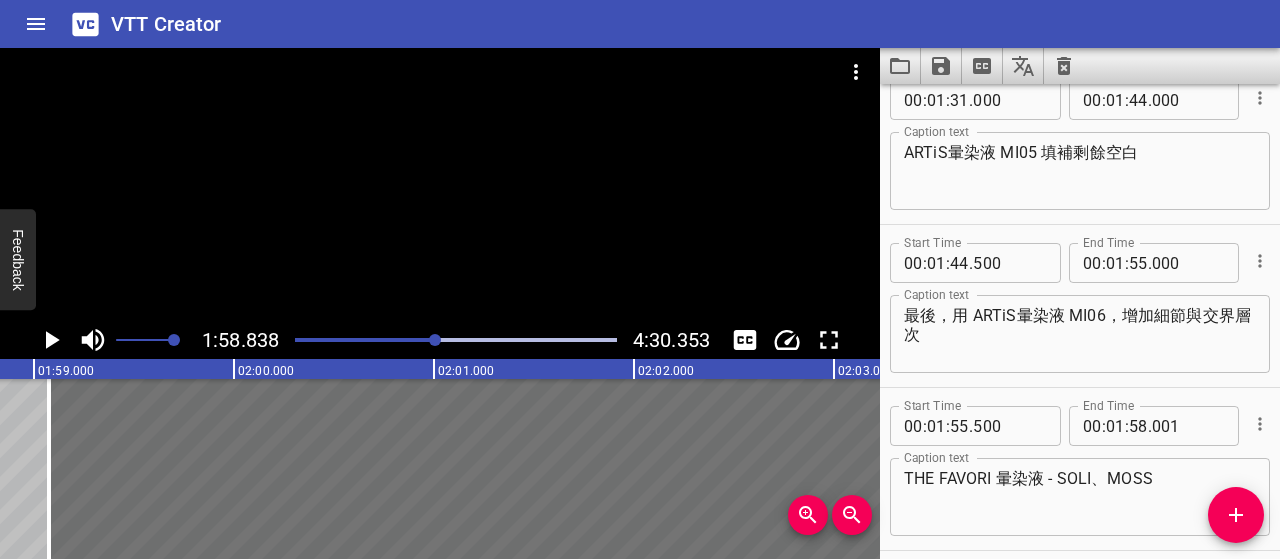 scroll, scrollTop: 0, scrollLeft: 23767, axis: horizontal 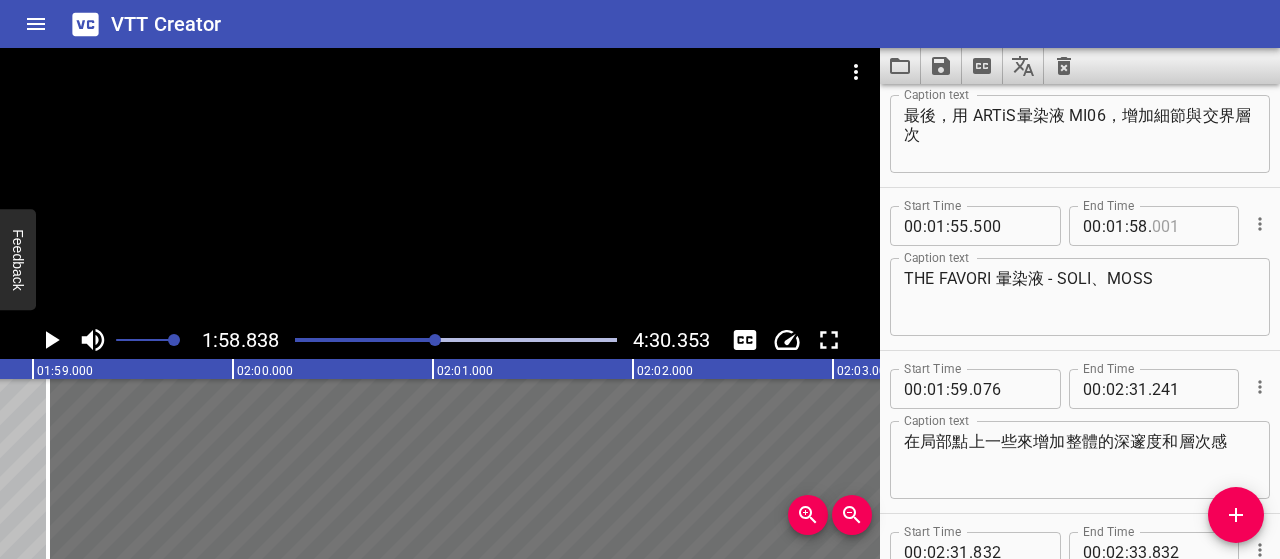 click at bounding box center [1188, 226] 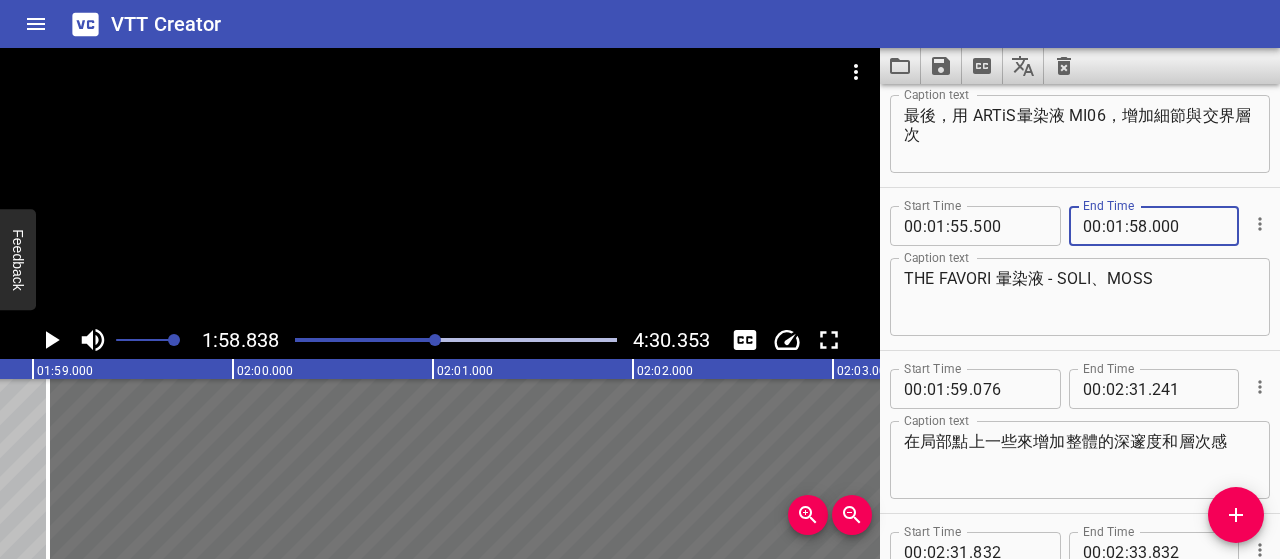 type on "000" 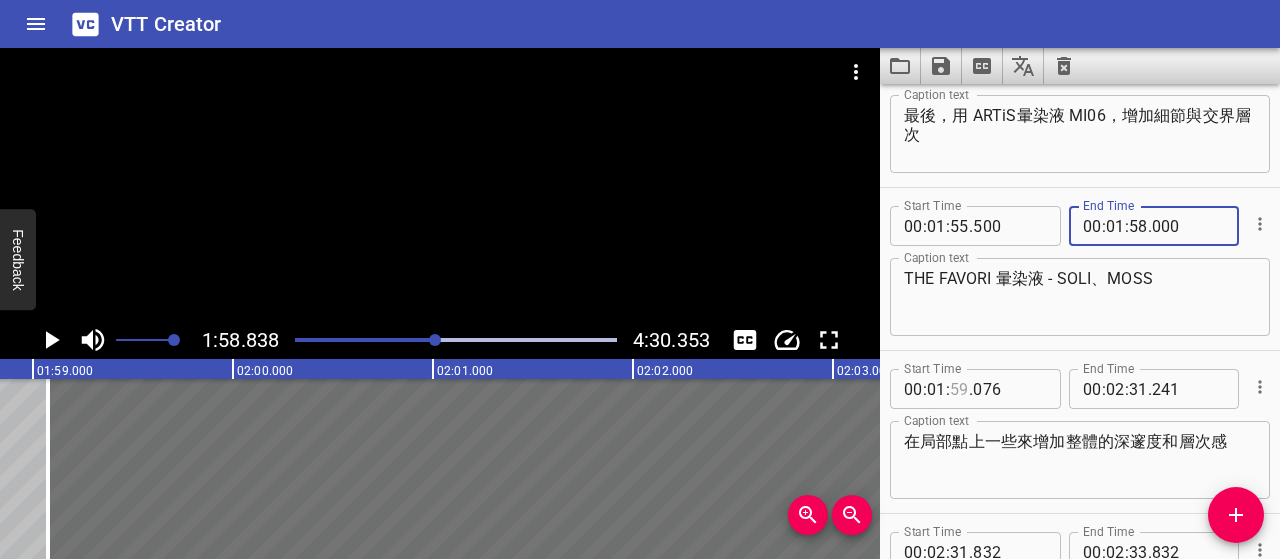 click at bounding box center [959, 389] 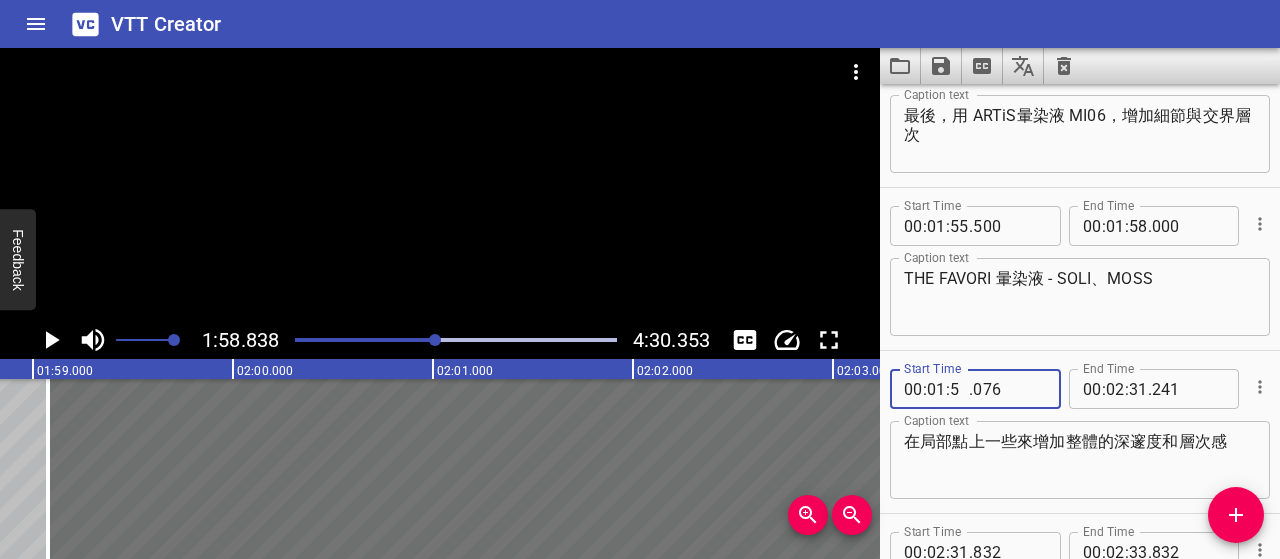 type on "58" 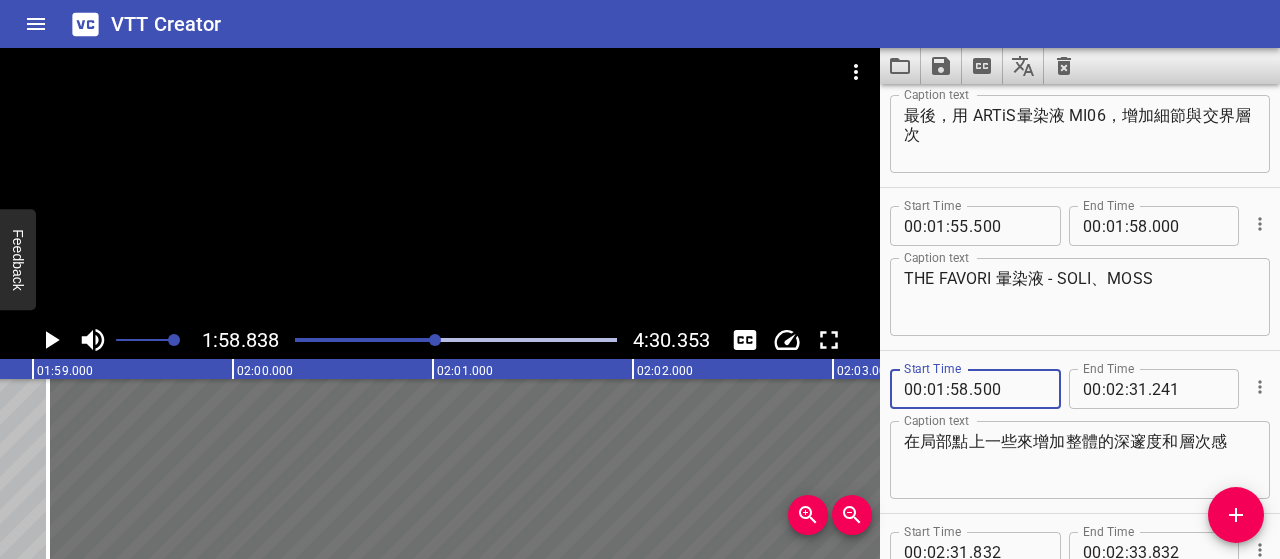 type on "500" 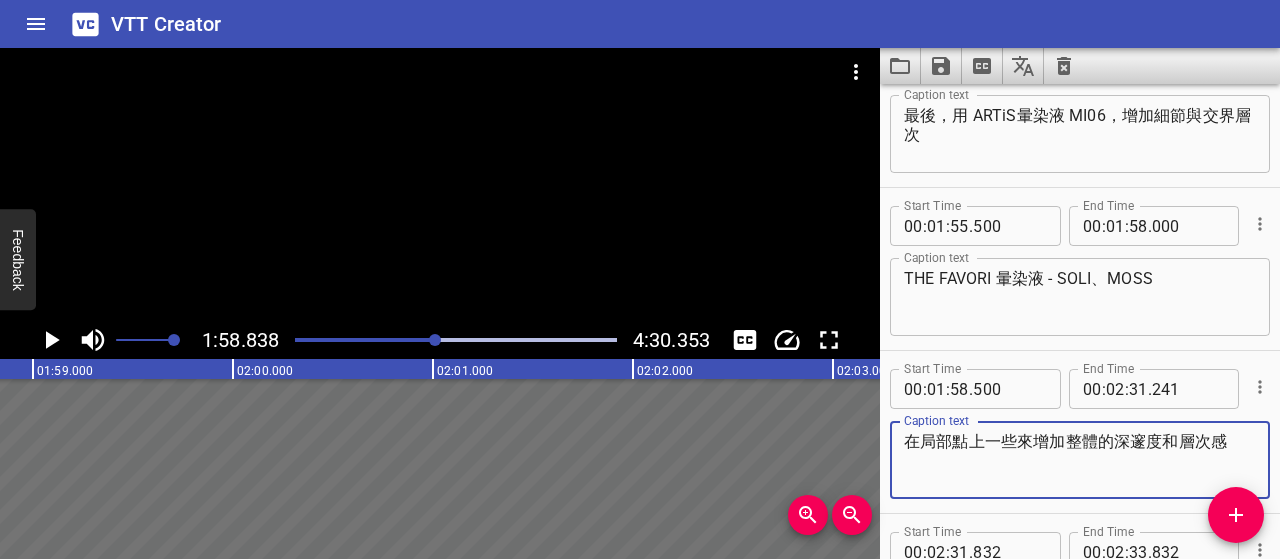 scroll, scrollTop: 2282, scrollLeft: 0, axis: vertical 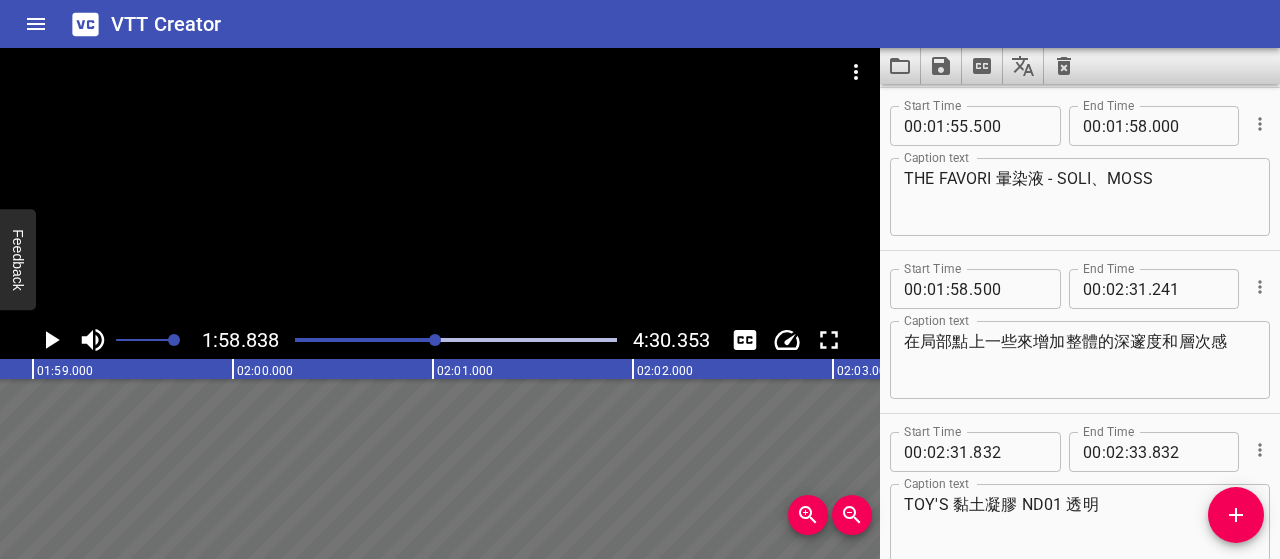 drag, startPoint x: 900, startPoint y: 181, endPoint x: 1206, endPoint y: 181, distance: 306 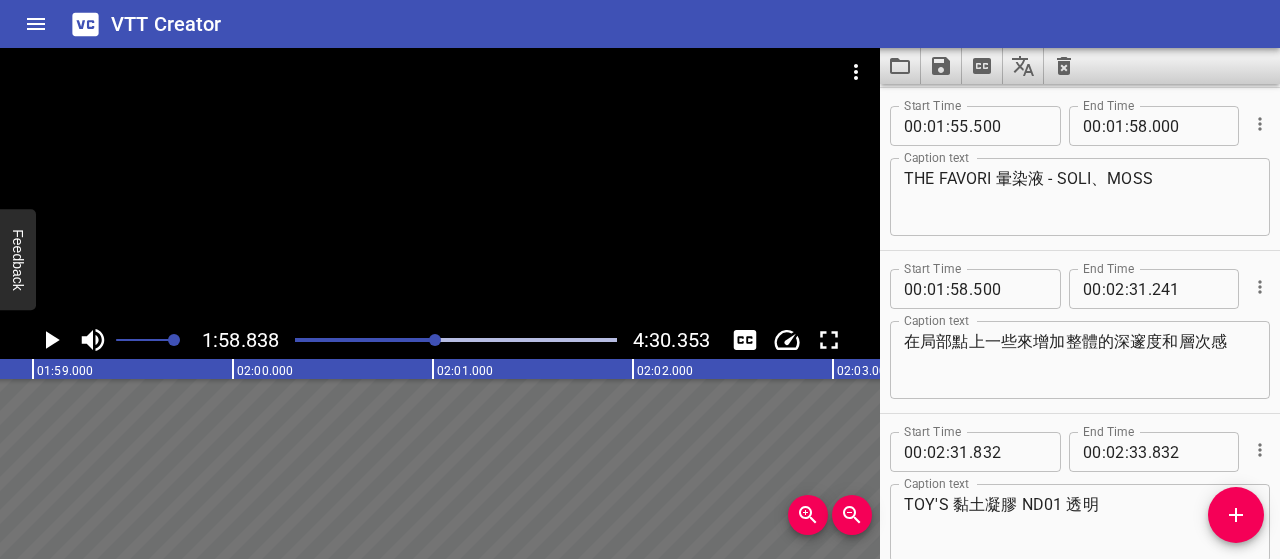 click on "THE FAVORI 暈染液 - SOLI、MOSS Caption text" at bounding box center (1080, 197) 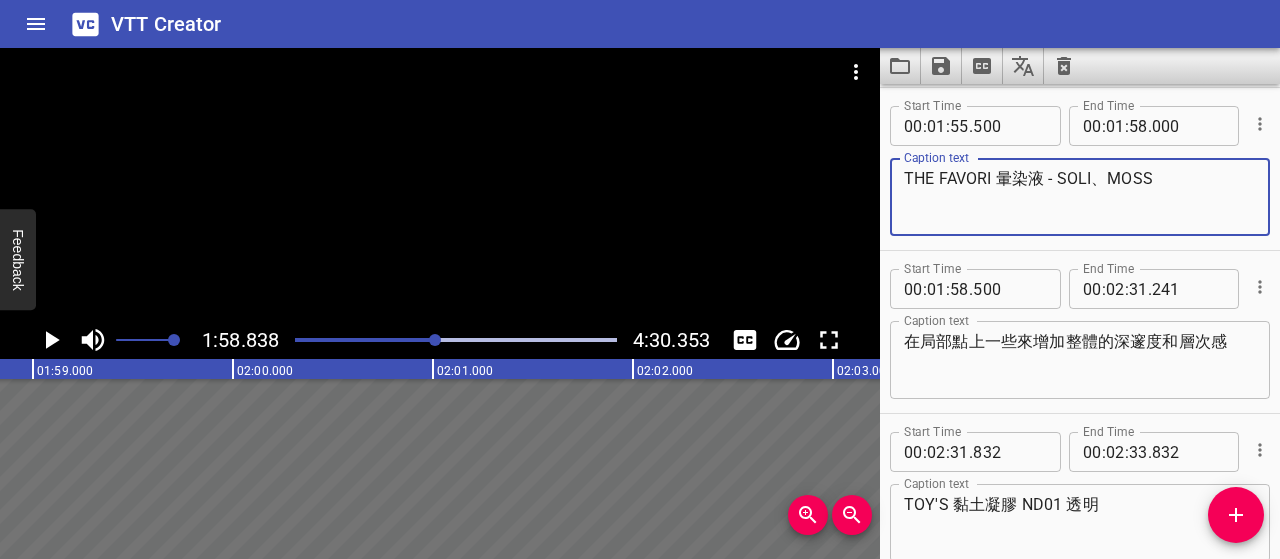 drag, startPoint x: 1185, startPoint y: 179, endPoint x: 878, endPoint y: 180, distance: 307.00162 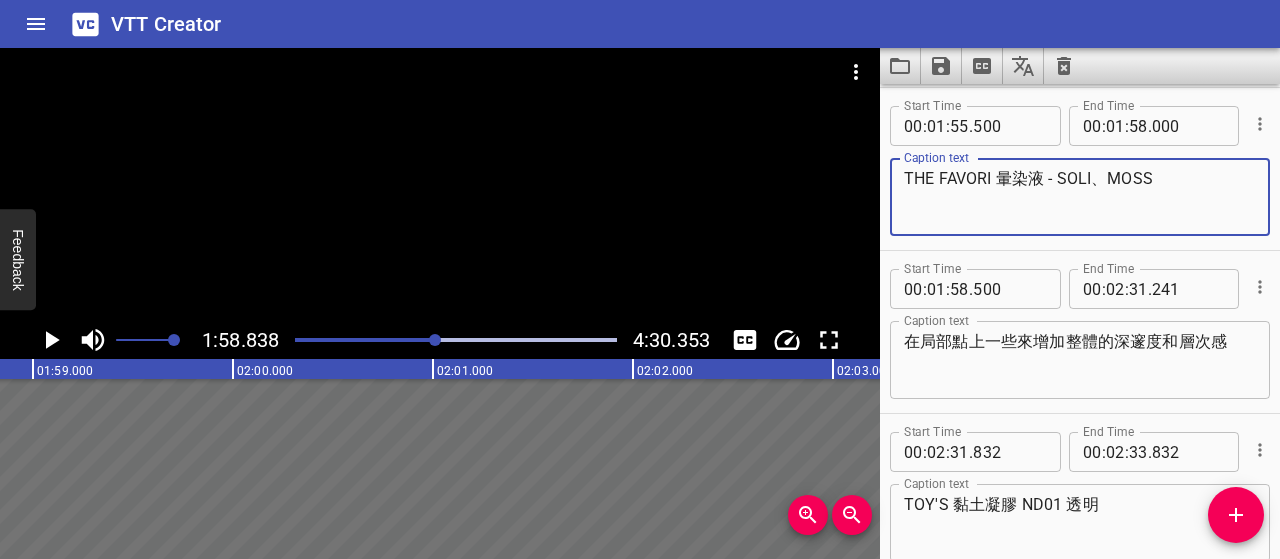 click on "1:58.838 4:30.353 00:00.000 00:01.000 00:02.000 00:03.000 00:04.000 00:05.000 00:06.000 00:07.000 00:08.000 00:09.000 00:10.000 00:11.000 00:12.000 00:13.000 00:14.000 00:15.000 00:16.000 00:17.000 00:18.000 00:19.000 00:20.000 00:21.000 00:22.000 00:23.000 00:24.000 00:25.000 00:25.000 00:26.000 00:27.000 00:28.000 00:29.000 00:30.000 00:31.000 00:32.000 00:33.000 00:34.000 00:35.000 00:36.000 00:37.000 00:38.000 00:39.000 00:40.000 00:41.000 00:42.000 00:43.000 00:44.000 00:45.000 00:46.000 00:47.000 00:48.000 00:49.000 00:50.000 00:50.000 00:51.000 00:52.000 00:53.000 00:54.000 00:55.000 00:56.000 00:57.000 00:58.000 00:59.000 01:00.000 01:01.000 01:02.000 01:03.000 01:04.000 01:05.000 01:06.000 01:07.000 01:08.000 01:09.000 01:10.000 01:11.000 01:12.000 01:13.000 01:14.000 01:15.000 01:15.000 01:16.000 01:17.000 01:18.000 01:19.000 01:20.000 01:21.000 01:22.000 01:23.000 01:24.000 01:25.000 01:26.000 01:27.000 01:28.000 01:29.000 01:30.000 01:31.000 01:32.000 01:33.000 01:34.000 01:35.000 01:36.000 鋼推" at bounding box center (640, 303) 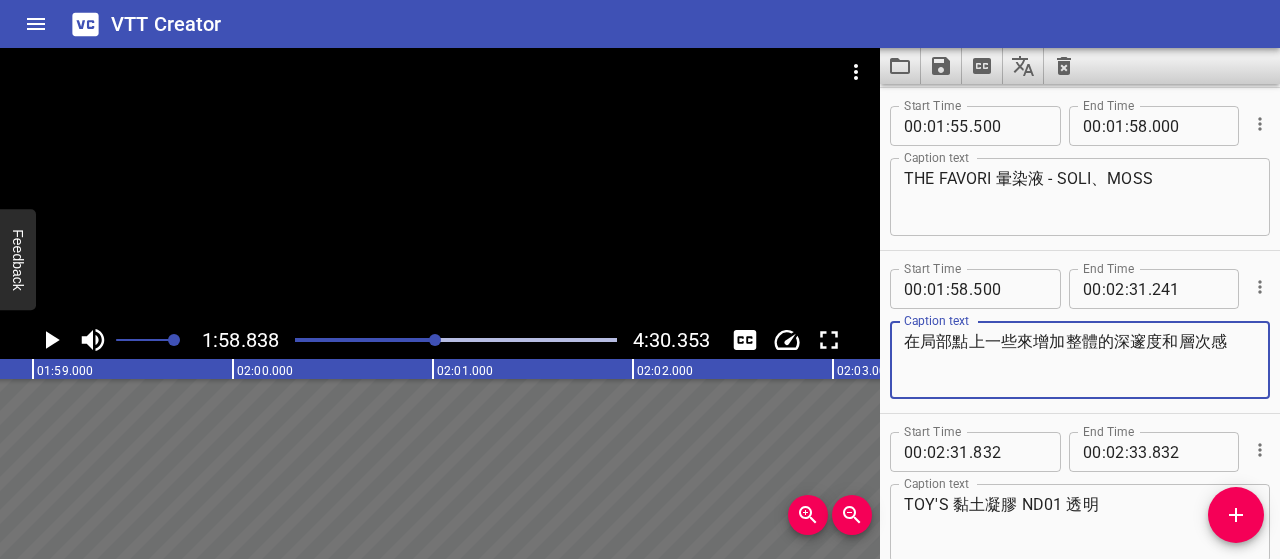 drag, startPoint x: 906, startPoint y: 340, endPoint x: 1279, endPoint y: 342, distance: 373.00537 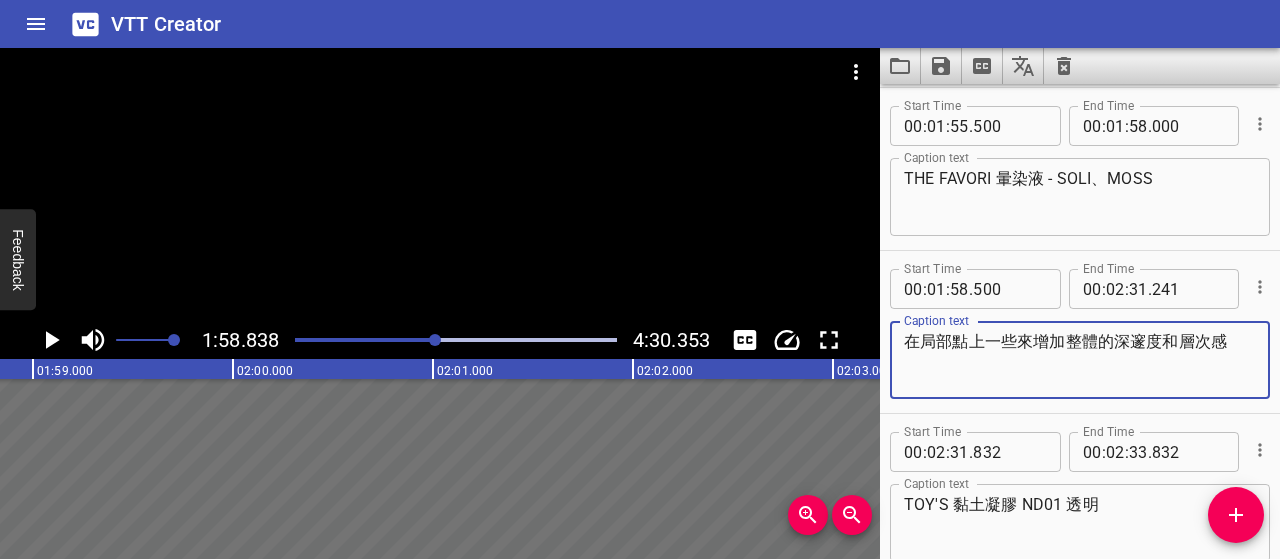 click on "底膠之後，使用 ARTiS石膏凝膠-白，打造礦石感的凹凸紋理 筆刷使用的是 PRESTO彩色凝膠筆VK-3 取一坨石膏膠，置於甲面中央，並用筆尖慢慢戳開延展至整個甲面 注意避免膠體過於集中變厚，要儘量均勻推開，分散開來才有粗礪感 指緣與兩側拍薄一點，避免邊緣過厚影響甲型，也容易影響包邊" at bounding box center (1080, 321) 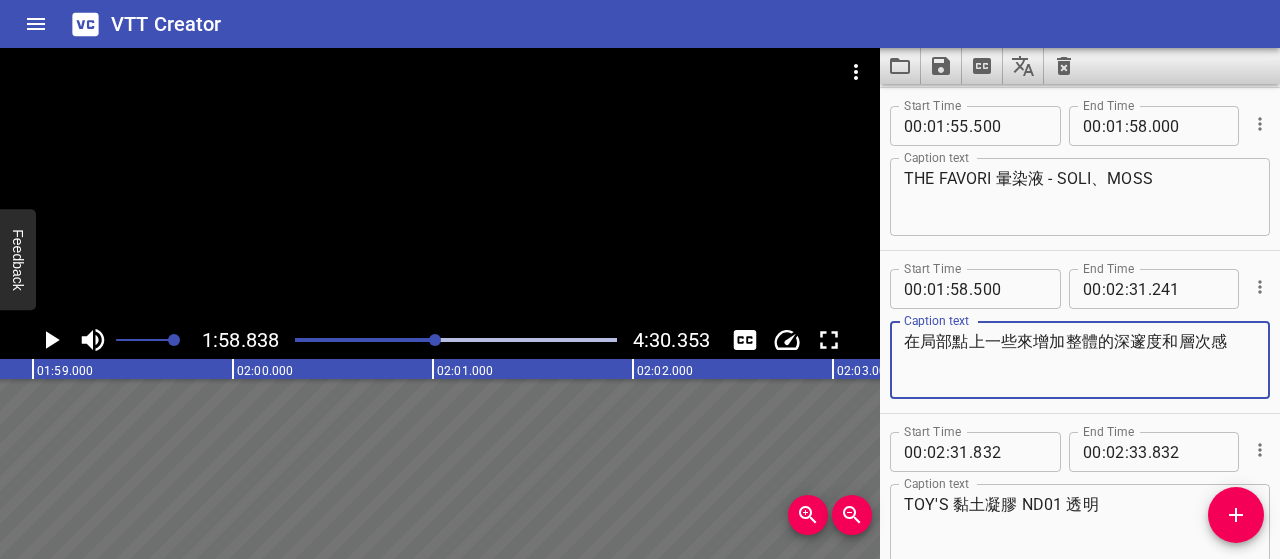 click at bounding box center (456, 340) 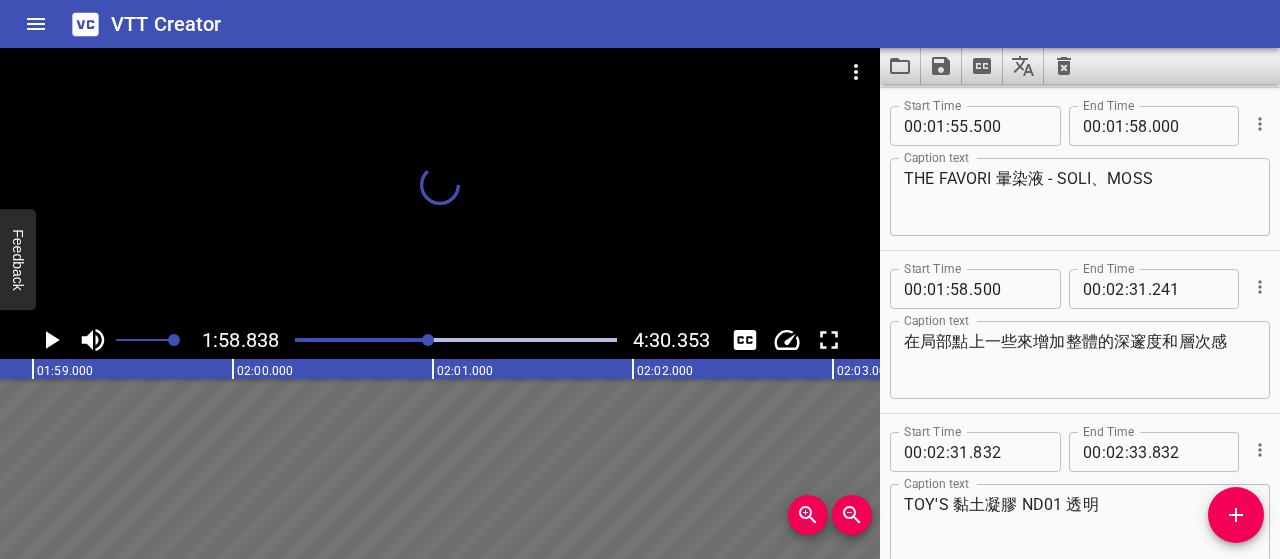 scroll, scrollTop: 0, scrollLeft: 23701, axis: horizontal 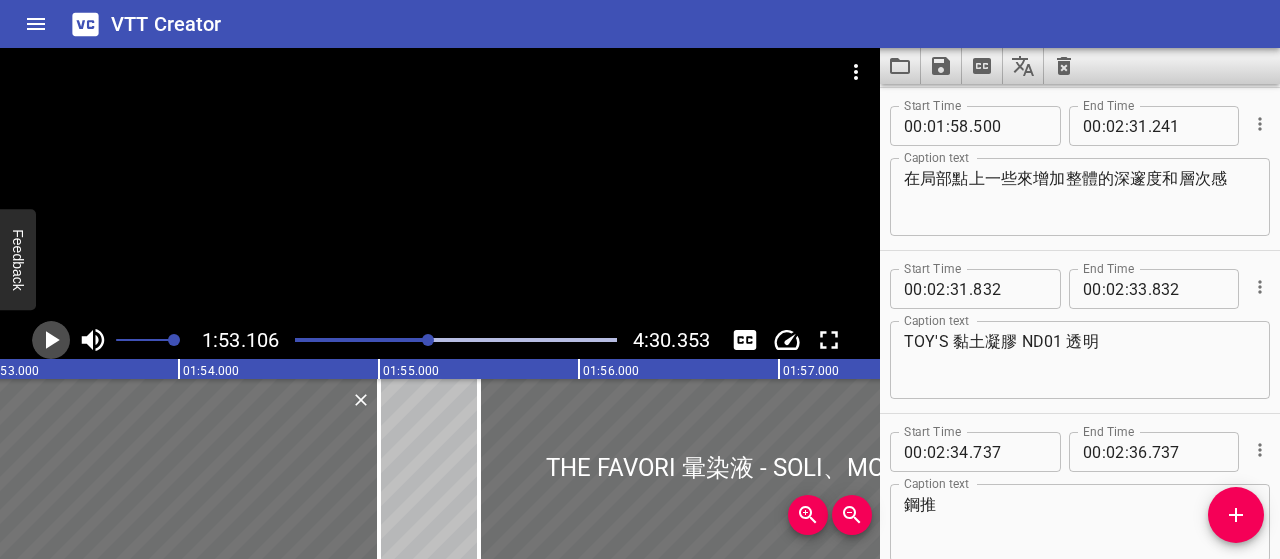 click 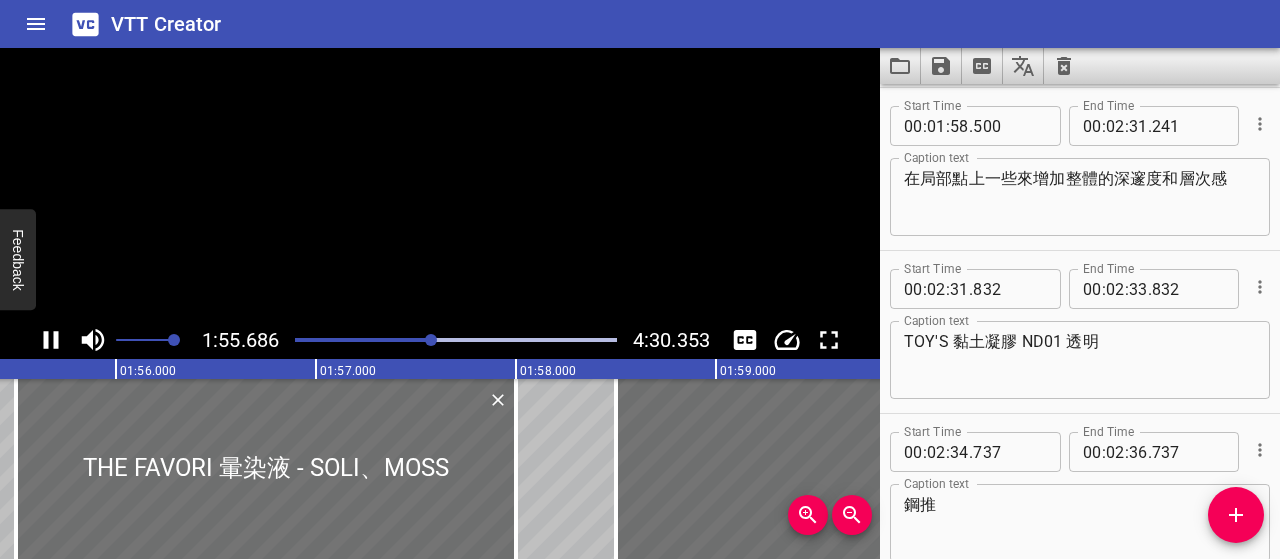scroll, scrollTop: 0, scrollLeft: 23137, axis: horizontal 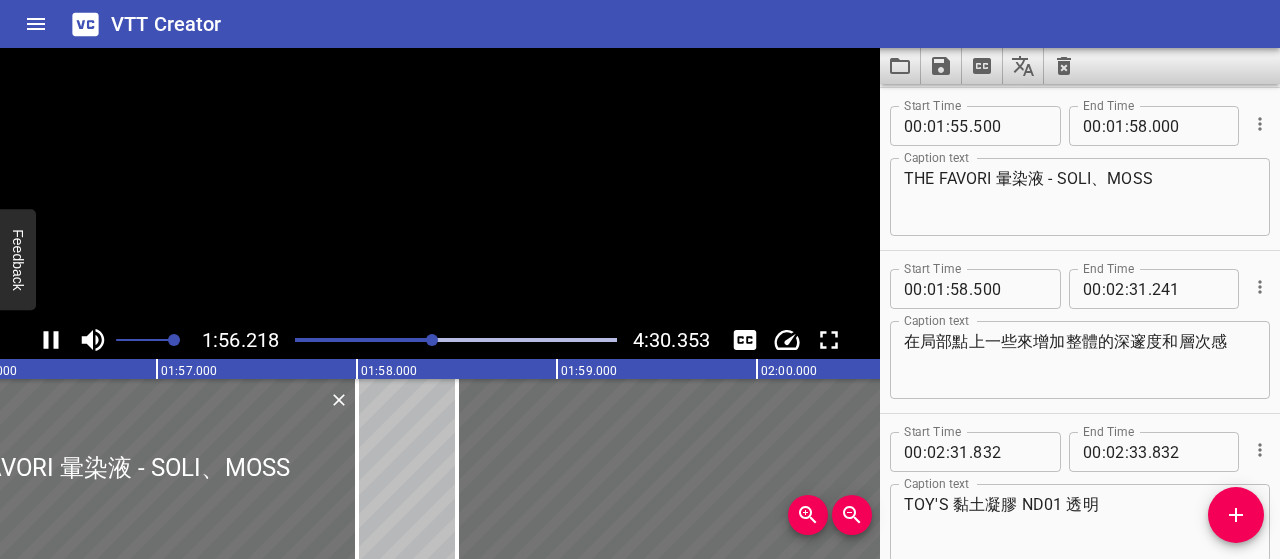 click 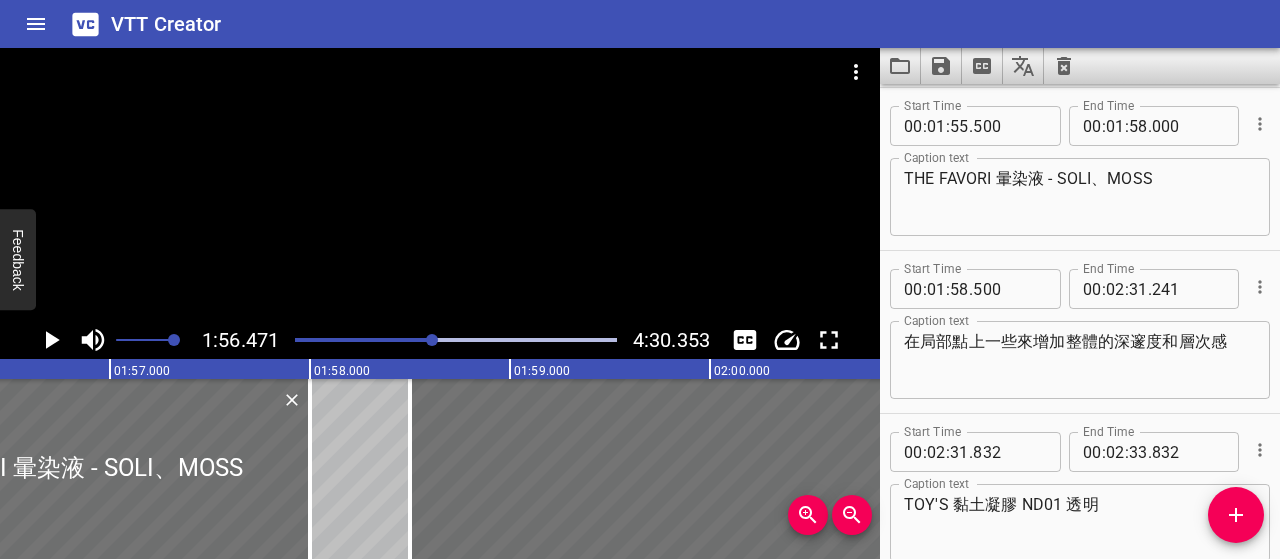 scroll, scrollTop: 0, scrollLeft: 23294, axis: horizontal 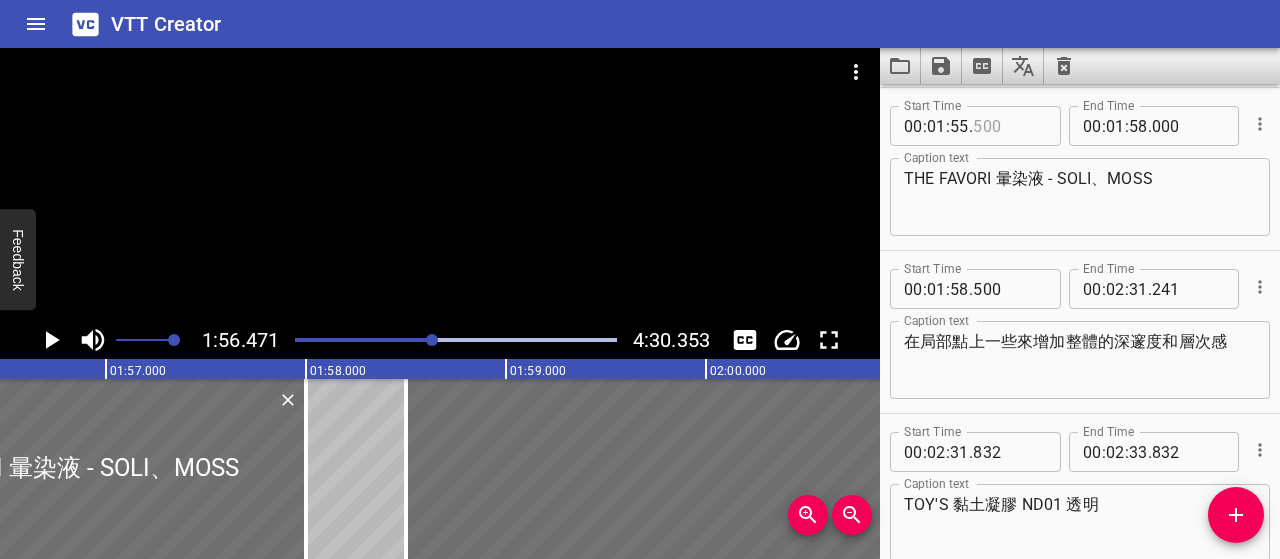 click at bounding box center (1009, 126) 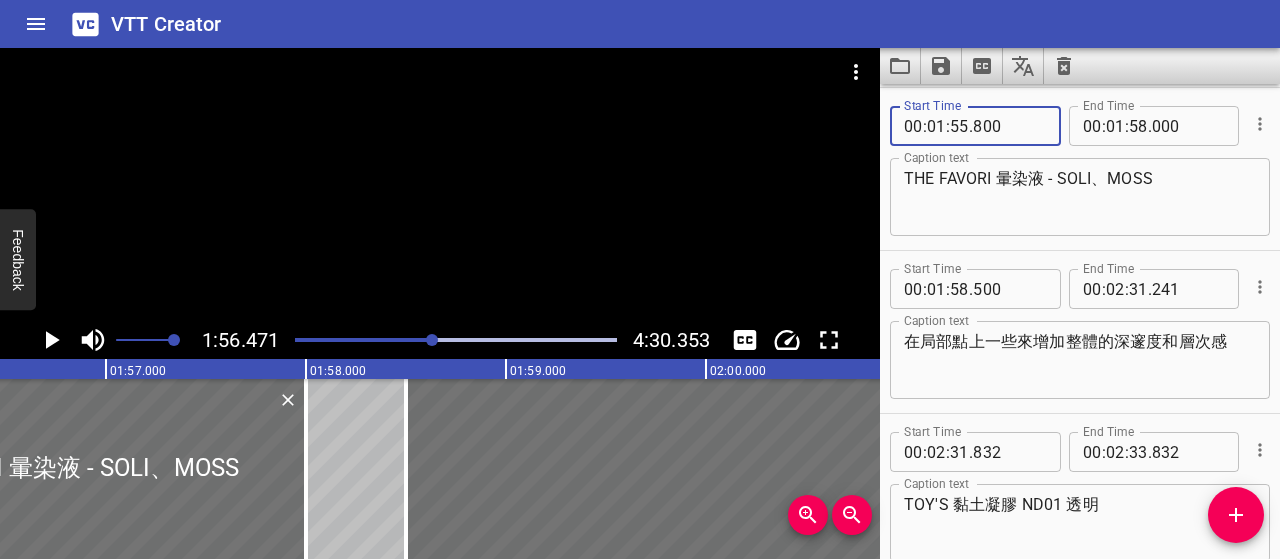 type on "800" 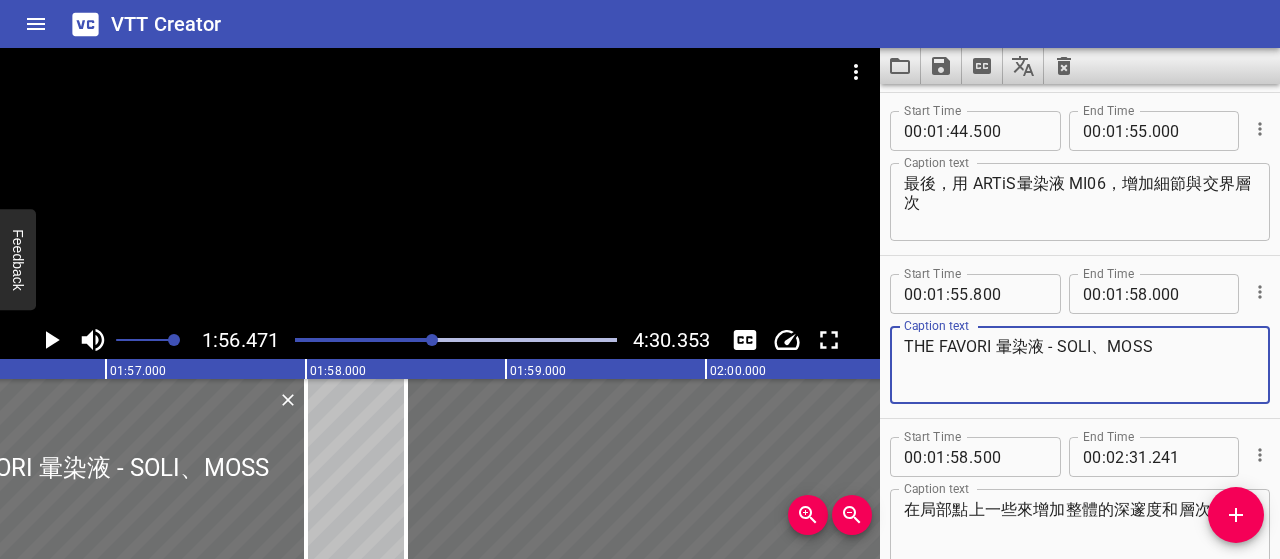 scroll, scrollTop: 2082, scrollLeft: 0, axis: vertical 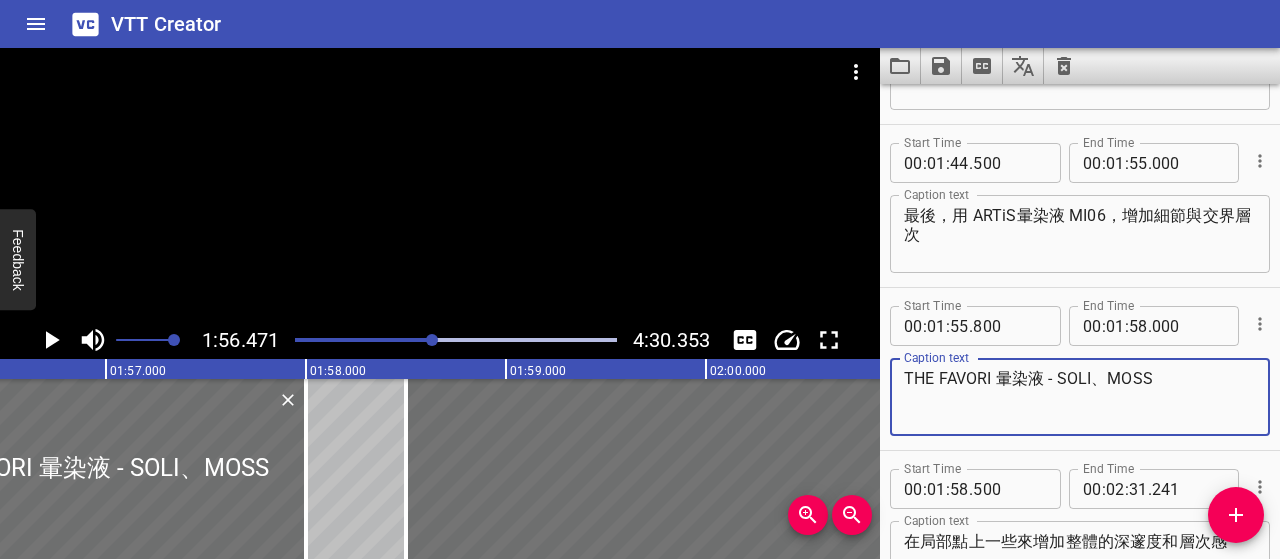 click on "THE FAVORI 暈染液 - SOLI、MOSS" at bounding box center [1080, 397] 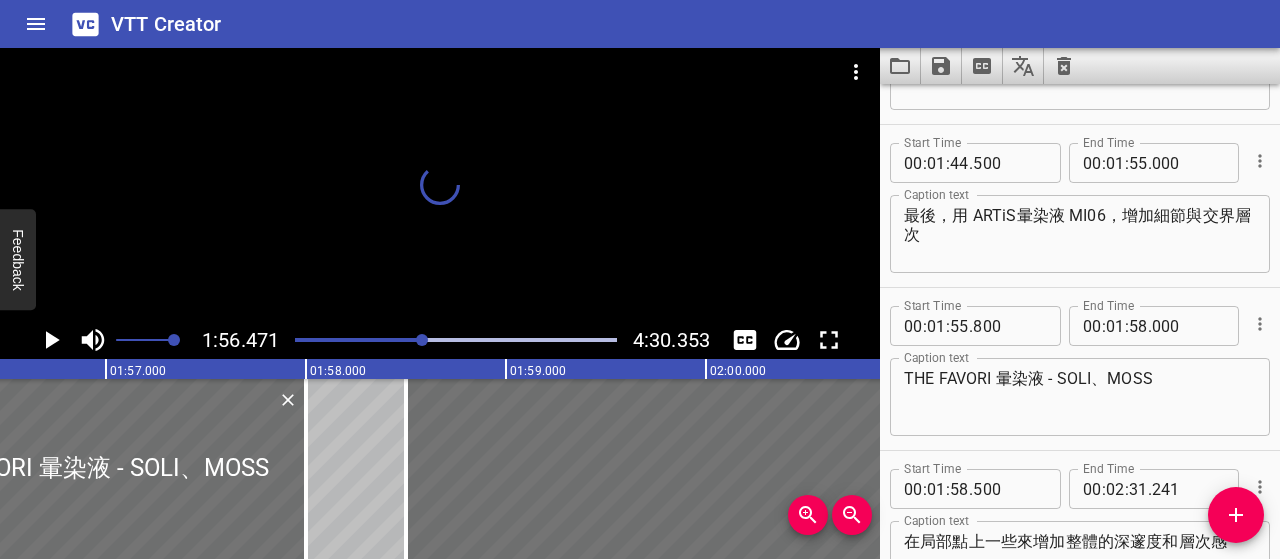 scroll, scrollTop: 0, scrollLeft: 23198, axis: horizontal 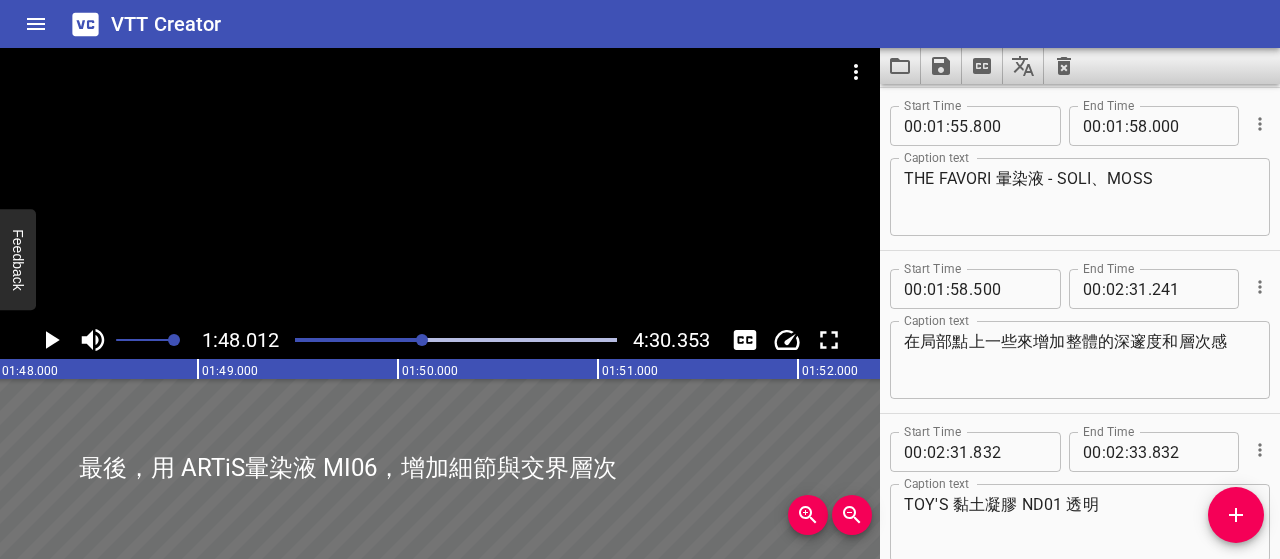 click 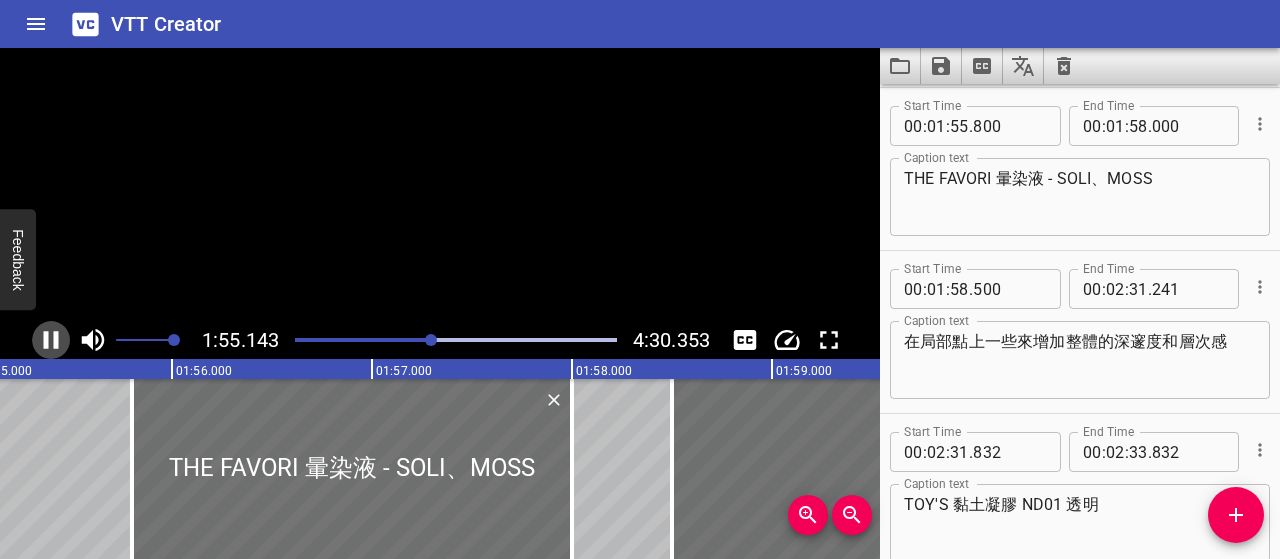 click 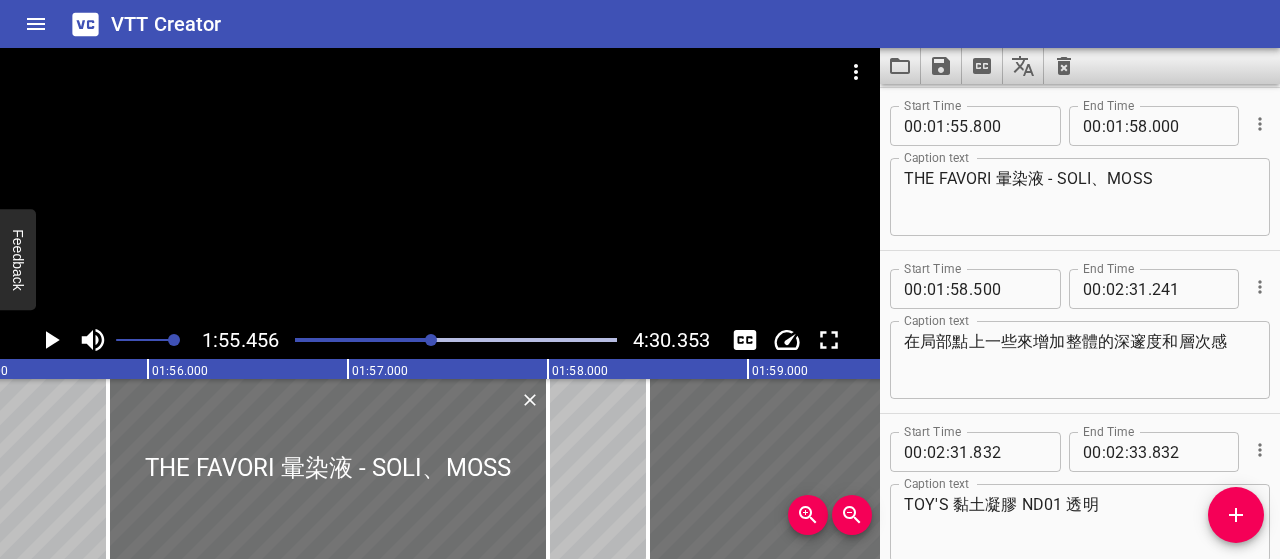 scroll, scrollTop: 0, scrollLeft: 23091, axis: horizontal 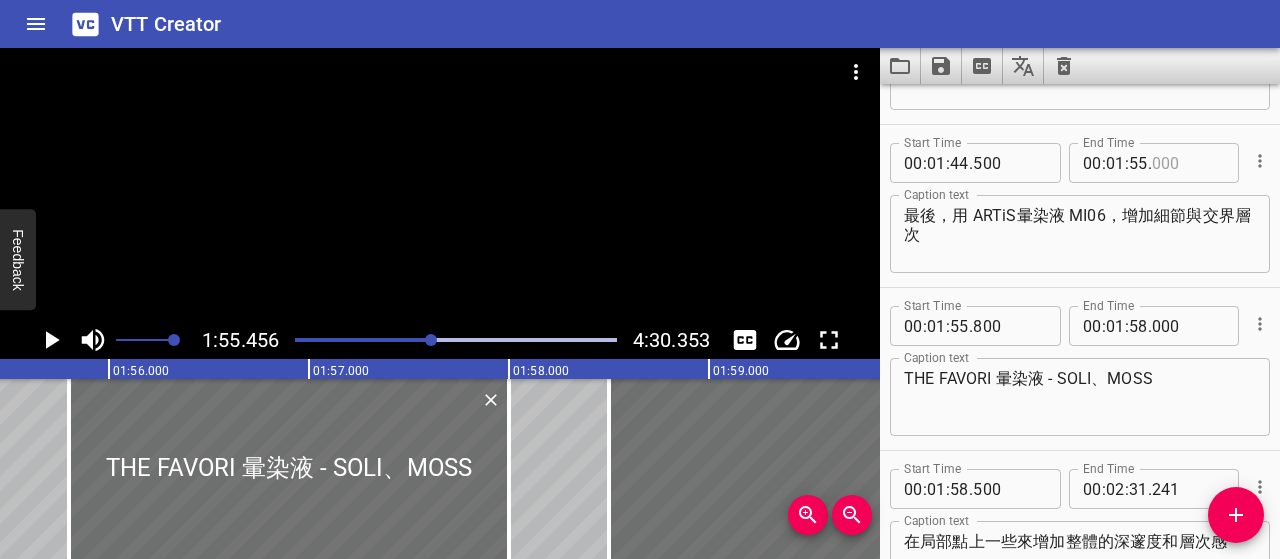 click at bounding box center (1188, 163) 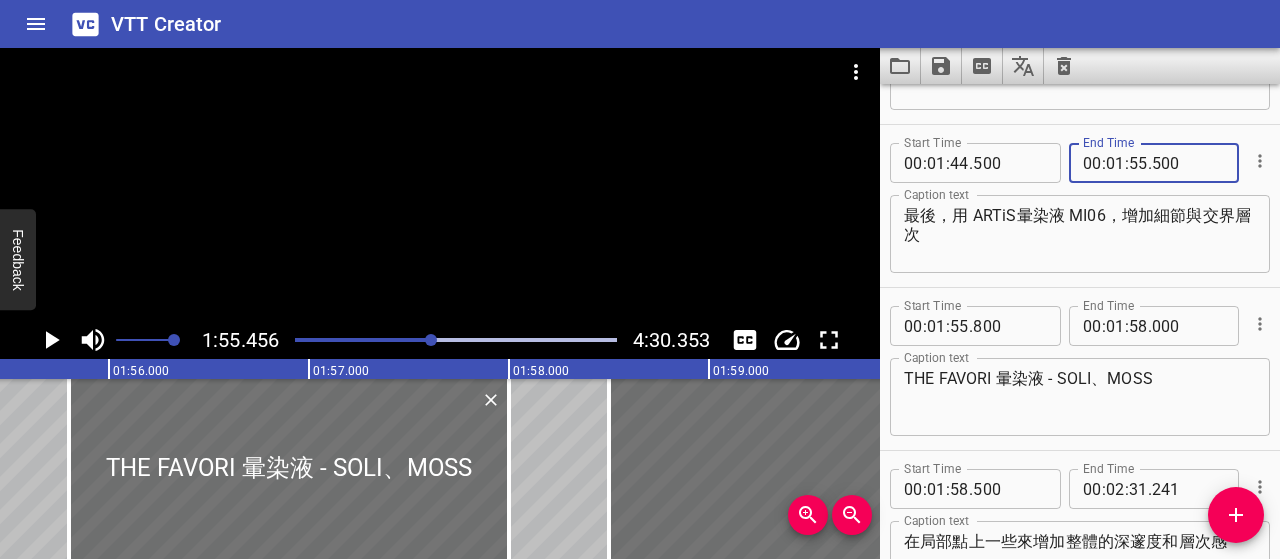 type on "500" 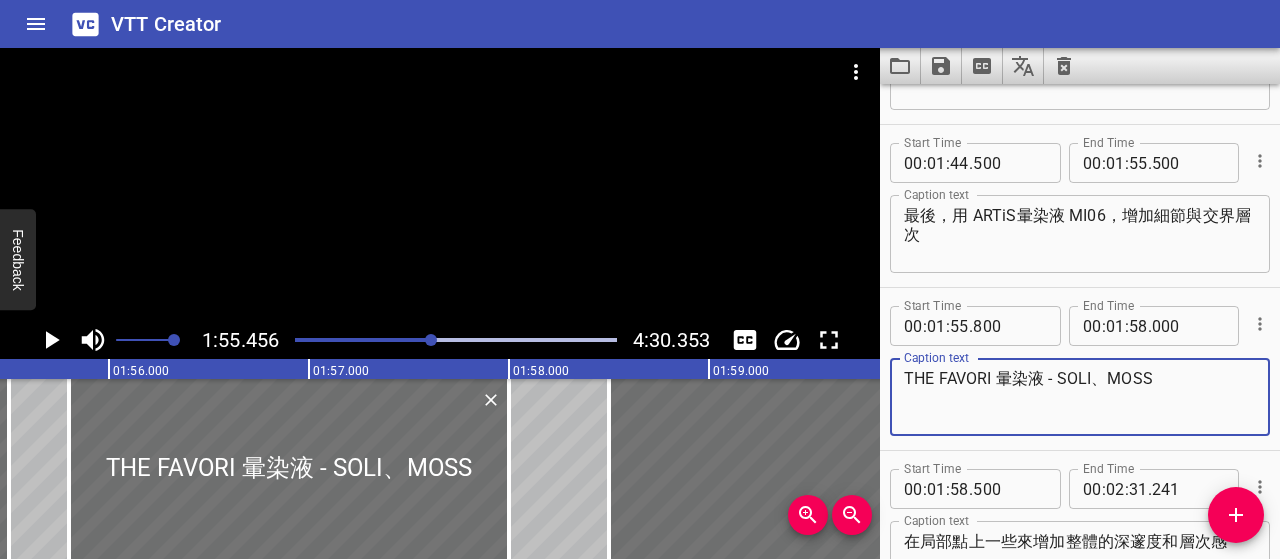 click 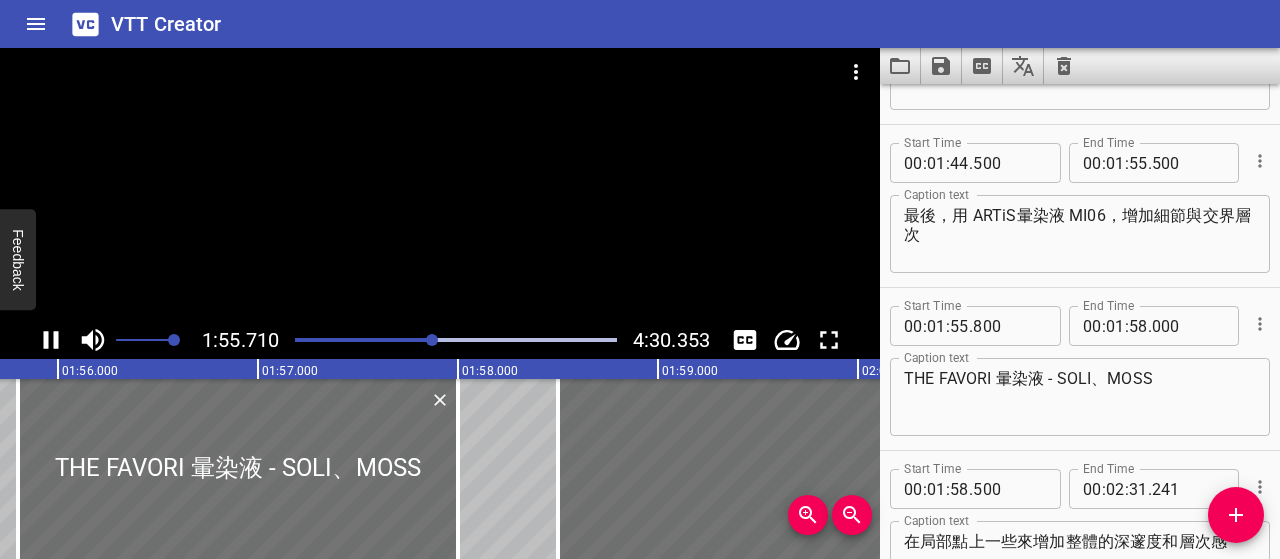 scroll, scrollTop: 0, scrollLeft: 23190, axis: horizontal 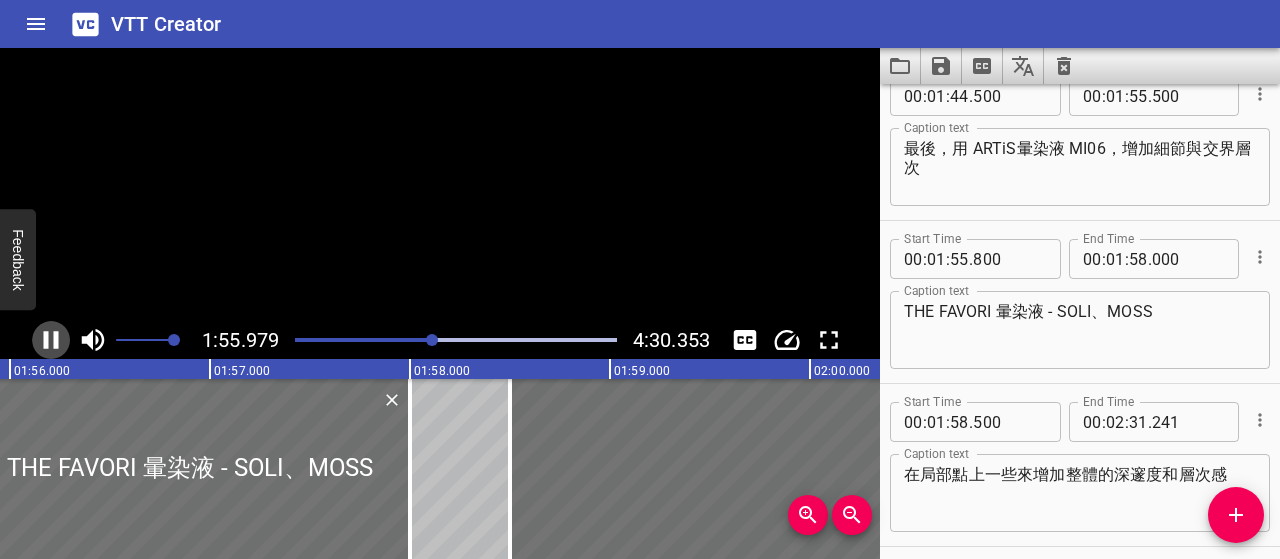 click 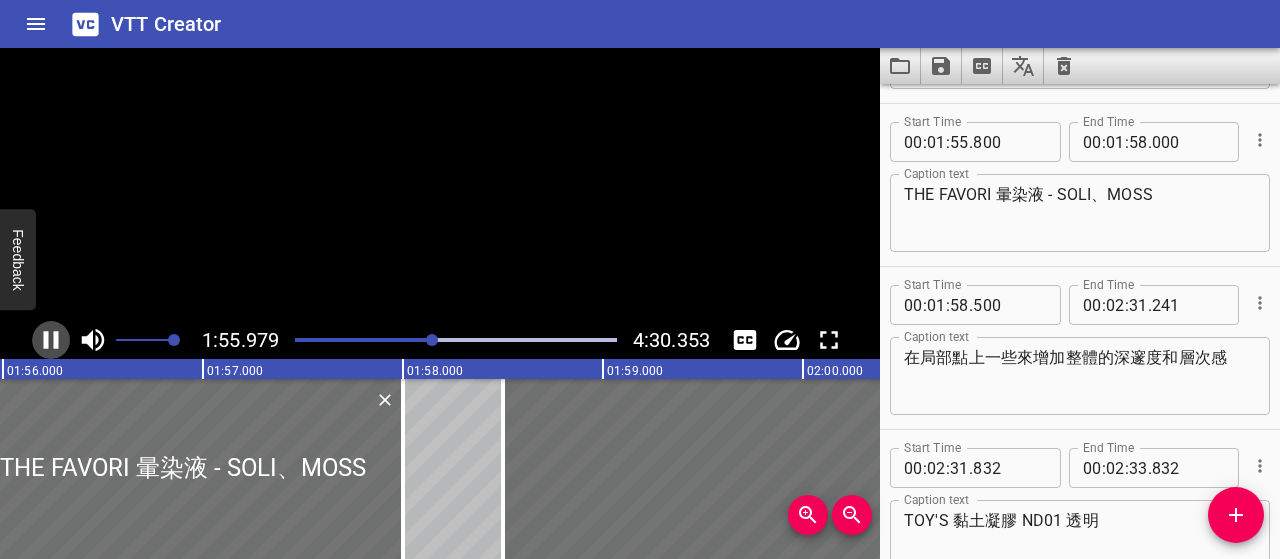 scroll, scrollTop: 0, scrollLeft: 23235, axis: horizontal 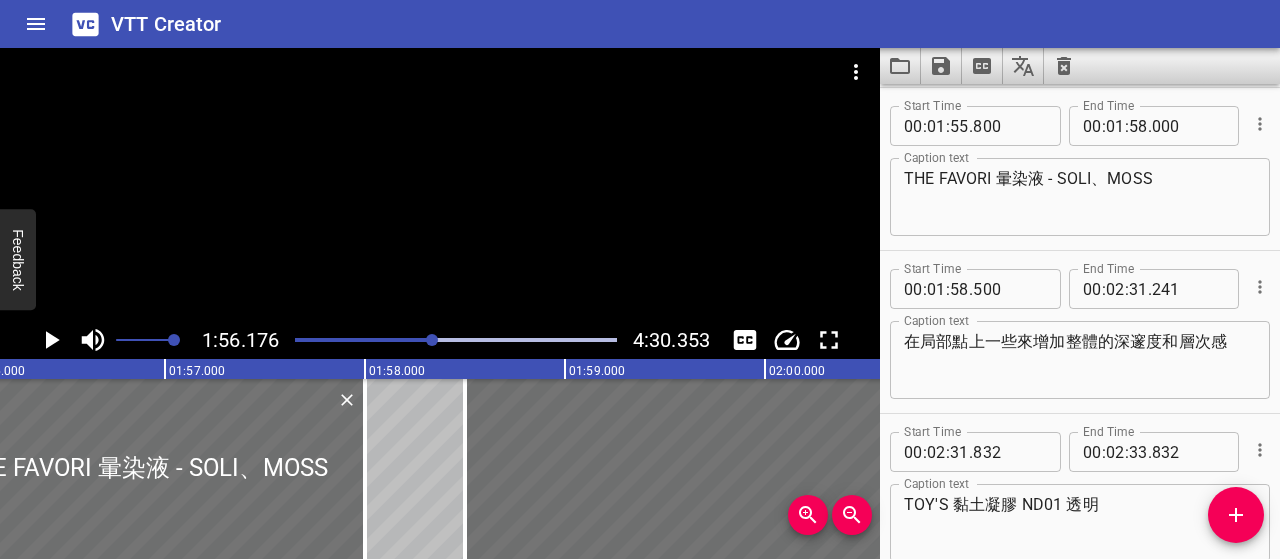 click 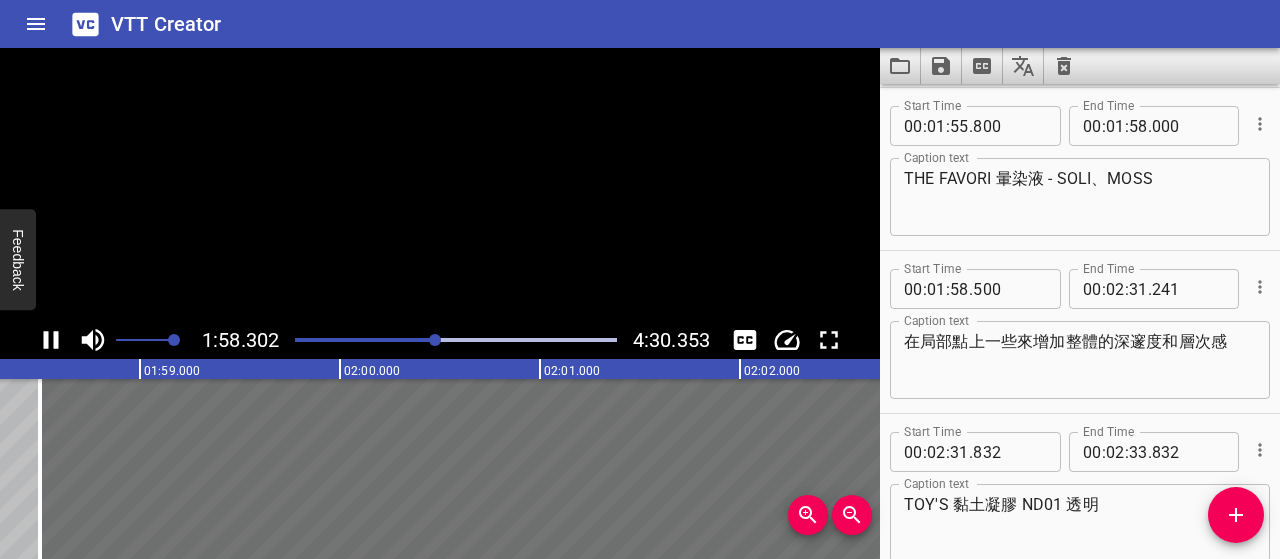 scroll, scrollTop: 0, scrollLeft: 23708, axis: horizontal 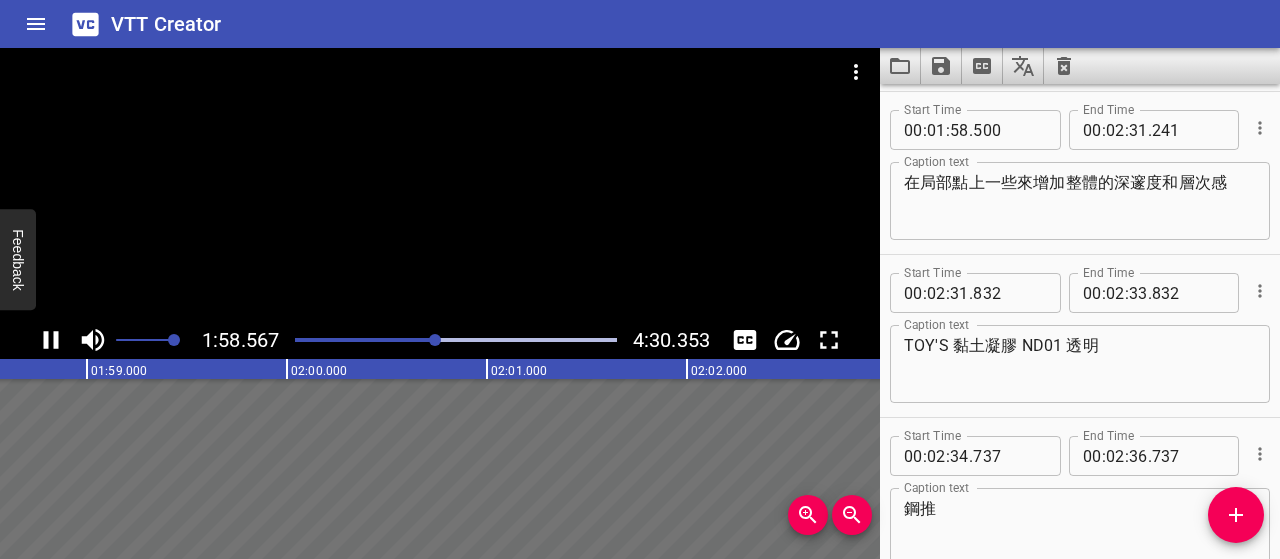 click 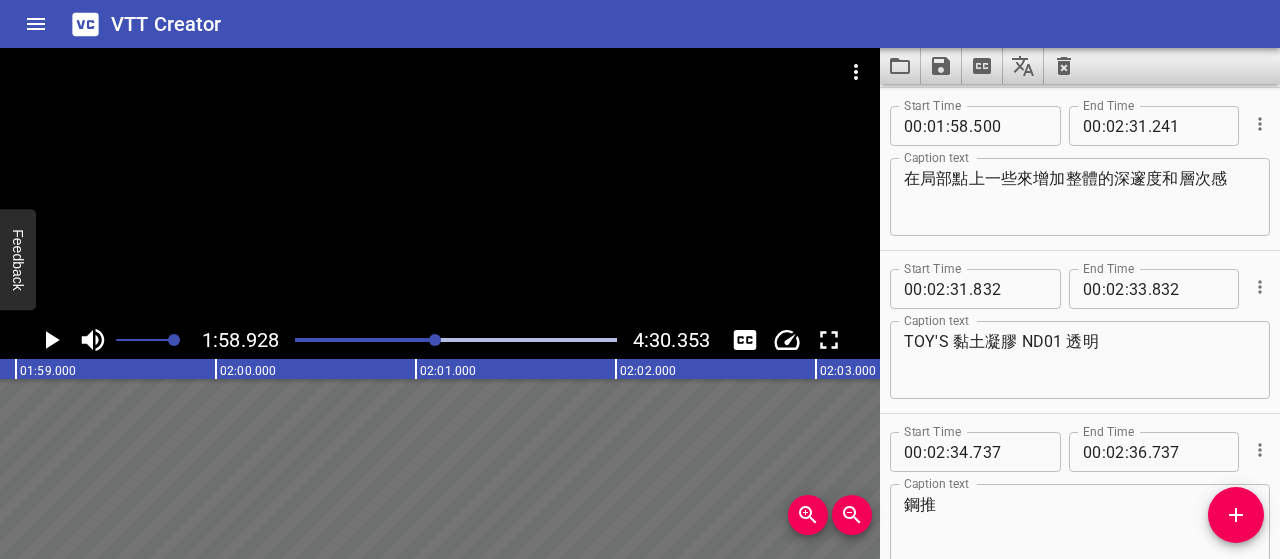 scroll, scrollTop: 0, scrollLeft: 23785, axis: horizontal 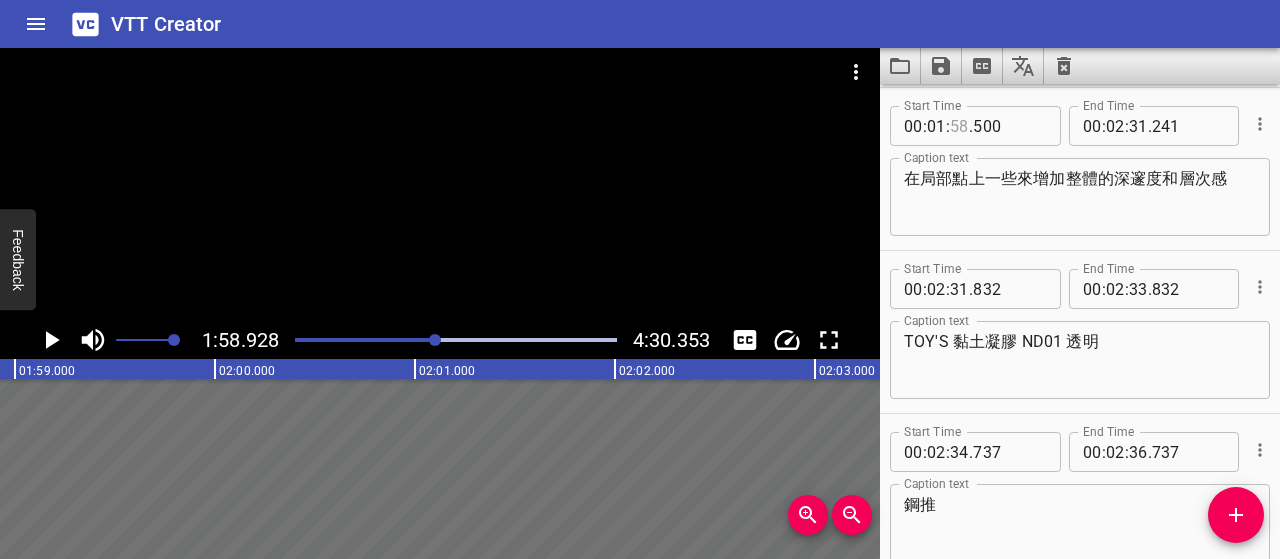click at bounding box center [959, 126] 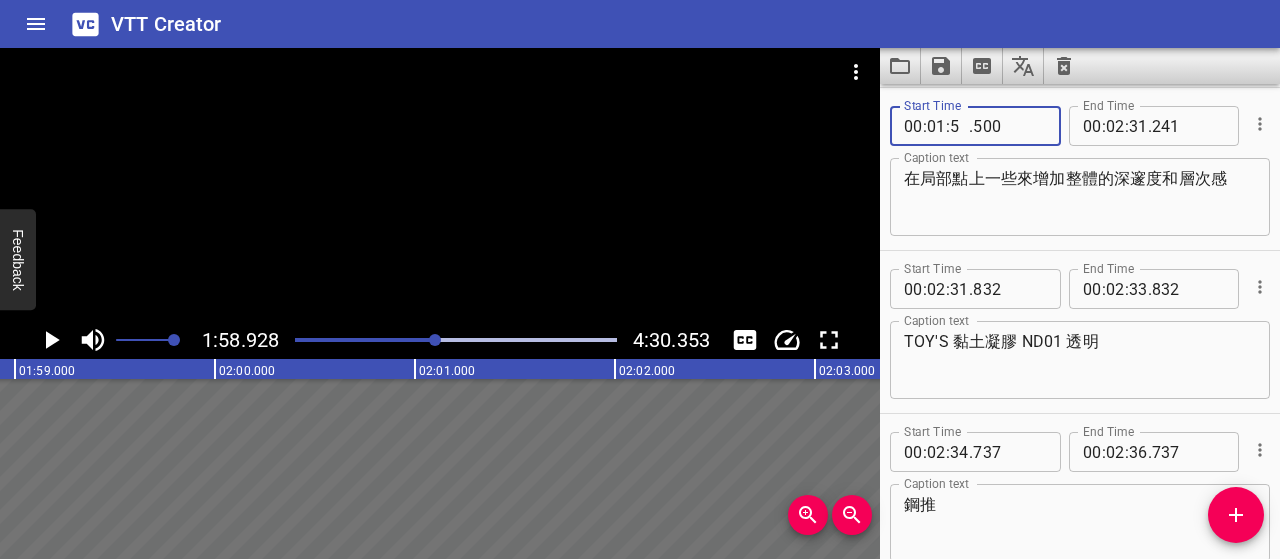 type on "56" 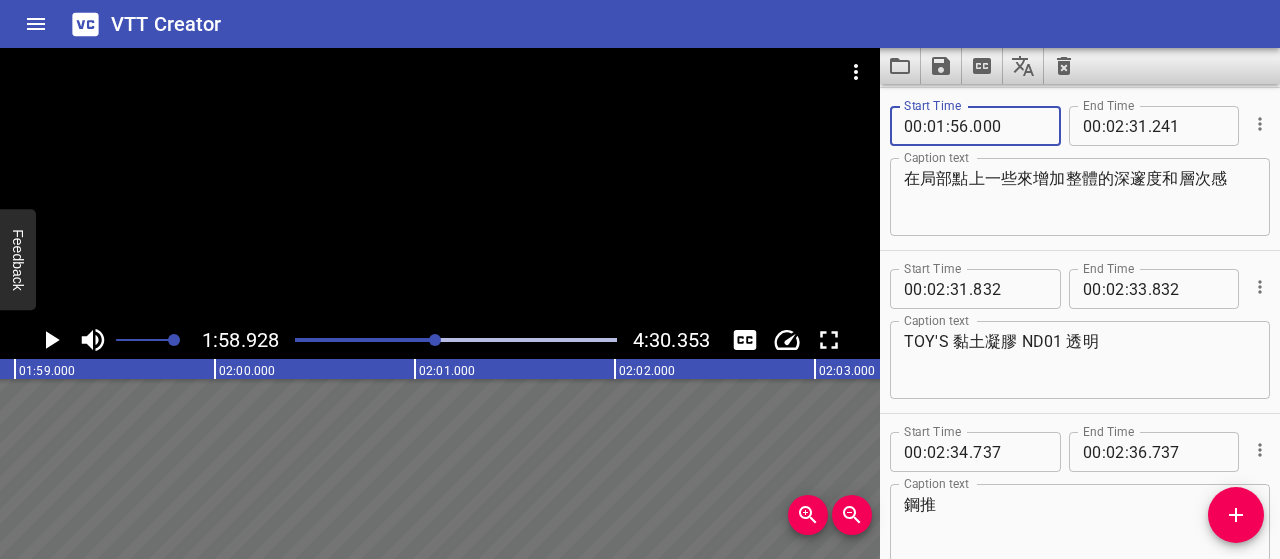 type on "000" 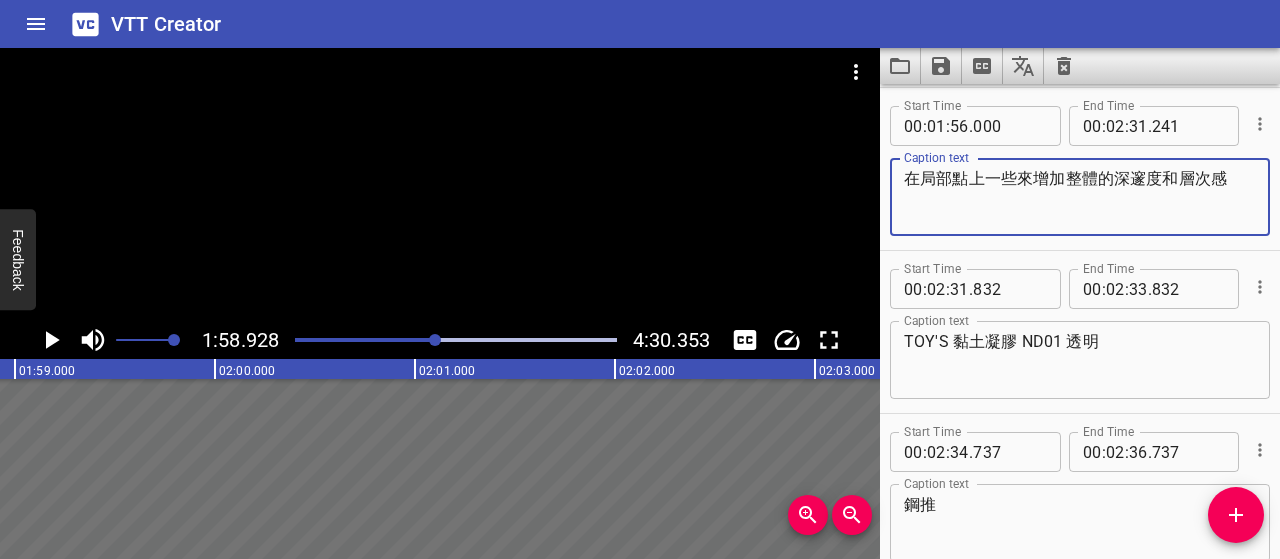 click on "在局部點上一些來增加整體的深邃度和層次感" at bounding box center (1080, 197) 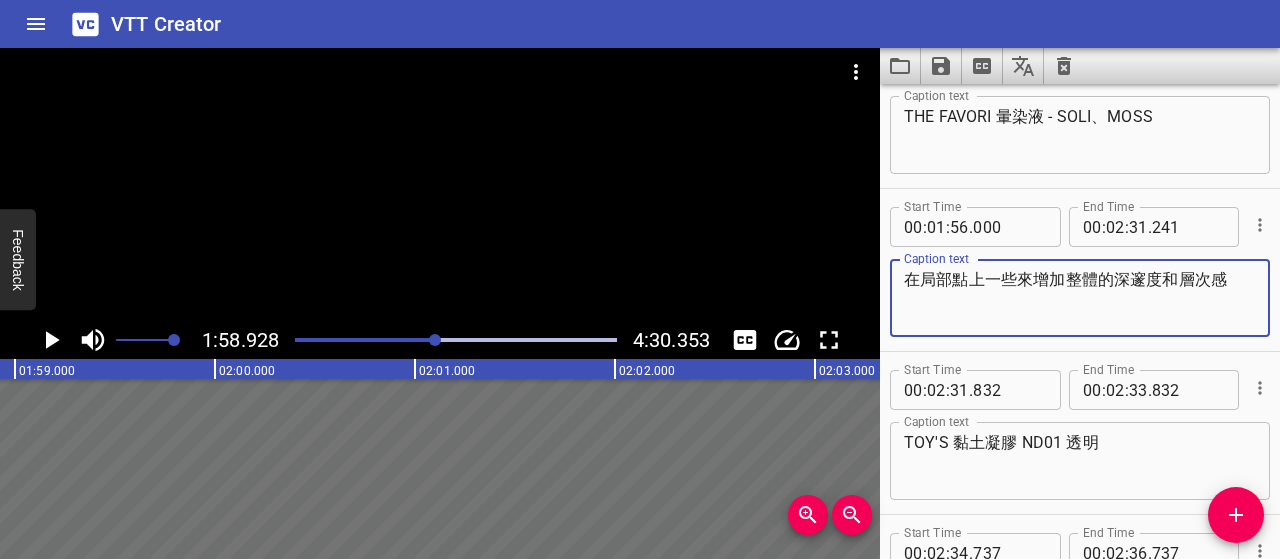 scroll 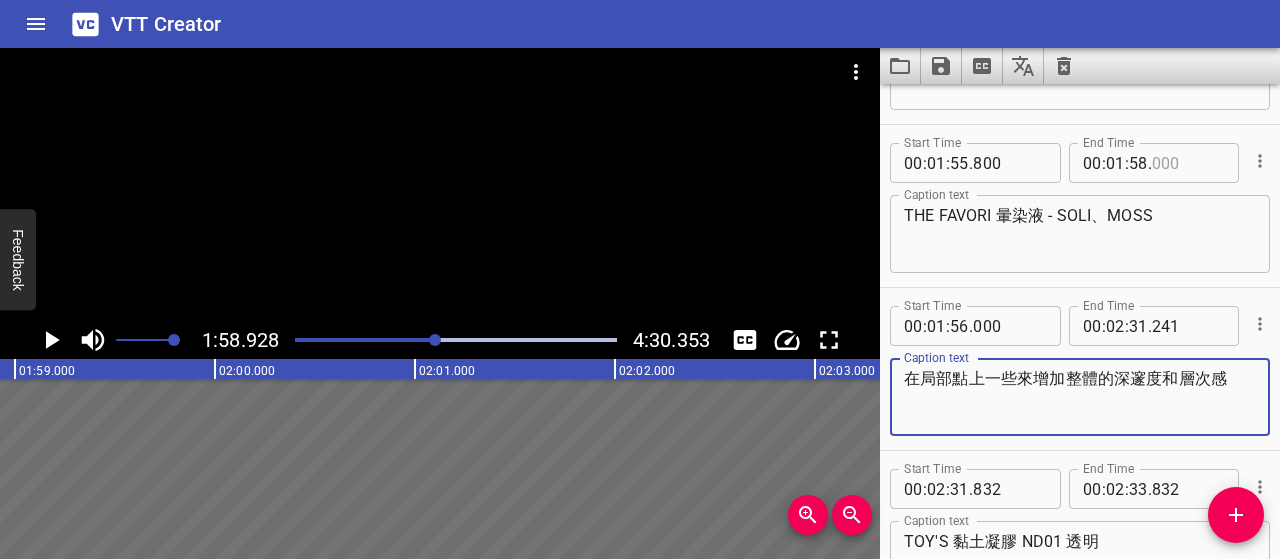 click at bounding box center [1188, 163] 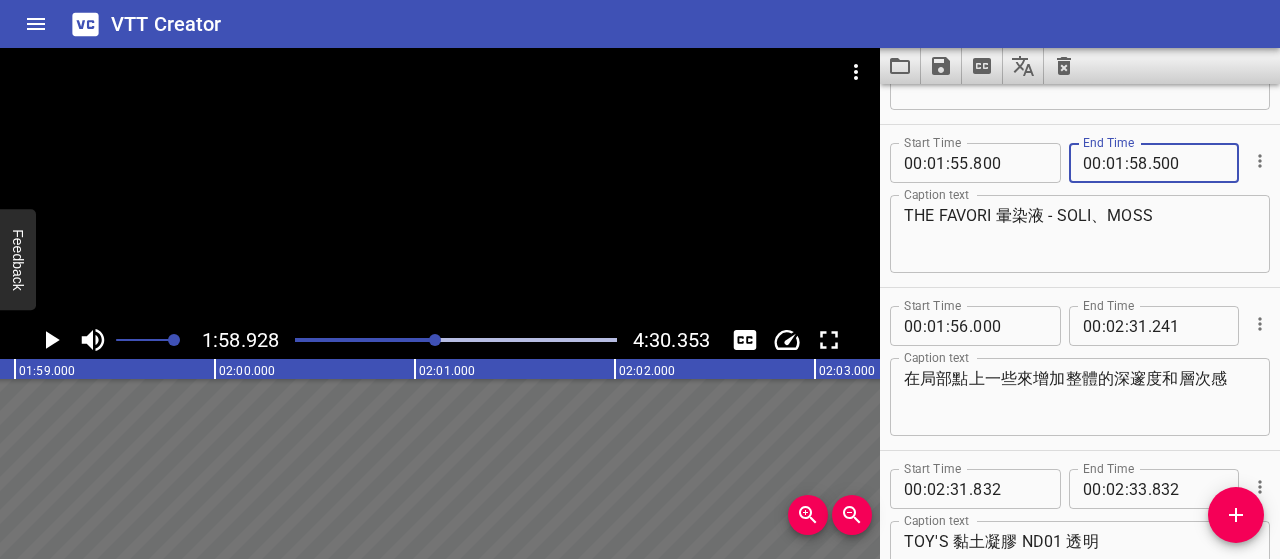 type on "500" 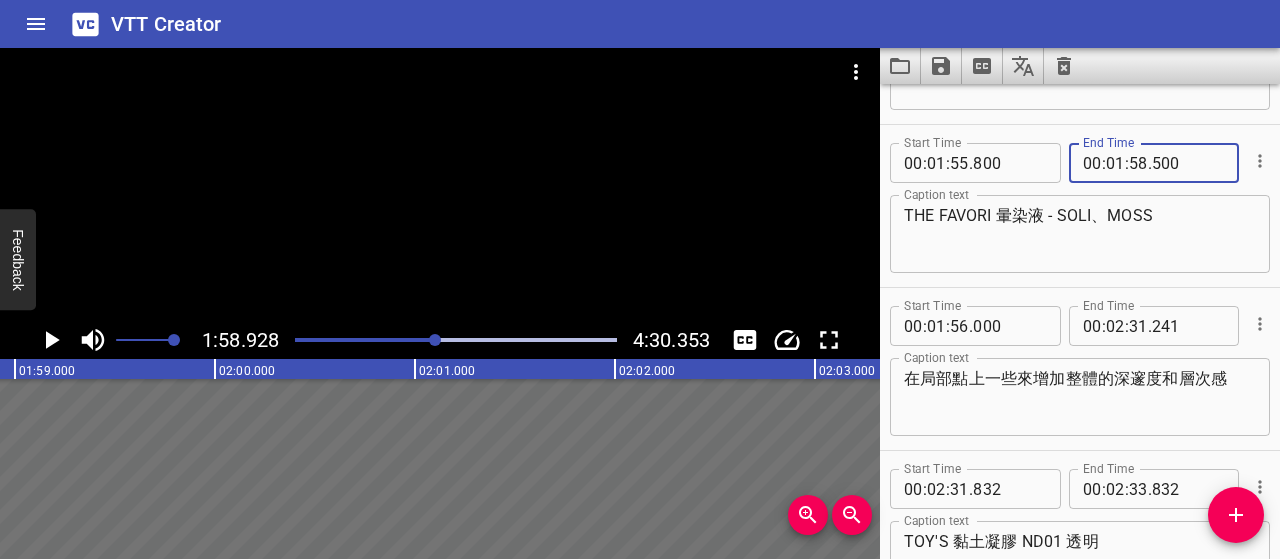 click on "在局部點上一些來增加整體的深邃度和層次感" at bounding box center (1080, 397) 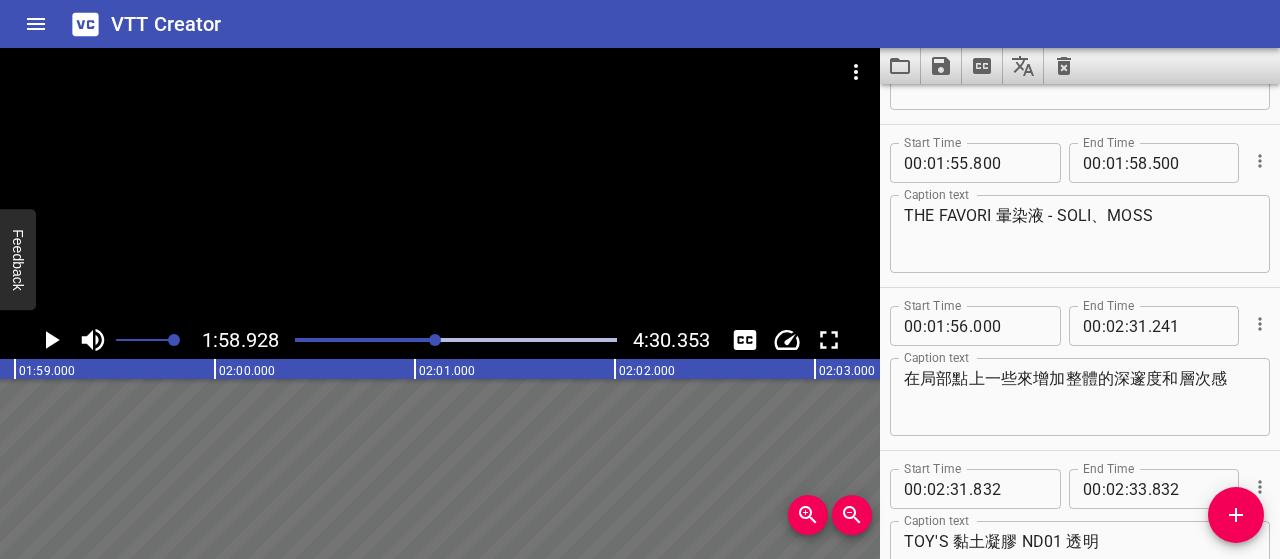 click at bounding box center (435, 340) 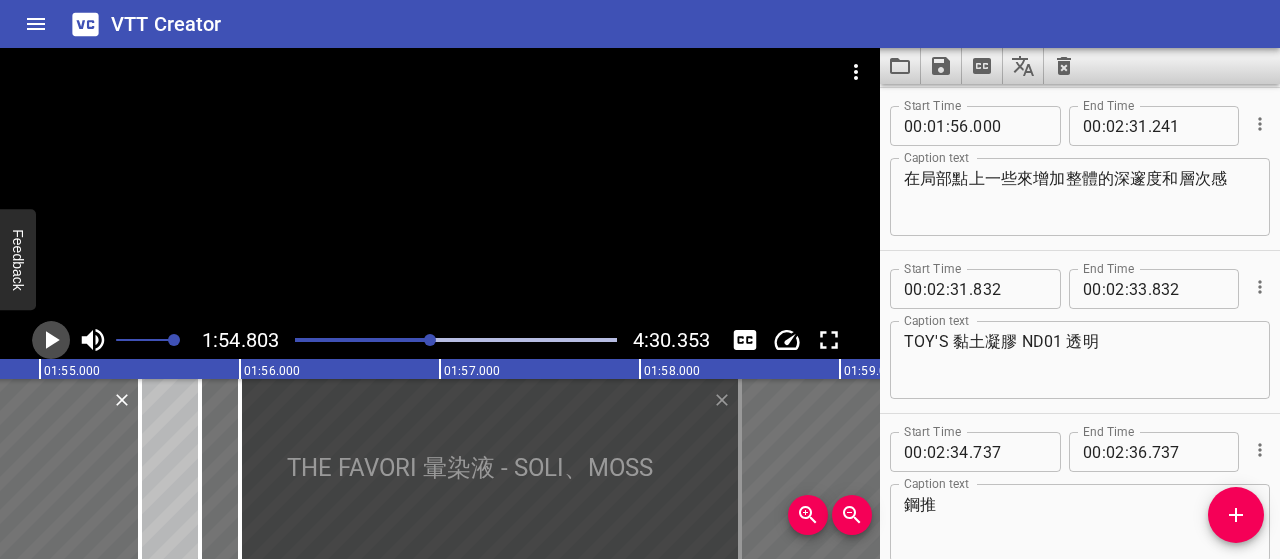 click 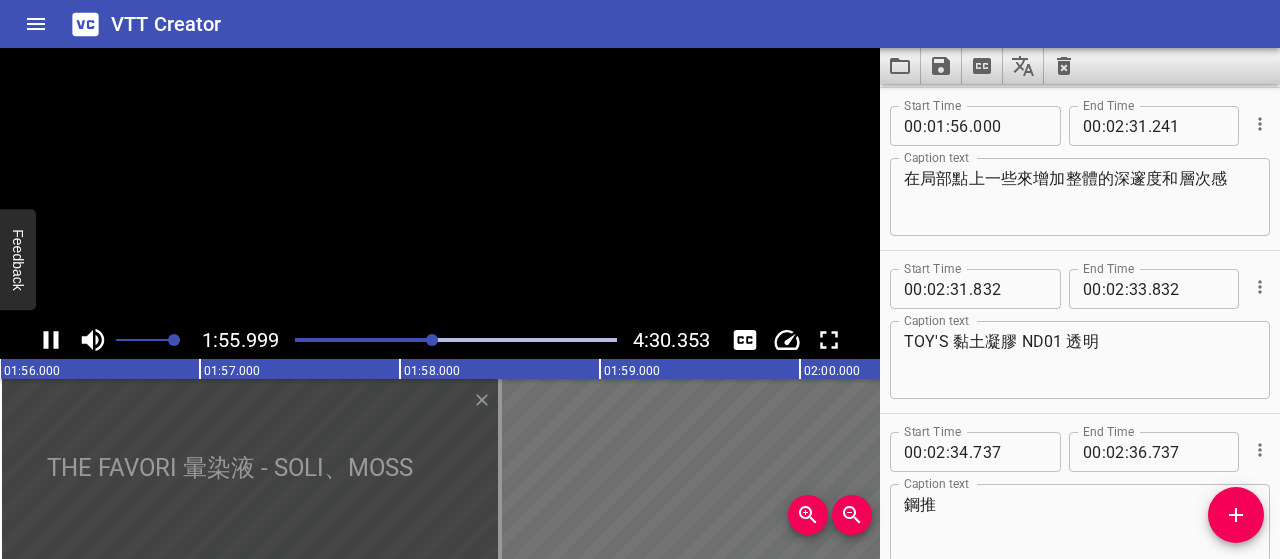 click 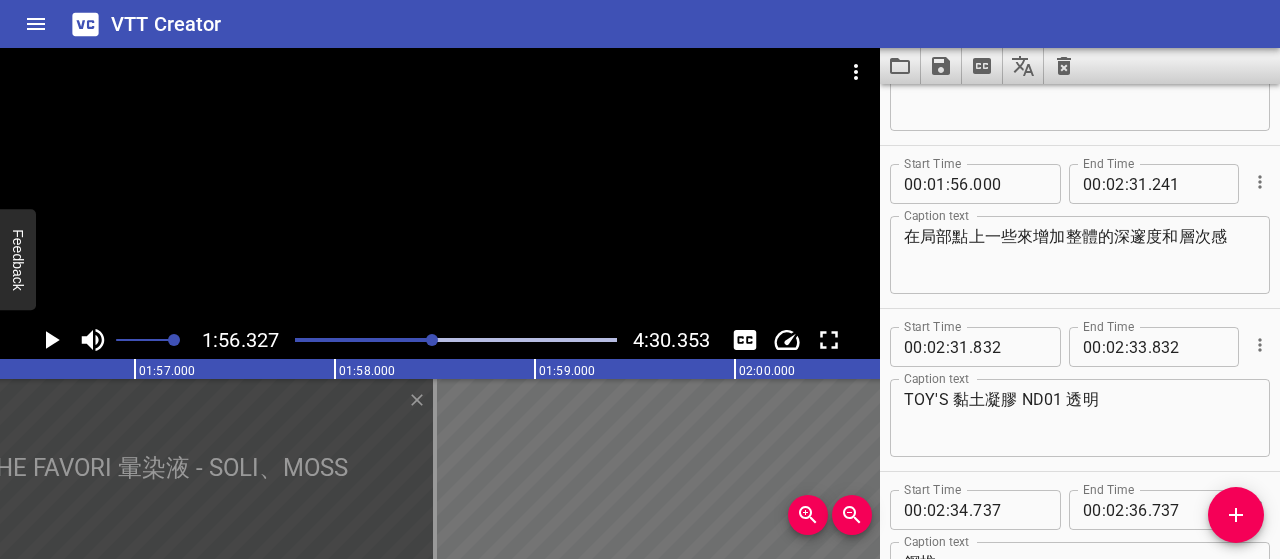 scroll, scrollTop: 2345, scrollLeft: 0, axis: vertical 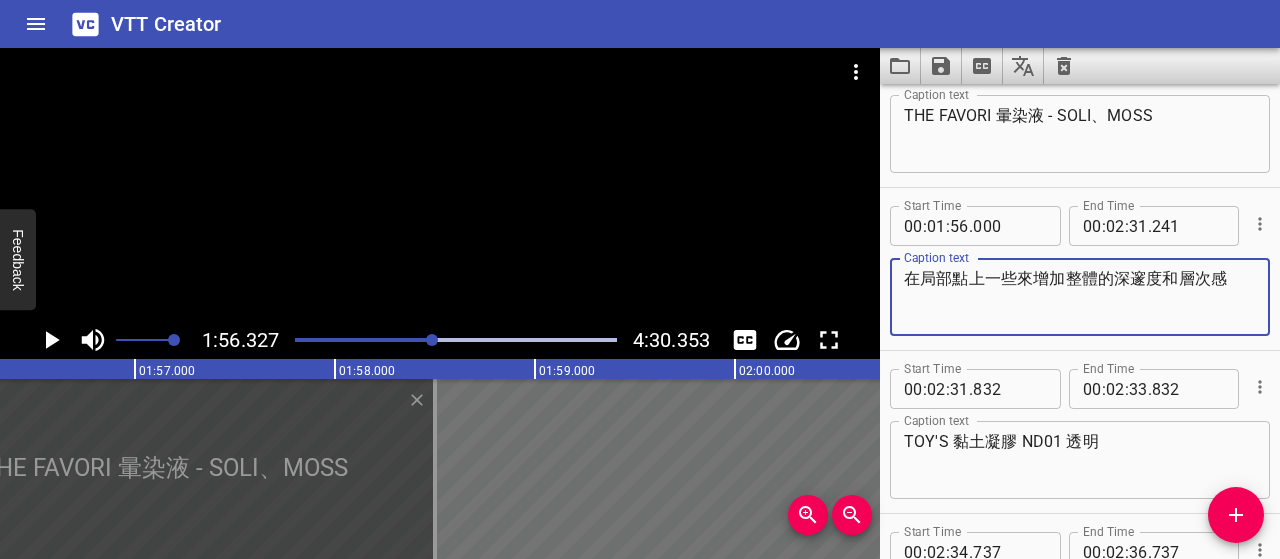 click on "在局部點上一些來增加整體的深邃度和層次感" at bounding box center (1080, 297) 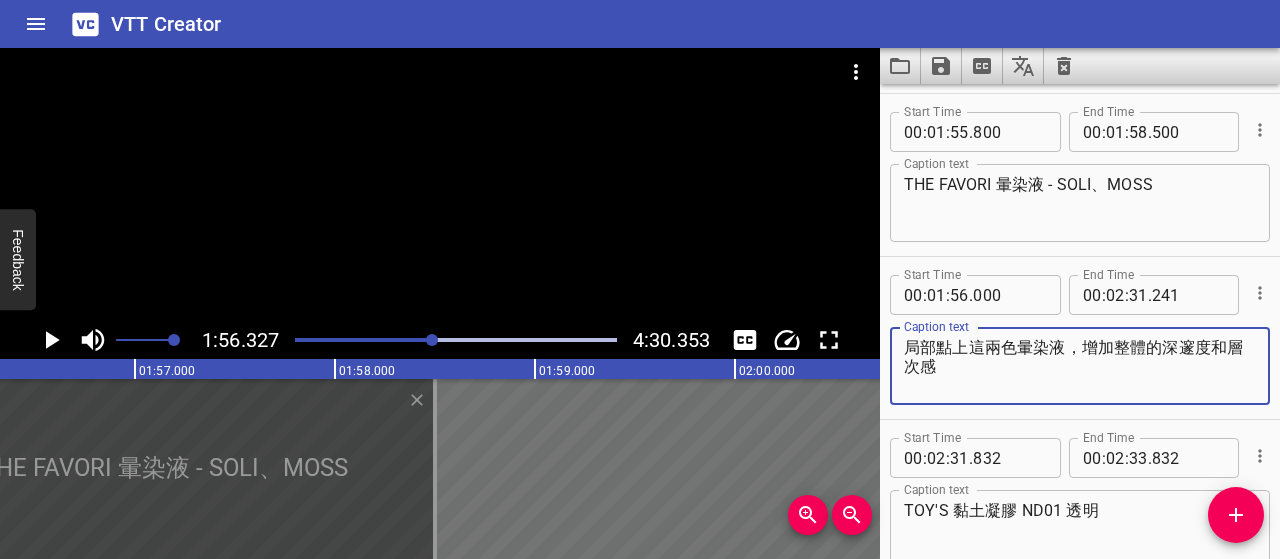 scroll, scrollTop: 2245, scrollLeft: 0, axis: vertical 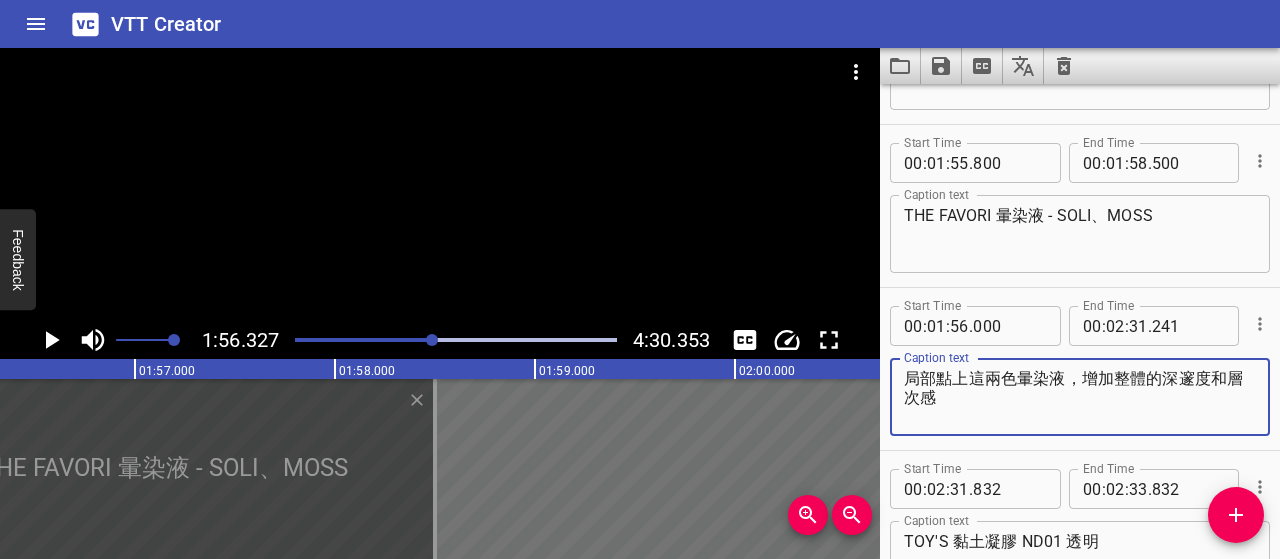 type on "局部點上這兩色暈染液，增加整體的深邃度和層次感" 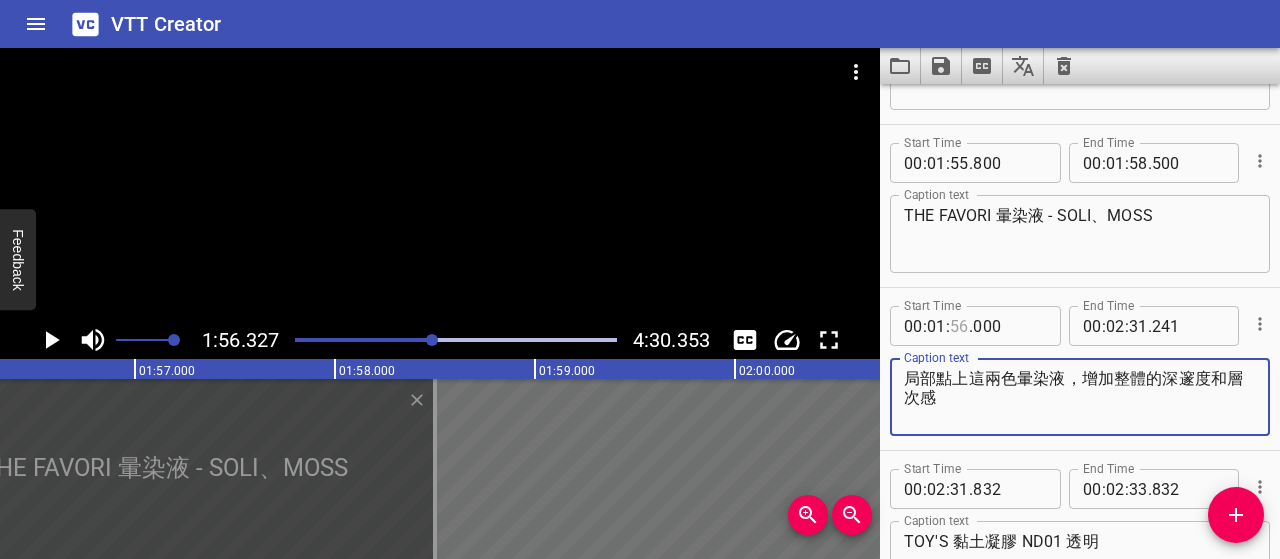 click at bounding box center [959, 326] 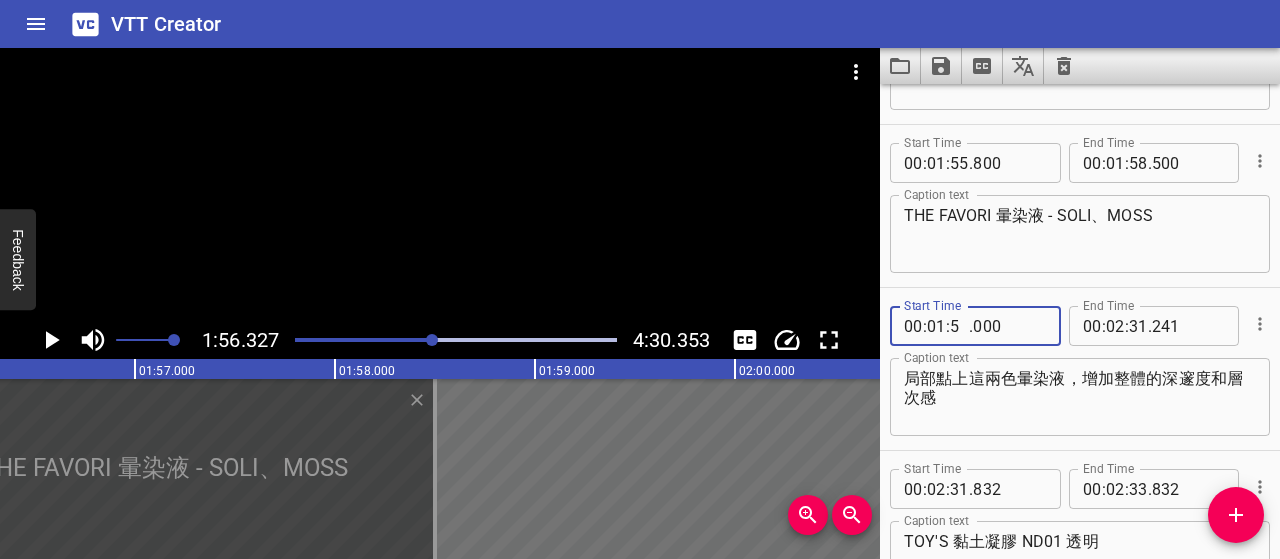 type on "56" 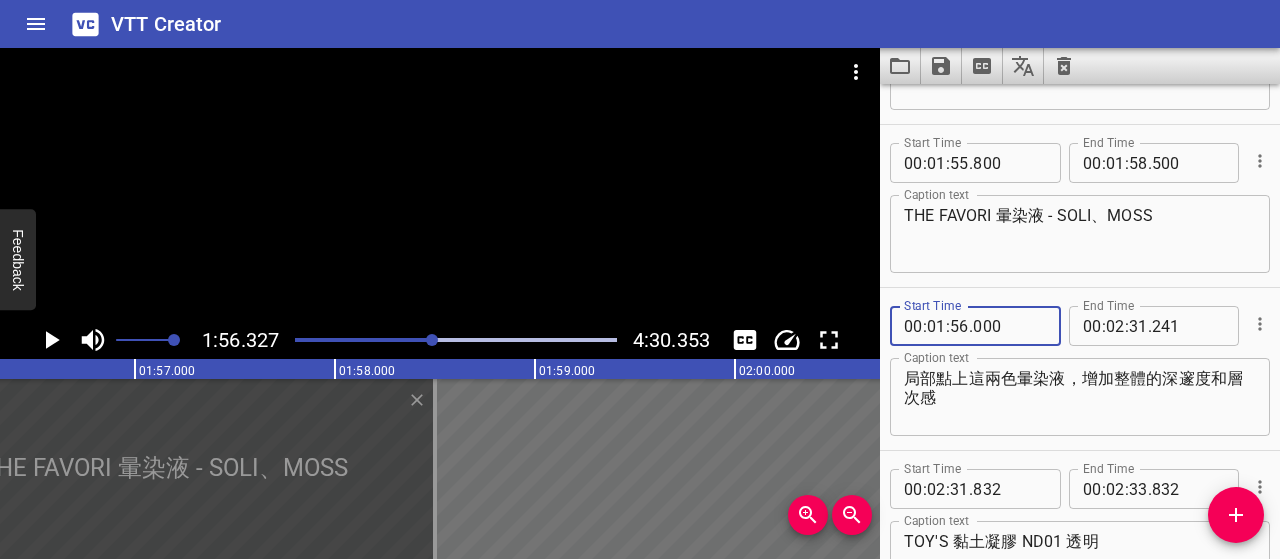 type on "000" 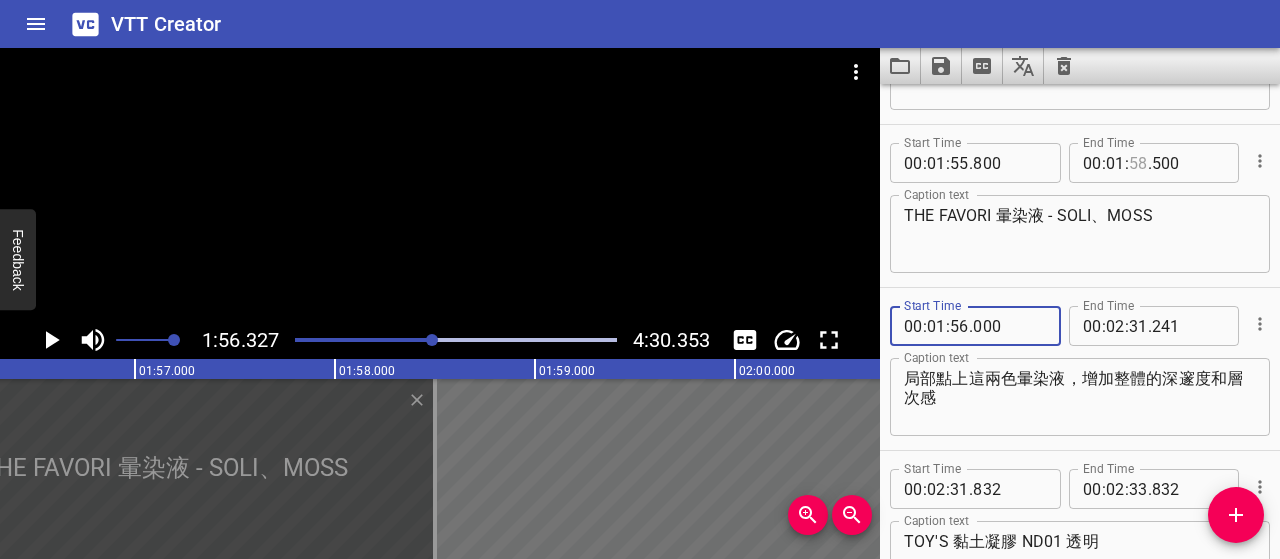 click at bounding box center [1138, 163] 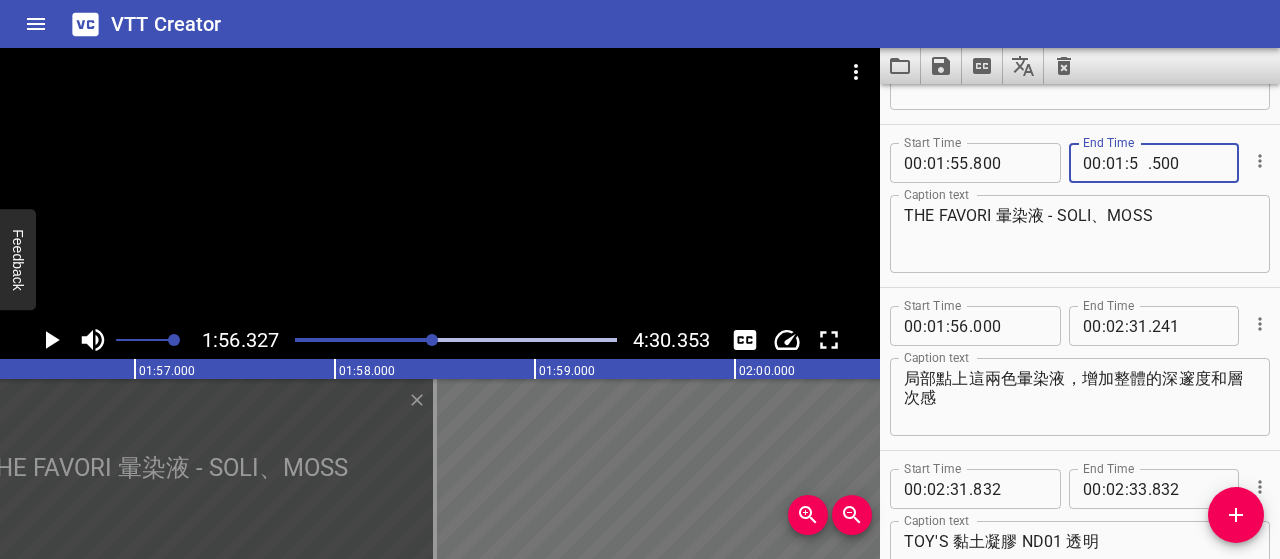 type on "55" 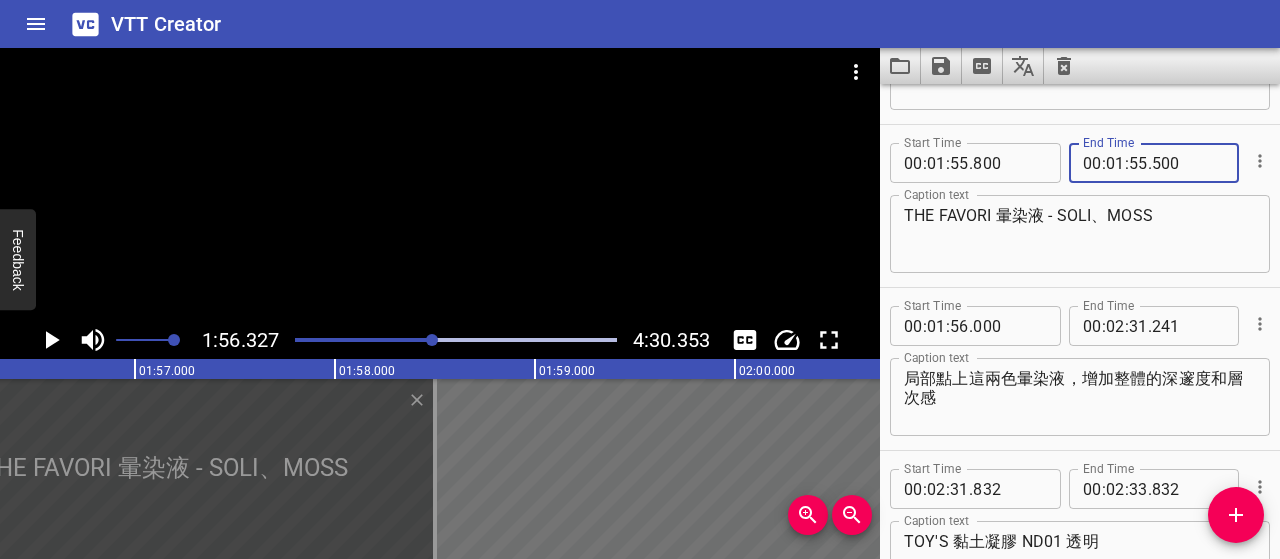 type on "500" 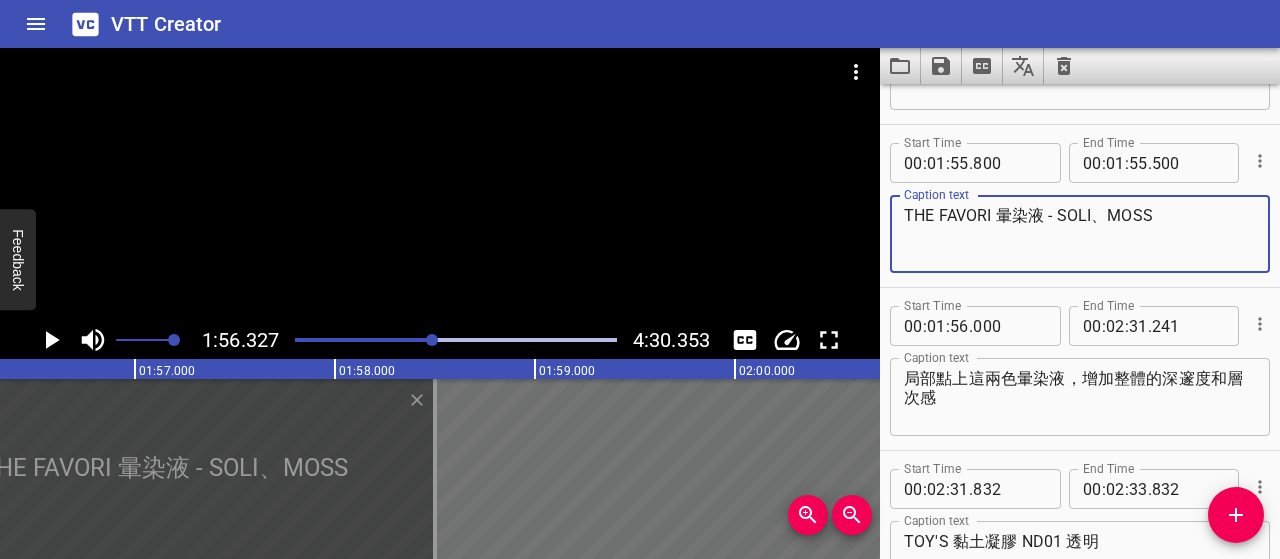 click 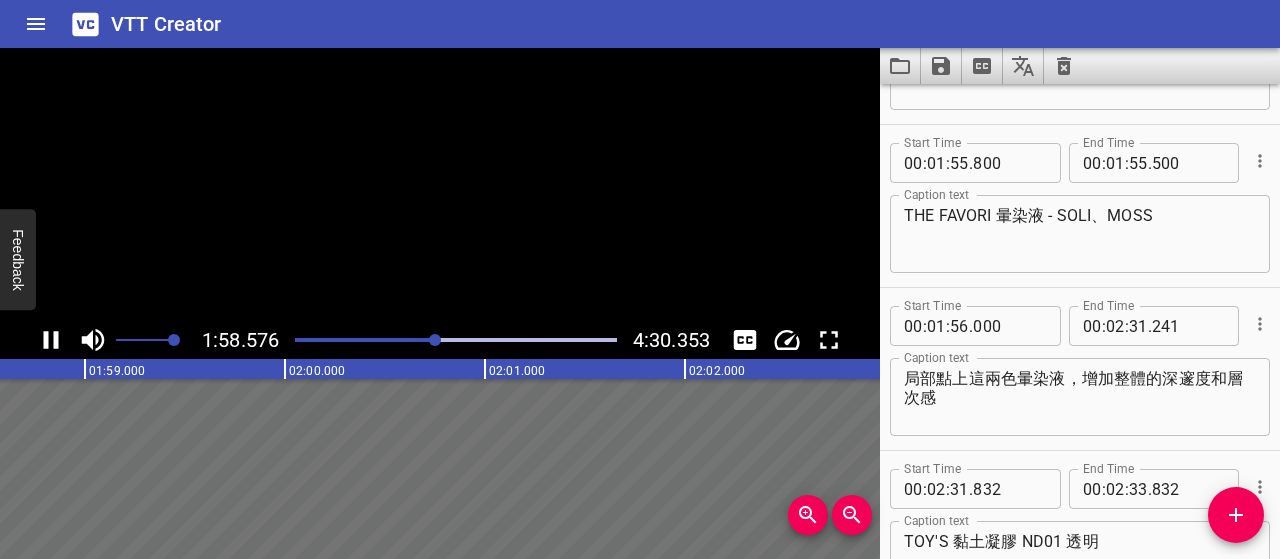 click 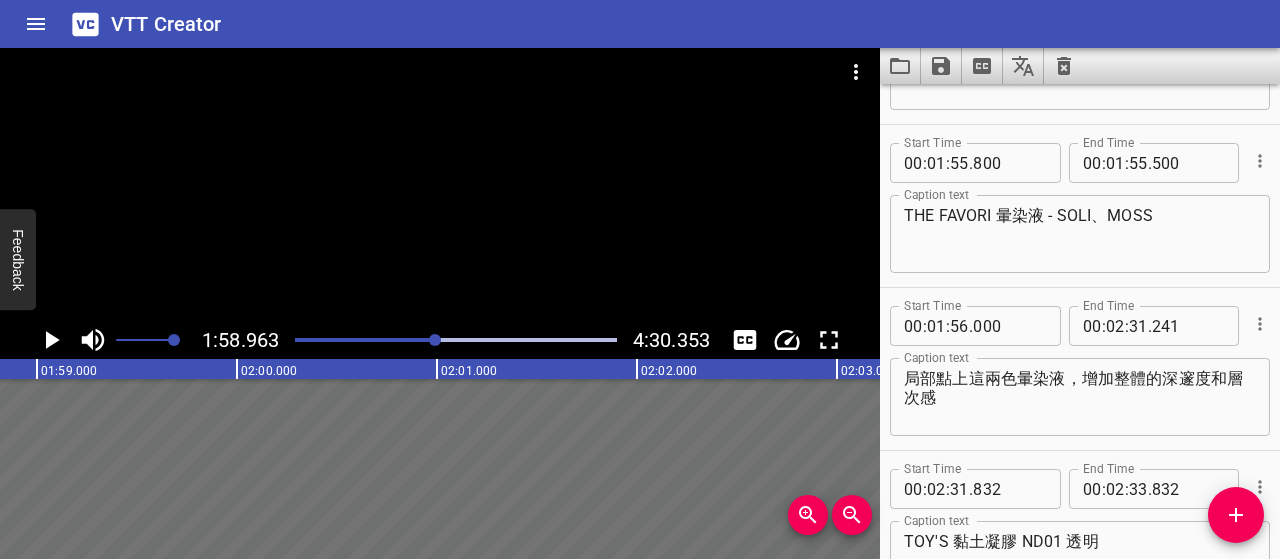 scroll, scrollTop: 0, scrollLeft: 23792, axis: horizontal 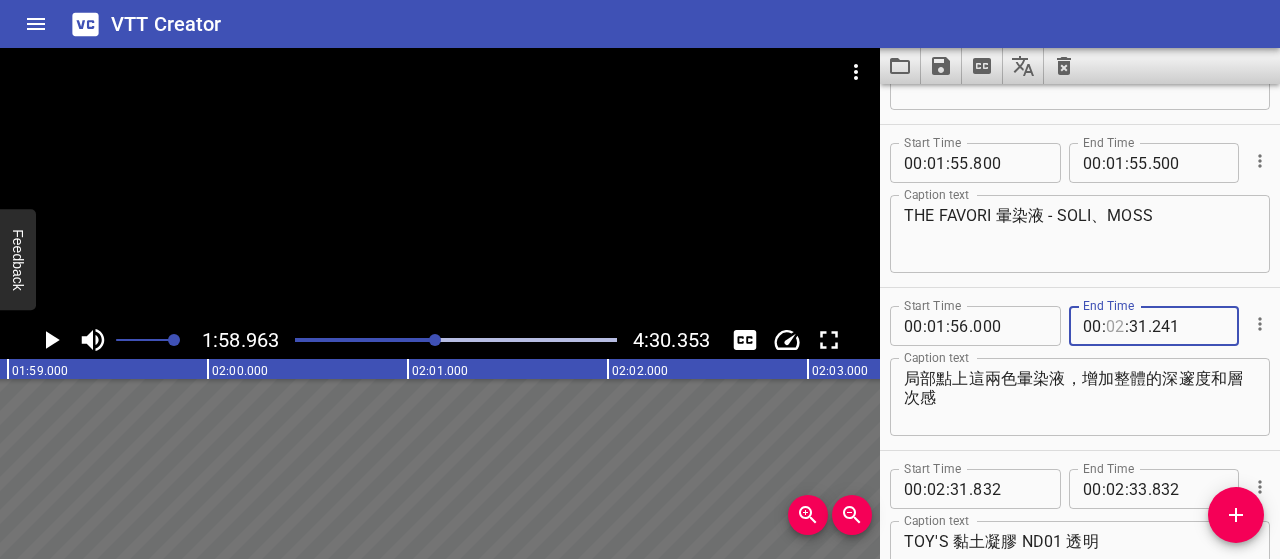 click at bounding box center (1115, 326) 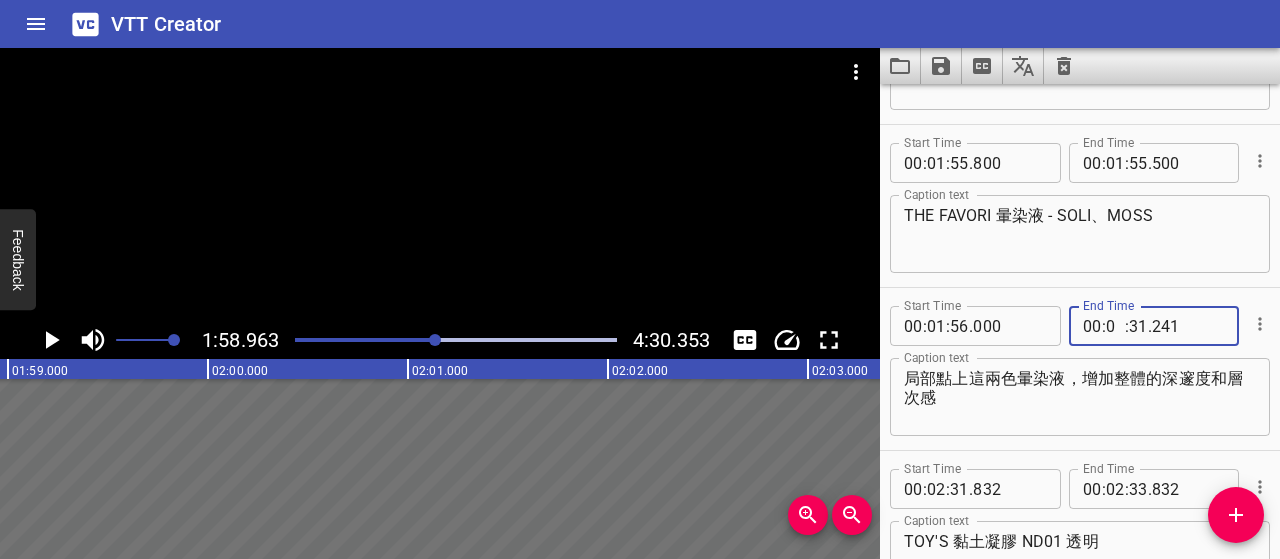 type on "01" 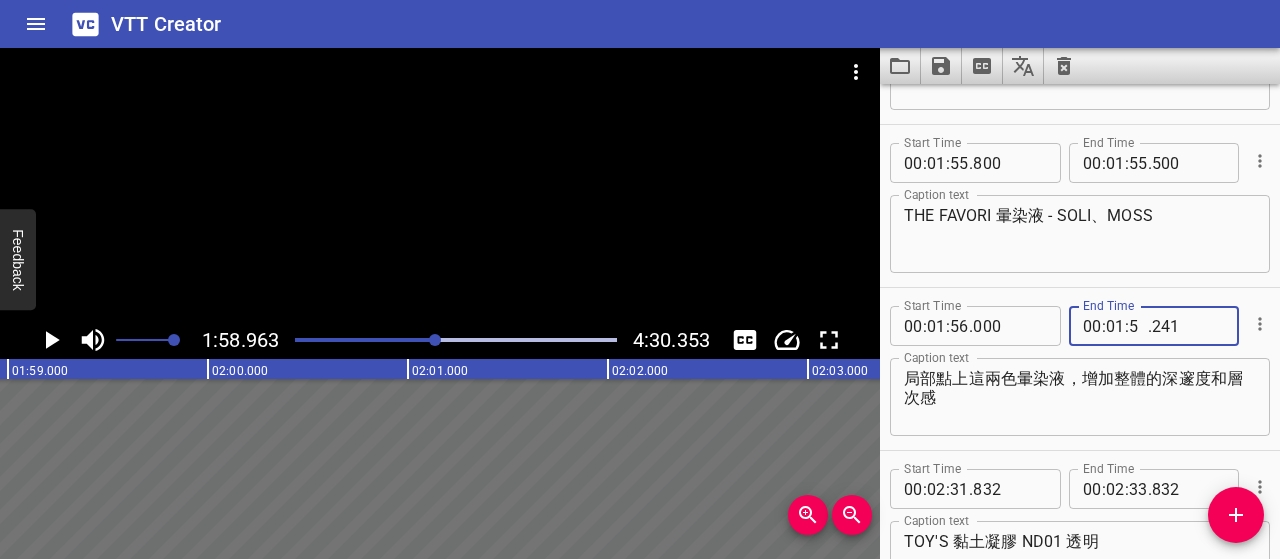 type on "59" 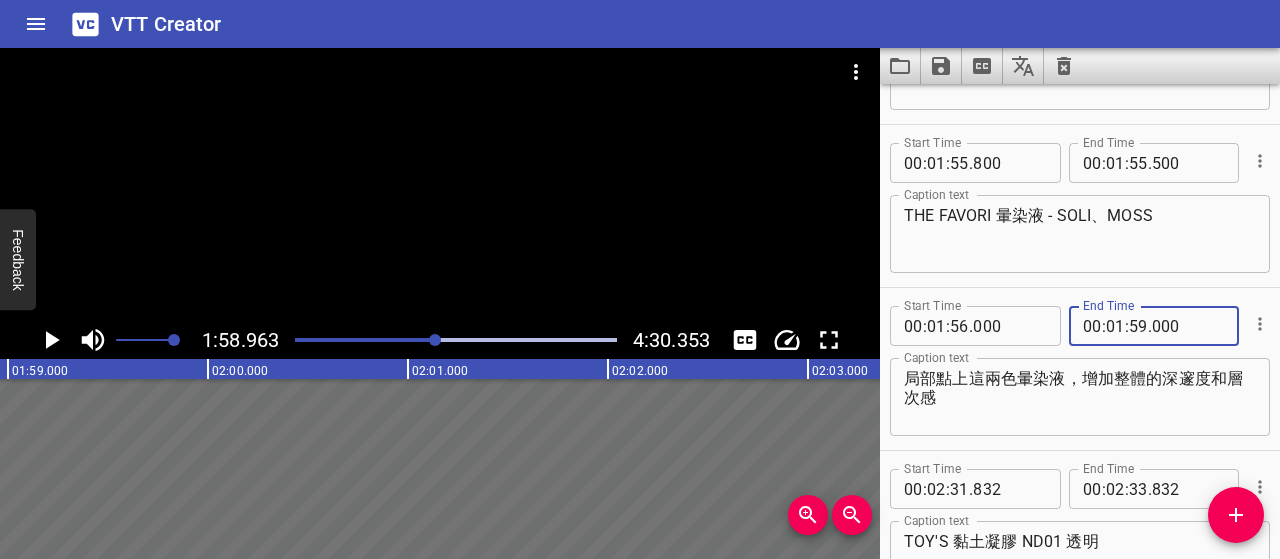 type on "000" 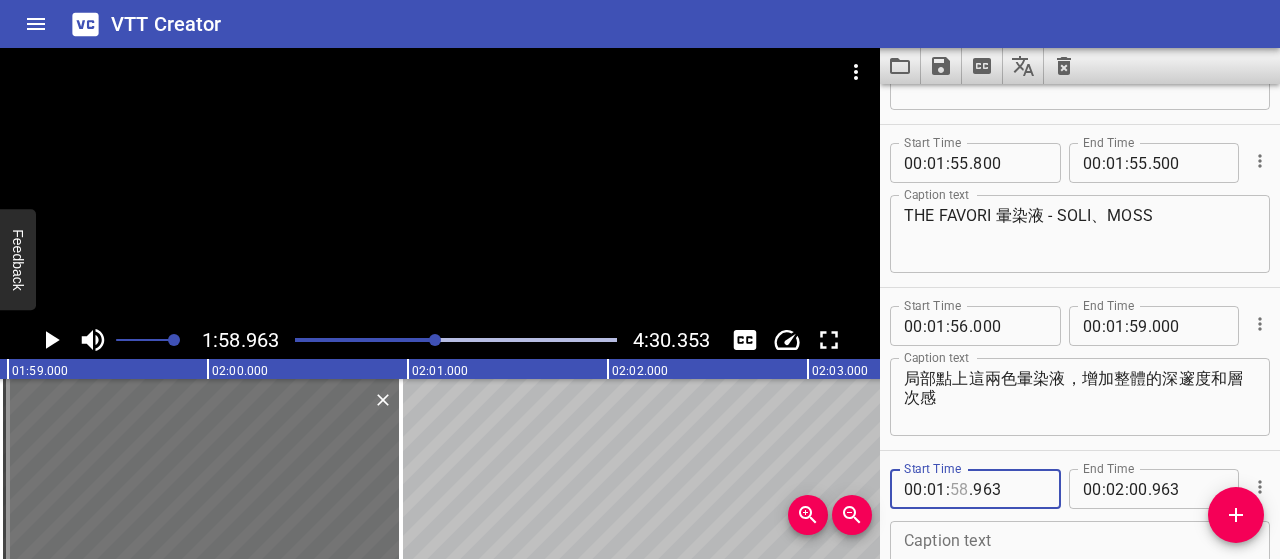 click at bounding box center [959, 489] 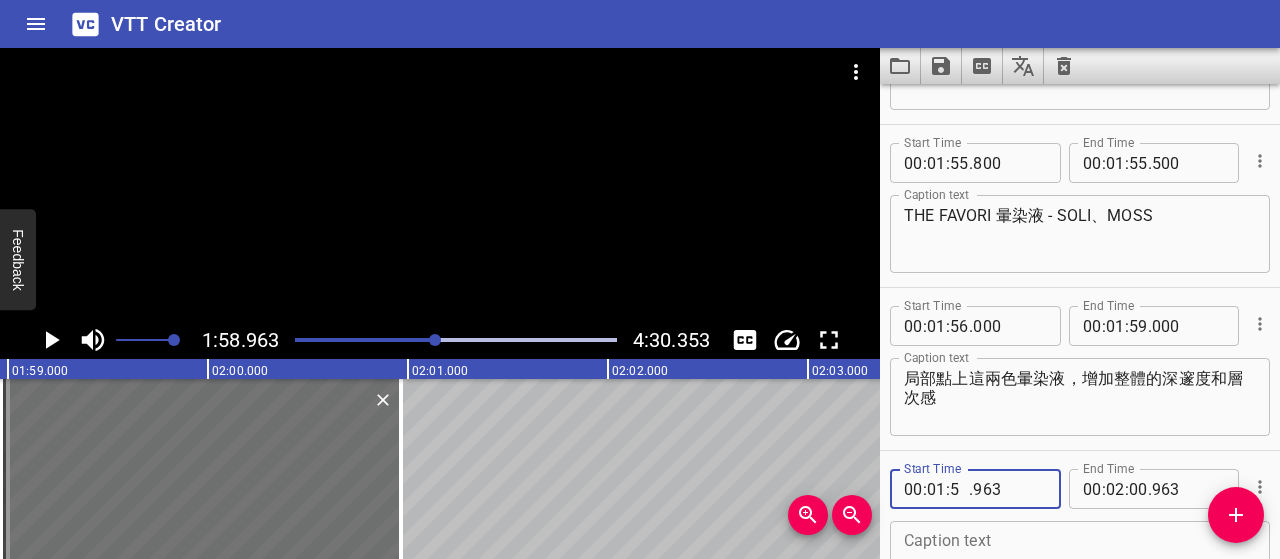 type on "59" 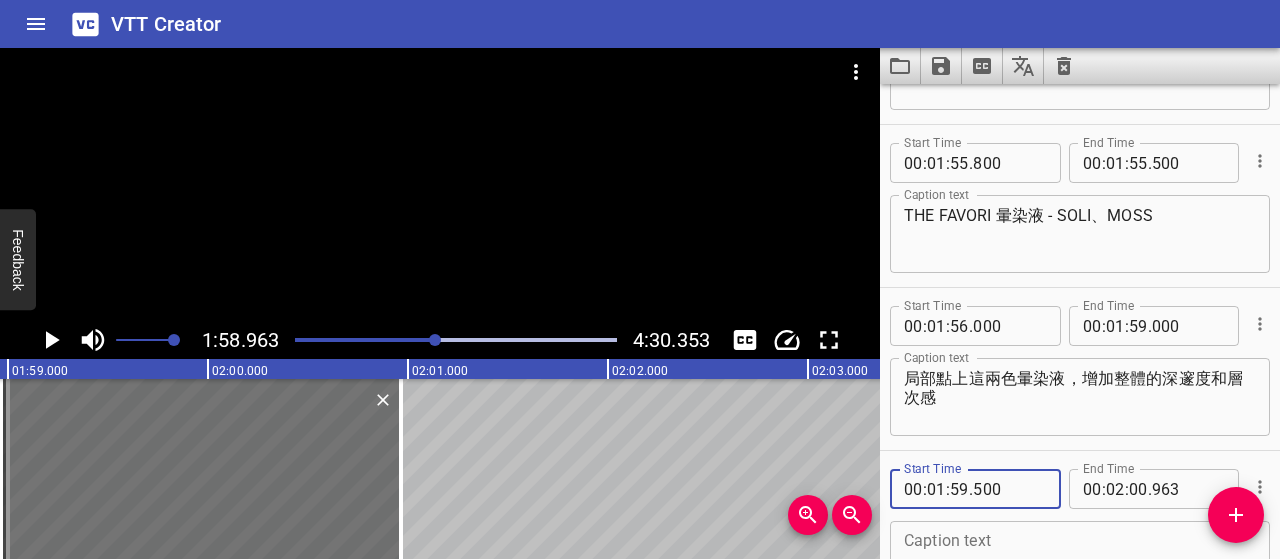 type on "500" 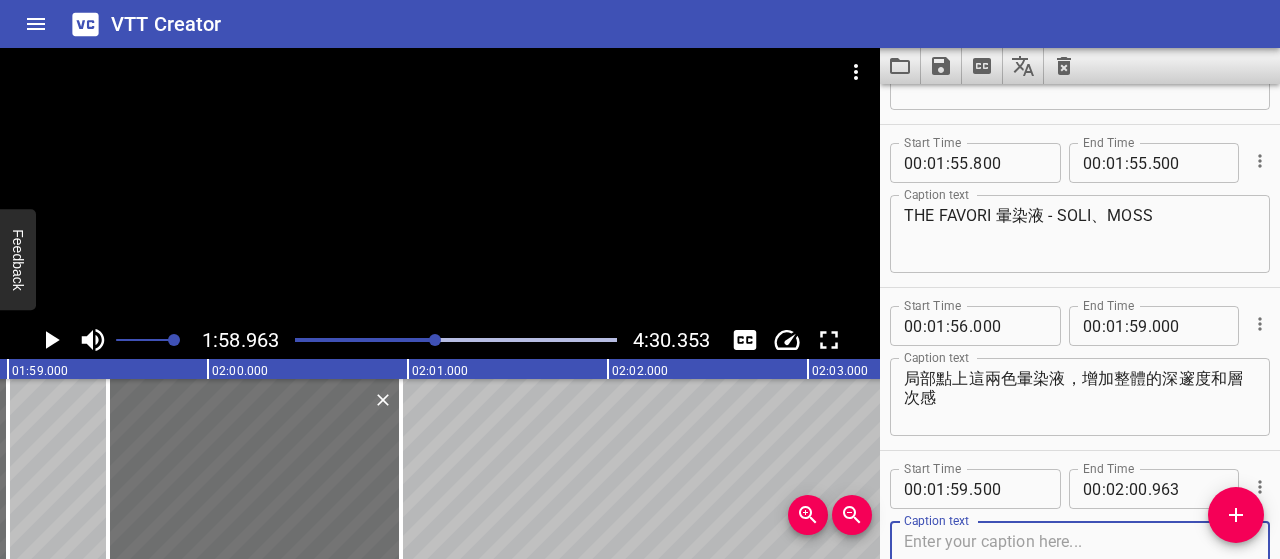 click at bounding box center [1080, 560] 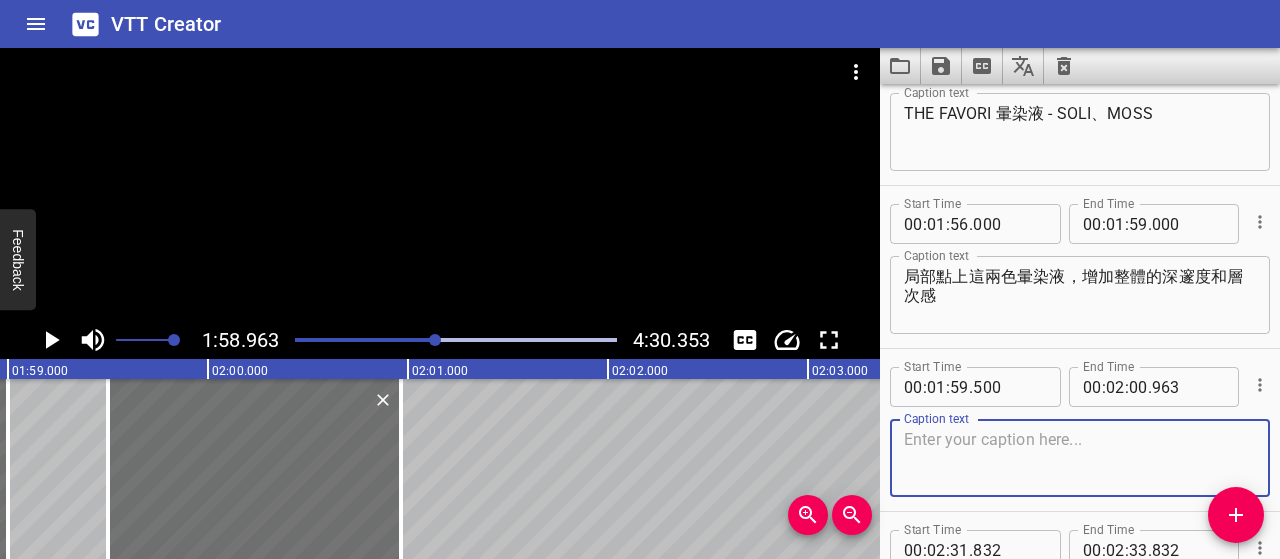 scroll, scrollTop: 2545, scrollLeft: 0, axis: vertical 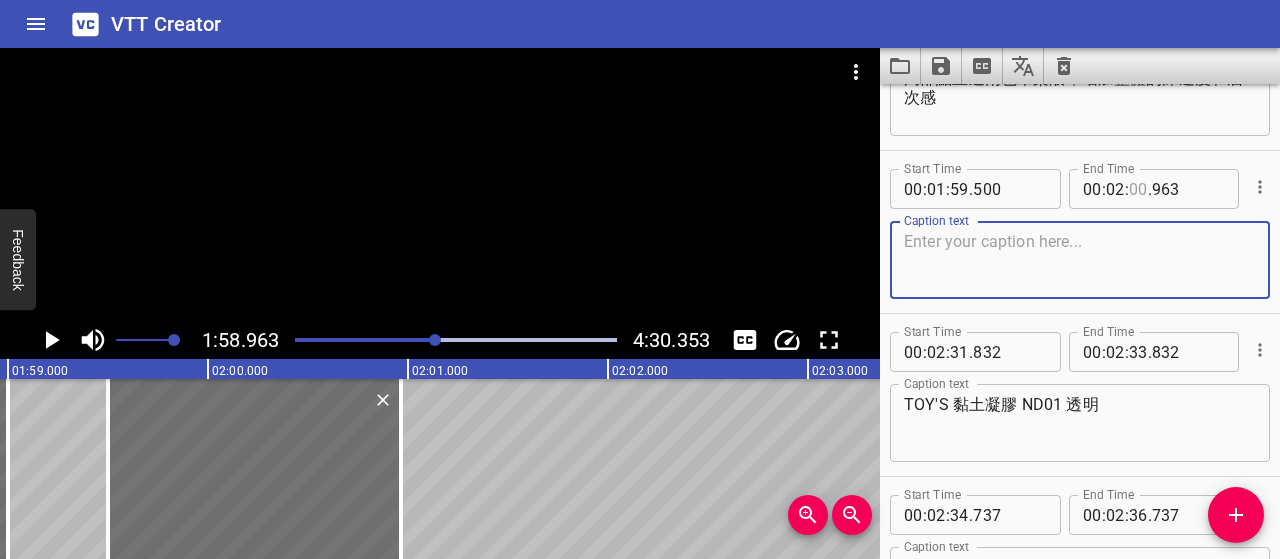 click at bounding box center [1138, 189] 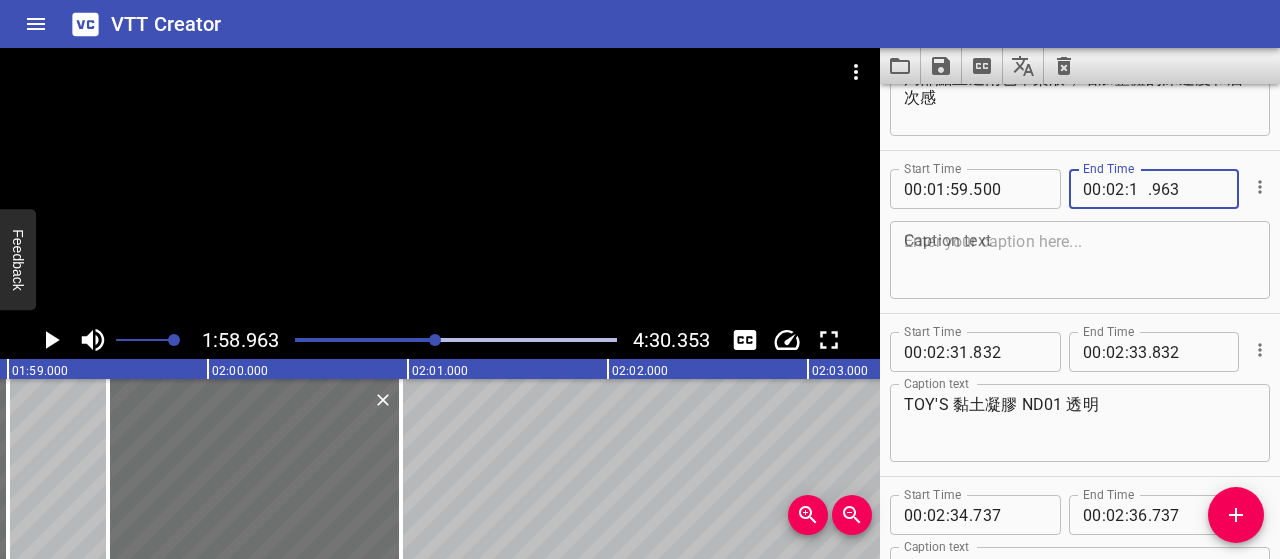 type on "15" 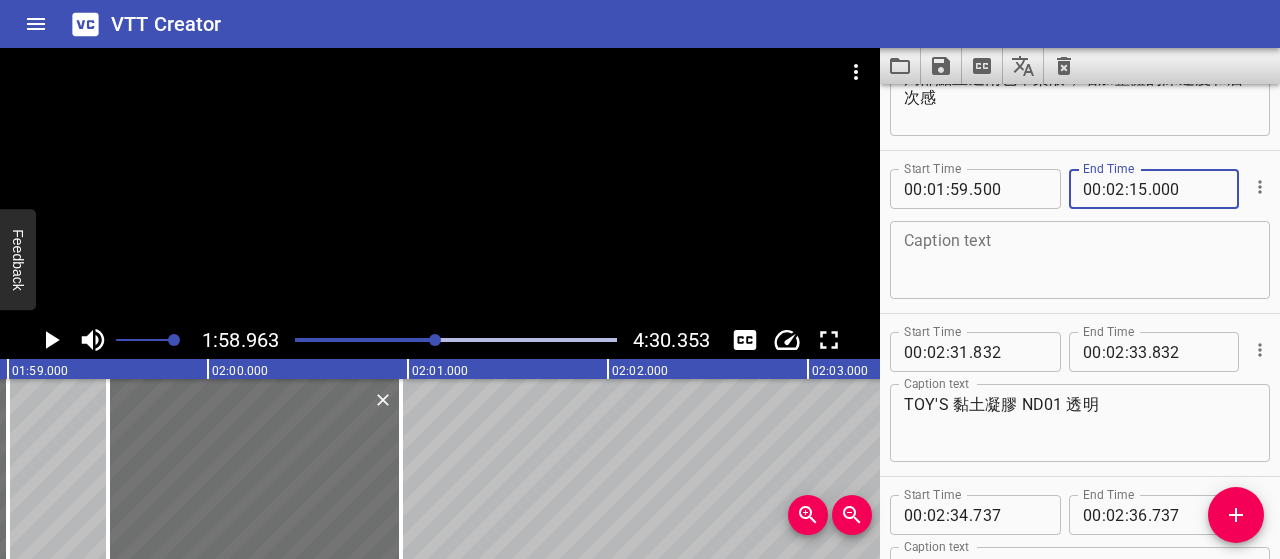 type on "000" 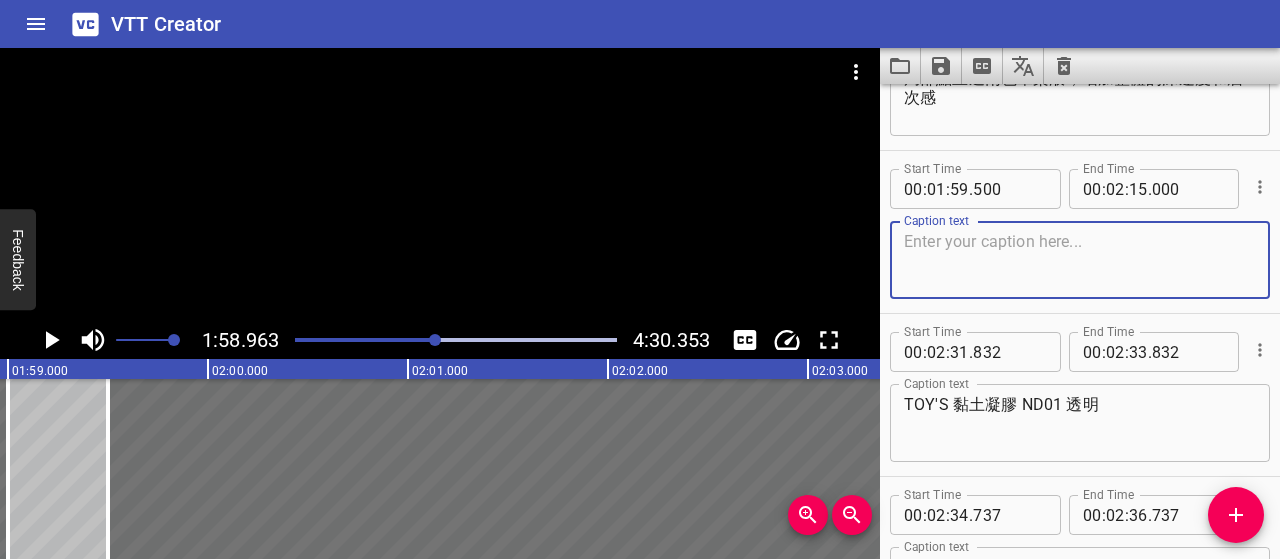 click at bounding box center (1080, 260) 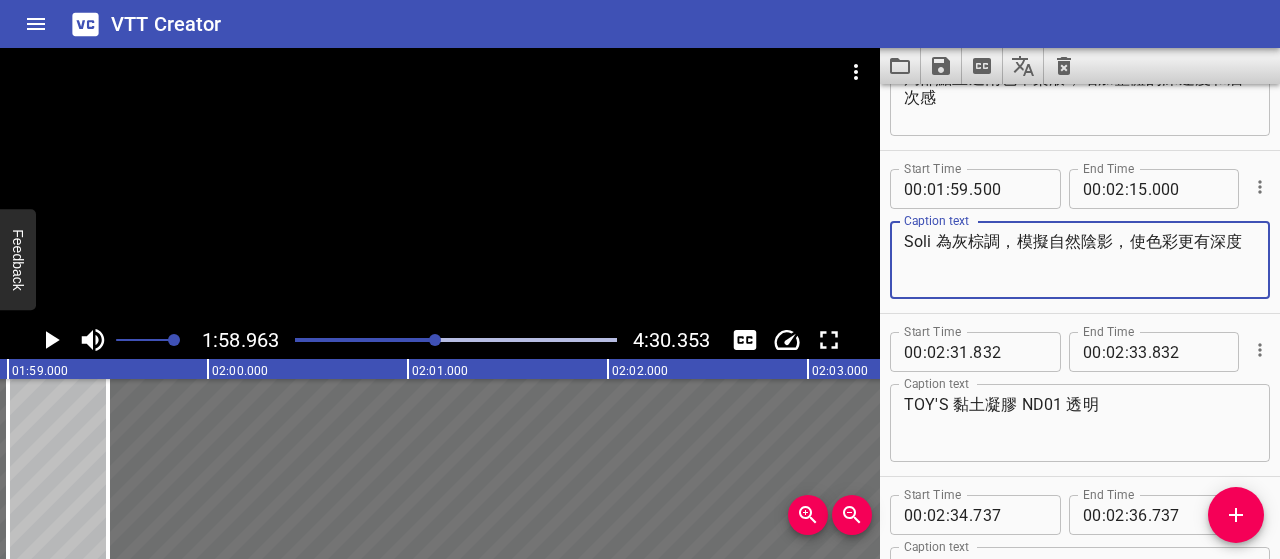 type on "Soli 為灰棕調，模擬自然陰影，使色彩更有深度" 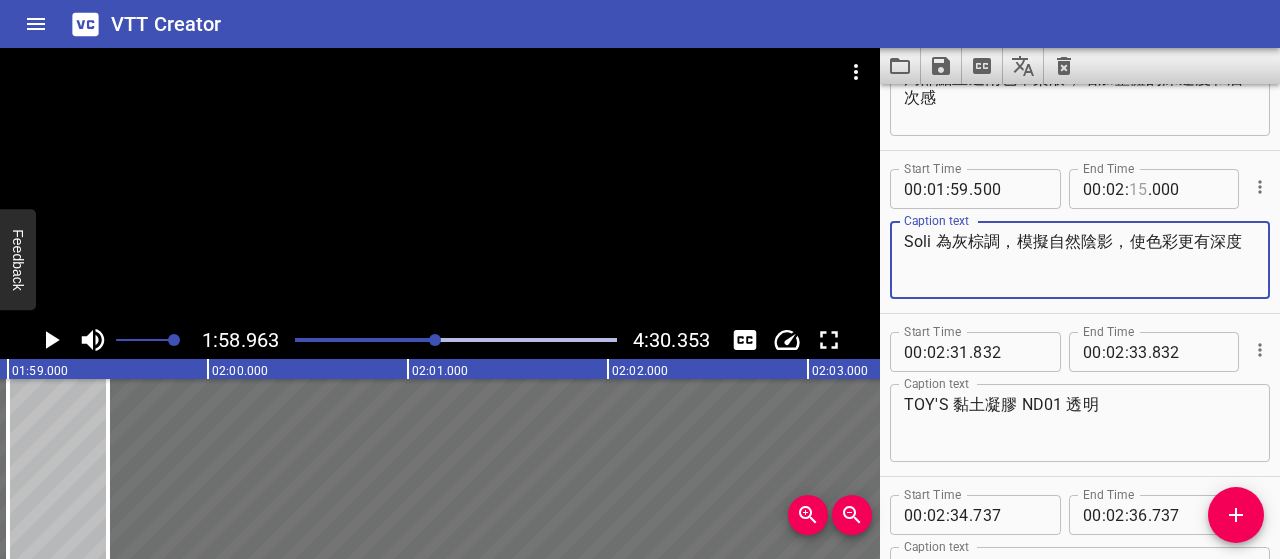 click at bounding box center [1138, 189] 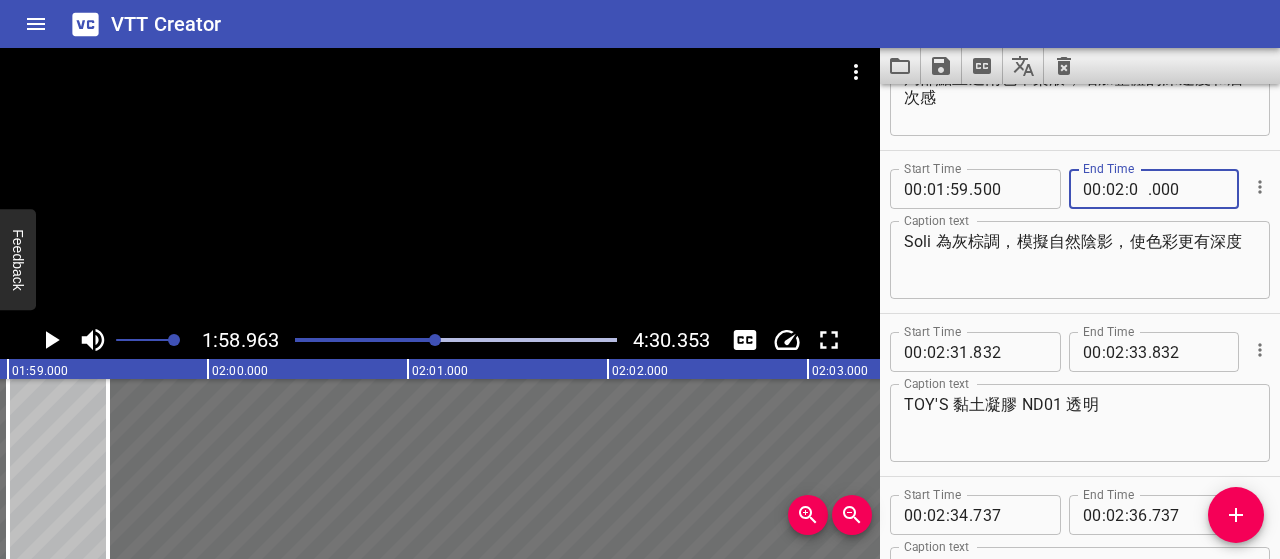 type on "09" 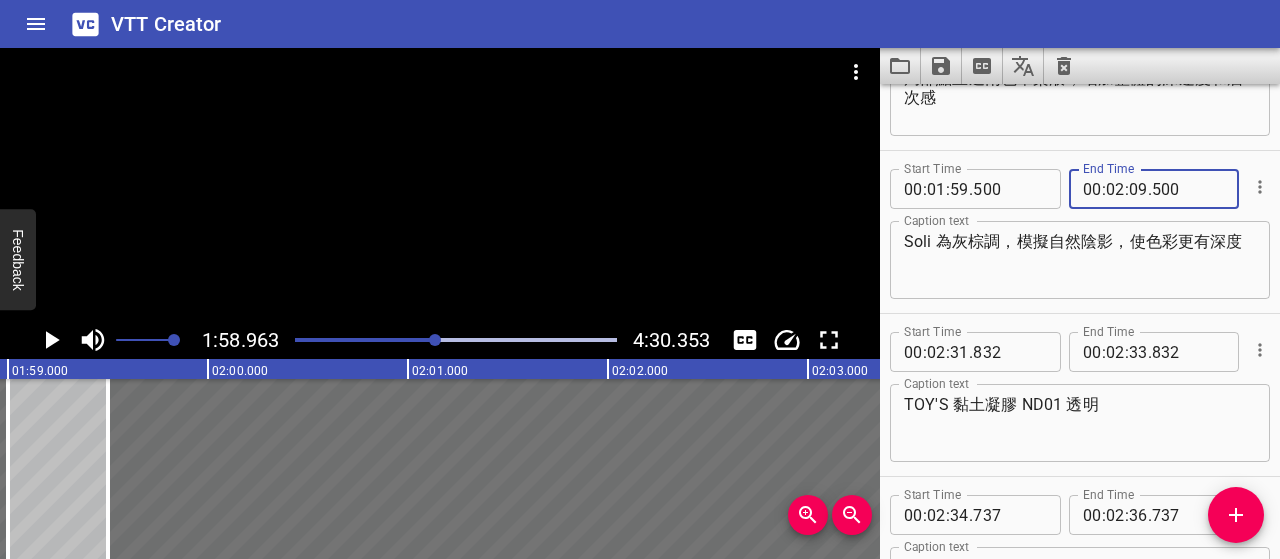 type on "500" 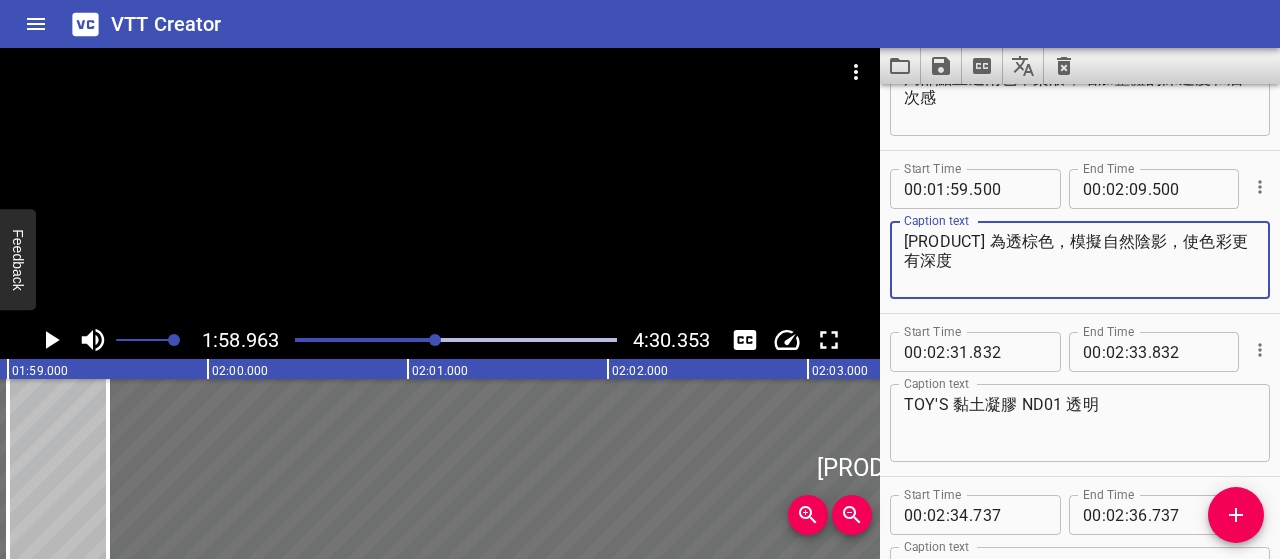 type on "[PRODUCT] 為透棕色，模擬自然陰影，使色彩更有深度" 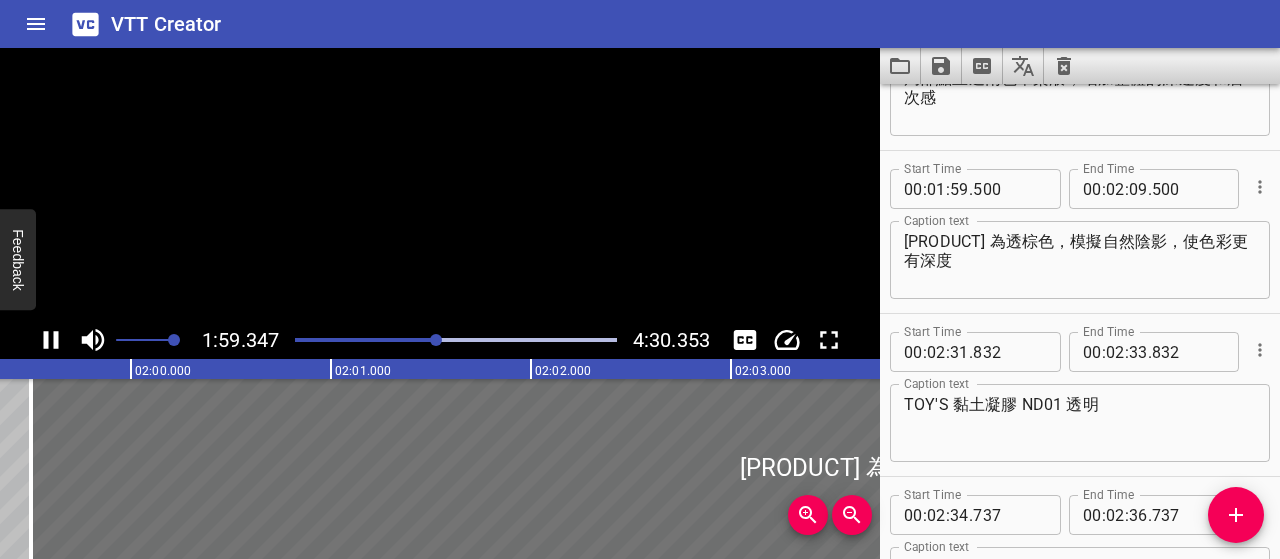 scroll, scrollTop: 0, scrollLeft: 23917, axis: horizontal 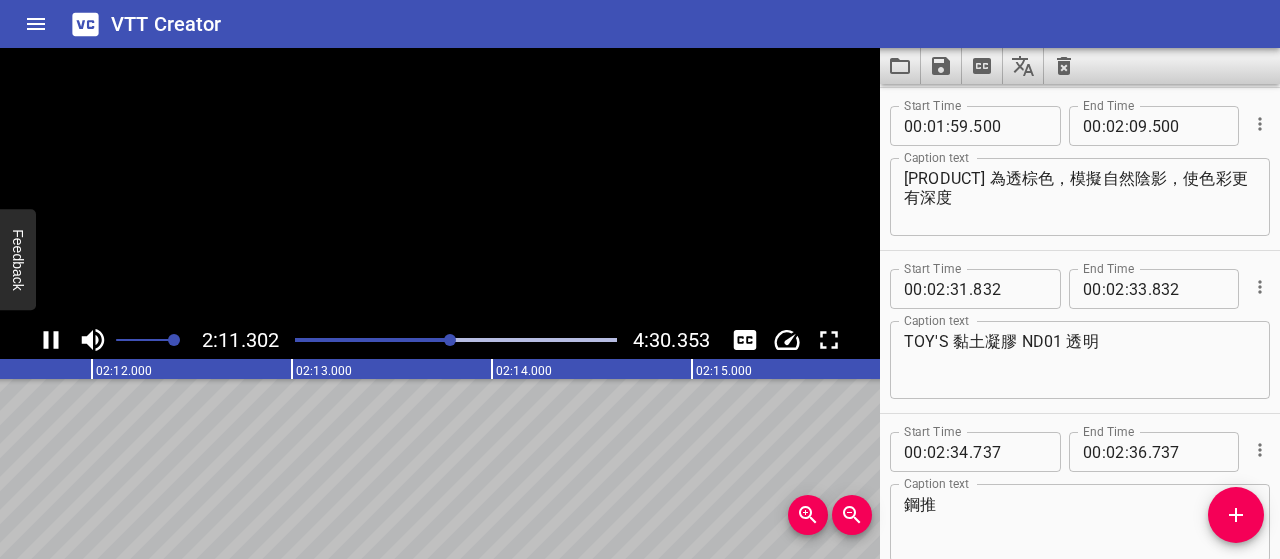 click 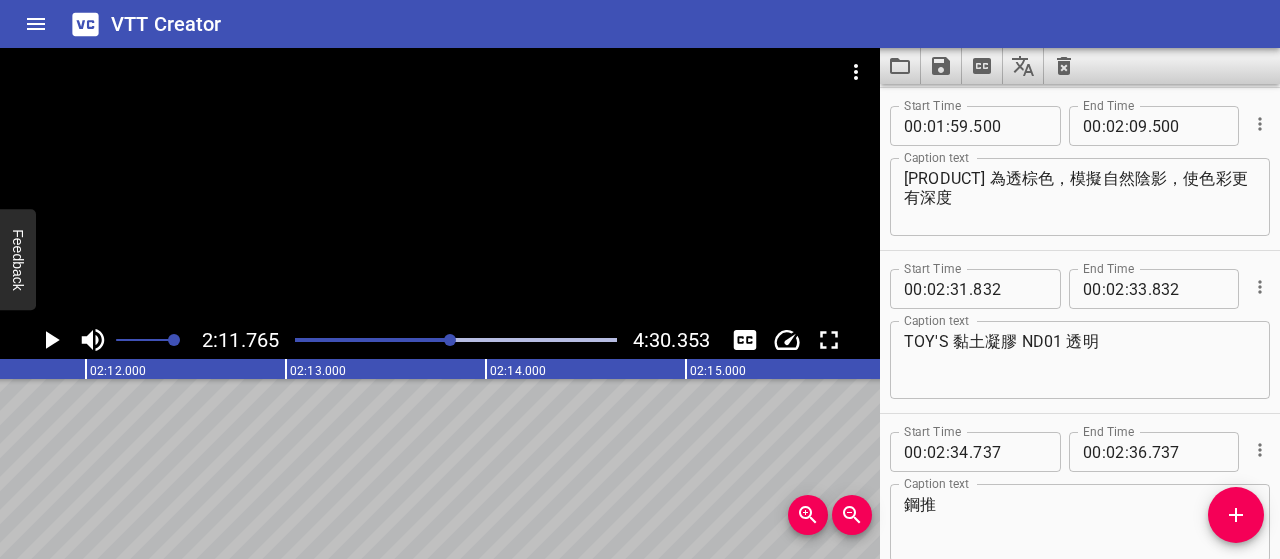 scroll, scrollTop: 0, scrollLeft: 26352, axis: horizontal 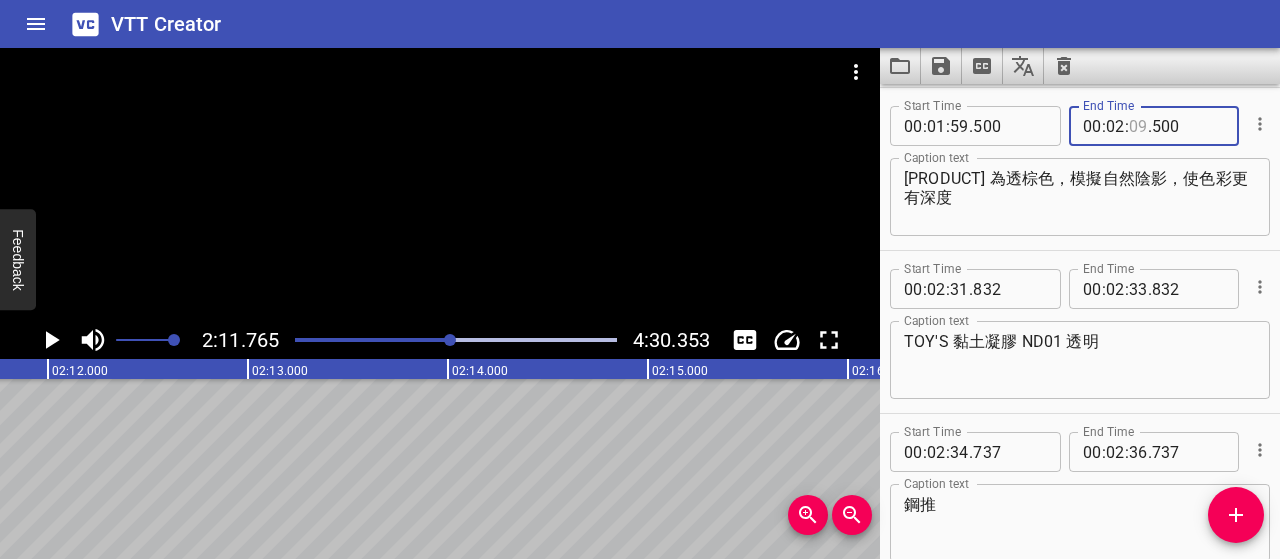 click at bounding box center [1138, 126] 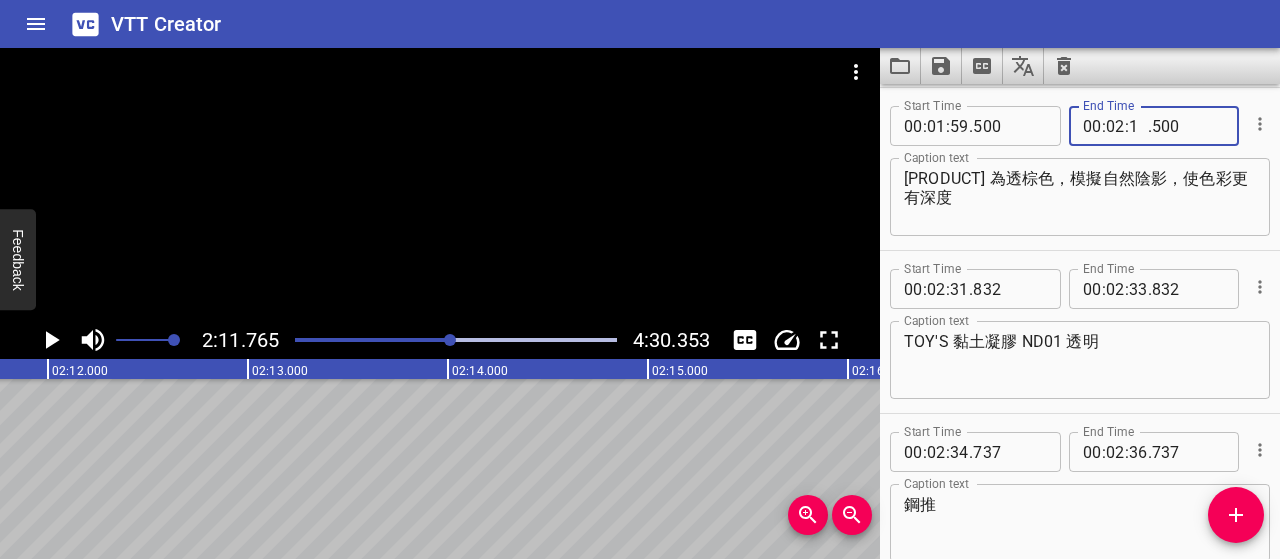 type on "10" 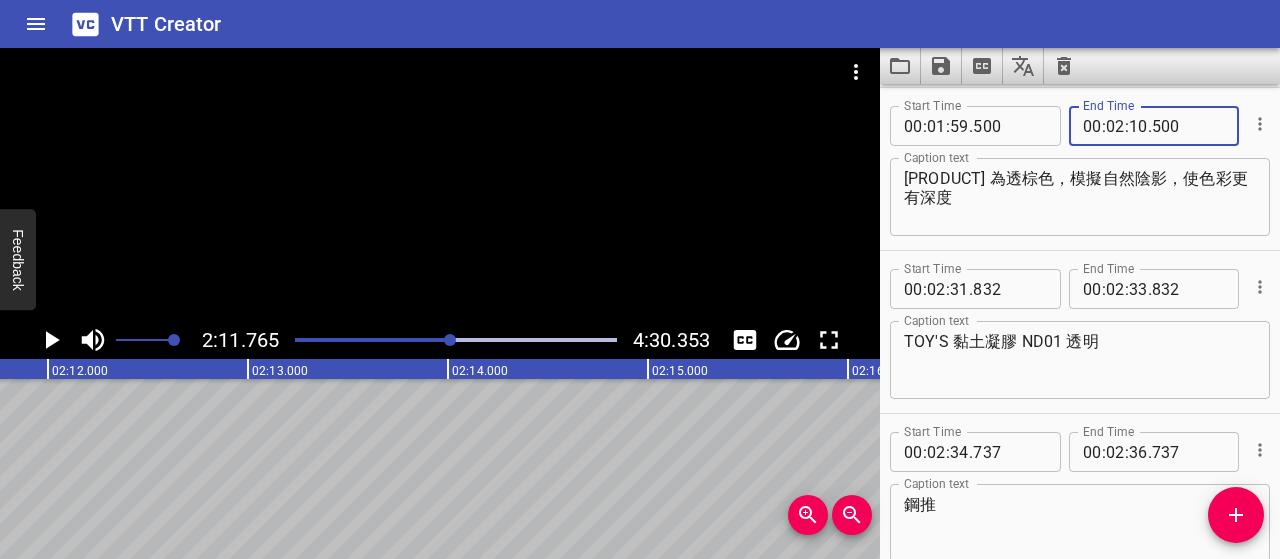 click on "500" at bounding box center [1188, 126] 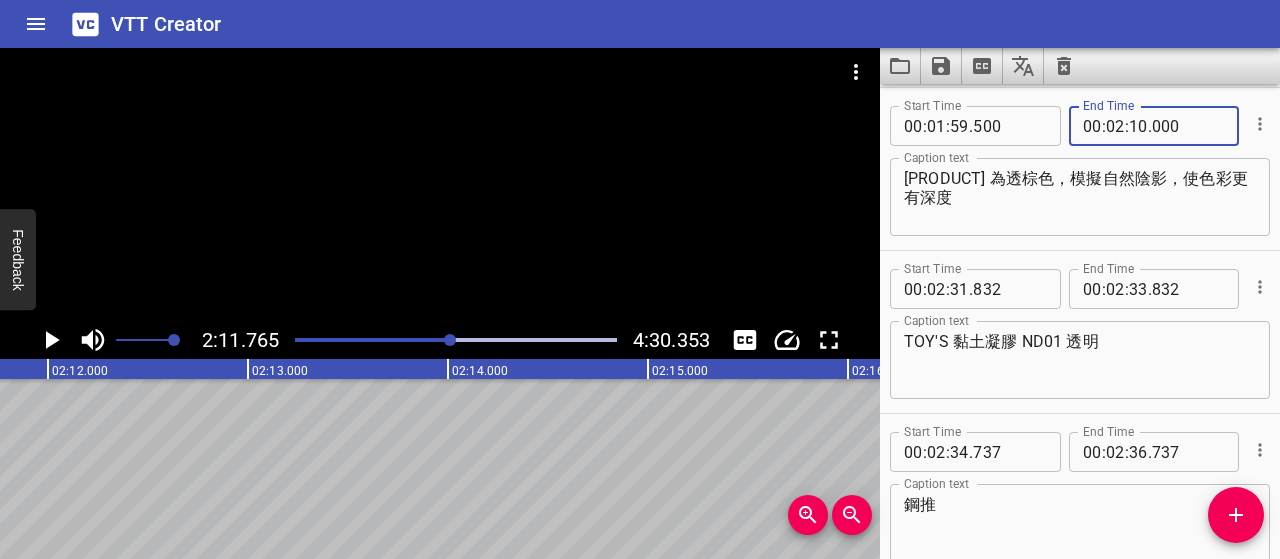 type on "000" 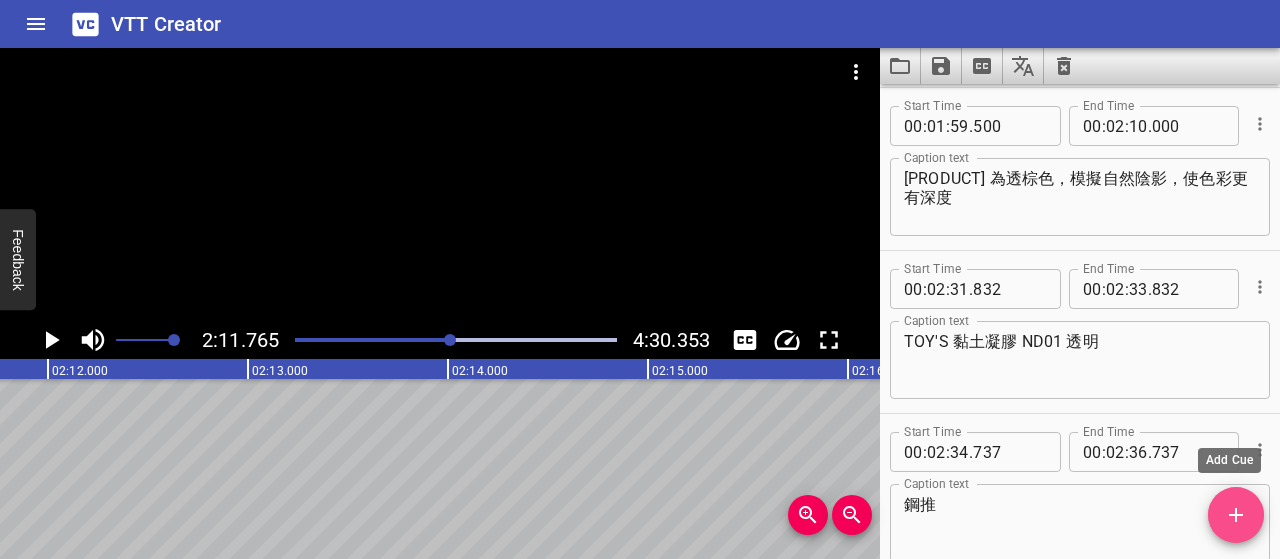 click at bounding box center [1236, 515] 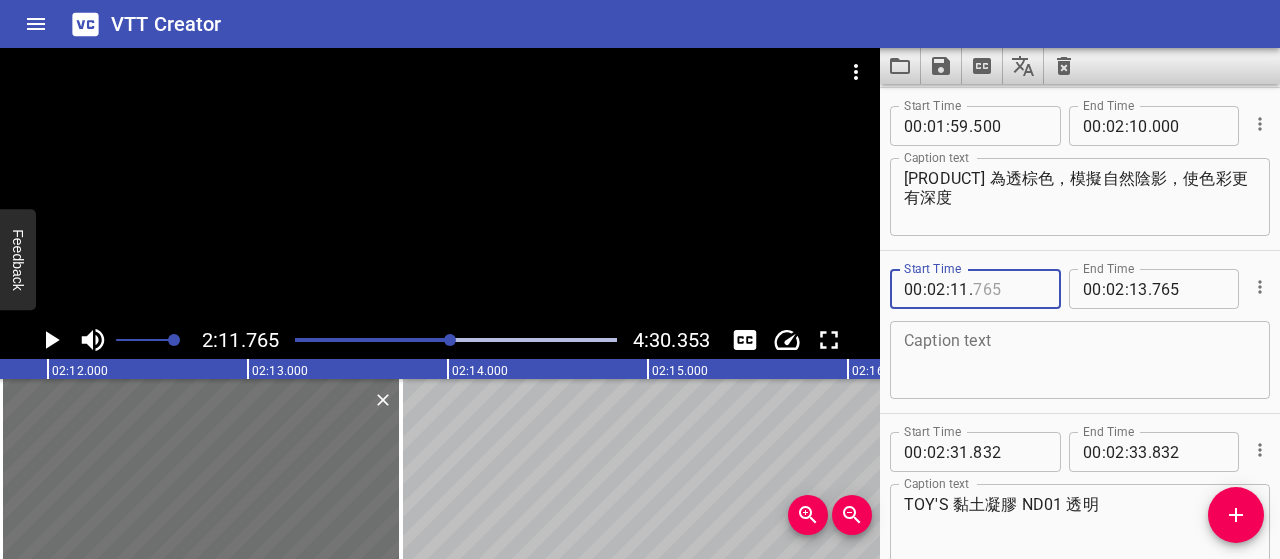 click at bounding box center [1009, 289] 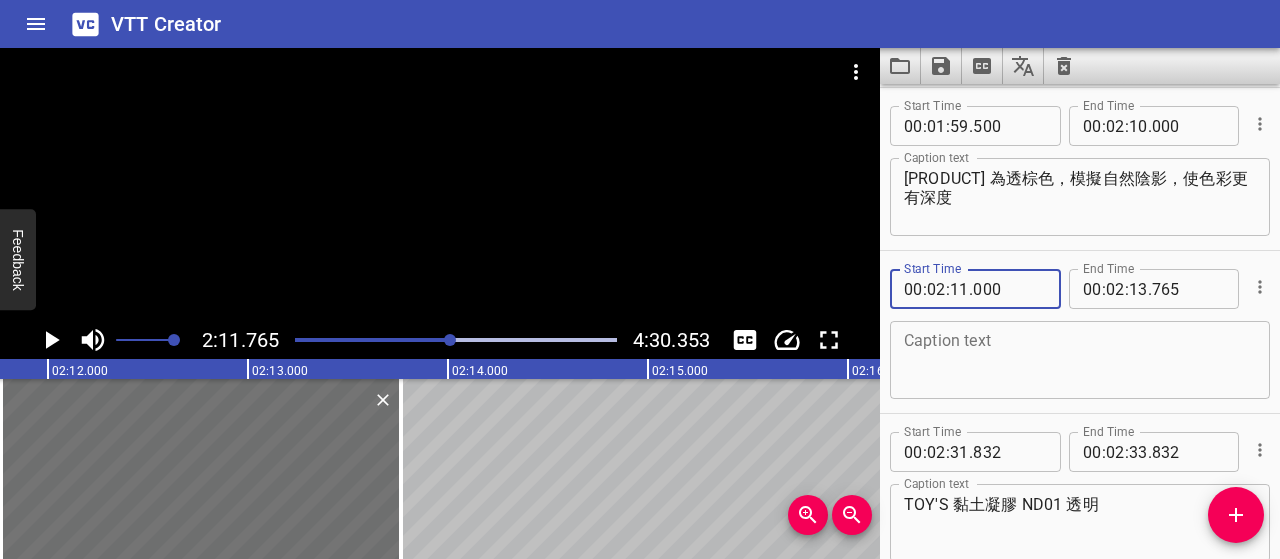 type on "000" 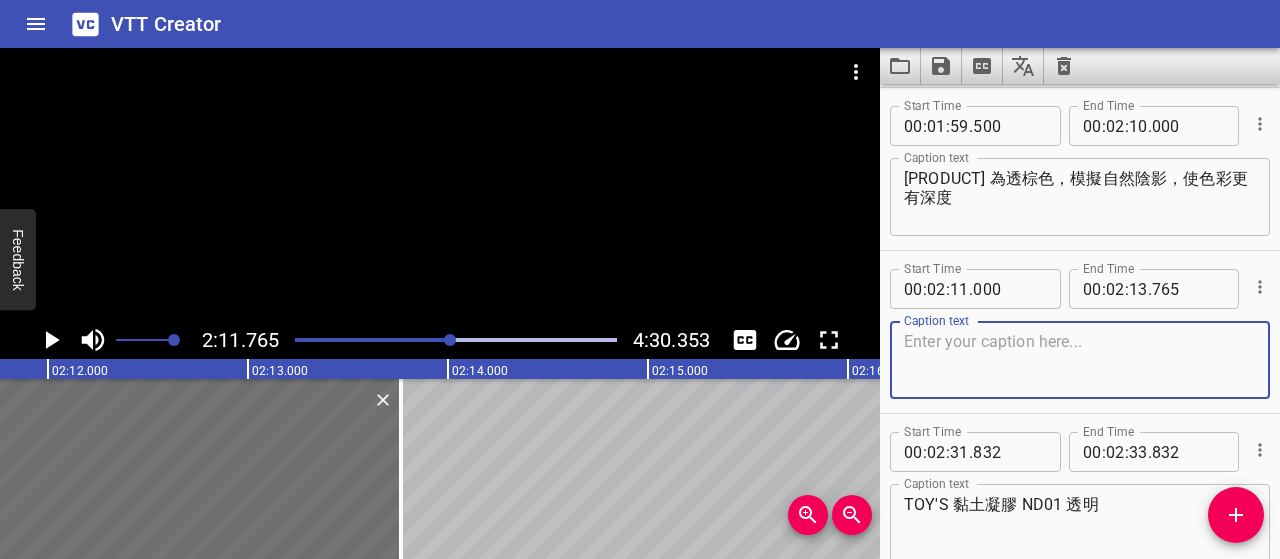 paste on "Moss 為墨綠冷色，壓住暖色，營造立體對比感" 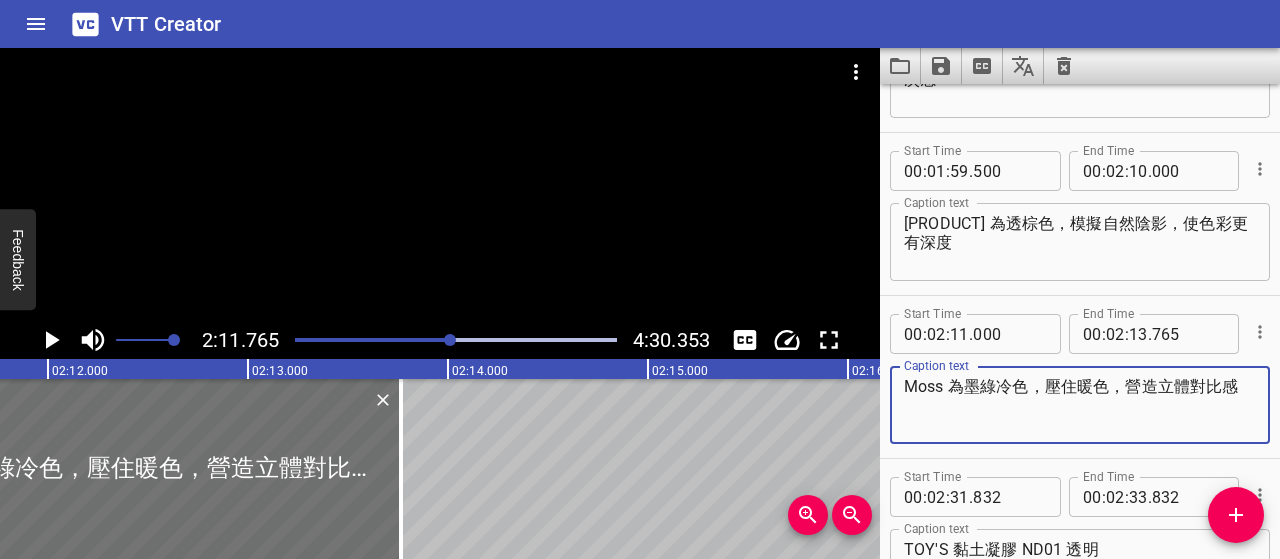 scroll, scrollTop: 2608, scrollLeft: 0, axis: vertical 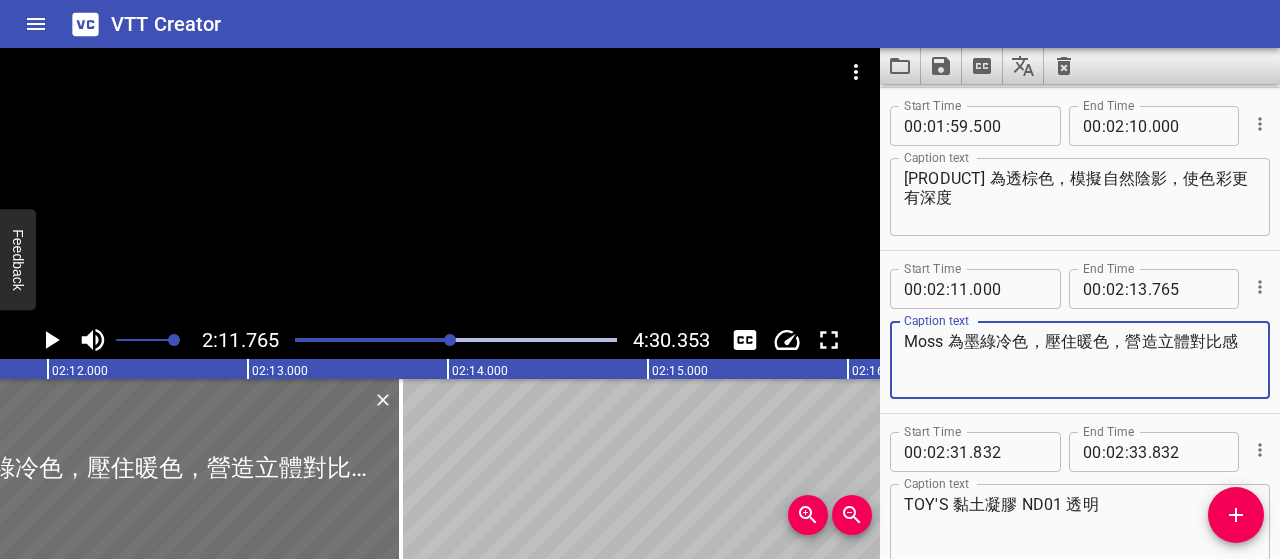 type on "Moss 為墨綠冷色，壓住暖色，營造立體對比感" 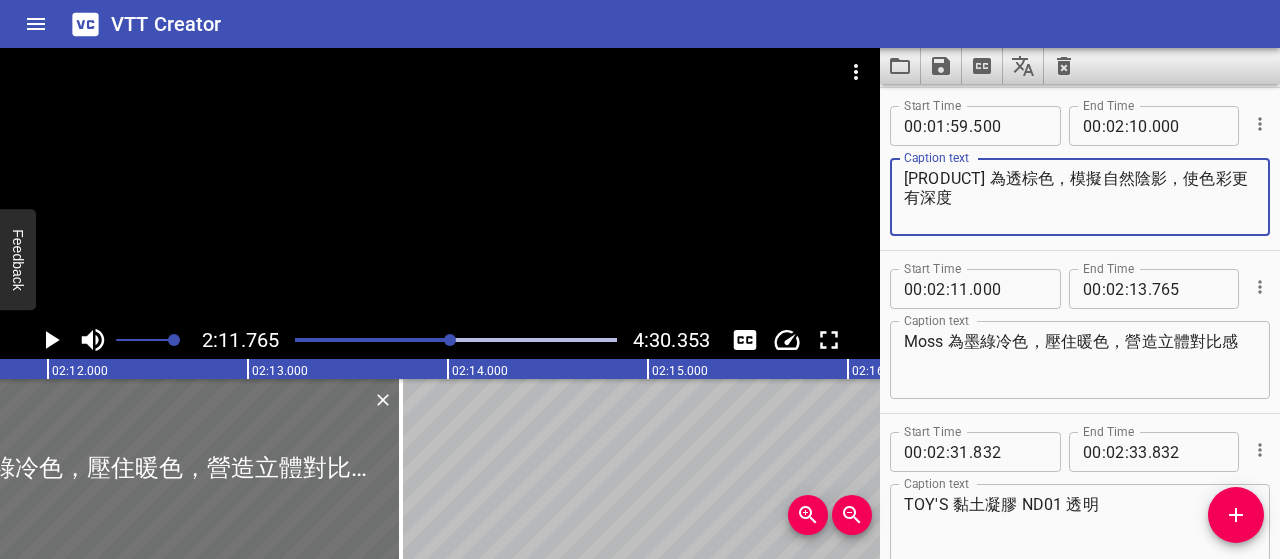 click on "[PRODUCT] 為透棕色，模擬自然陰影，使色彩更有深度" at bounding box center (1080, 197) 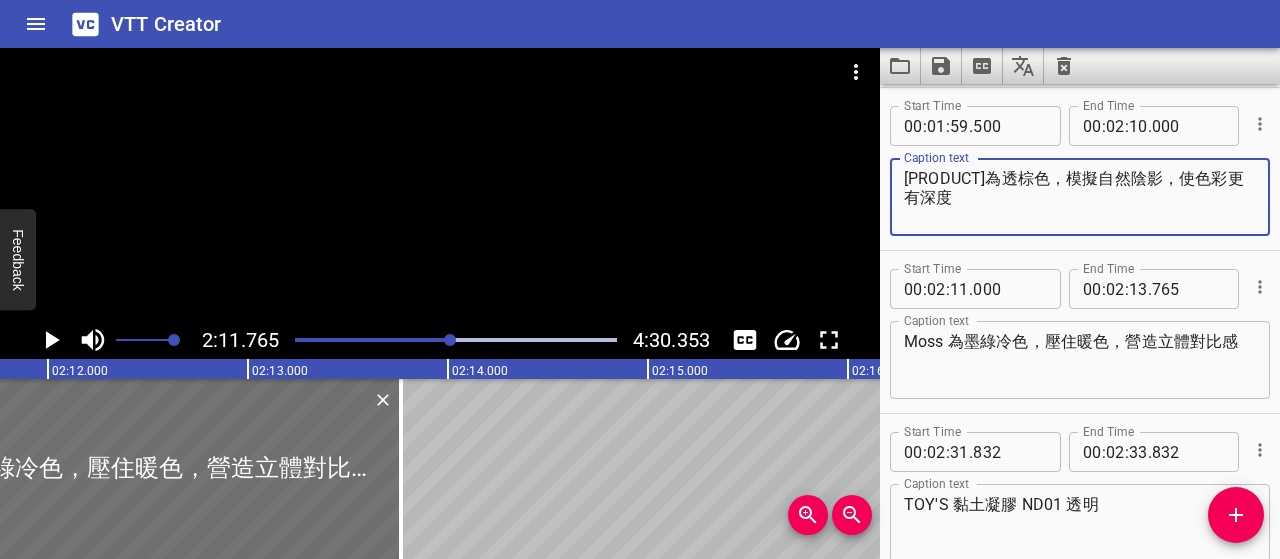 type on "[PRODUCT]為透棕色，模擬自然陰影，使色彩更有深度" 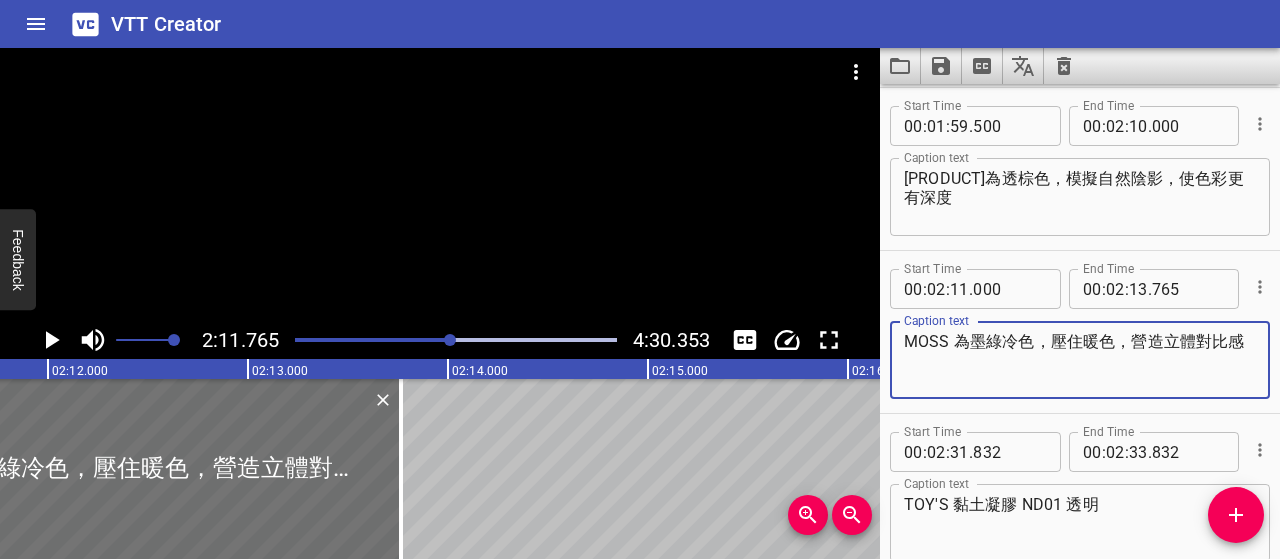 type on "MOSS 為墨綠冷色，壓住暖色，營造立體對比感" 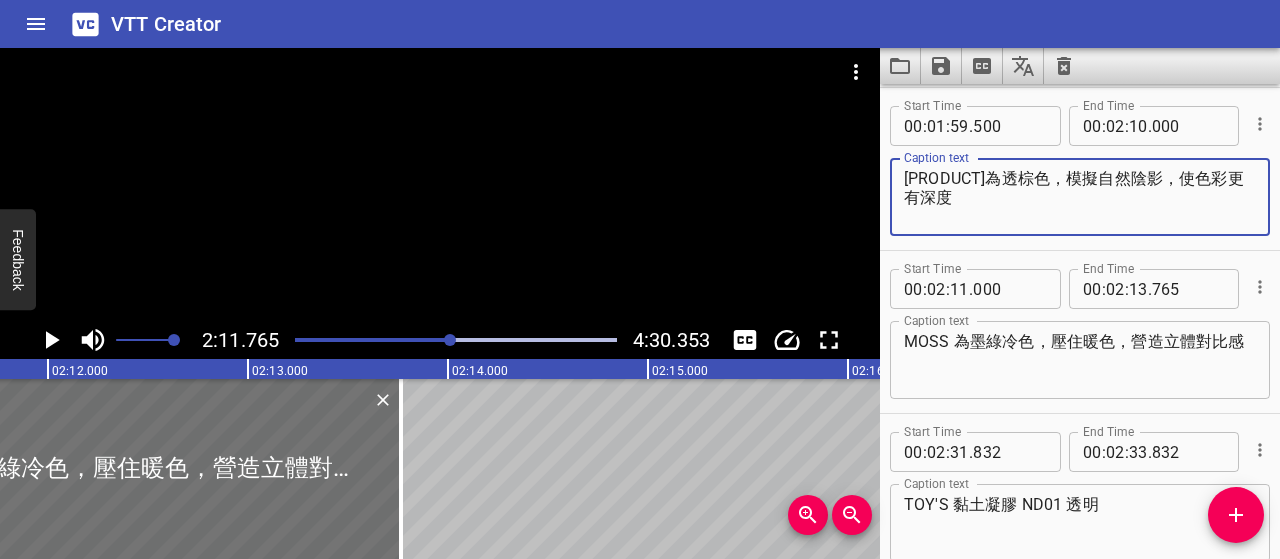 click on "[PRODUCT]為透棕色，模擬自然陰影，使色彩更有深度" at bounding box center (1080, 197) 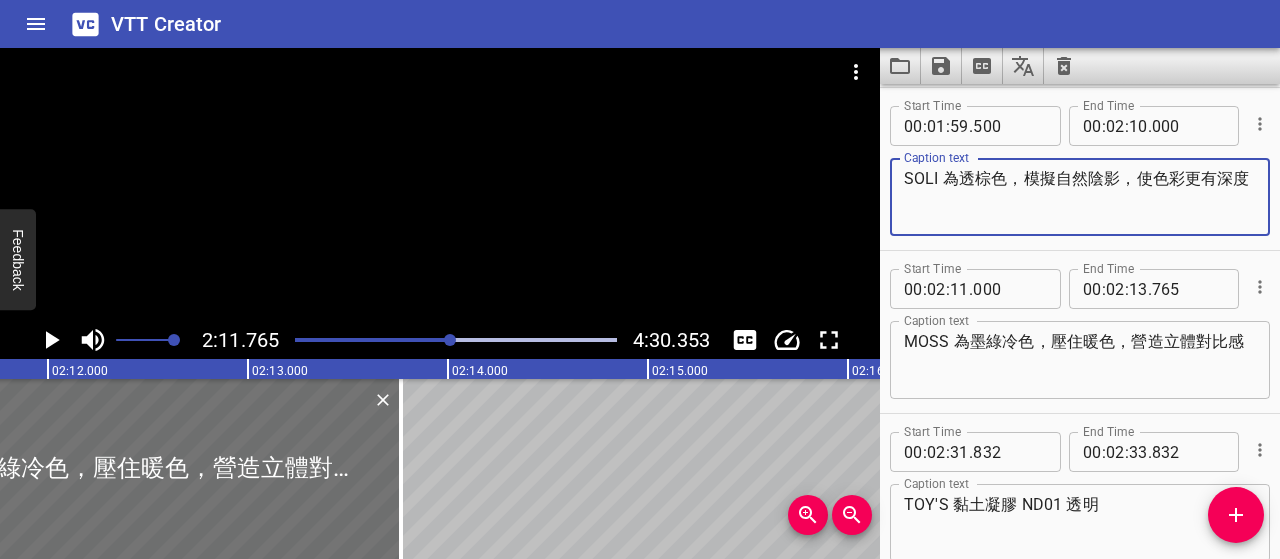 type on "SOLI 為透棕色，模擬自然陰影，使色彩更有深度" 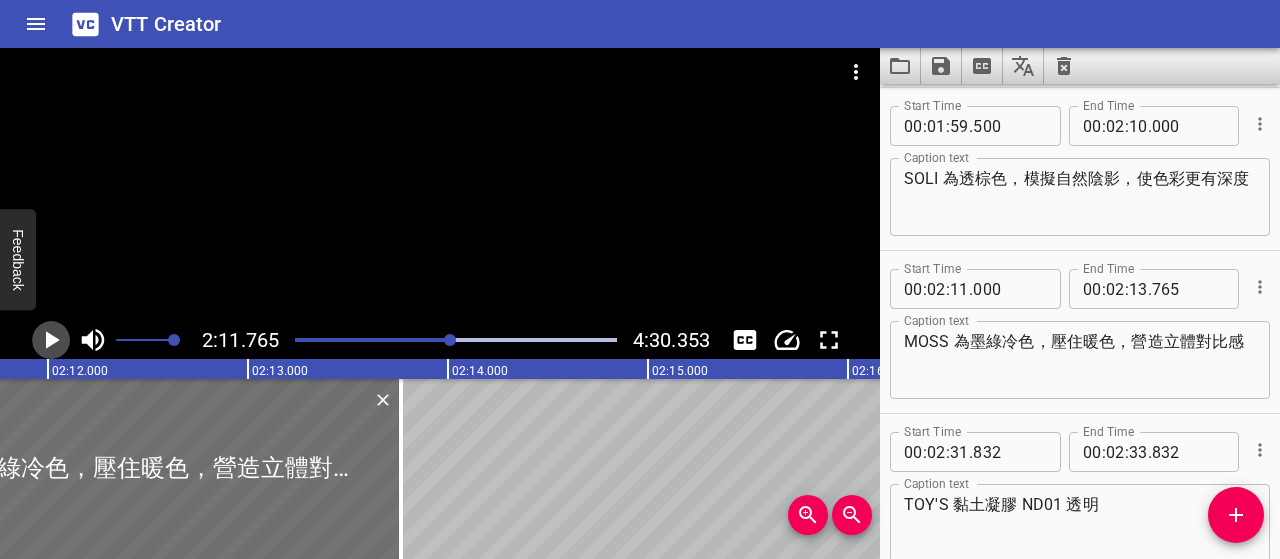 click 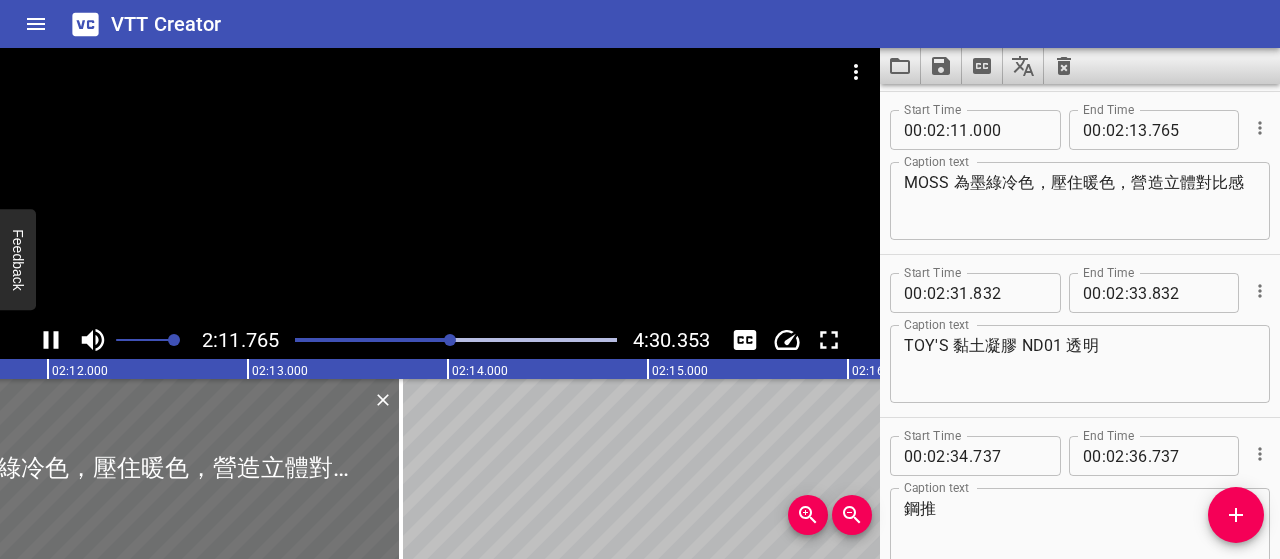 scroll, scrollTop: 2771, scrollLeft: 0, axis: vertical 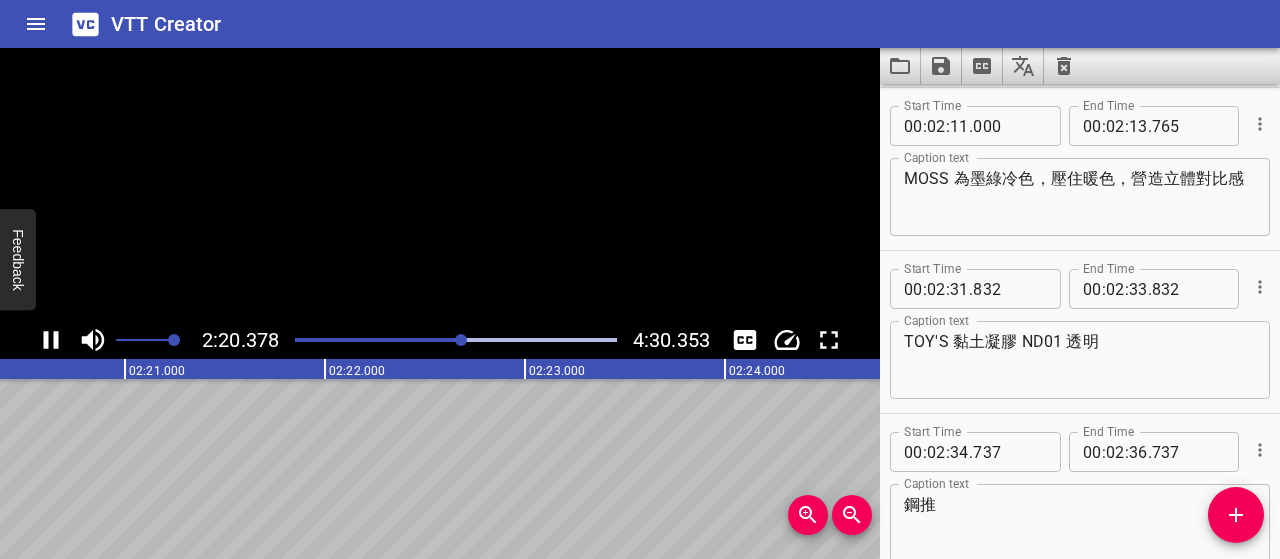 click 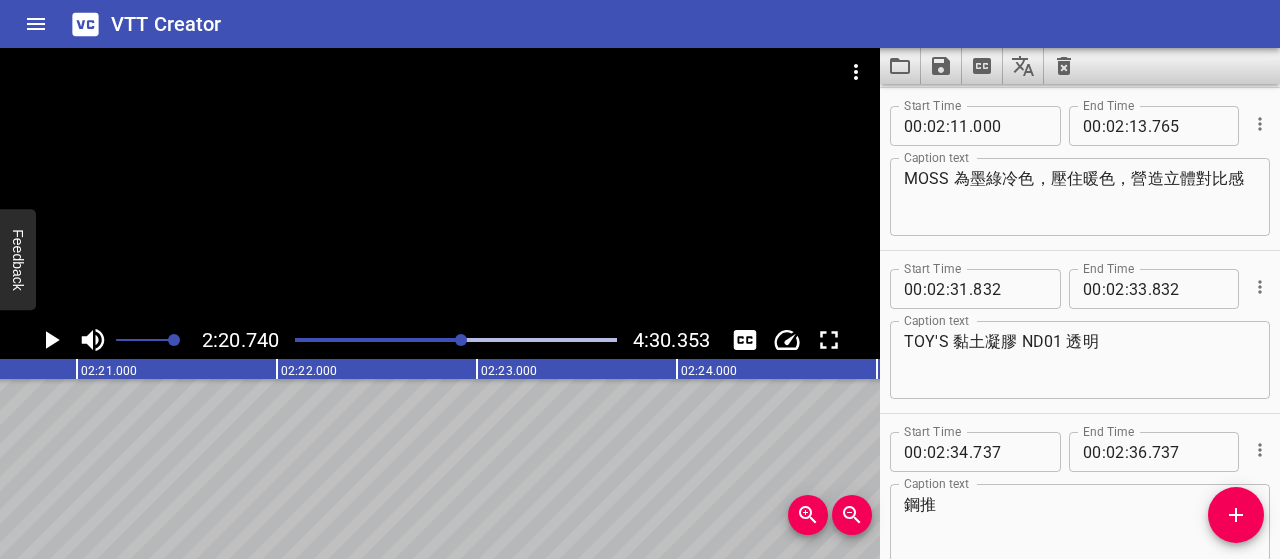 scroll, scrollTop: 0, scrollLeft: 28148, axis: horizontal 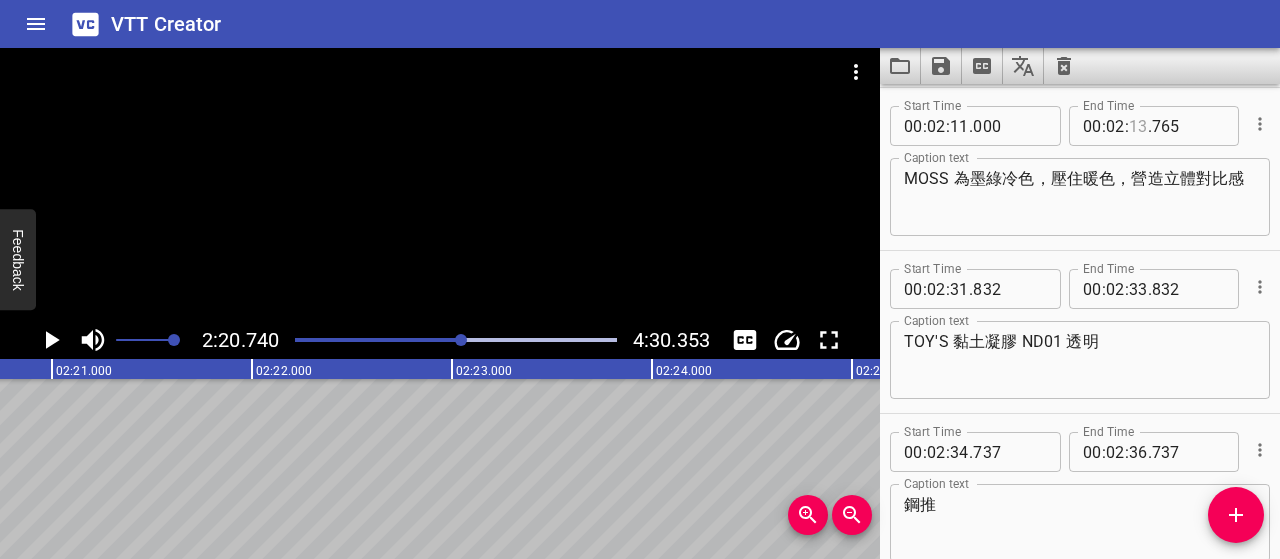 click at bounding box center [1138, 126] 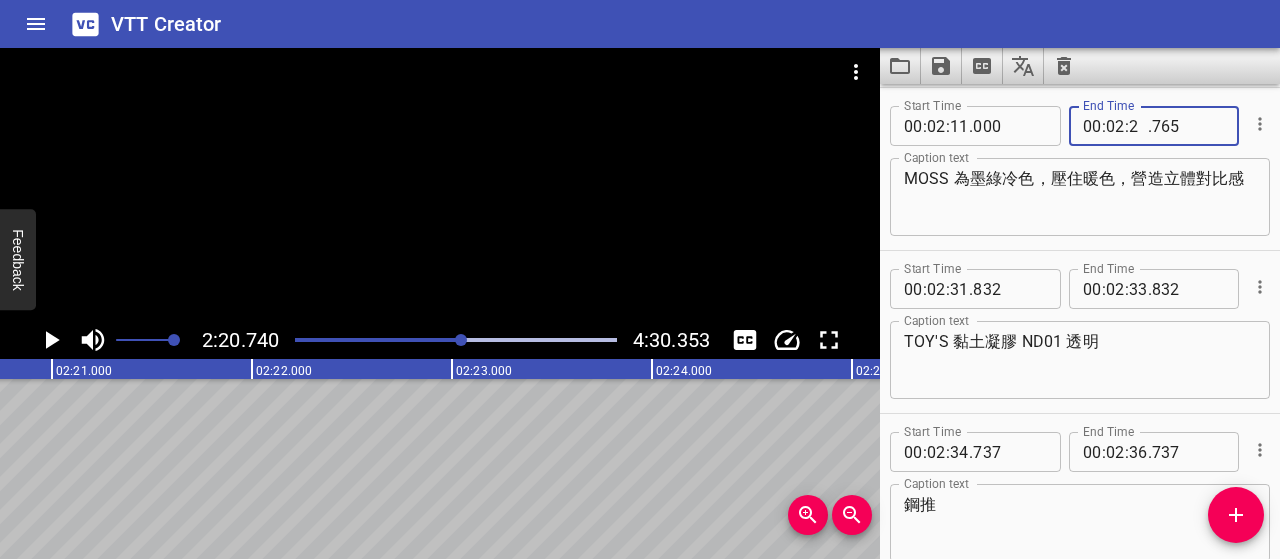 type on "20" 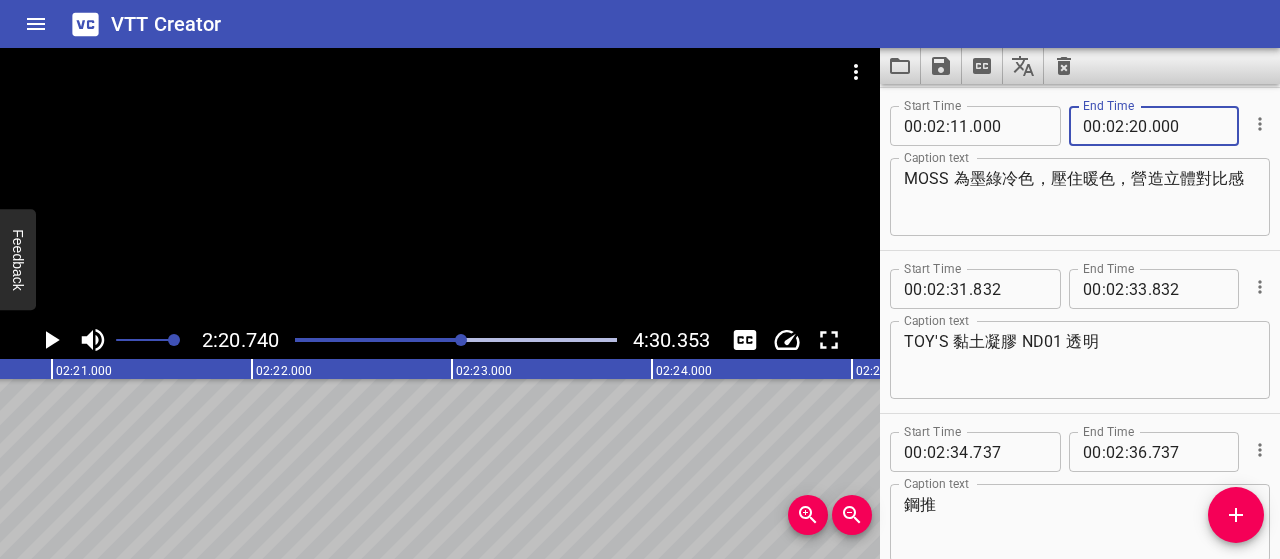type on "000" 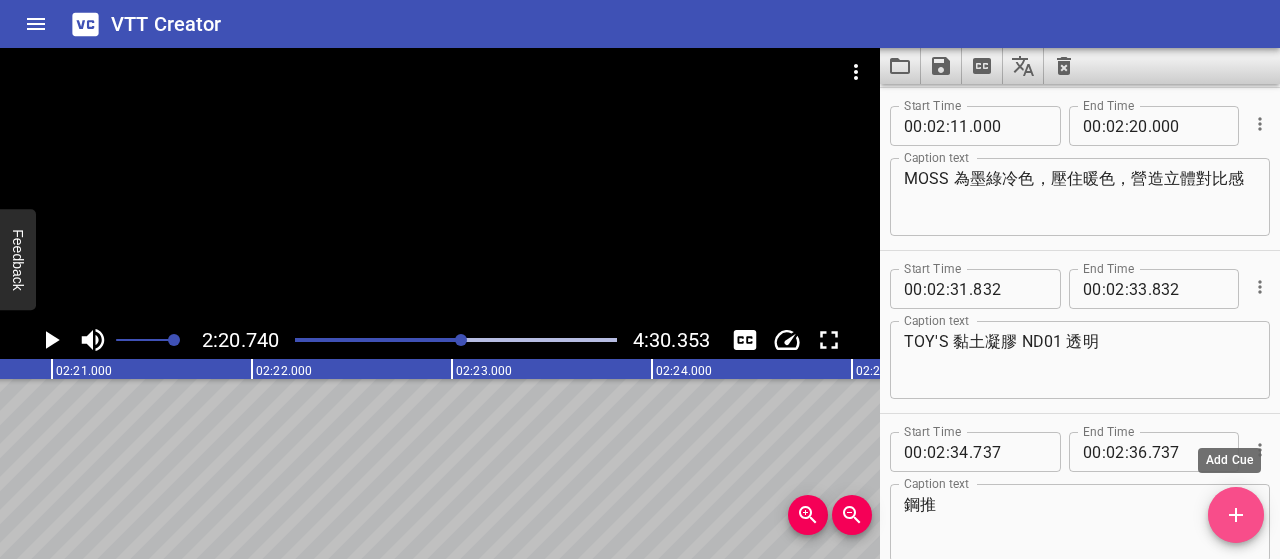 click at bounding box center (1236, 515) 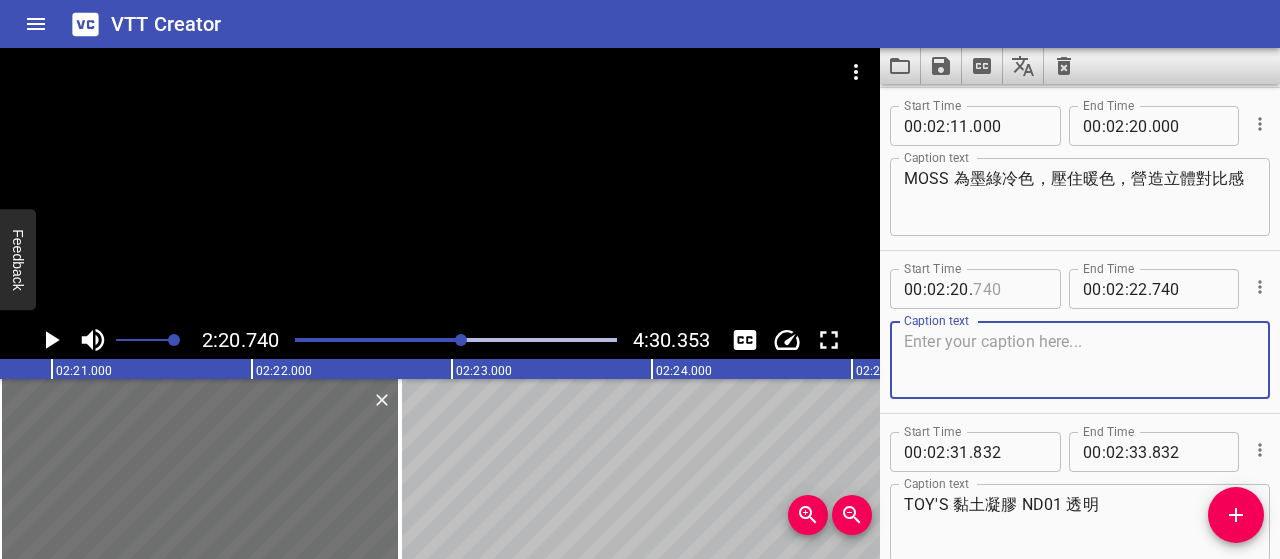 click at bounding box center [1009, 289] 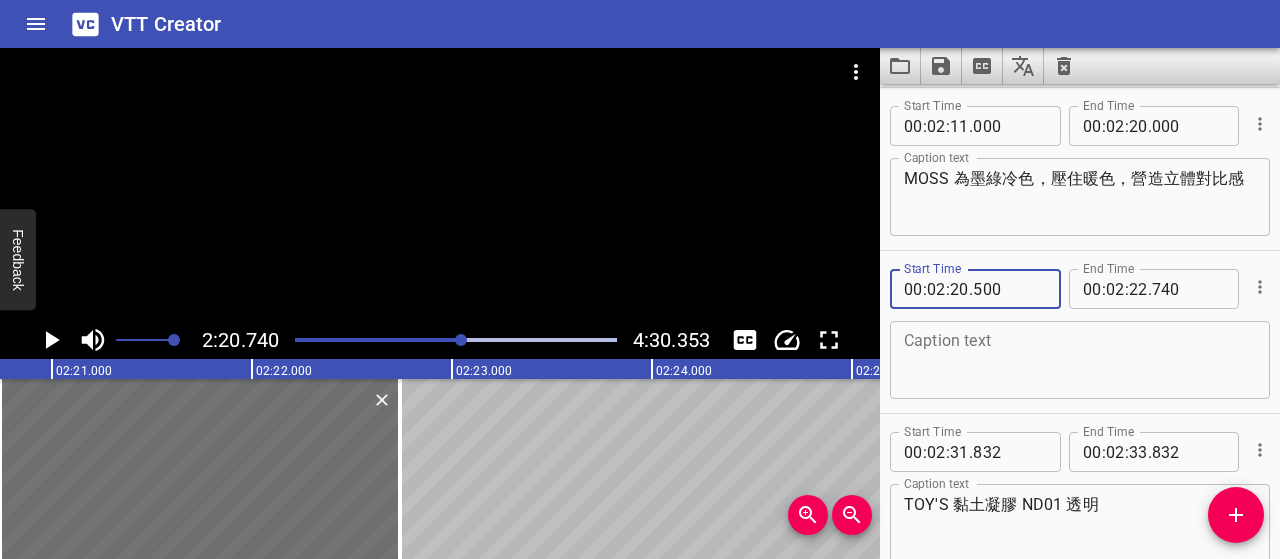 type on "500" 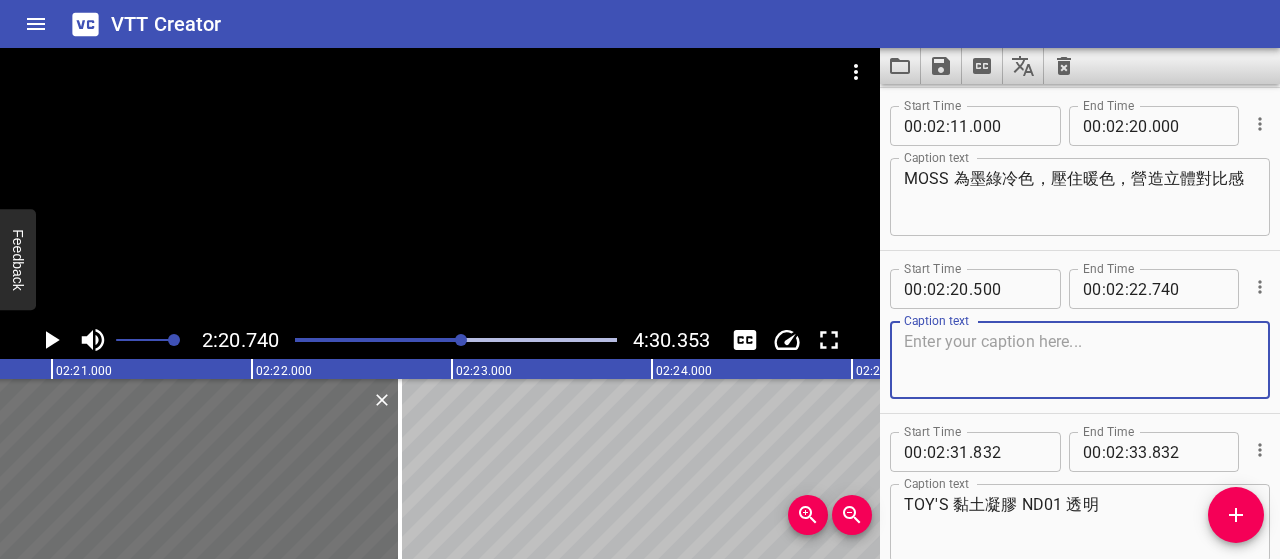 click at bounding box center [1080, 360] 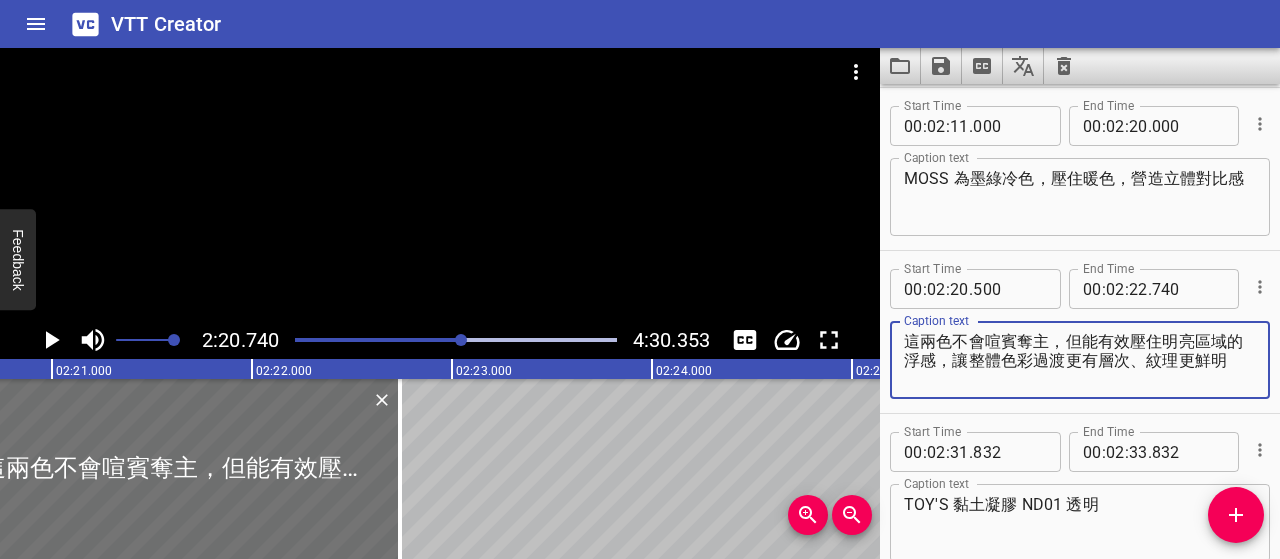 click on "這兩色不會喧賓奪主，但能有效壓住明亮區域的浮感，讓整體色彩過渡更有層次、紋理更鮮明" at bounding box center [1080, 360] 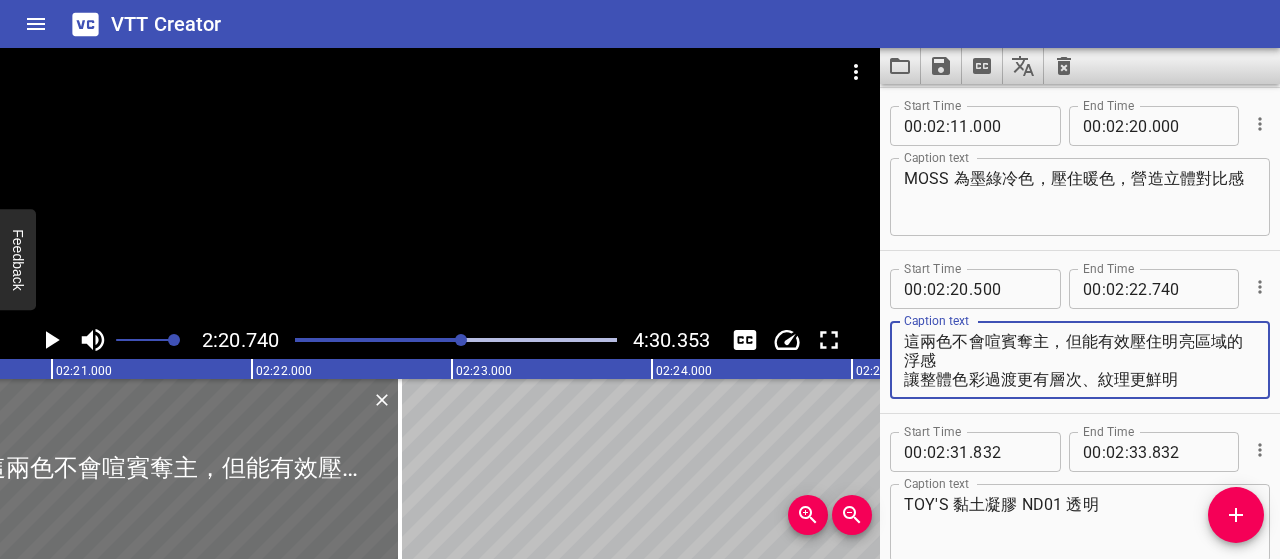 type on "這兩色不會喧賓奪主，但能有效壓住明亮區域的浮感
讓整體色彩過渡更有層次、紋理更鮮明" 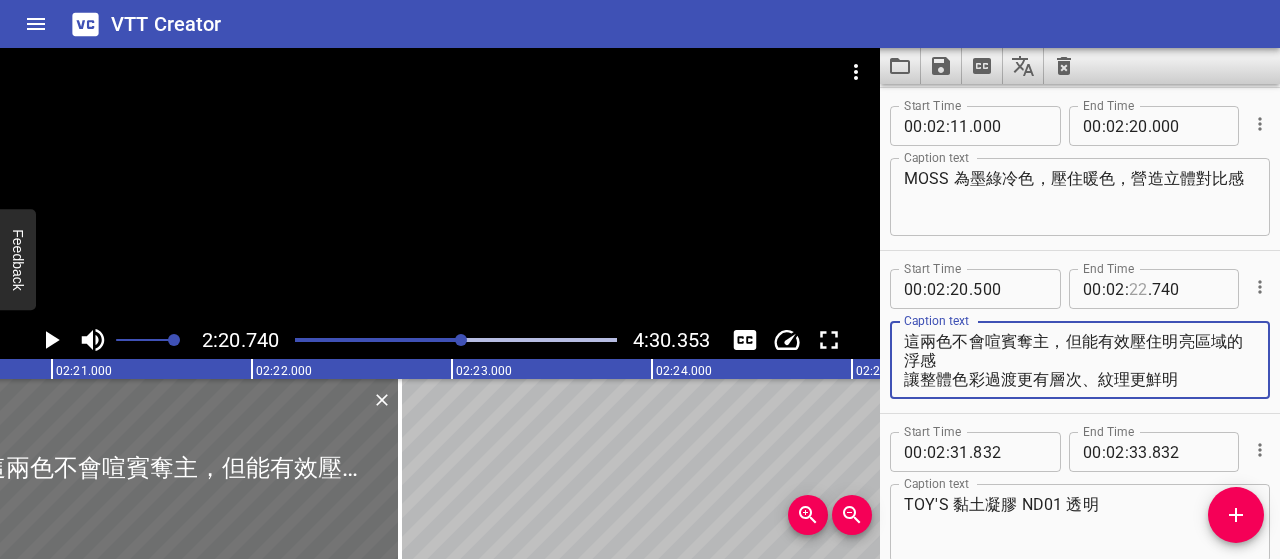 click at bounding box center (1138, 289) 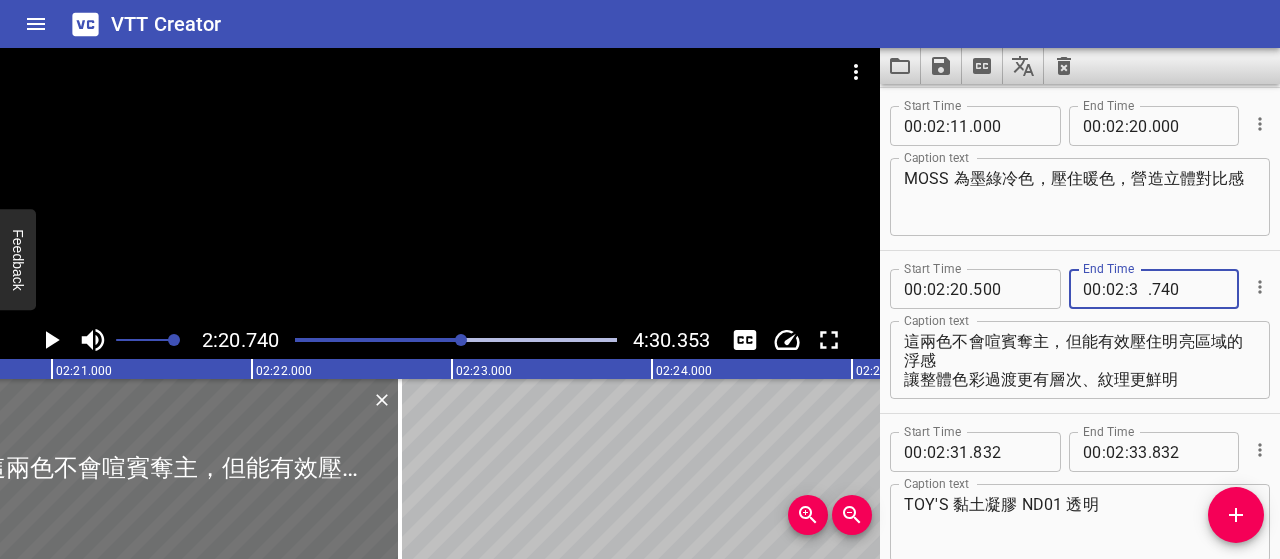 type on "30" 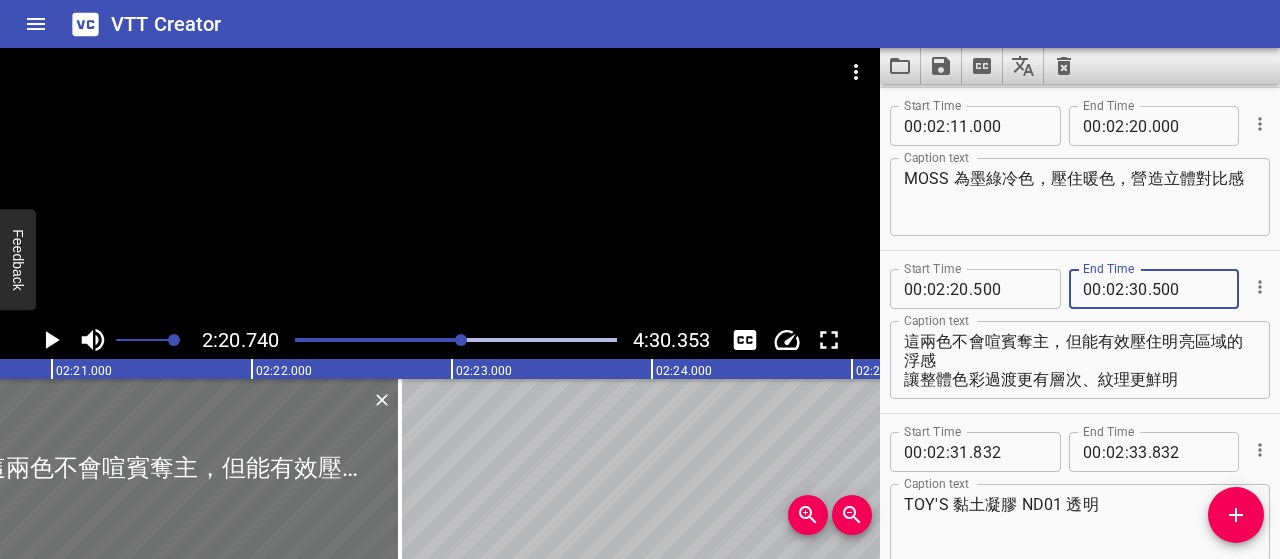 type on "500" 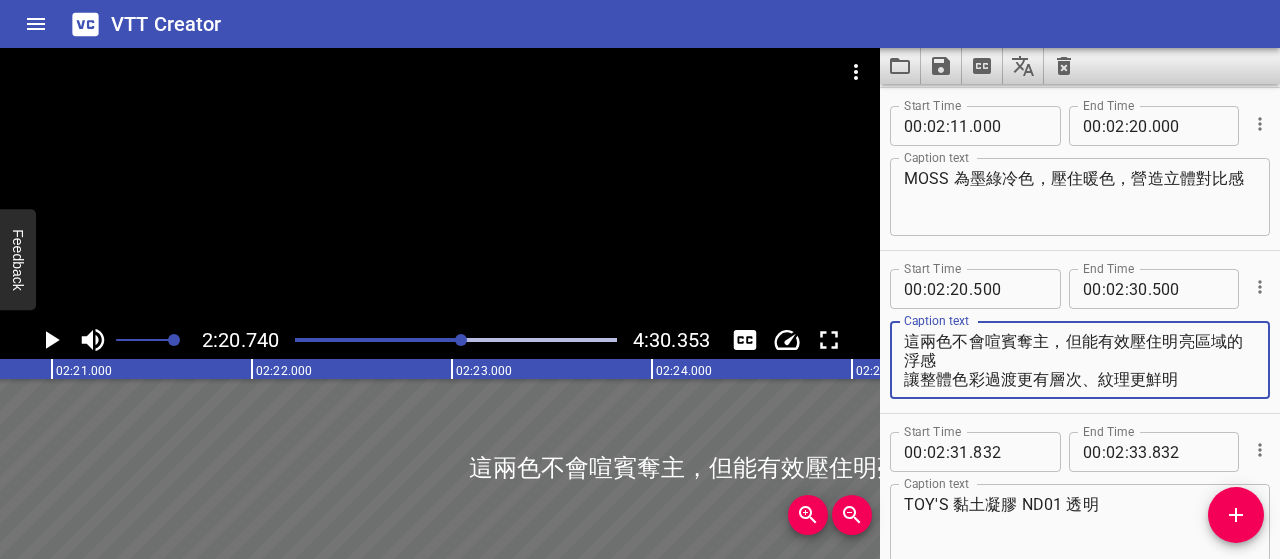 click on "這兩色不會喧賓奪主，但能有效壓住明亮區域的浮感
讓整體色彩過渡更有層次、紋理更鮮明" at bounding box center [1080, 360] 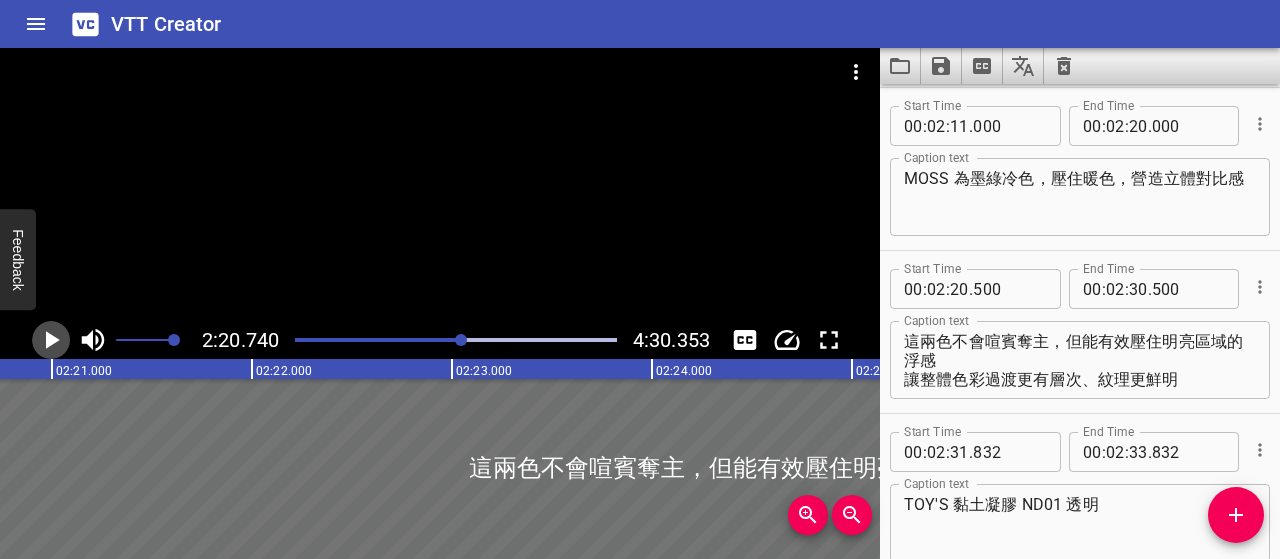 click 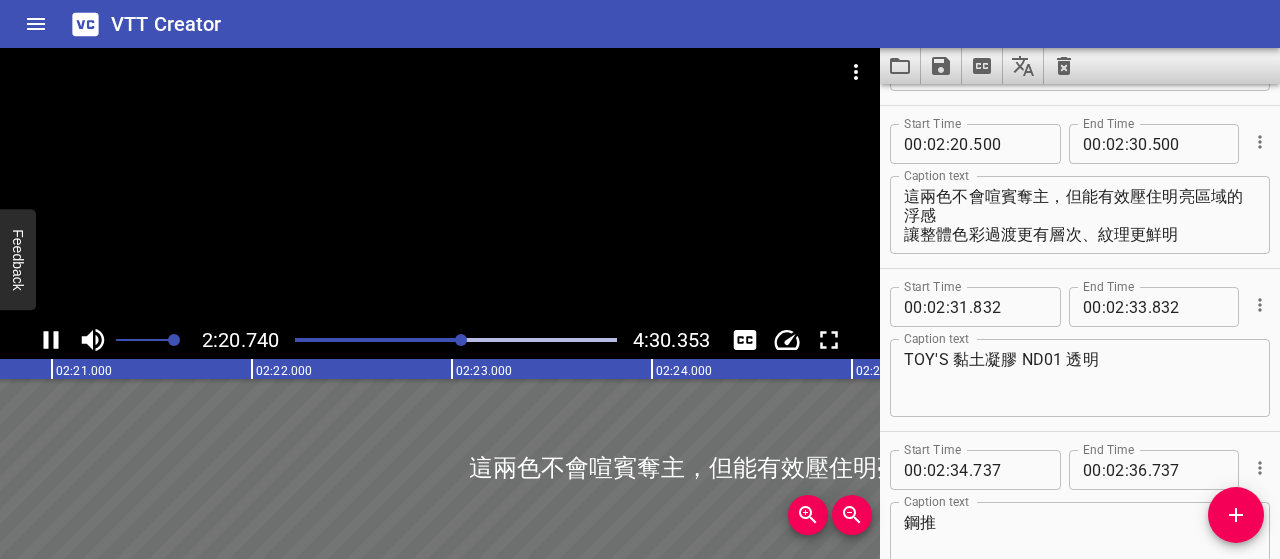 scroll, scrollTop: 2934, scrollLeft: 0, axis: vertical 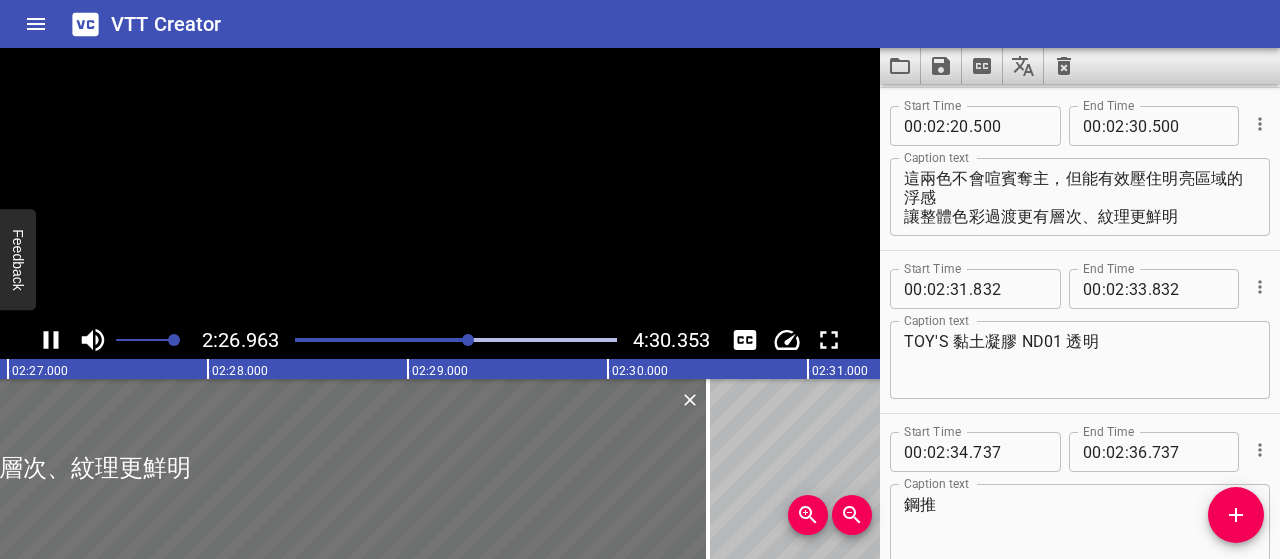 click 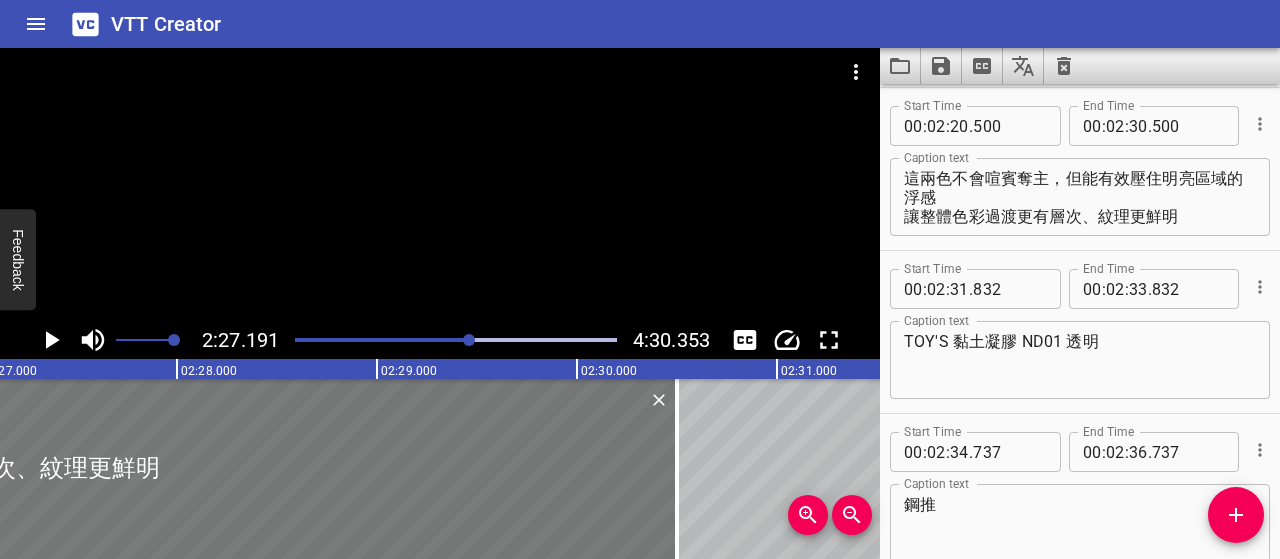 scroll, scrollTop: 0, scrollLeft: 29438, axis: horizontal 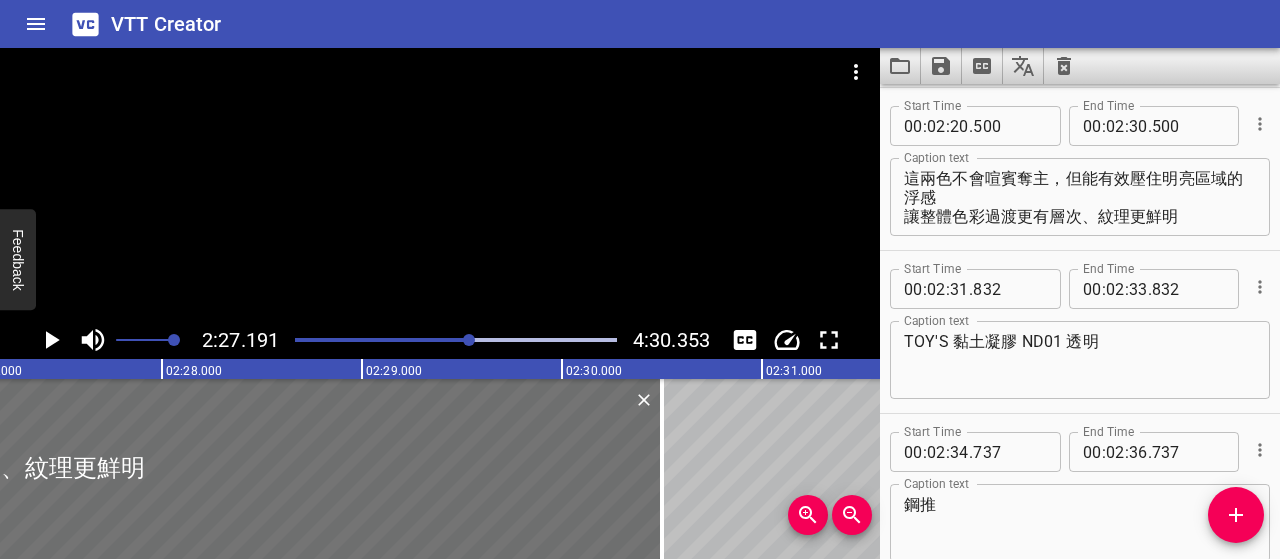 click 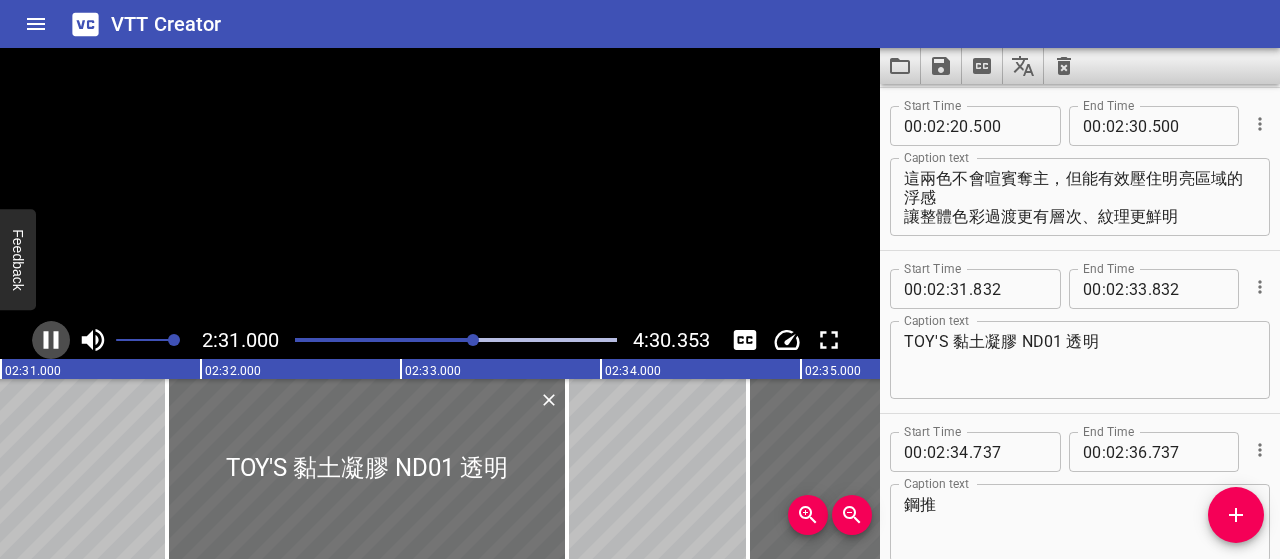 click 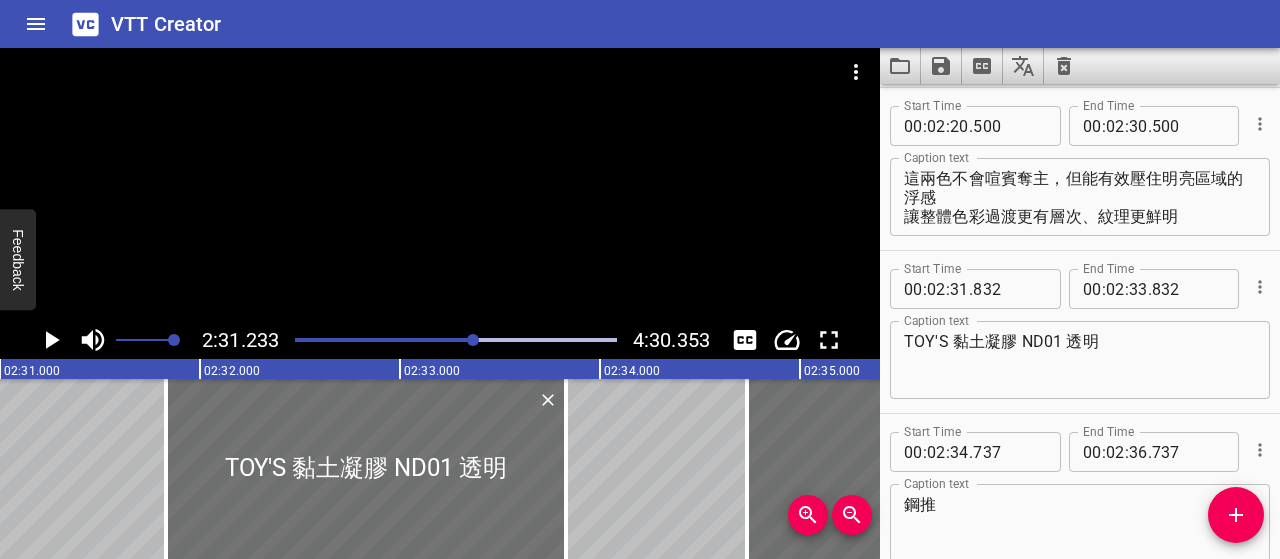 scroll, scrollTop: 0, scrollLeft: 30246, axis: horizontal 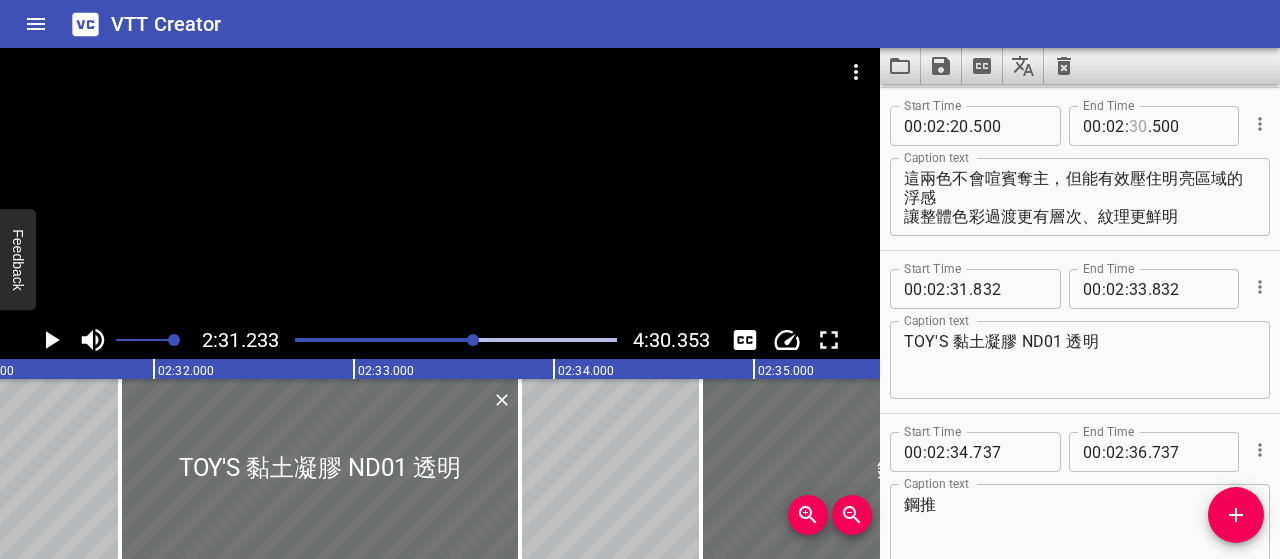 click at bounding box center (1138, 126) 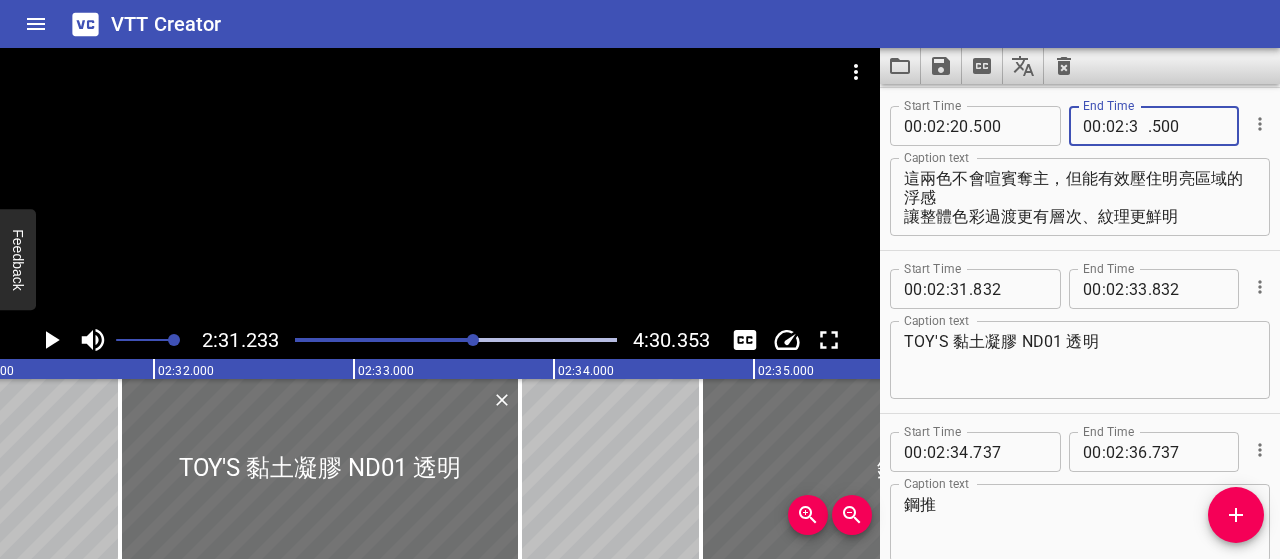 type on "31" 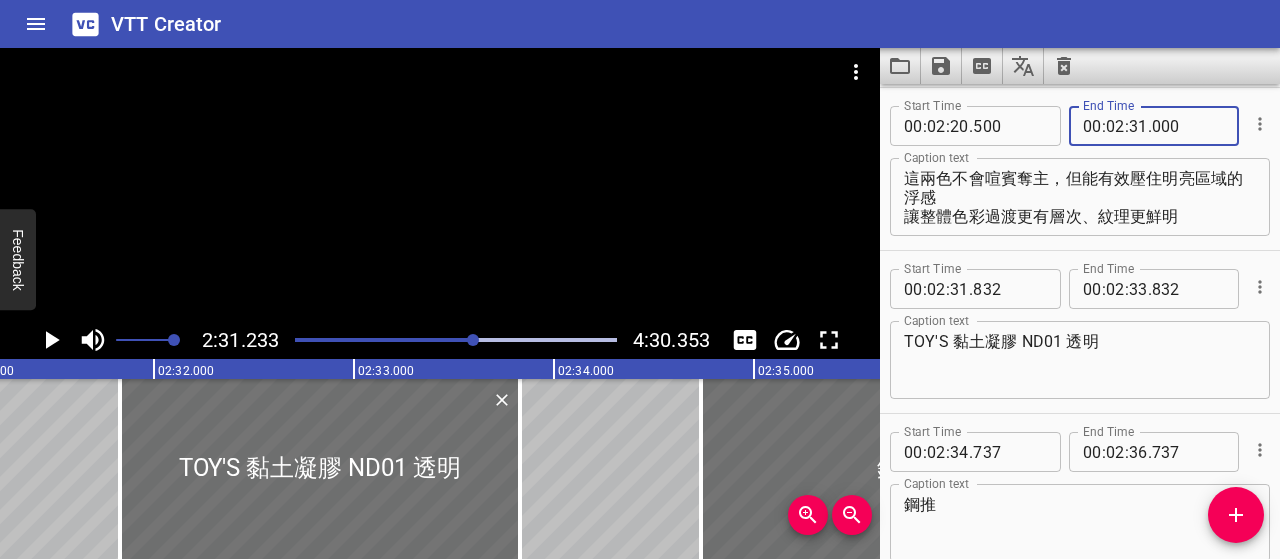 type on "000" 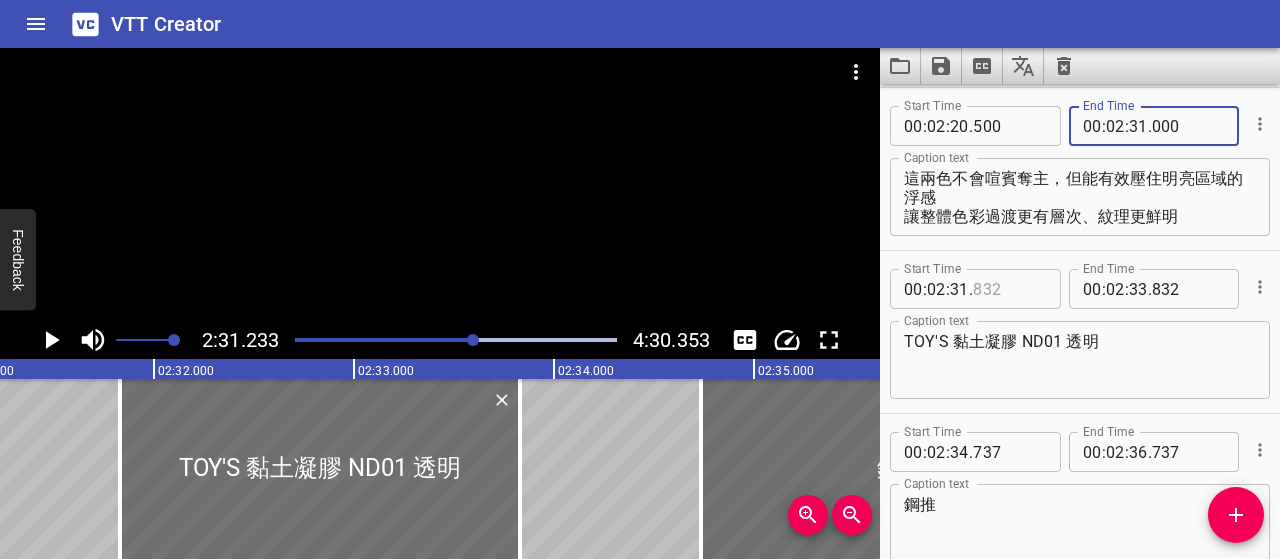 click at bounding box center (1009, 289) 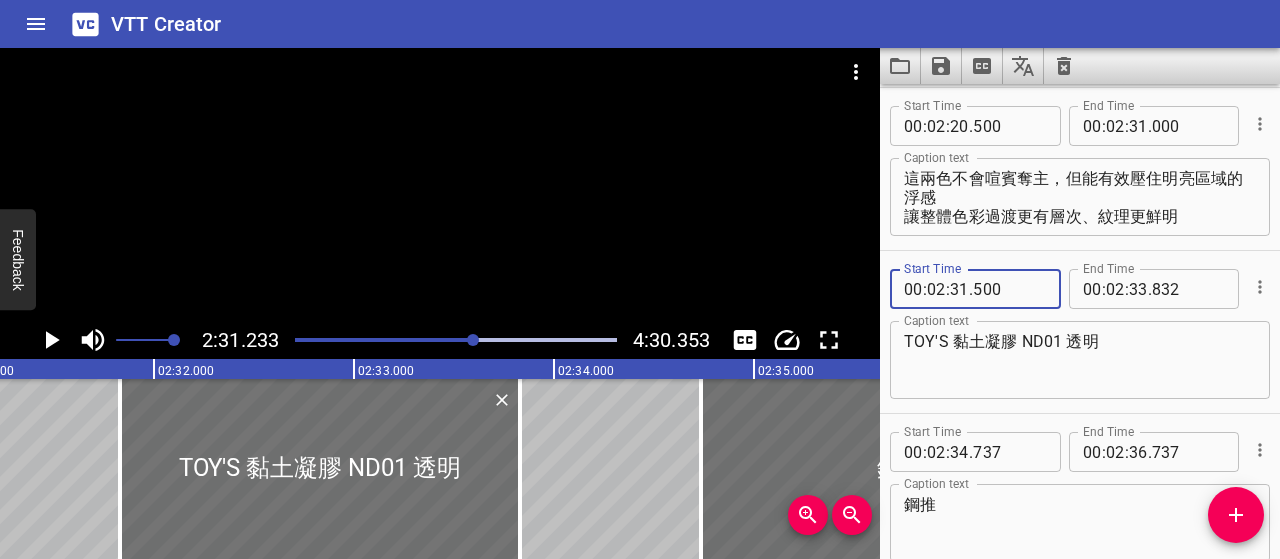 type on "500" 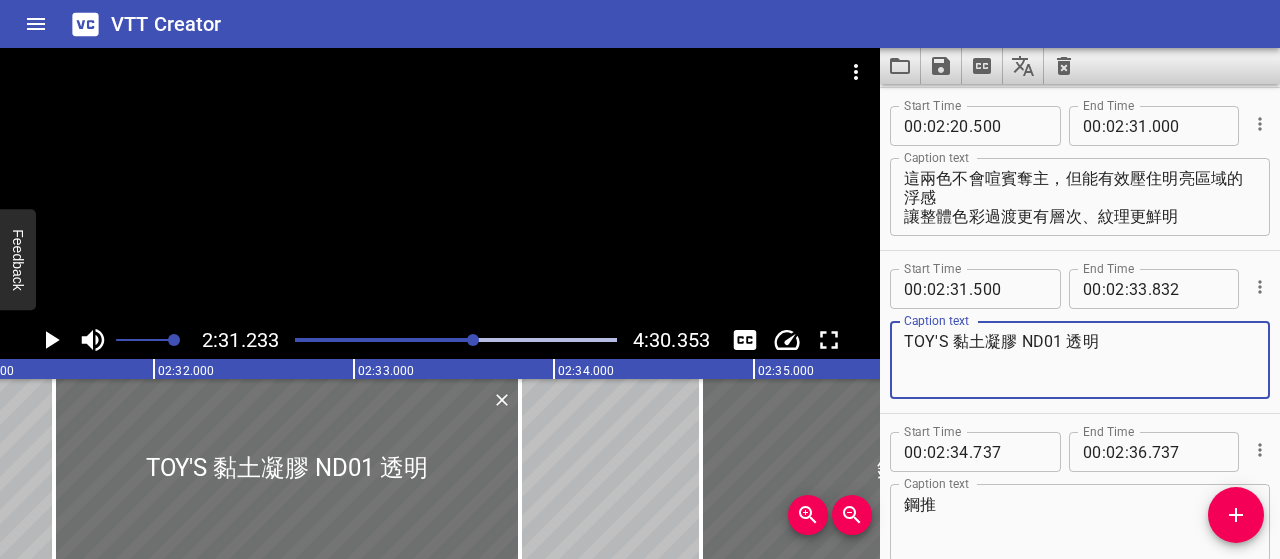 click on "TOY'S 黏土凝膠 ND01 透明" at bounding box center [1080, 360] 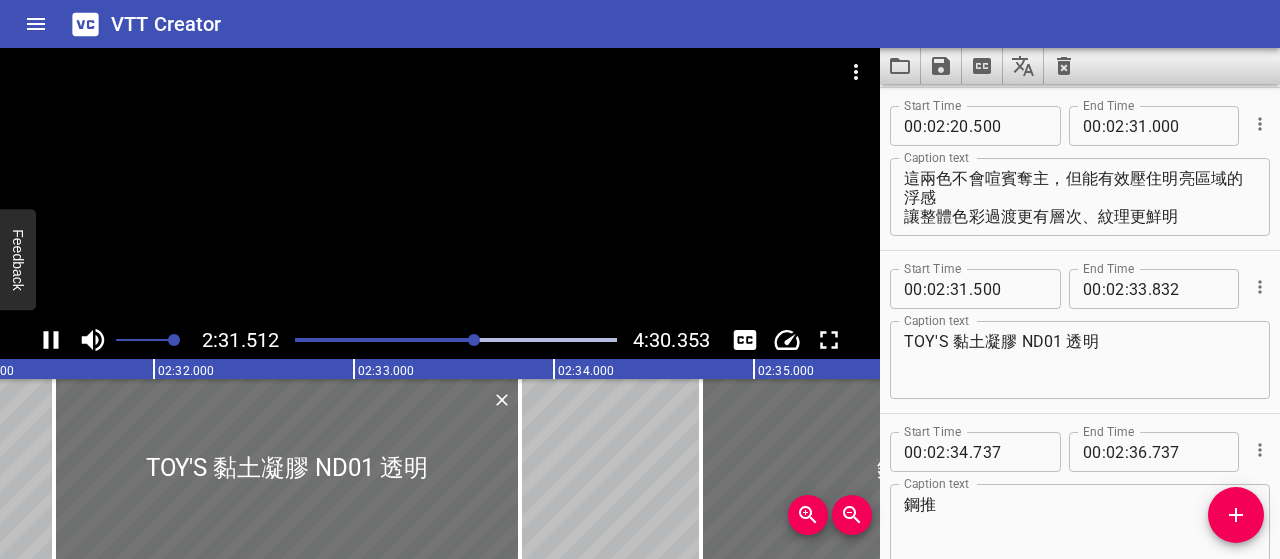 scroll, scrollTop: 0, scrollLeft: 30302, axis: horizontal 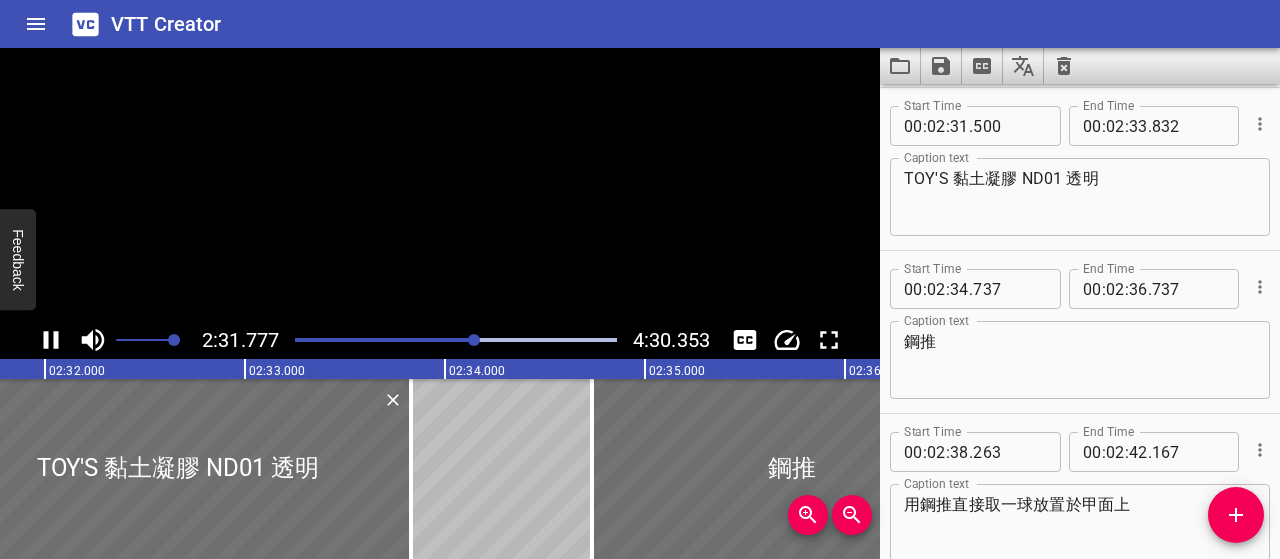 click 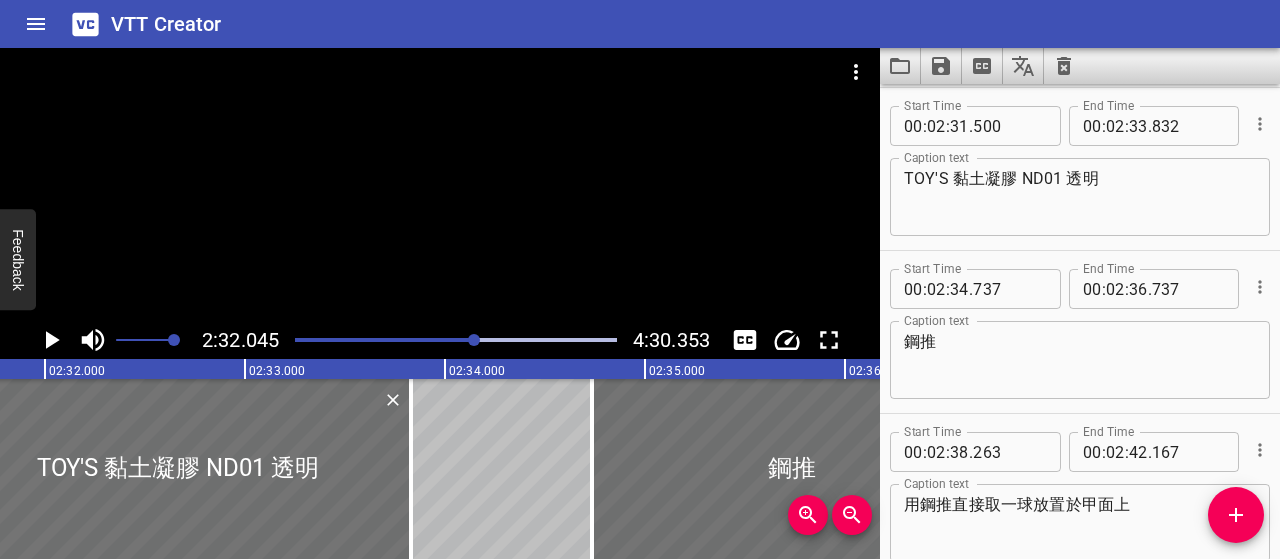 scroll, scrollTop: 0, scrollLeft: 30409, axis: horizontal 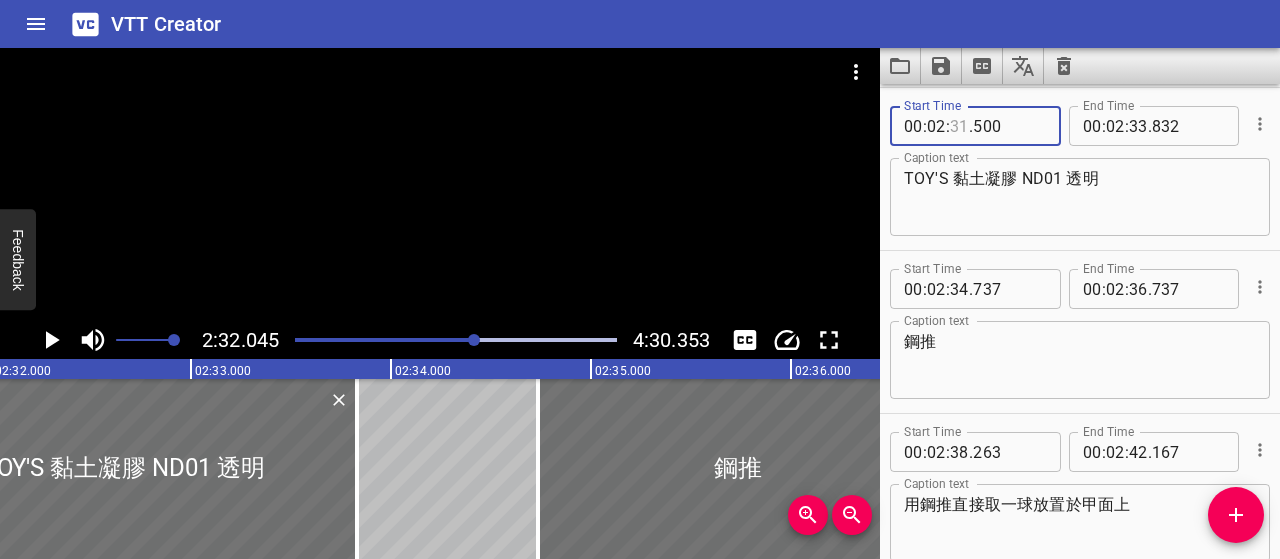 click at bounding box center [959, 126] 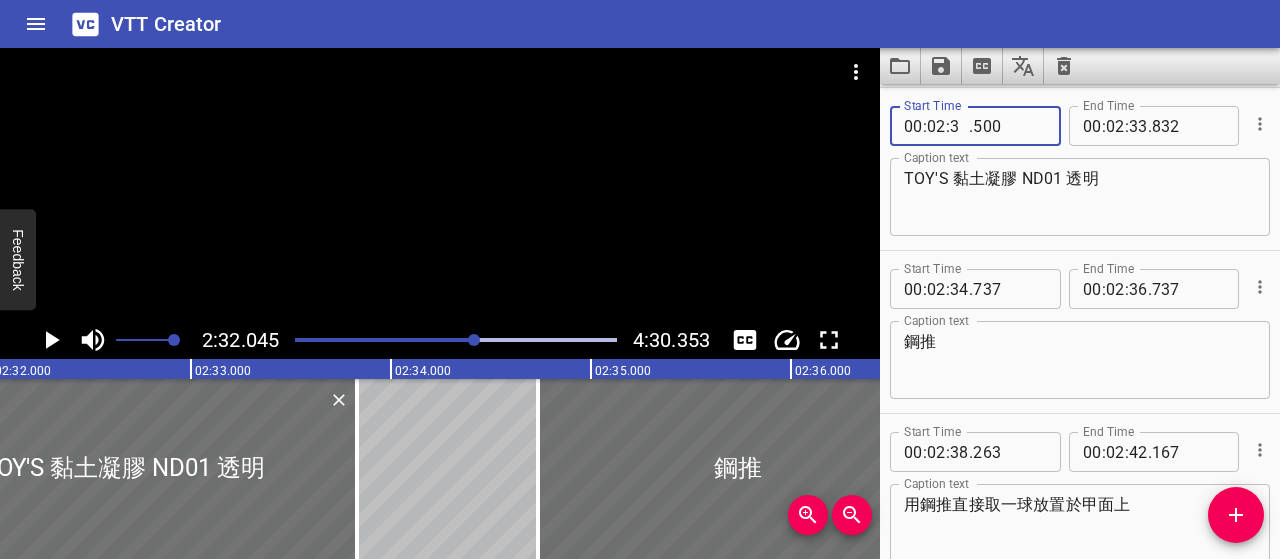 type on "32" 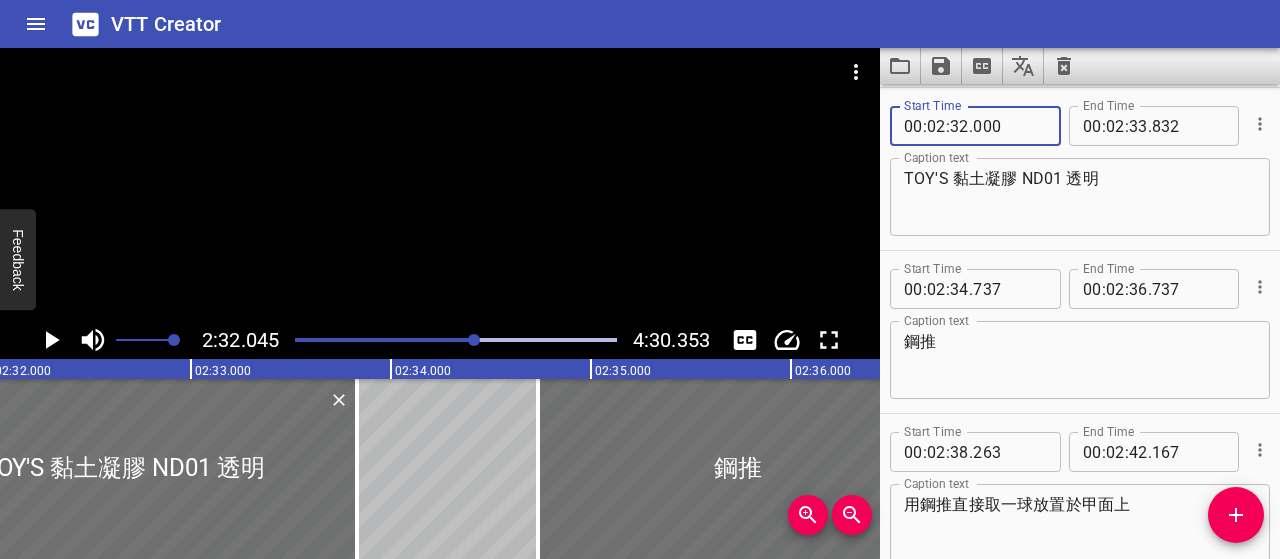 type on "000" 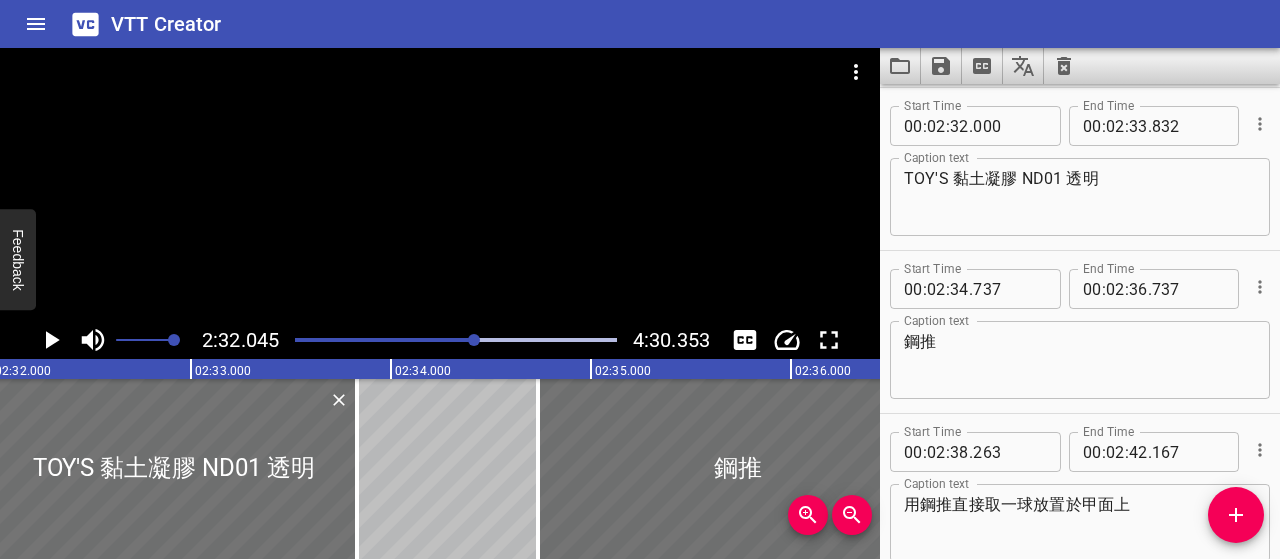 click on "TOY'S 黏土凝膠 ND01 透明 Caption text" at bounding box center (1080, 197) 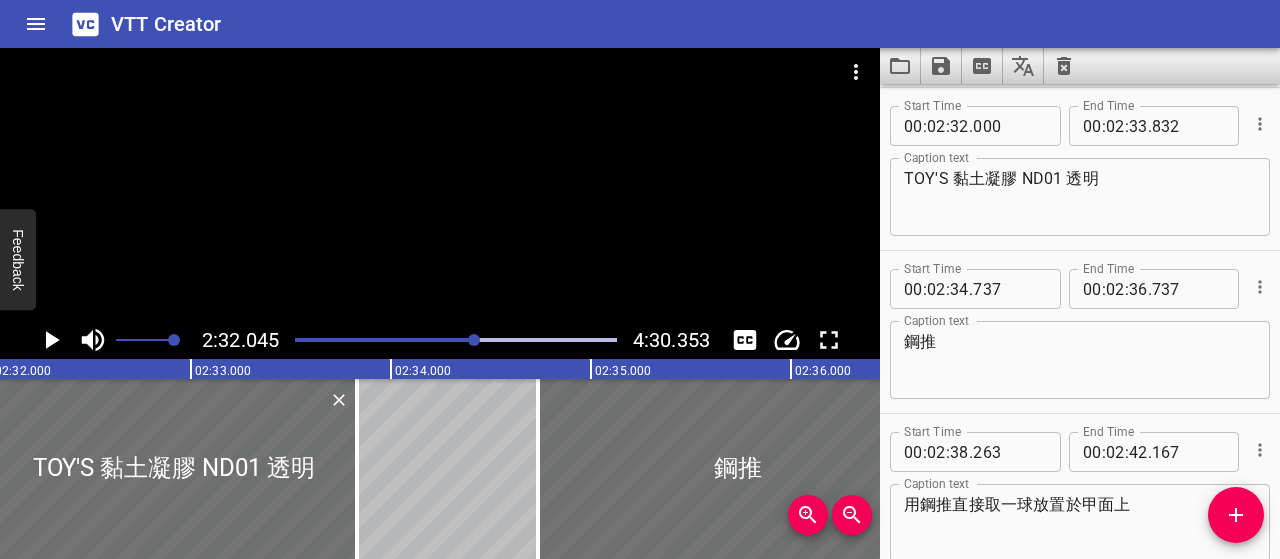 click on "TOY'S 黏土凝膠 ND01 透明 Caption text" at bounding box center [1080, 197] 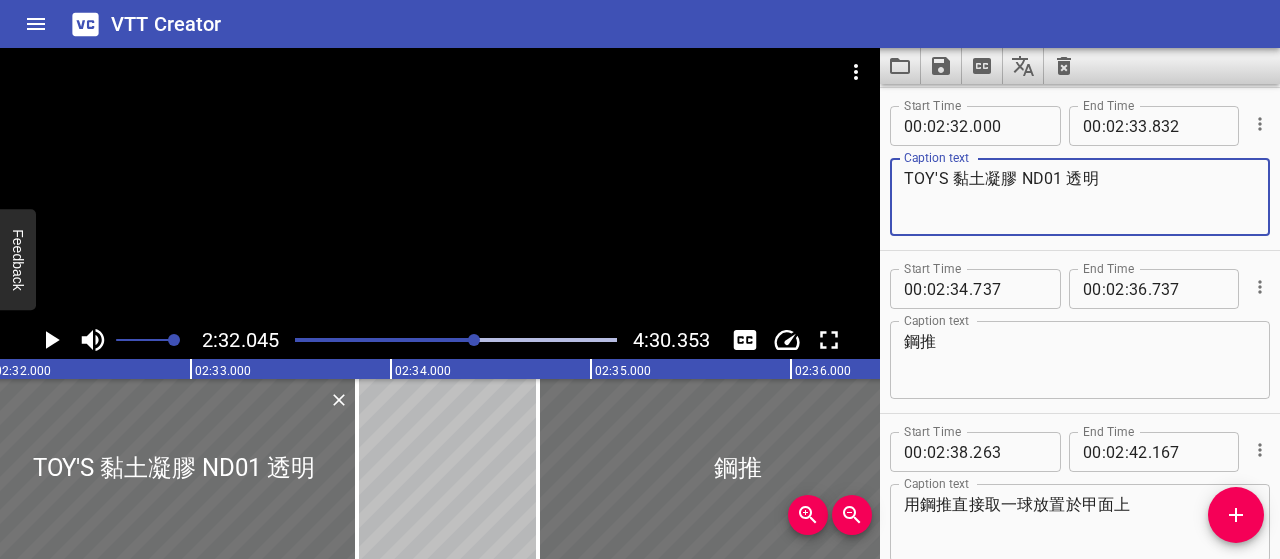 click on "TOY'S 黏土凝膠 ND01 透明" at bounding box center (1080, 197) 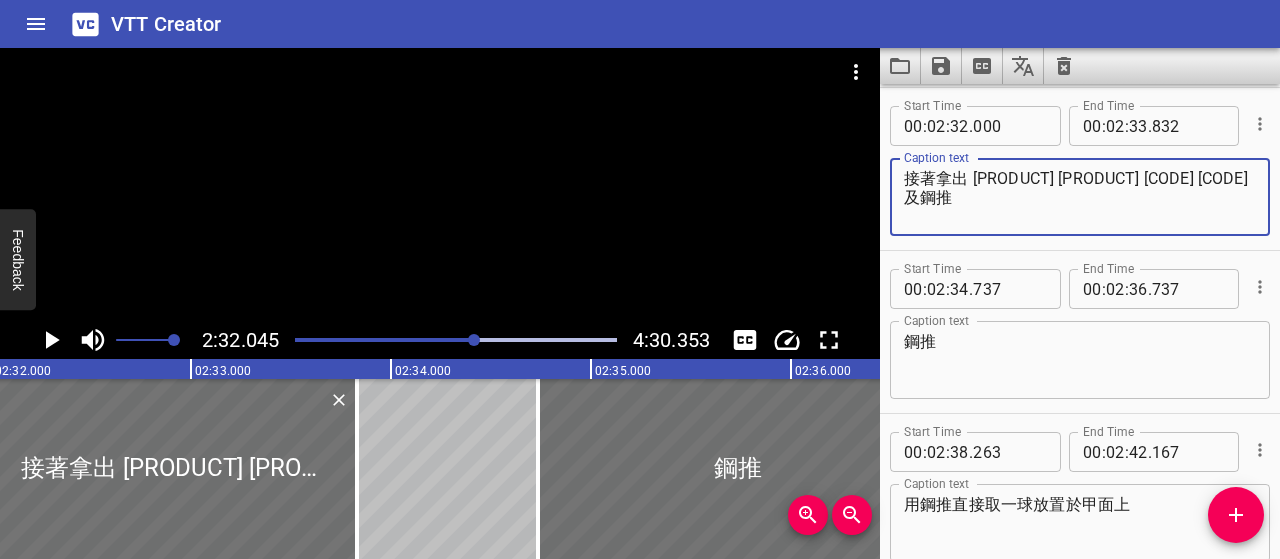 click on "接著拿出 [PRODUCT] [PRODUCT] [CODE] [CODE] 及鋼推" at bounding box center (1080, 197) 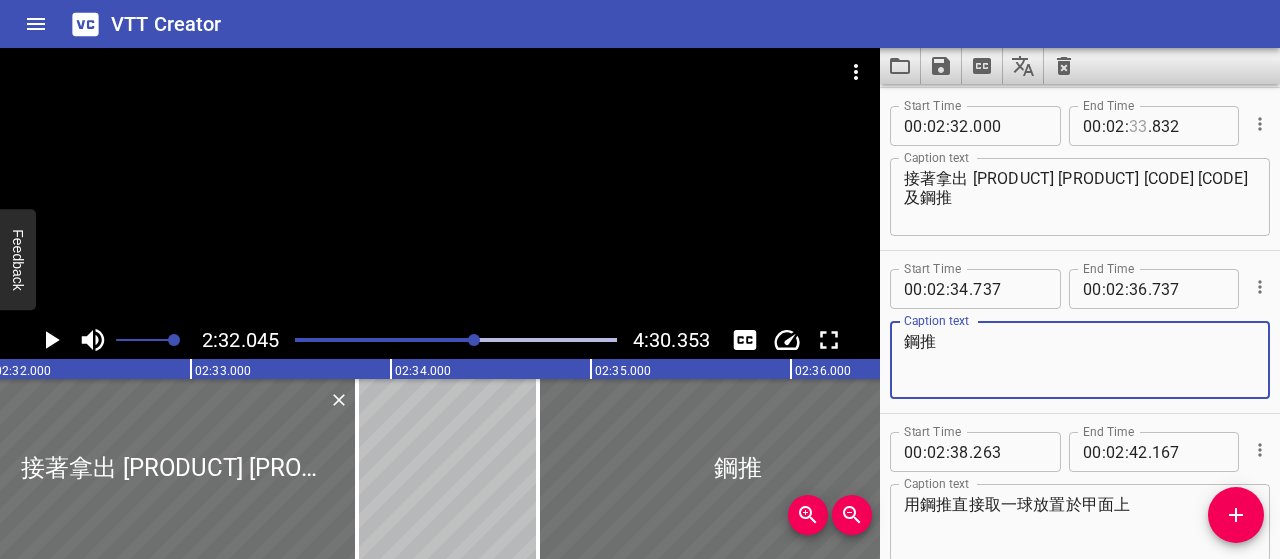 click at bounding box center (1138, 126) 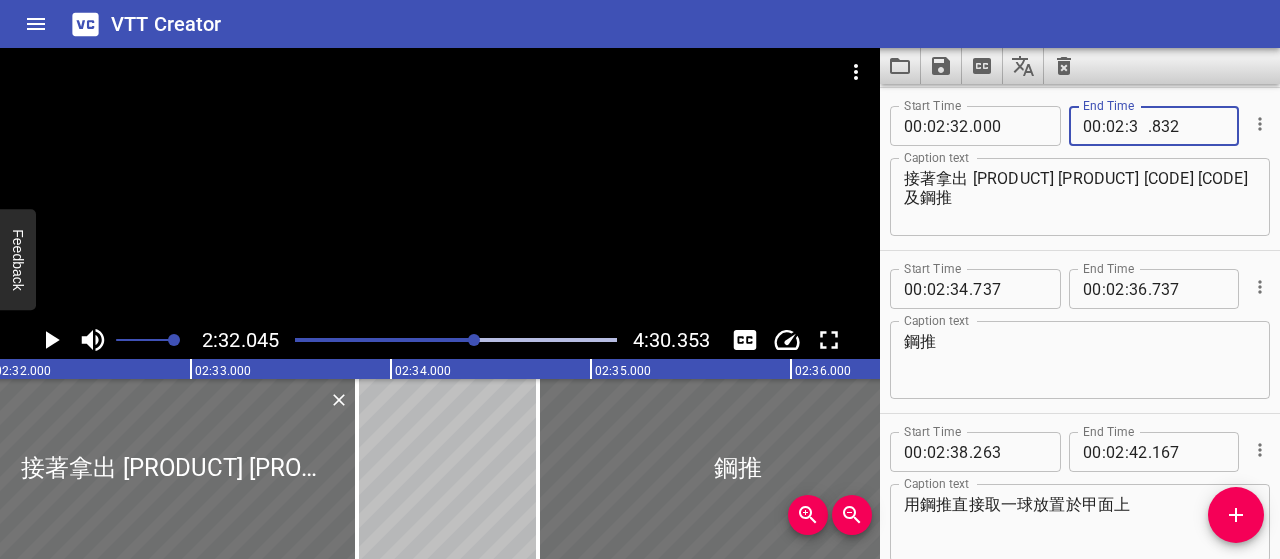 type on "36" 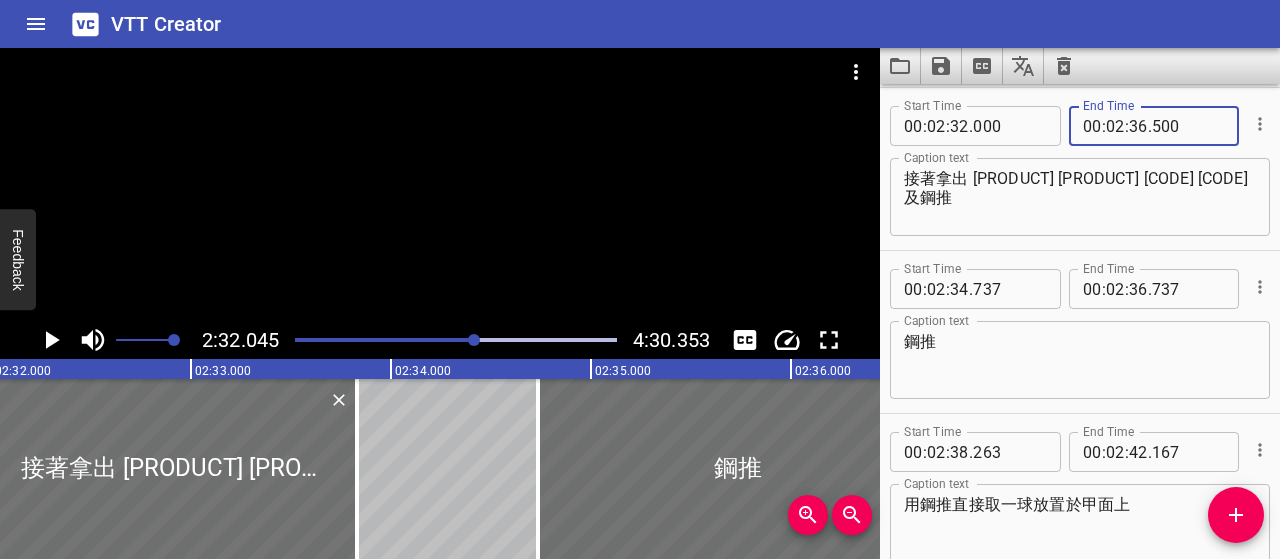 type on "500" 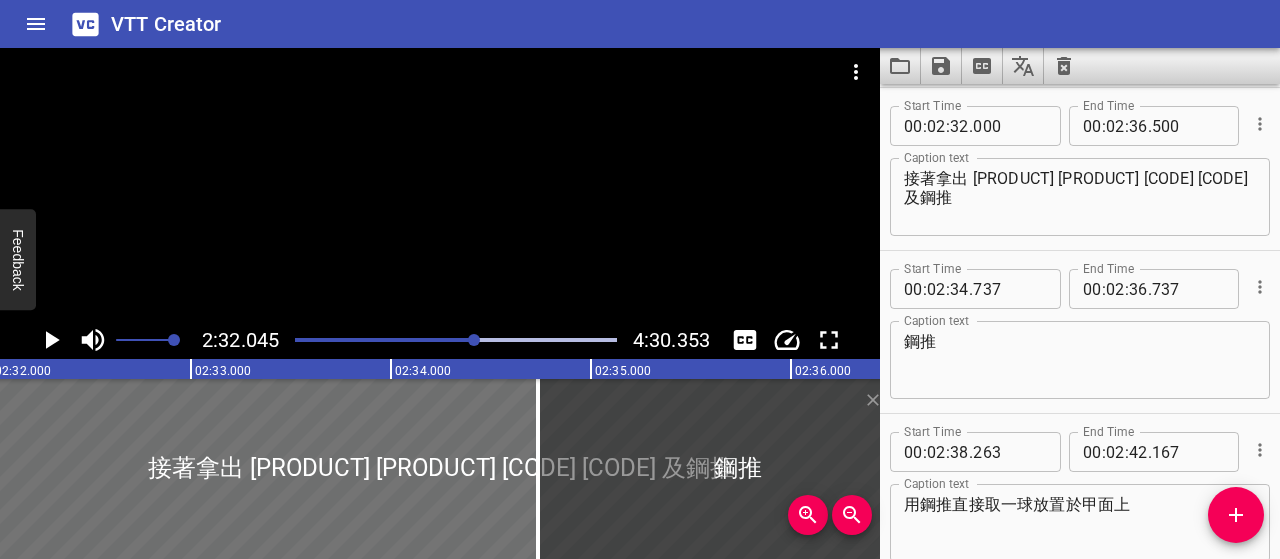 click 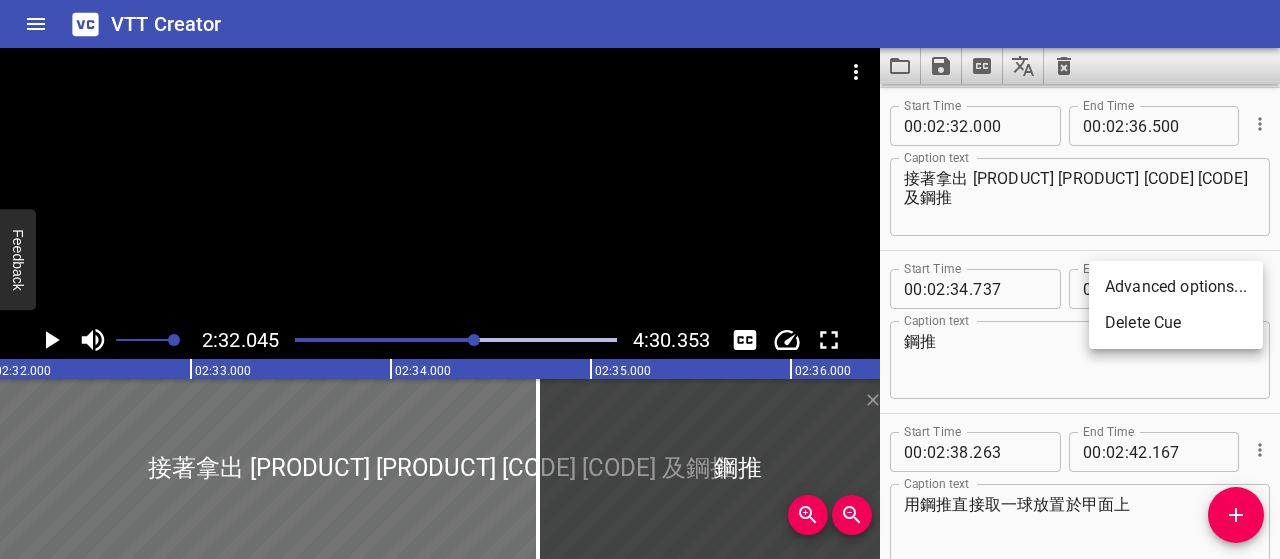 click on "Delete Cue" at bounding box center (1176, 323) 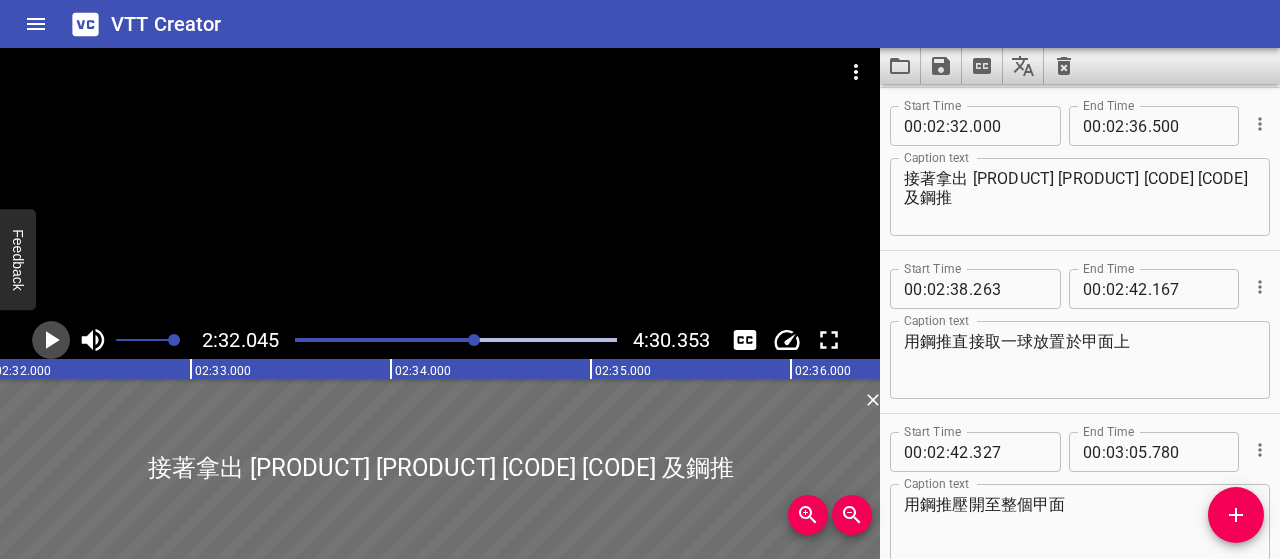 click 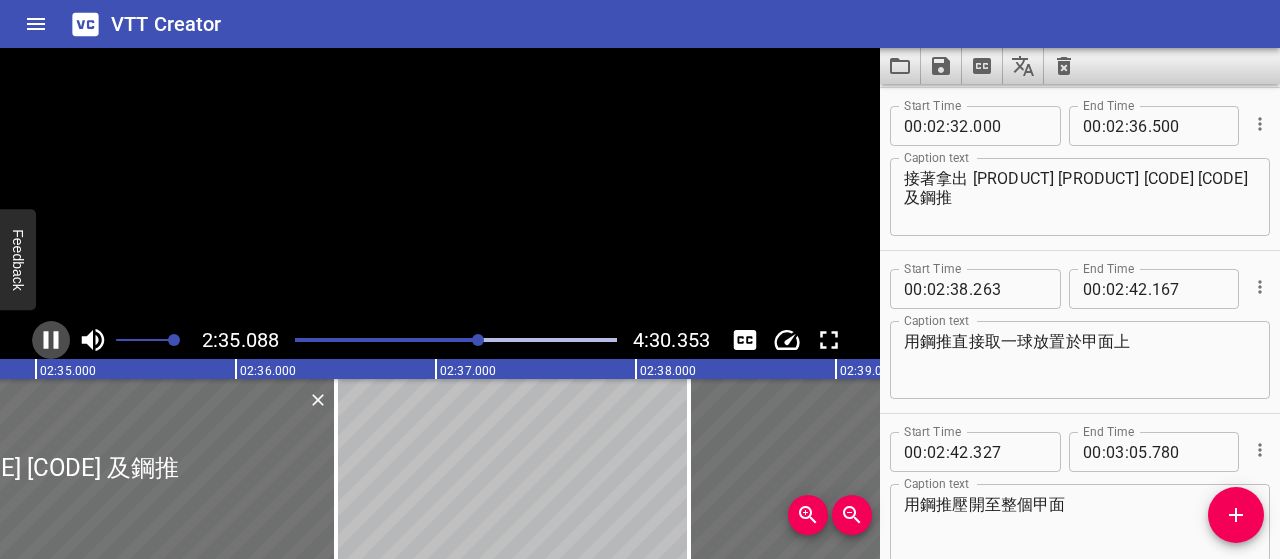 click 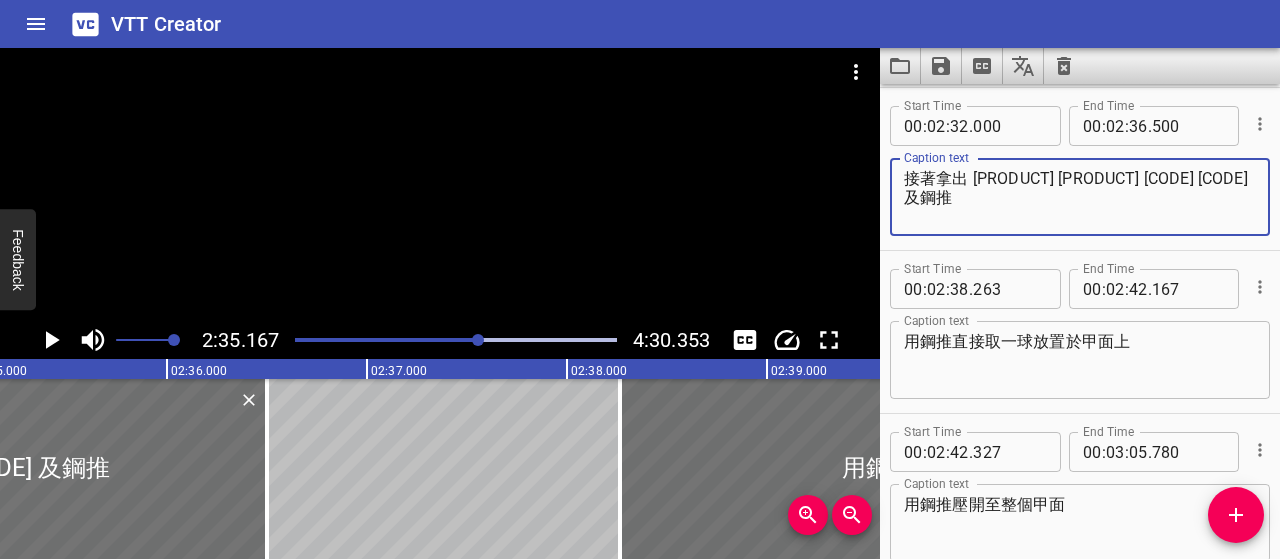 click on "接著拿出 [PRODUCT] [PRODUCT] [CODE] [CODE] 及鋼推" at bounding box center [1080, 197] 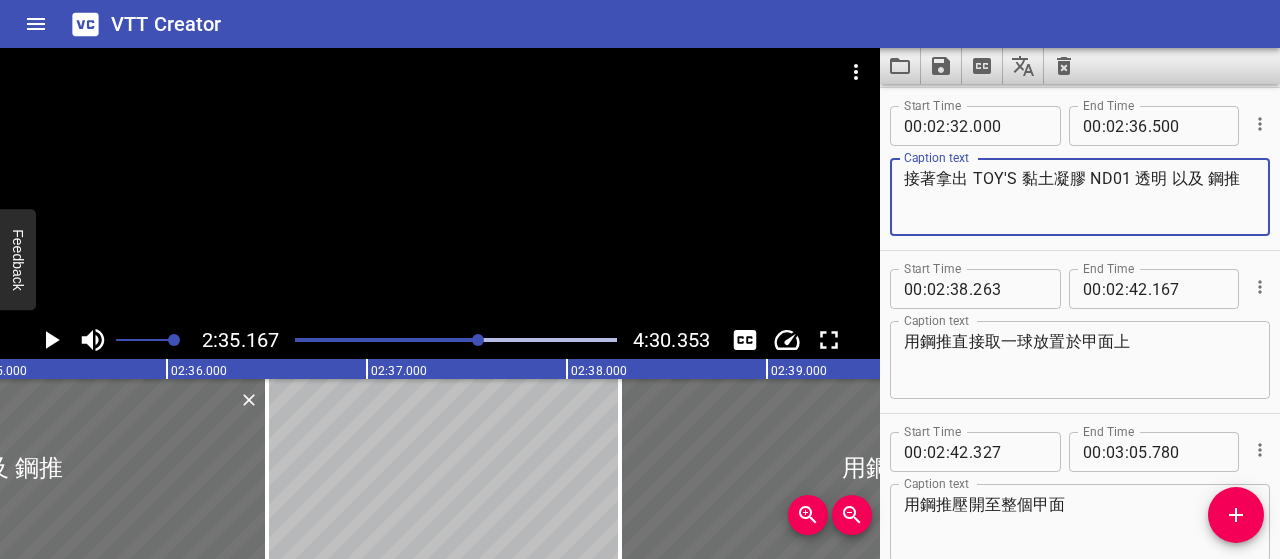 type on "接著拿出 TOY'S 黏土凝膠 ND01 透明 以及 鋼推" 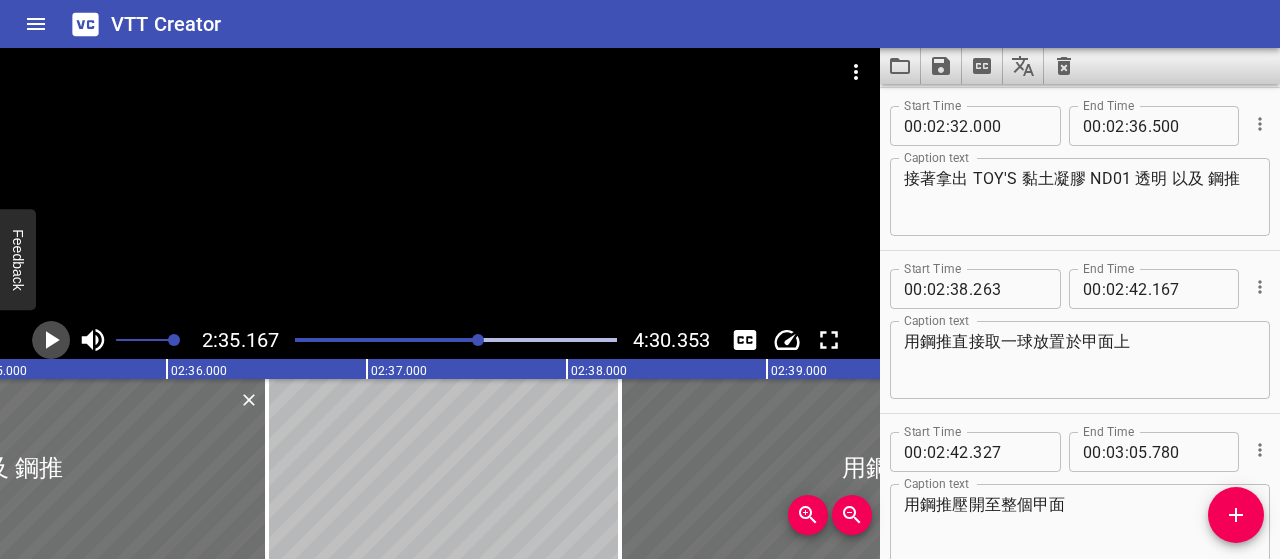 click 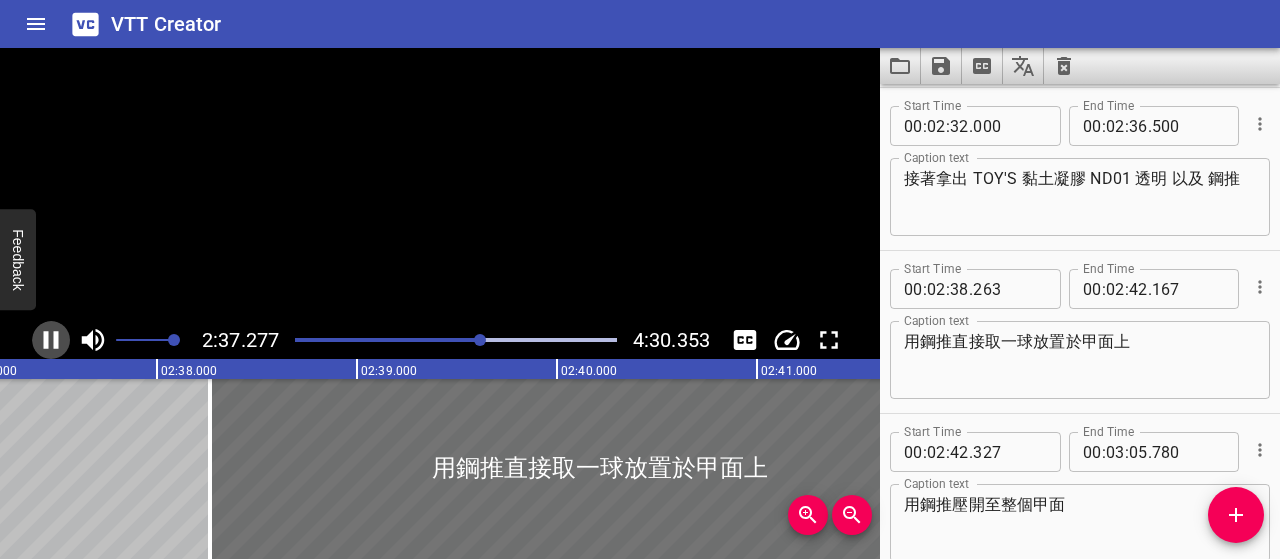 click 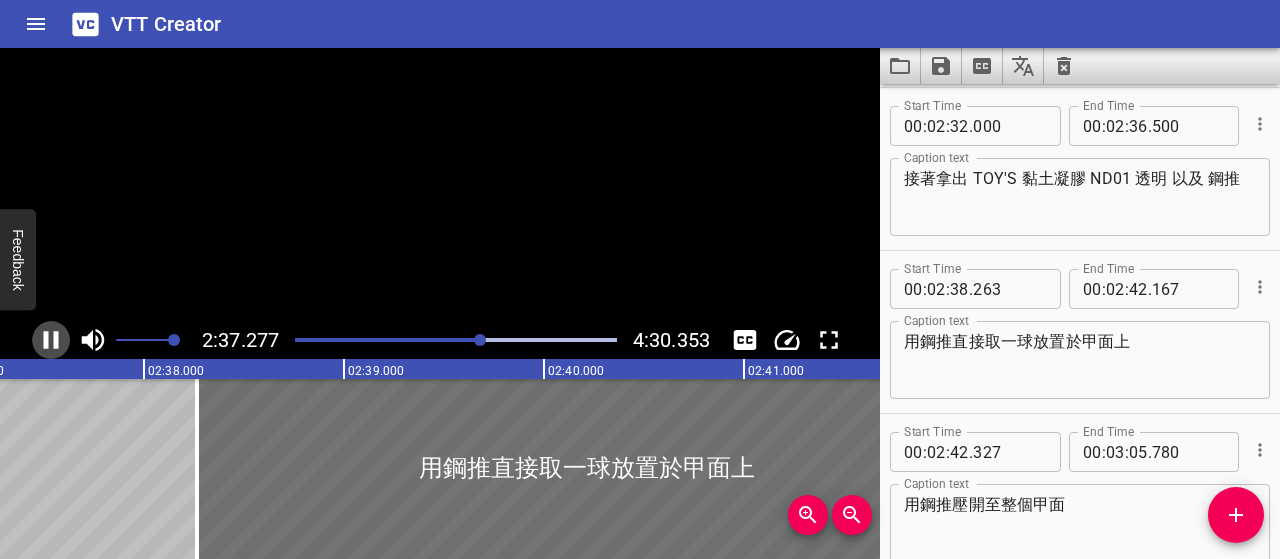 scroll, scrollTop: 0, scrollLeft: 31481, axis: horizontal 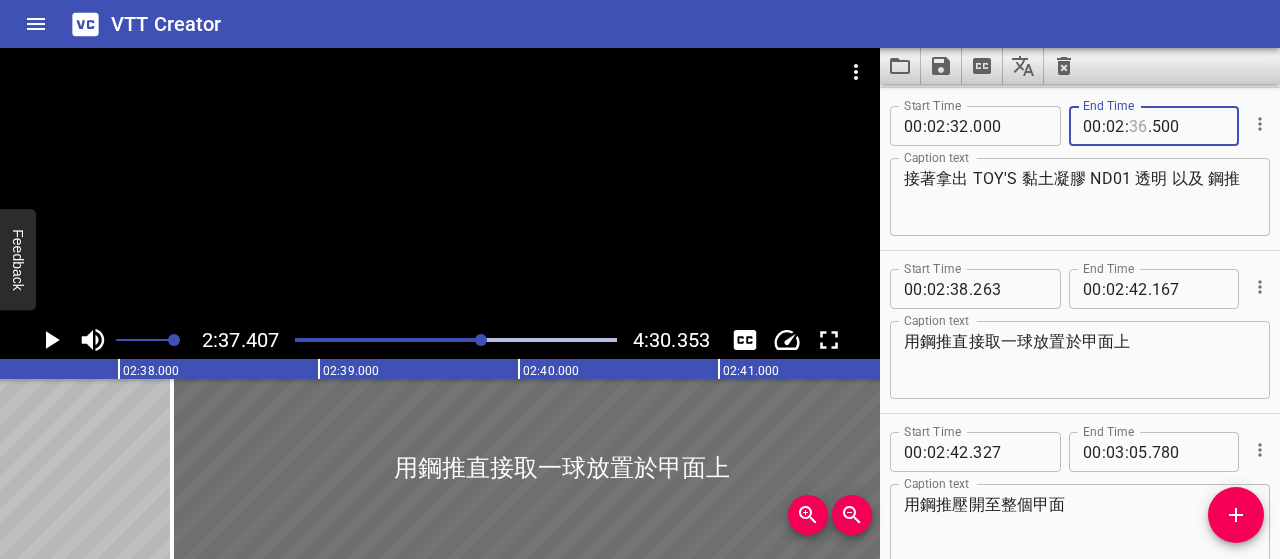 click at bounding box center [1138, 126] 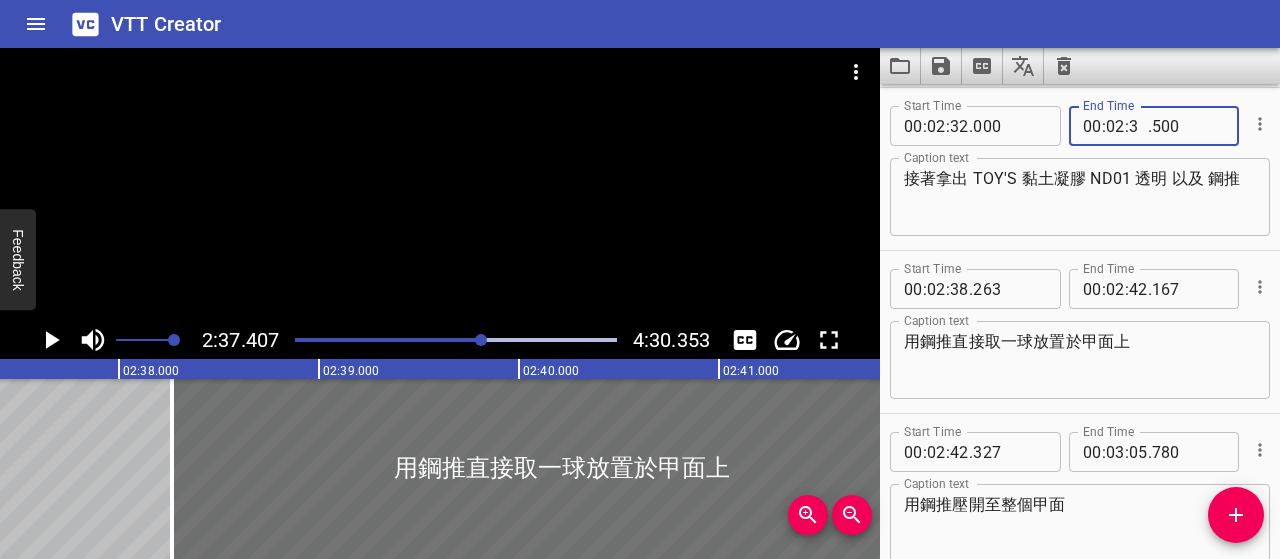 type on "37" 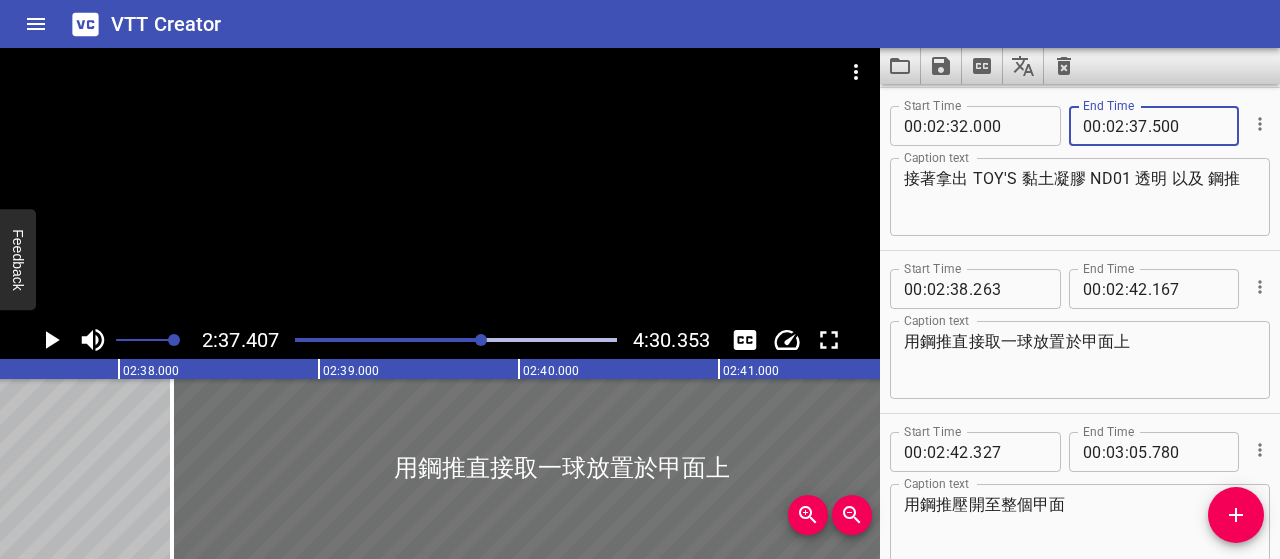 type on "500" 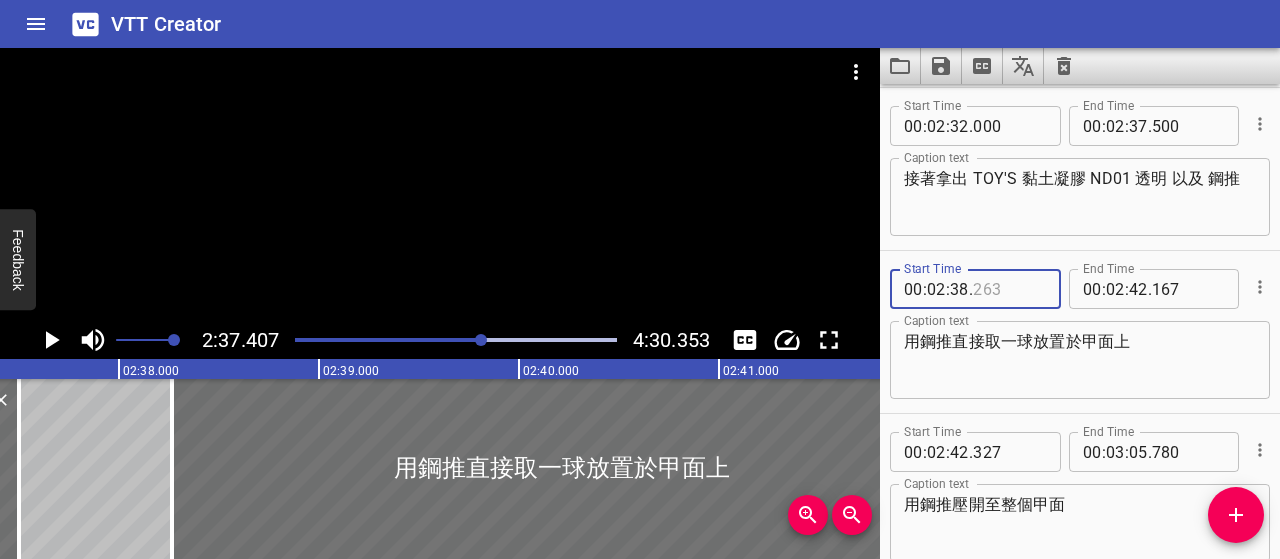 click at bounding box center (1009, 289) 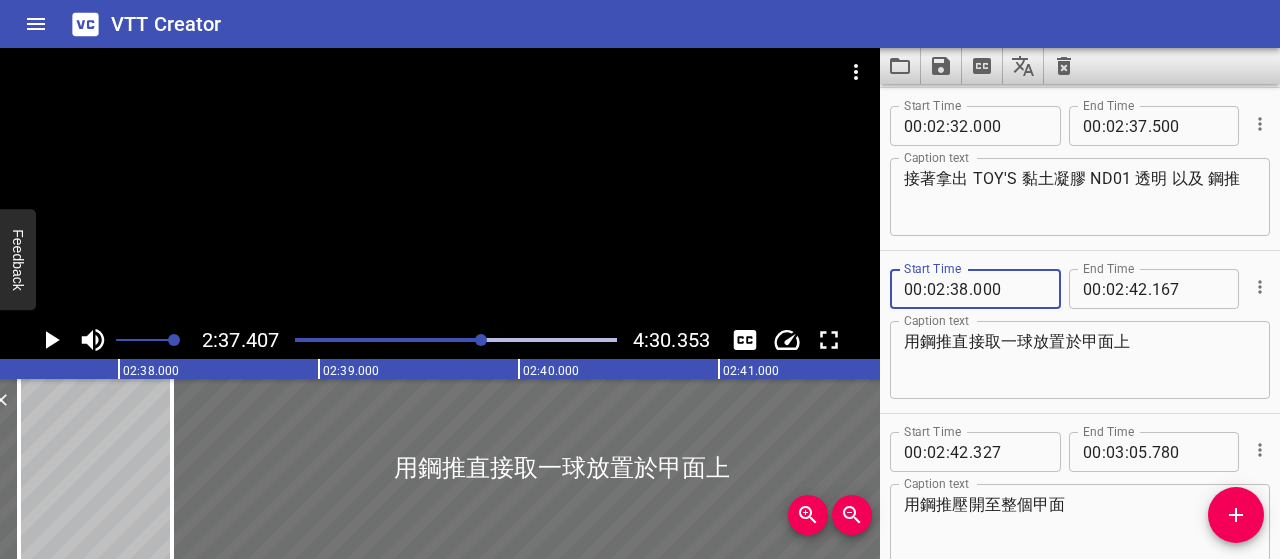 type on "000" 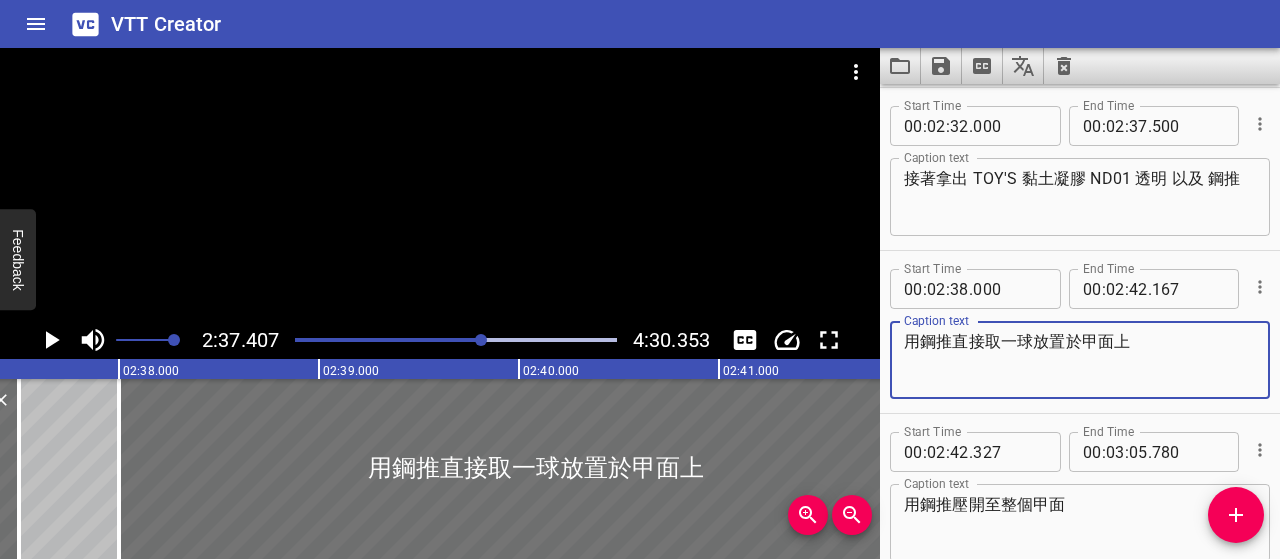 click on "用鋼推直接取一球放置於甲面上" at bounding box center (1080, 360) 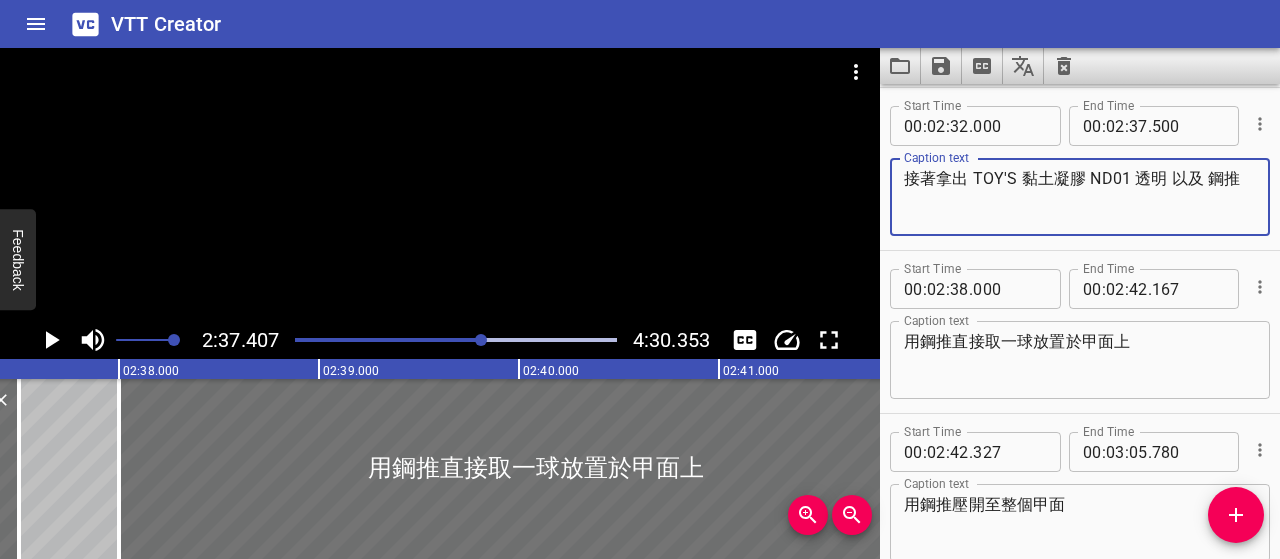 drag, startPoint x: 904, startPoint y: 179, endPoint x: 1267, endPoint y: 179, distance: 363 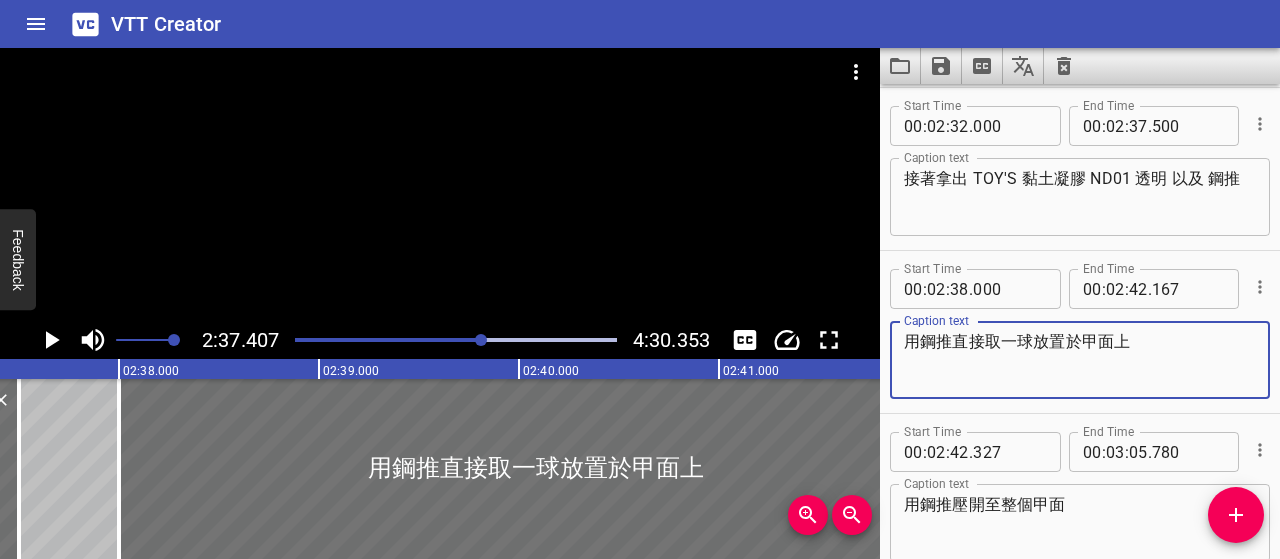 drag, startPoint x: 910, startPoint y: 335, endPoint x: 1153, endPoint y: 337, distance: 243.00822 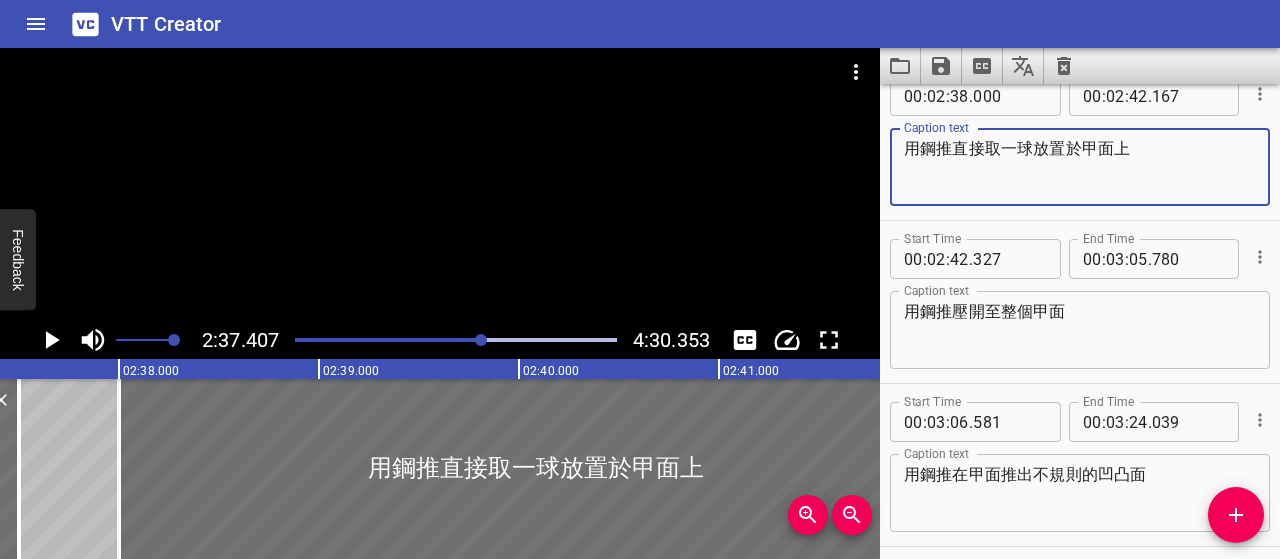 scroll, scrollTop: 3297, scrollLeft: 0, axis: vertical 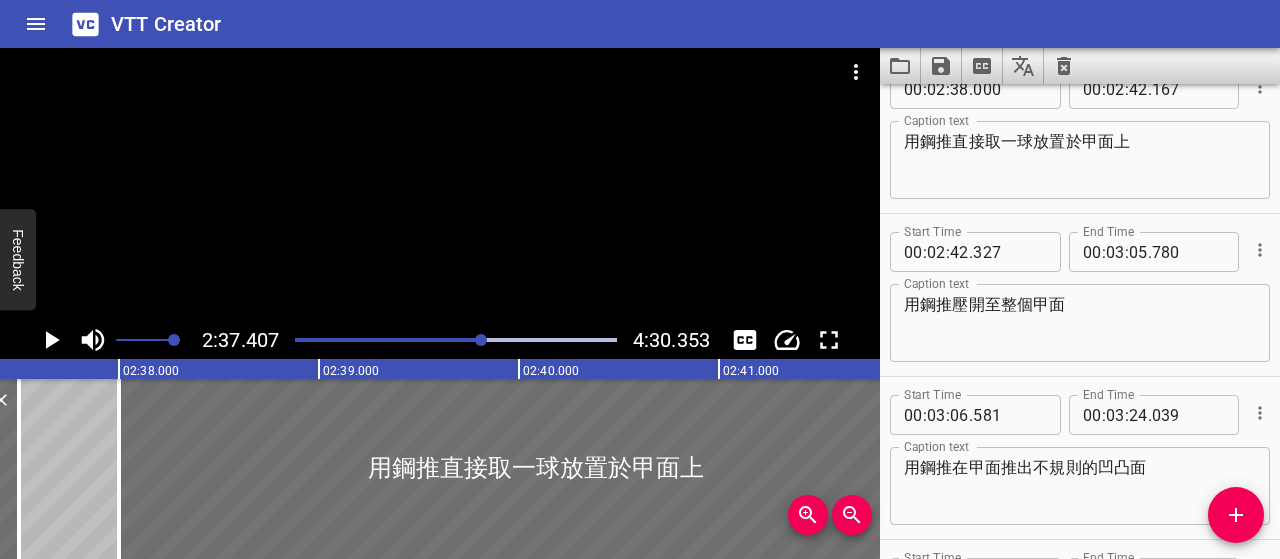 drag, startPoint x: 902, startPoint y: 305, endPoint x: 1124, endPoint y: 293, distance: 222.32408 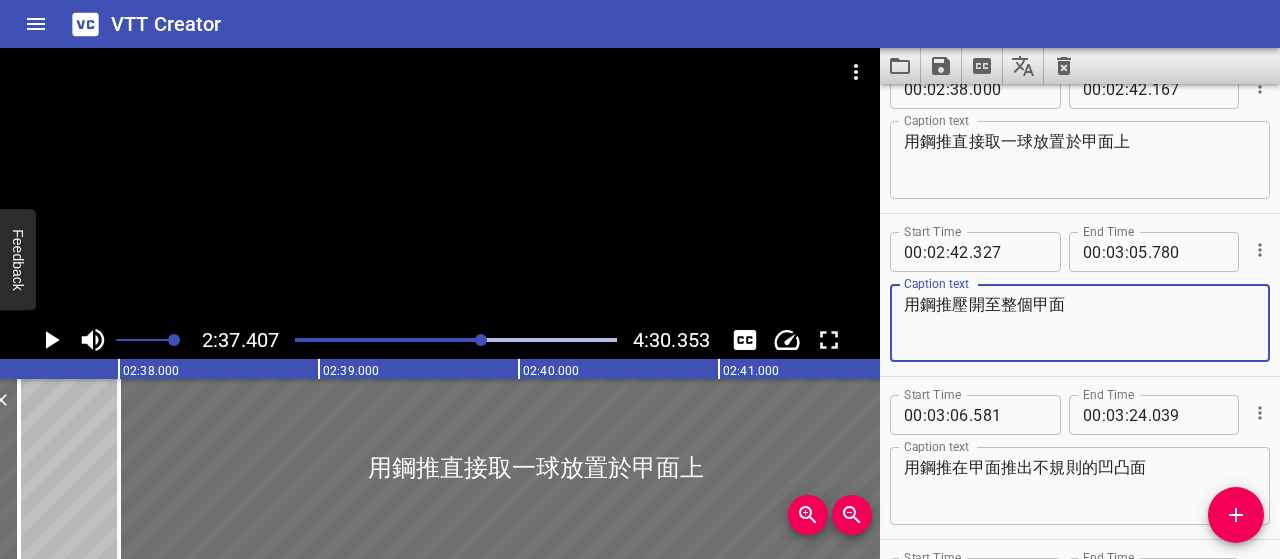 drag, startPoint x: 1068, startPoint y: 303, endPoint x: 906, endPoint y: 316, distance: 162.52077 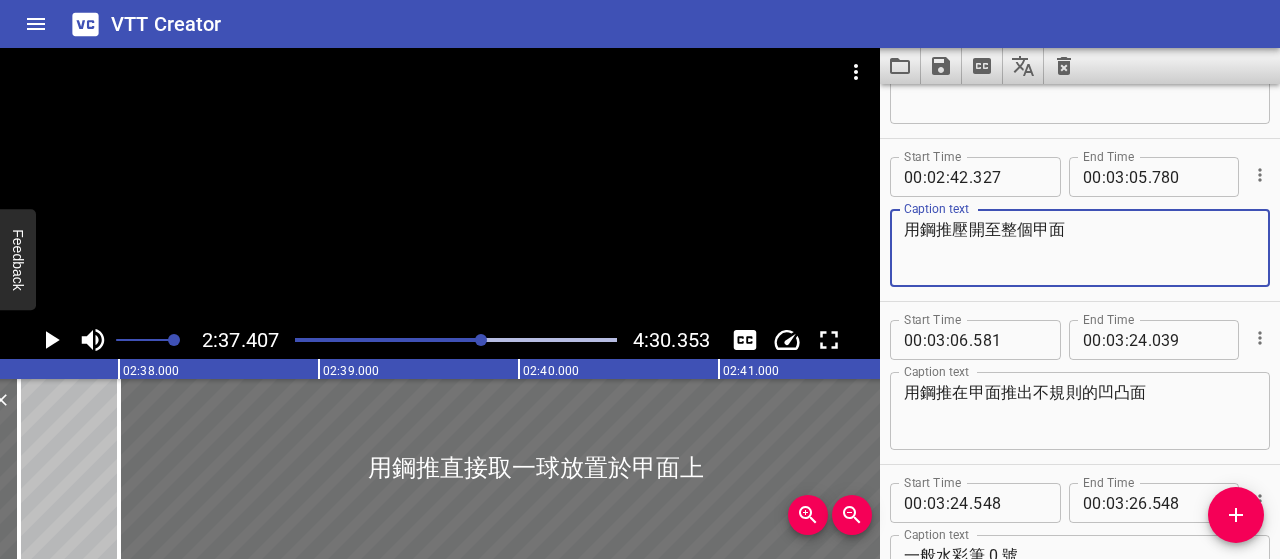 scroll, scrollTop: 3597, scrollLeft: 0, axis: vertical 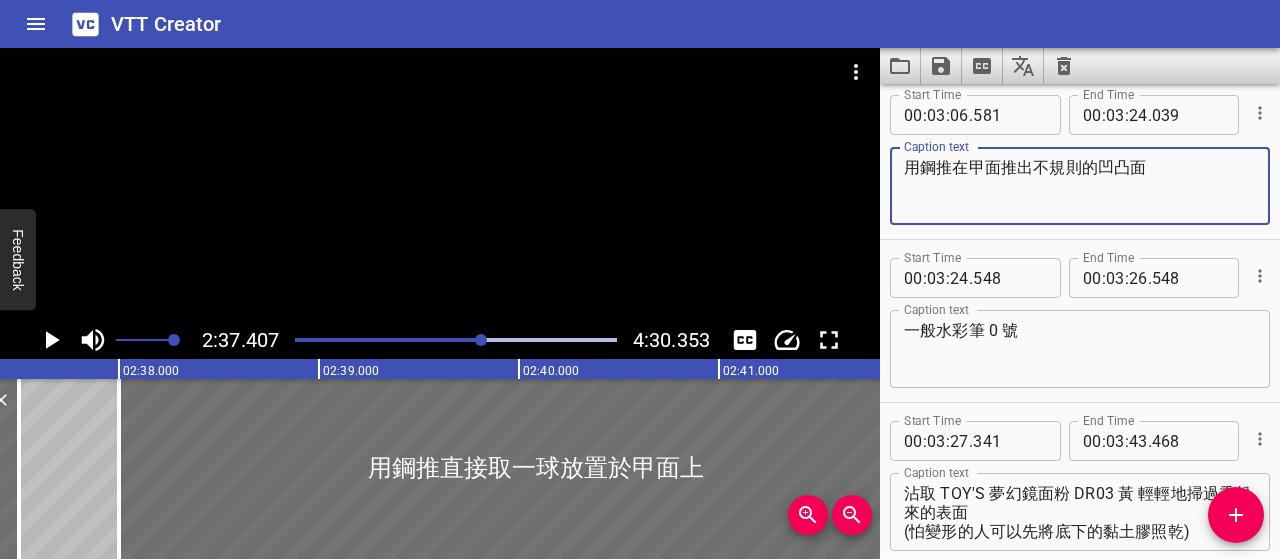 drag, startPoint x: 910, startPoint y: 169, endPoint x: 1148, endPoint y: 169, distance: 238 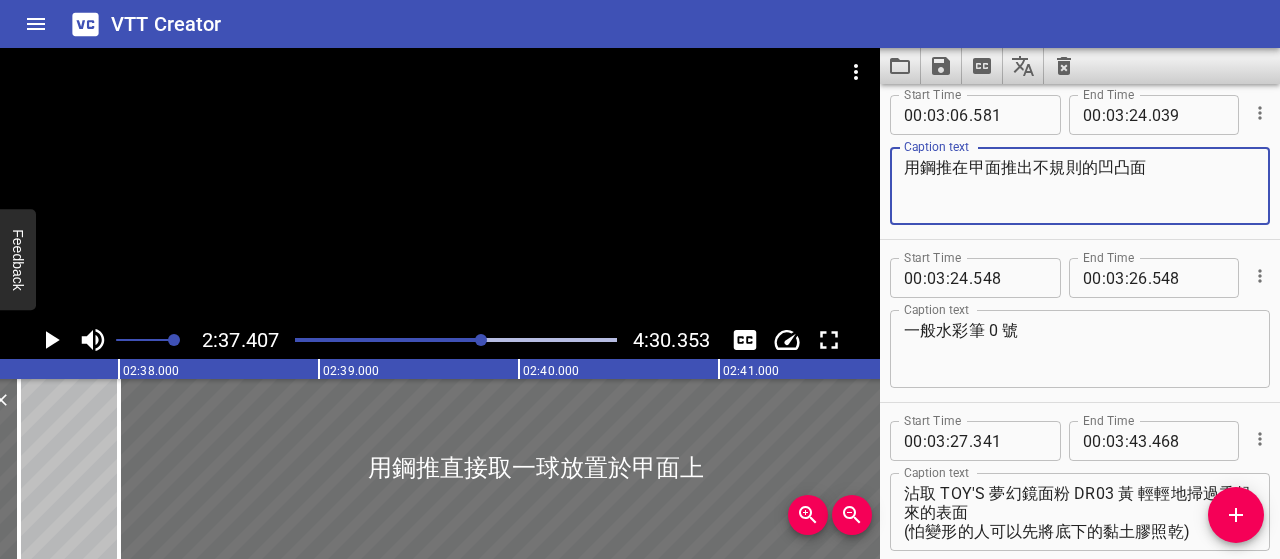 click on "用鋼推在甲面推出不規則的凹凸面" at bounding box center [1080, 186] 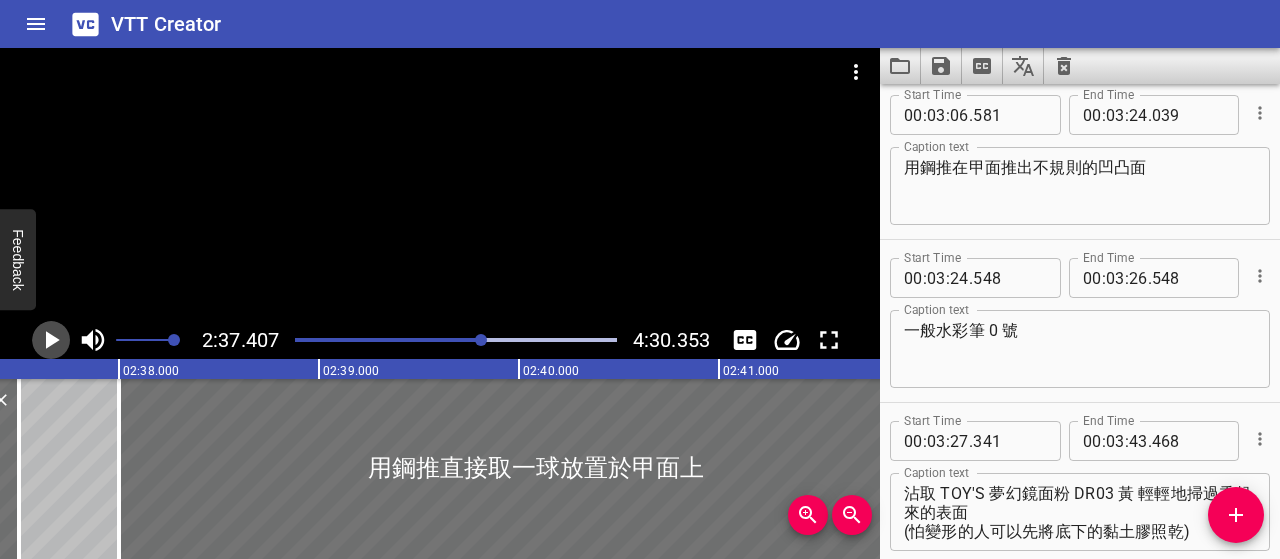 click 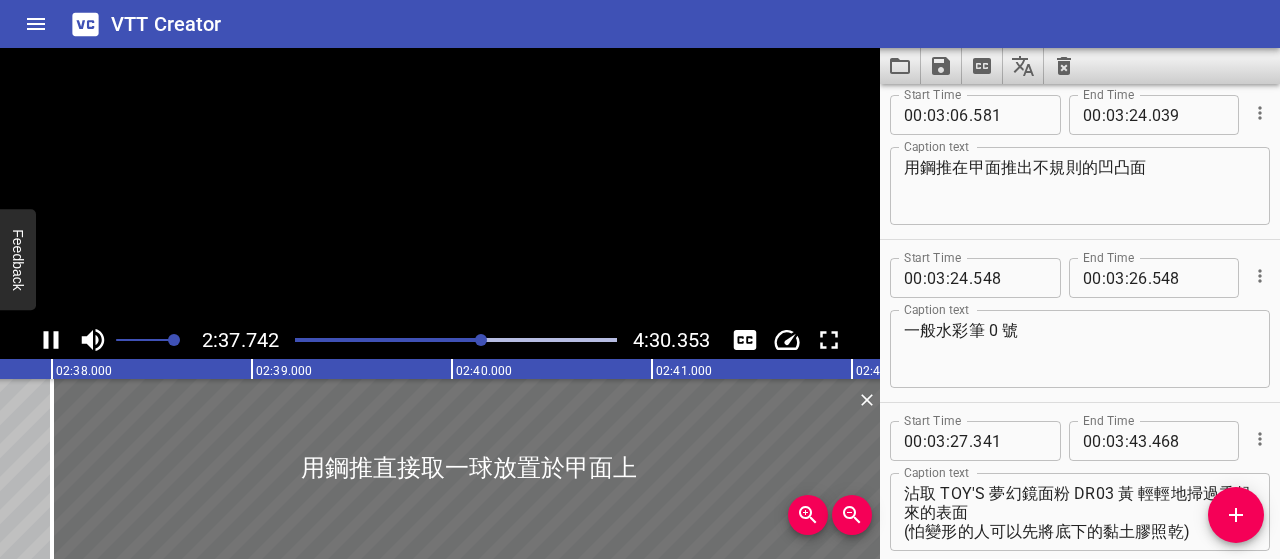 scroll, scrollTop: 0, scrollLeft: 31596, axis: horizontal 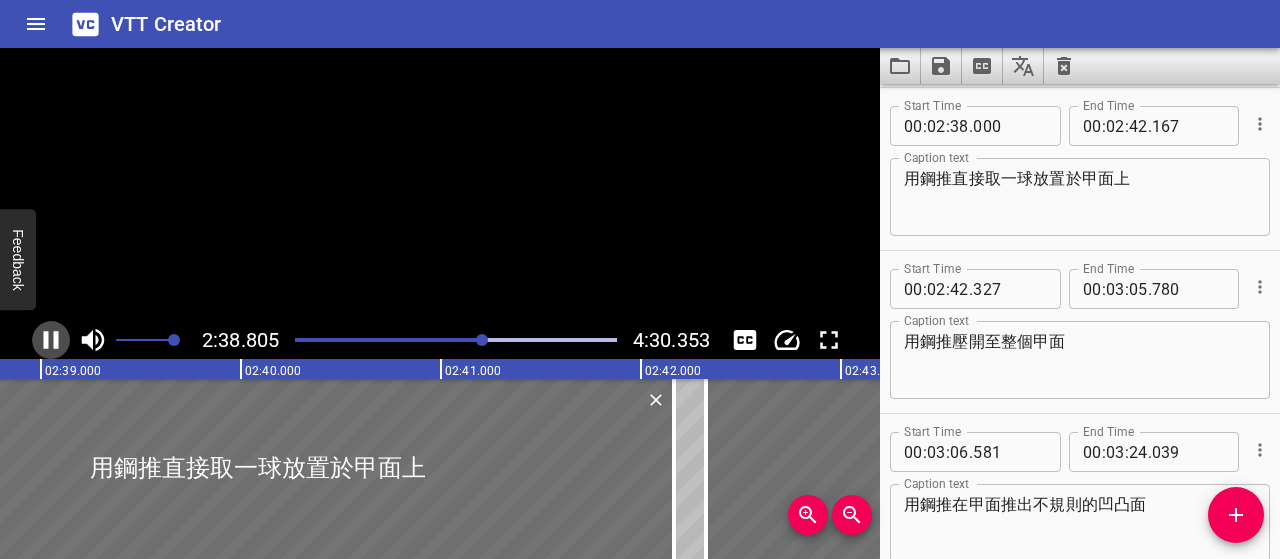 click 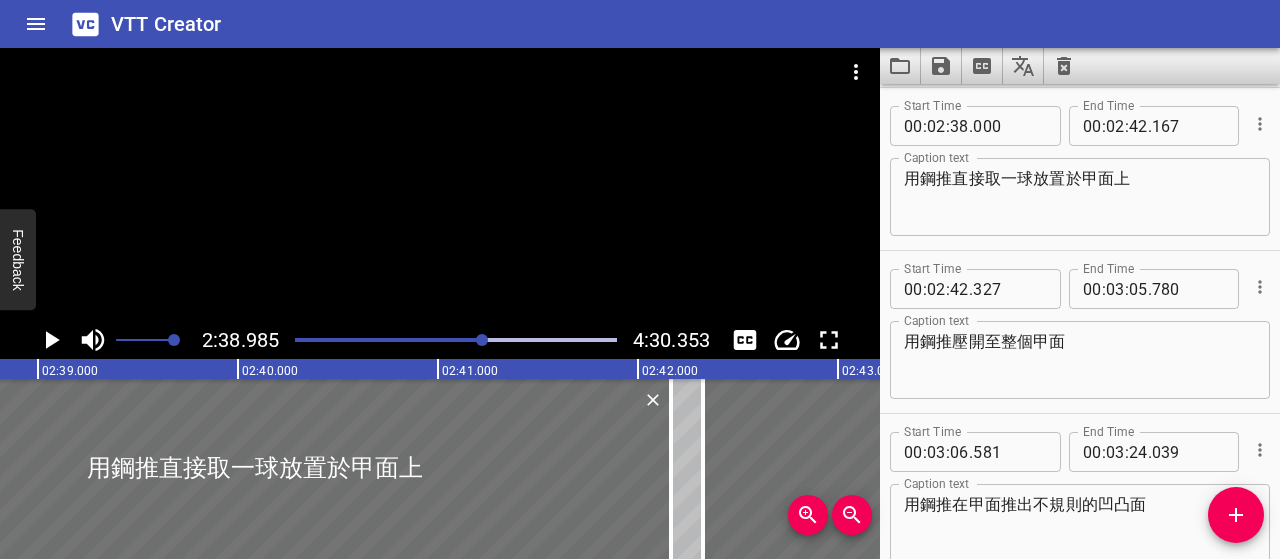 scroll, scrollTop: 0, scrollLeft: 31797, axis: horizontal 